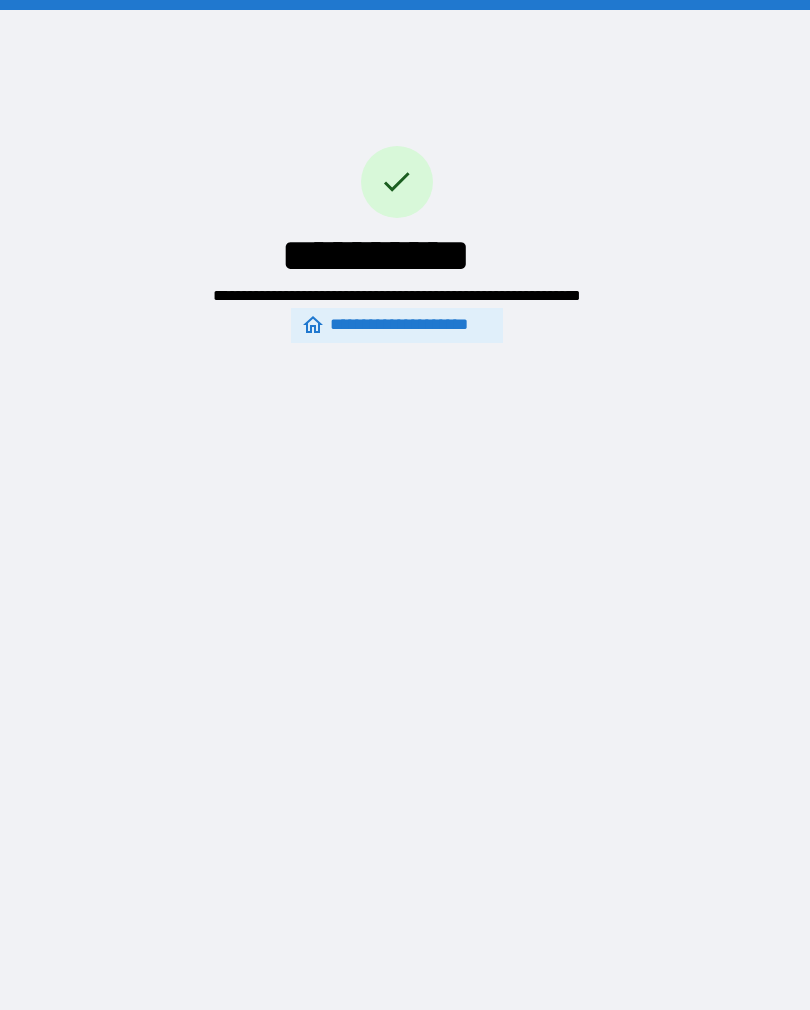 scroll, scrollTop: 0, scrollLeft: 0, axis: both 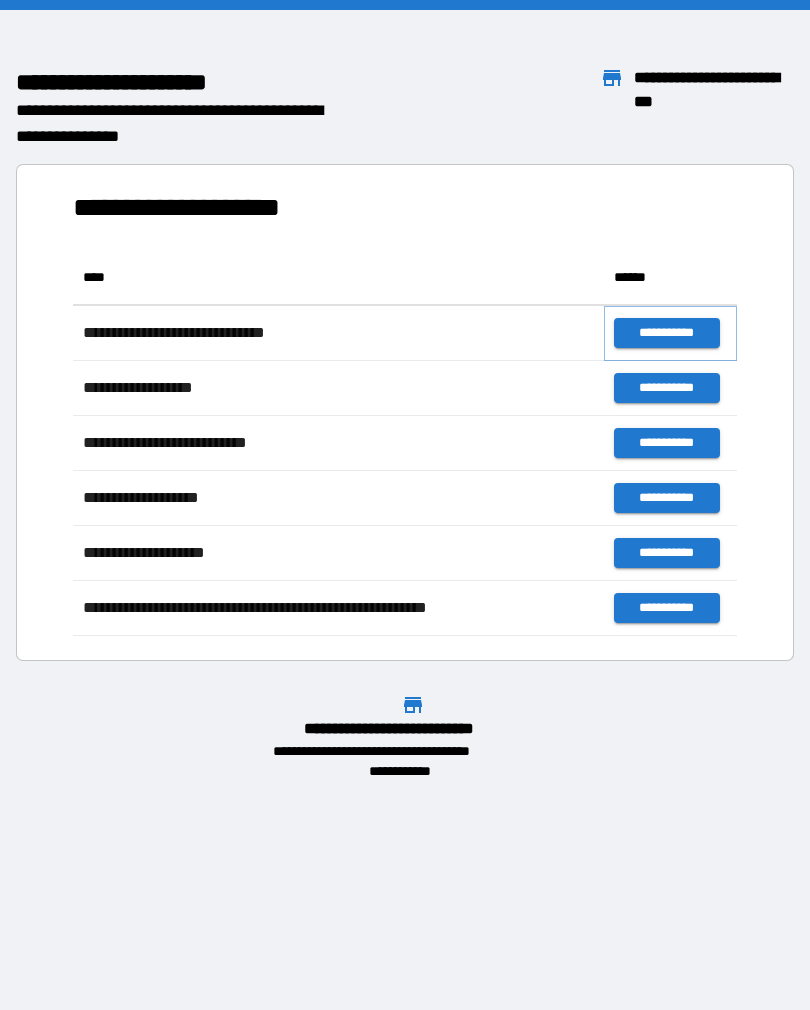 click on "**********" at bounding box center (666, 333) 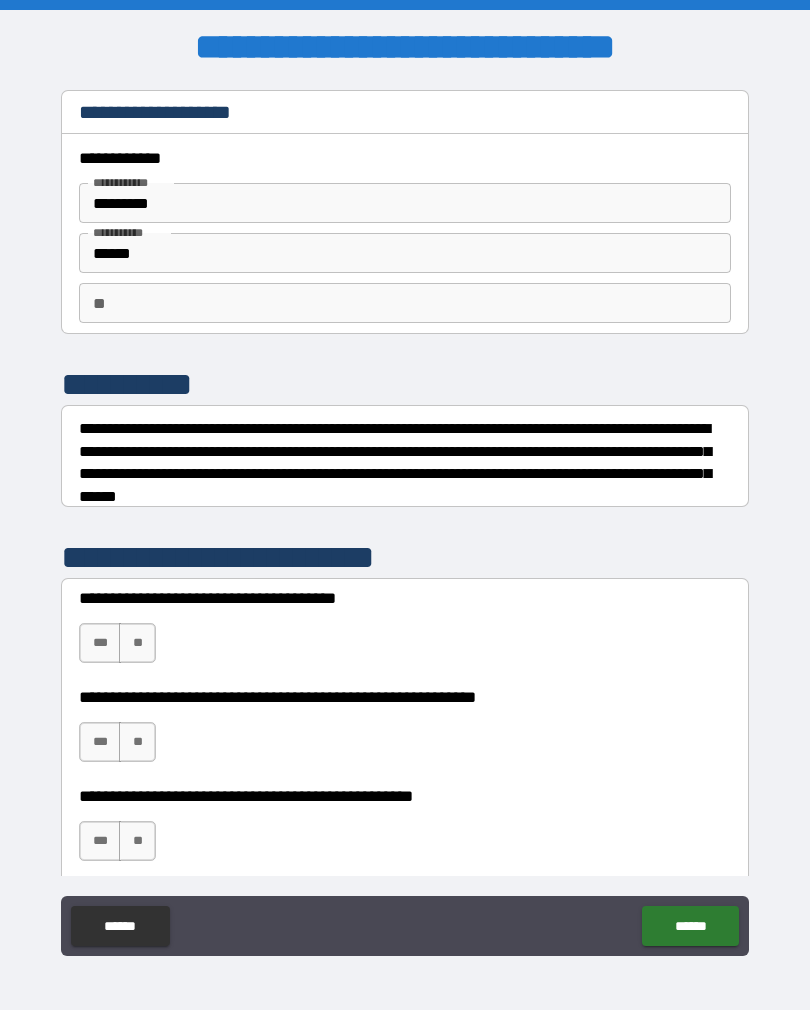 click on "**" at bounding box center [405, 303] 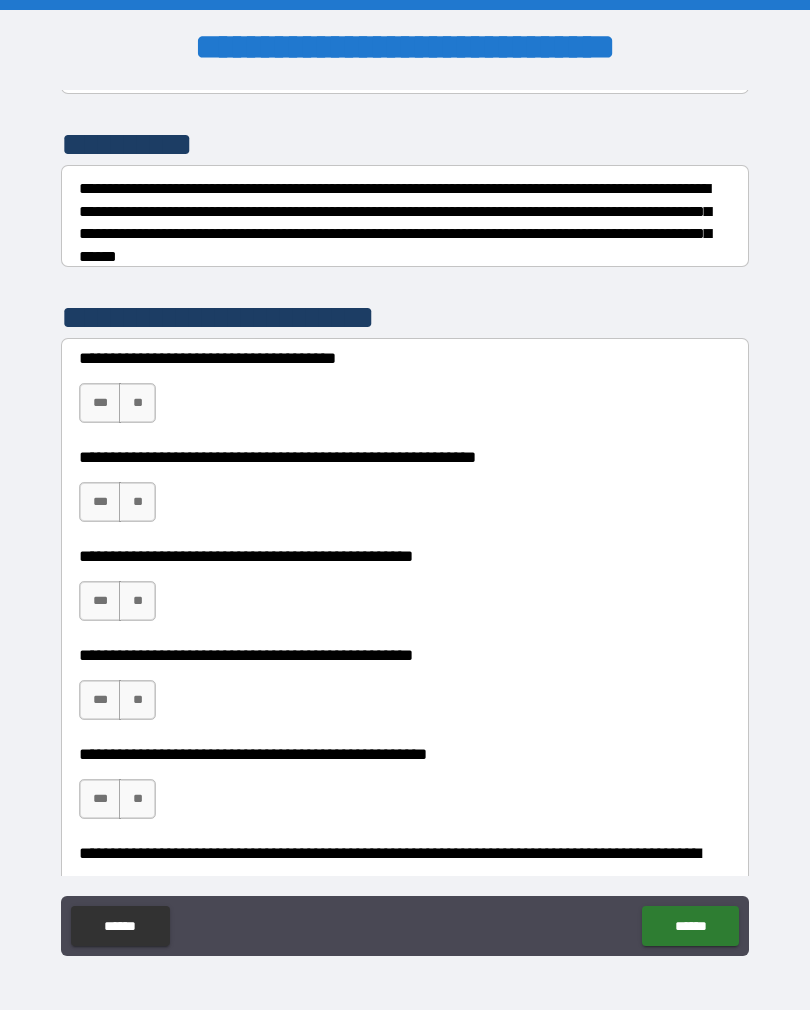 scroll, scrollTop: 242, scrollLeft: 0, axis: vertical 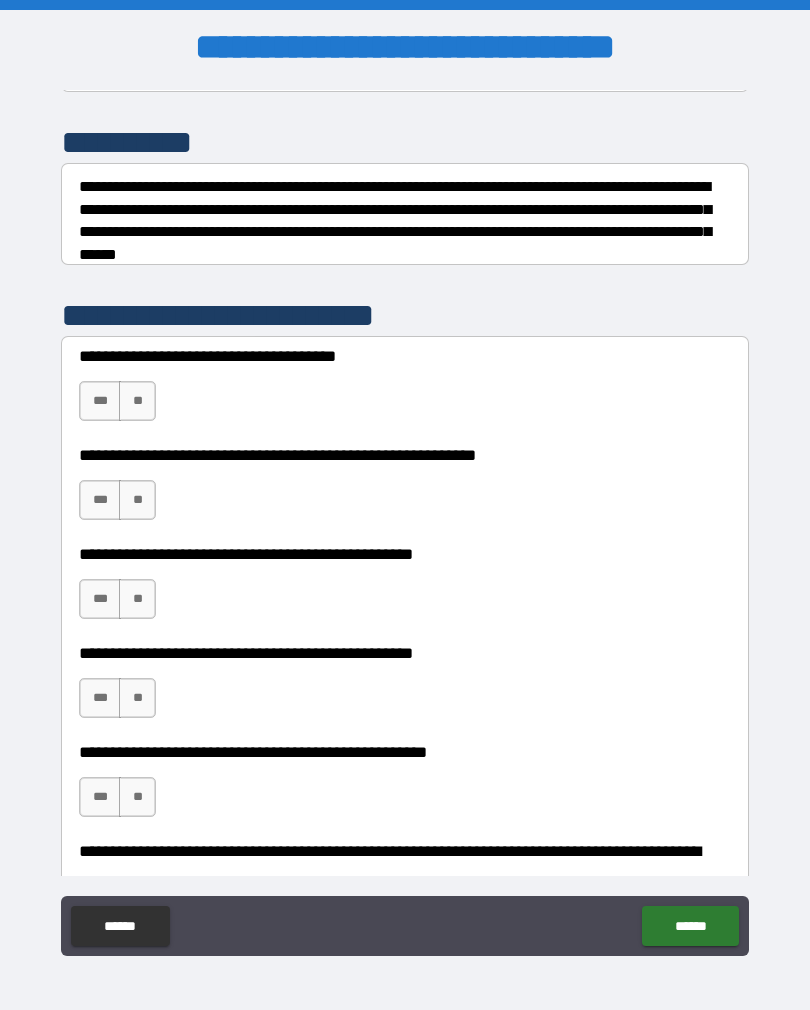 type on "*****" 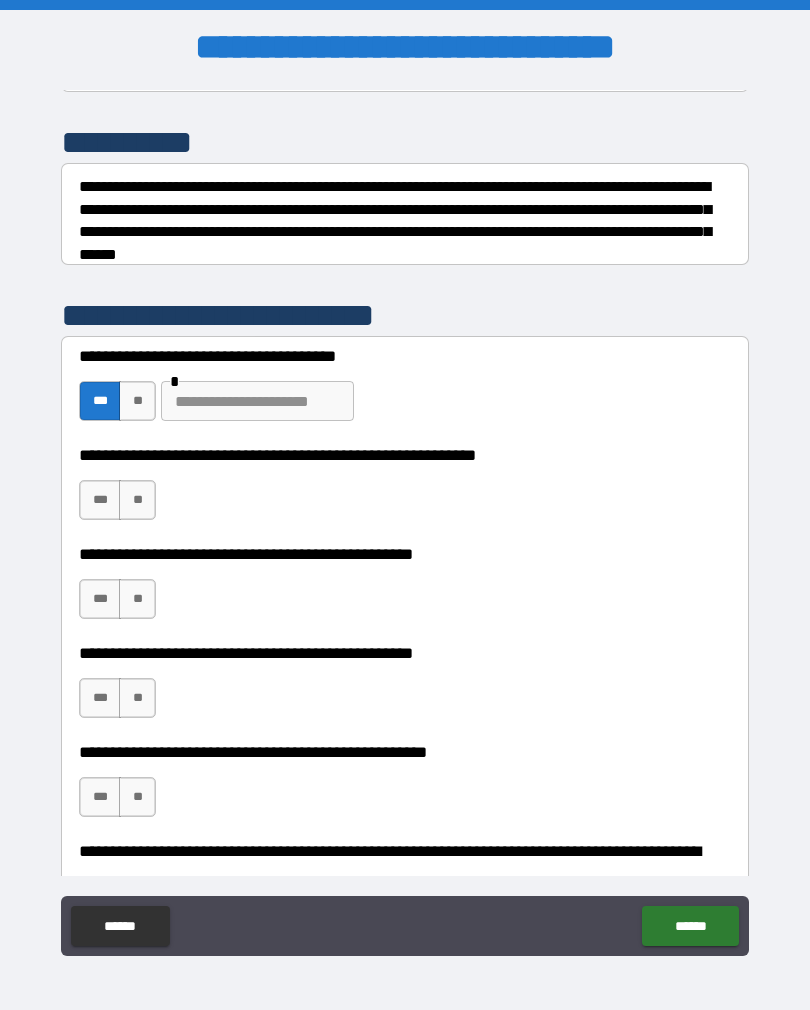 click on "**" at bounding box center [137, 401] 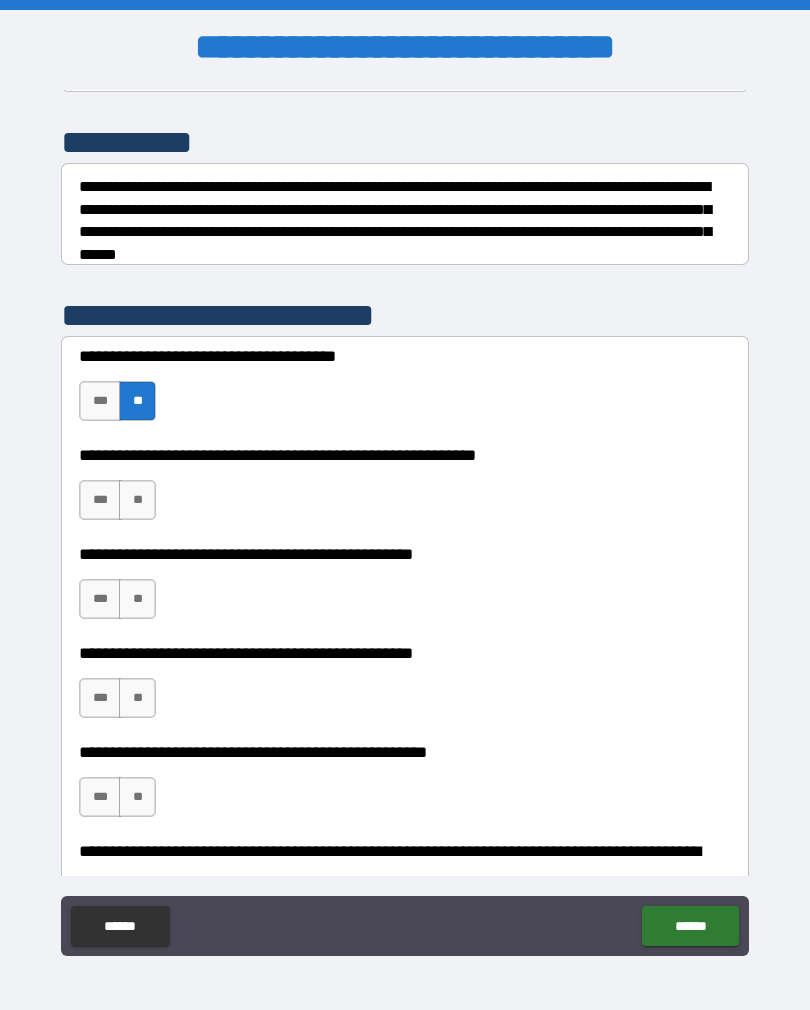 click on "**" at bounding box center (137, 500) 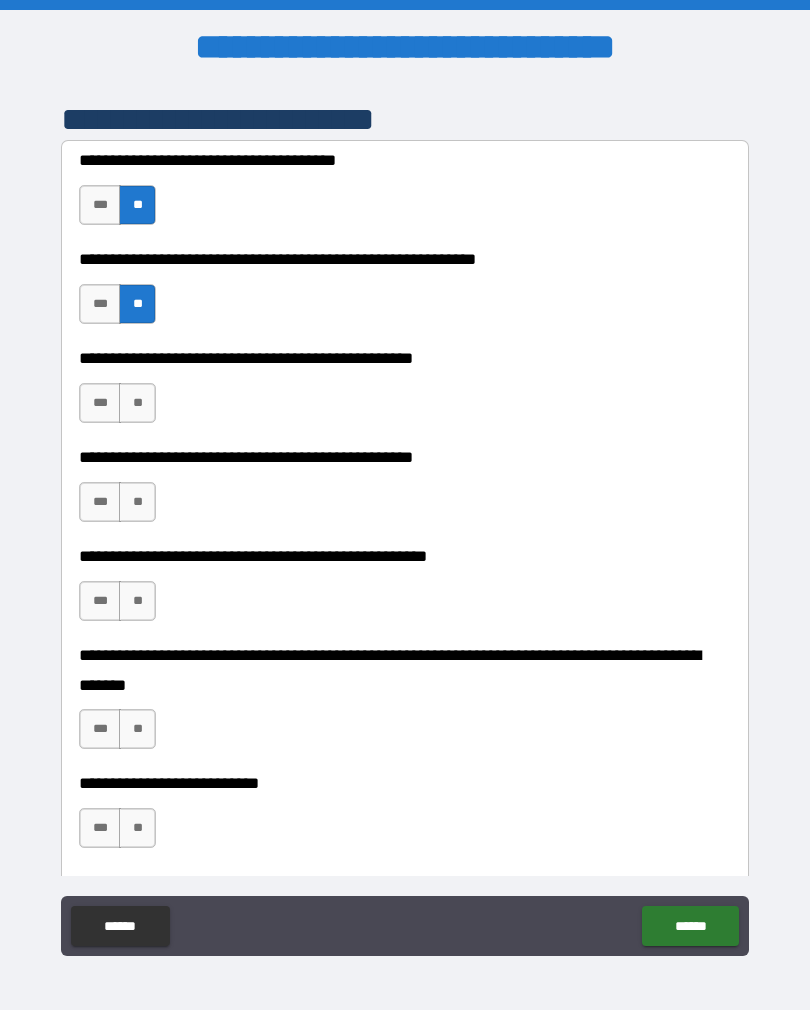 scroll, scrollTop: 440, scrollLeft: 0, axis: vertical 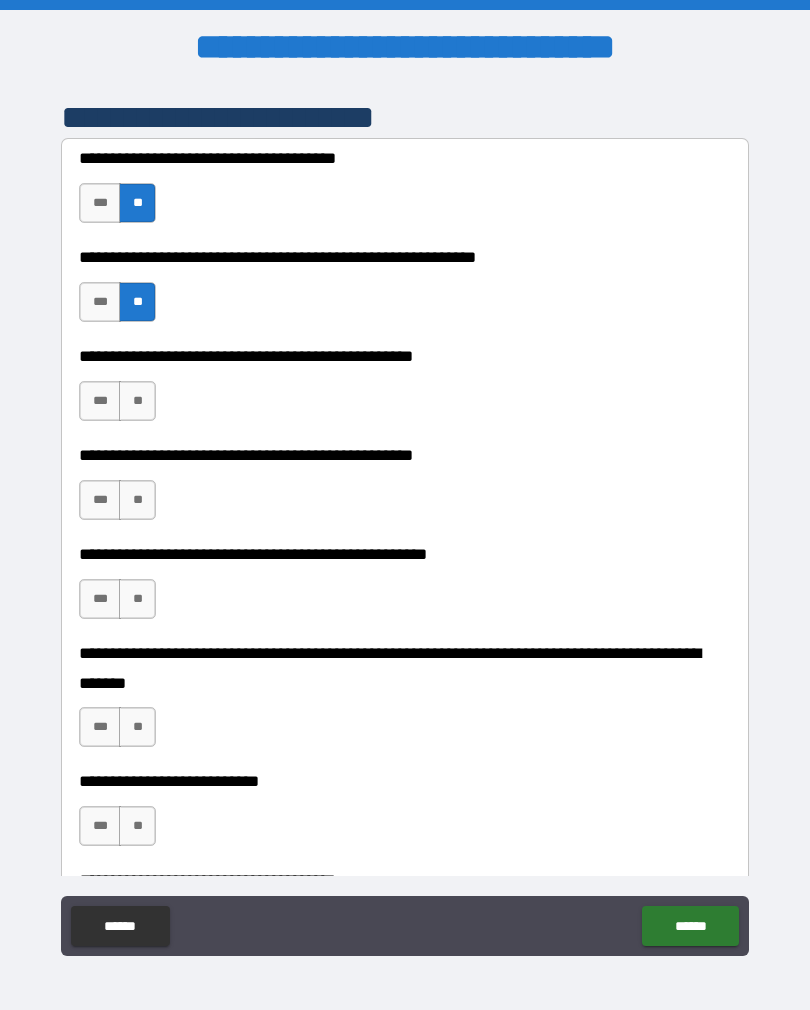 click on "**" at bounding box center [137, 401] 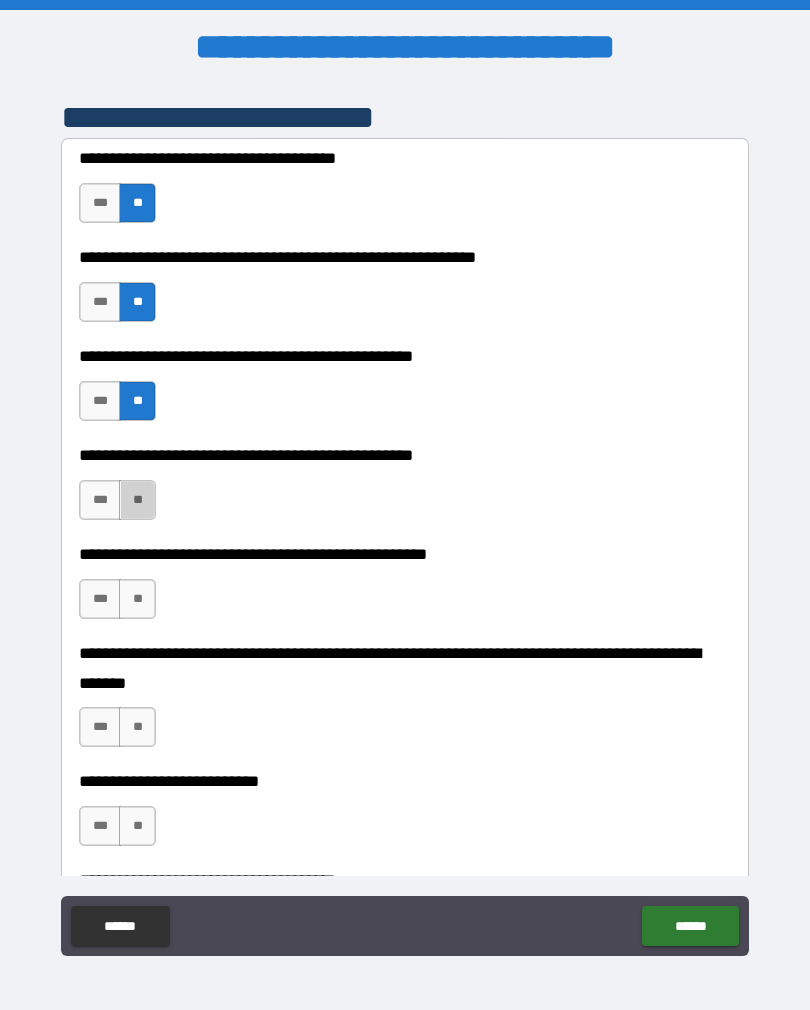 click on "**" at bounding box center [137, 500] 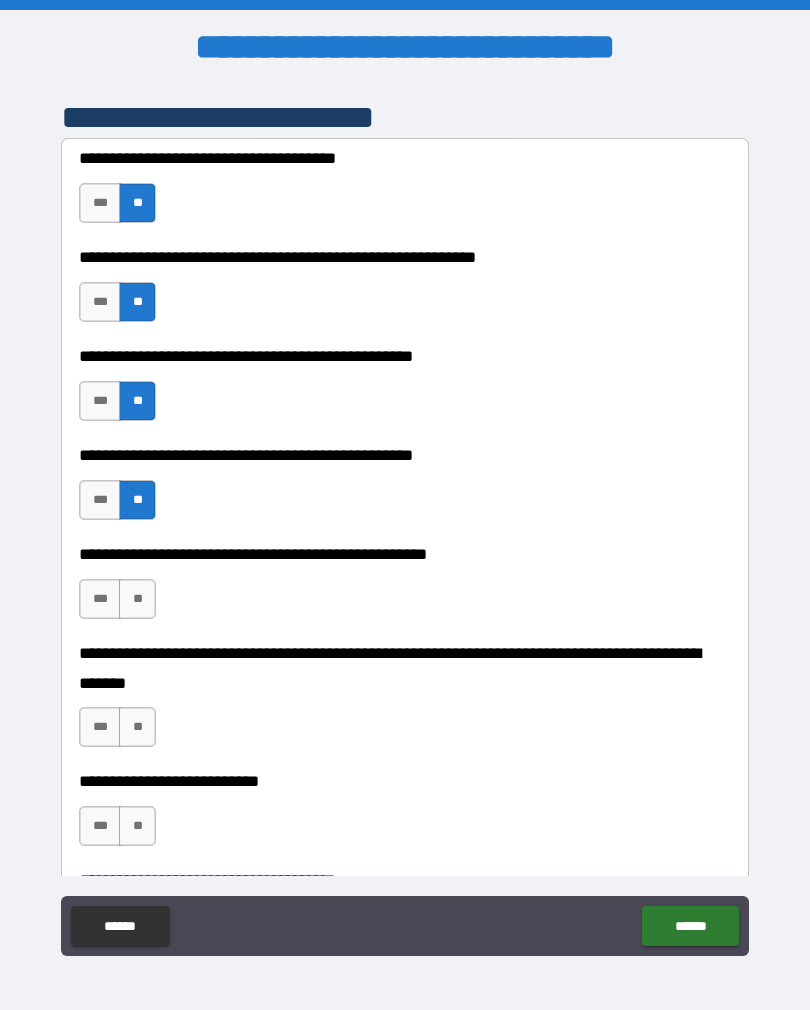 click on "**" at bounding box center (137, 599) 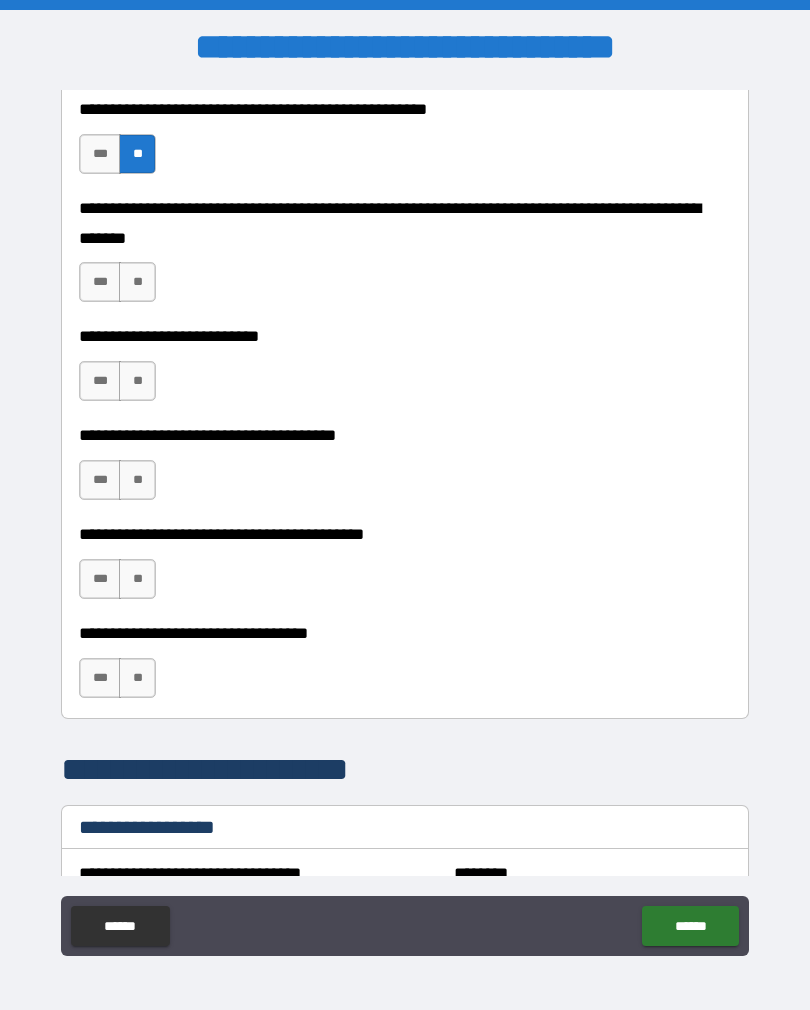 scroll, scrollTop: 835, scrollLeft: 0, axis: vertical 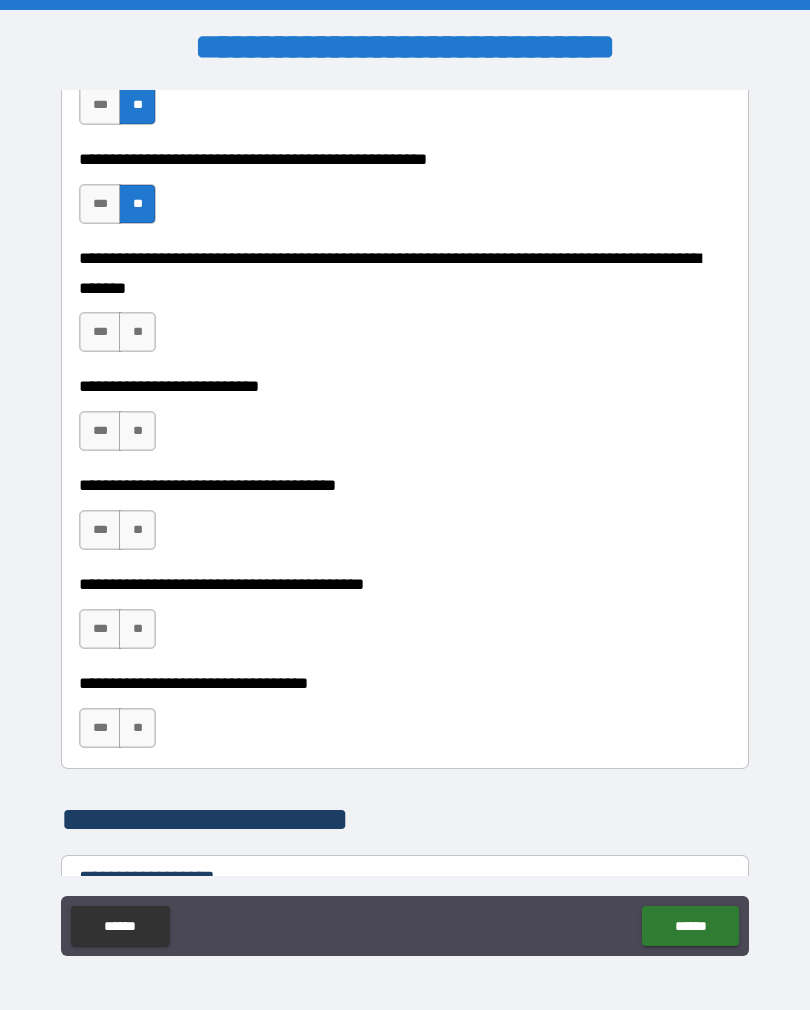 click on "**" at bounding box center [137, 332] 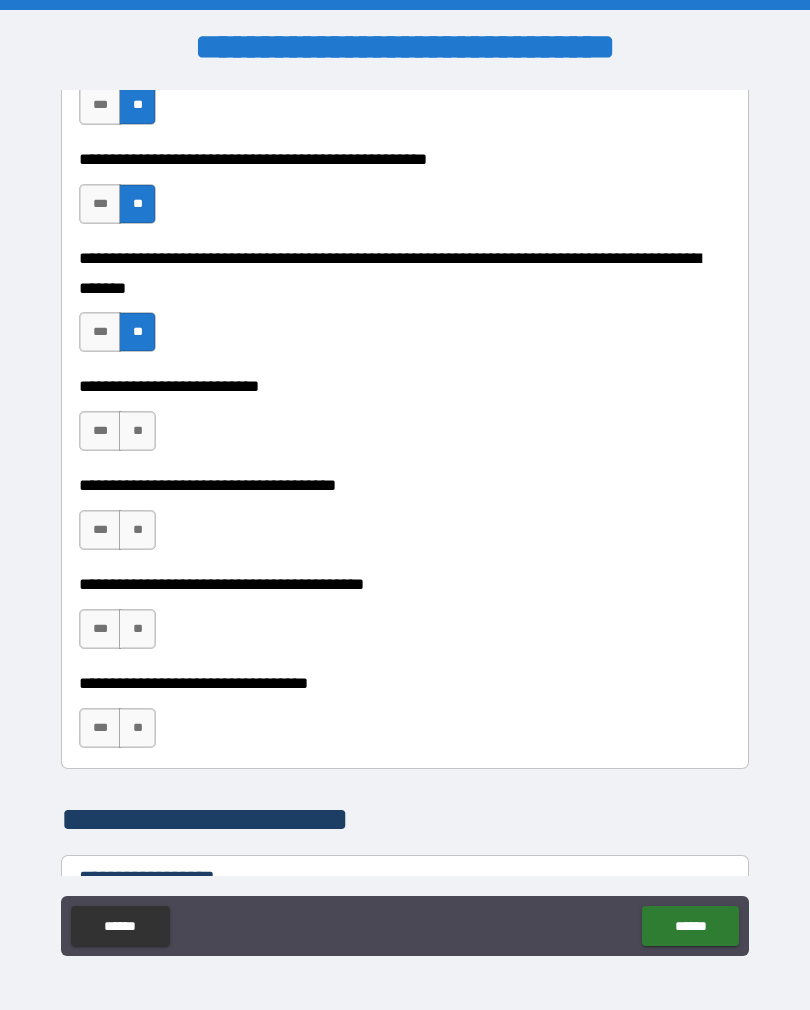 click on "**" at bounding box center (137, 431) 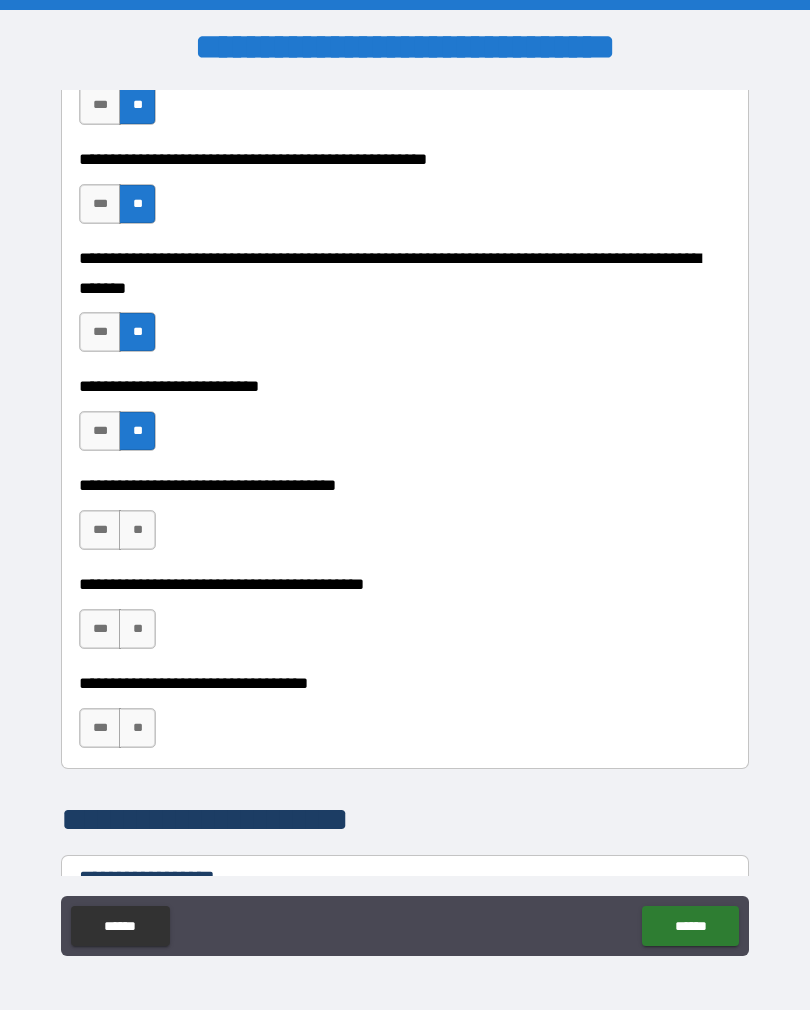 click on "**" at bounding box center [137, 530] 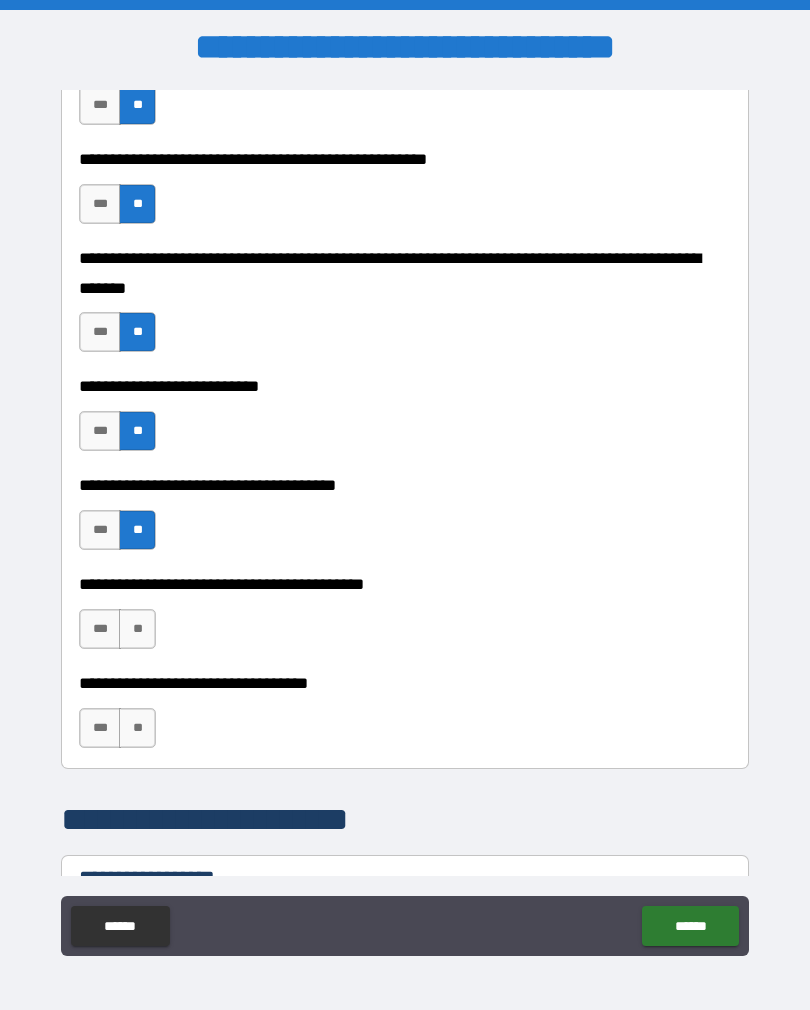 click on "**" at bounding box center (137, 629) 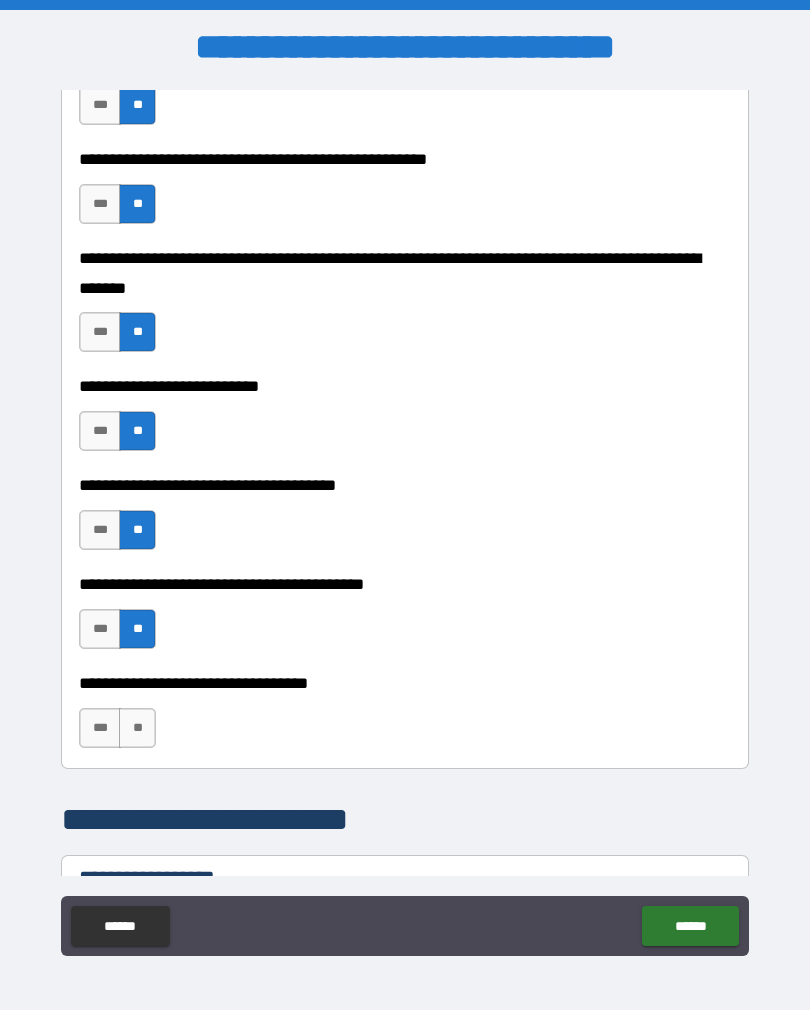 click on "**" at bounding box center [137, 728] 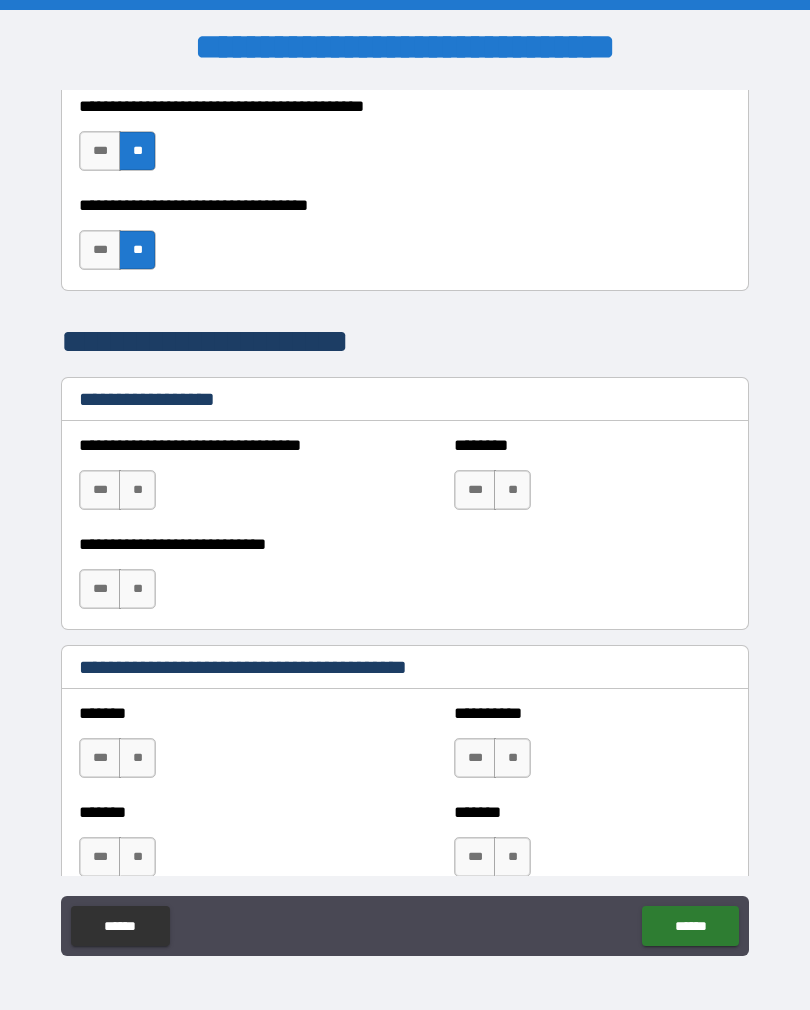 scroll, scrollTop: 1321, scrollLeft: 0, axis: vertical 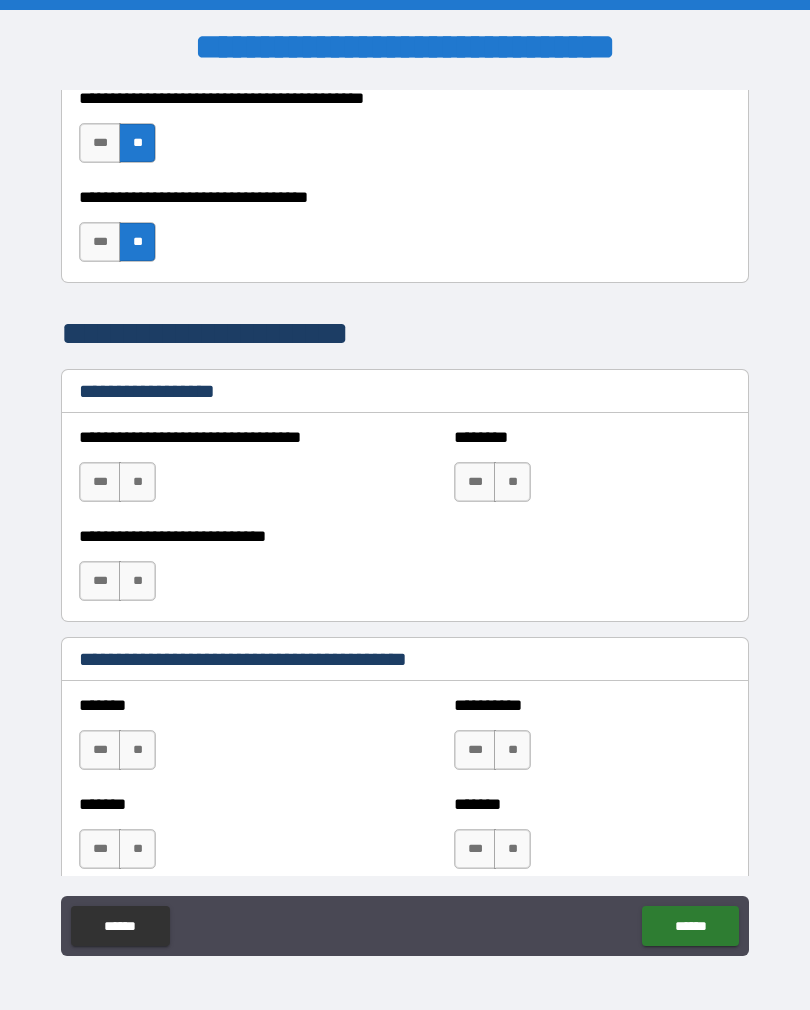 click on "**" at bounding box center (137, 482) 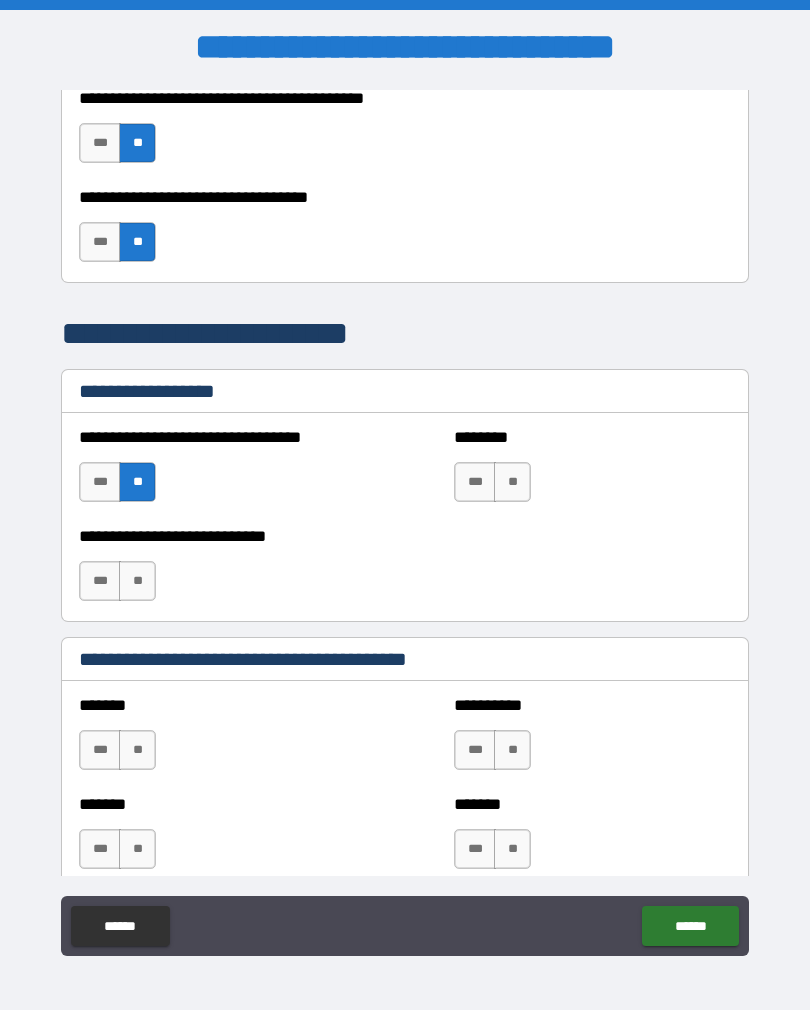 click on "**" at bounding box center (512, 482) 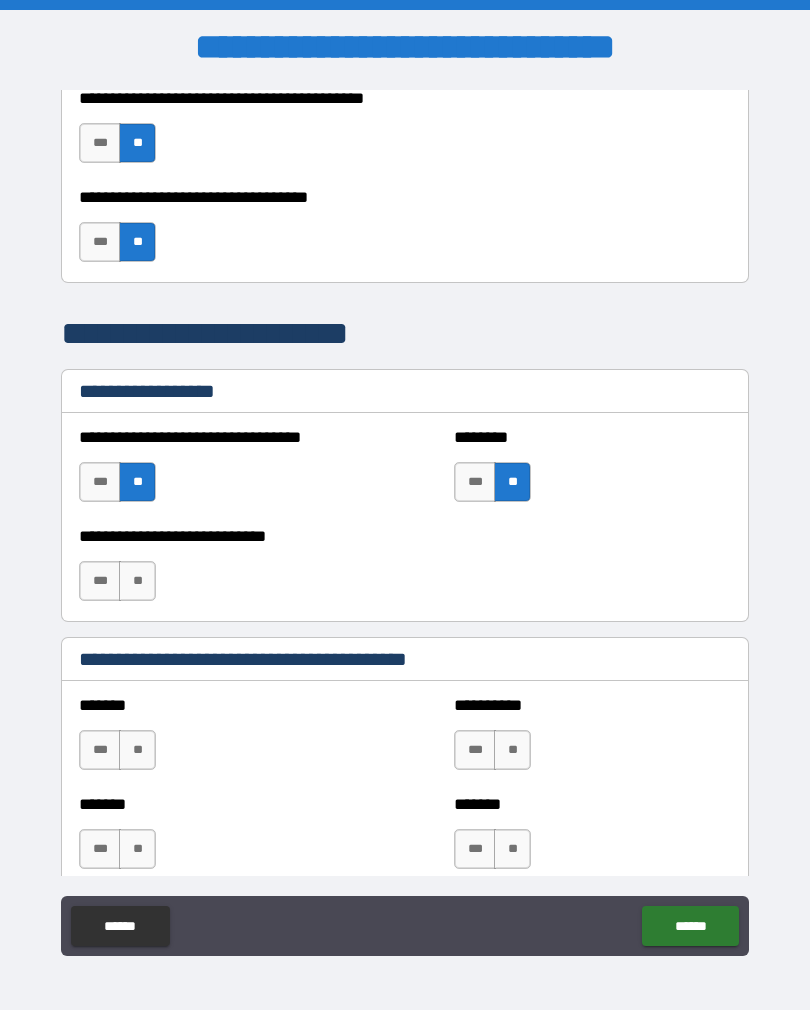 click on "**" at bounding box center (137, 581) 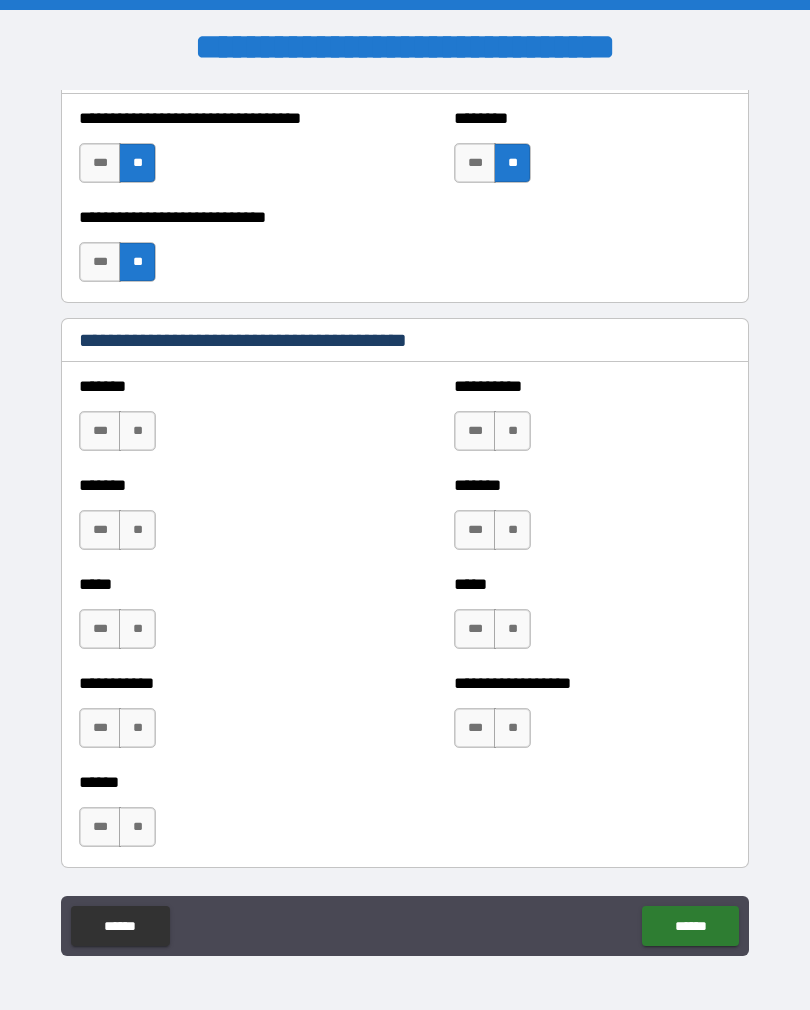 scroll, scrollTop: 1639, scrollLeft: 0, axis: vertical 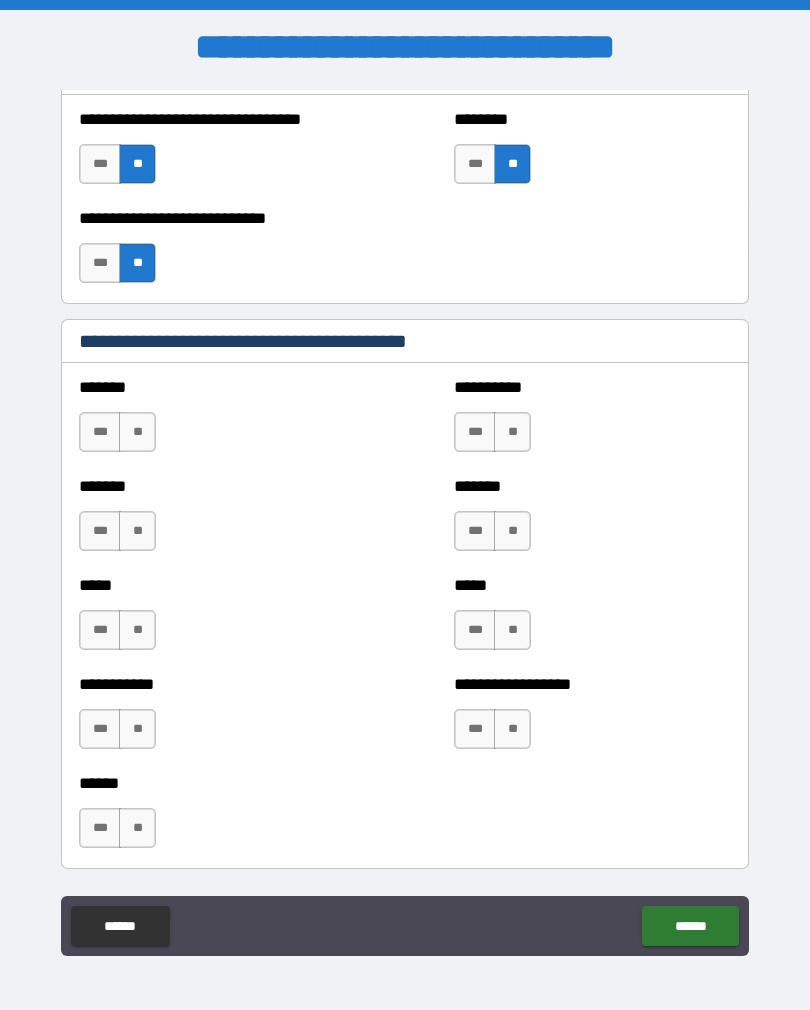click on "**" at bounding box center [137, 432] 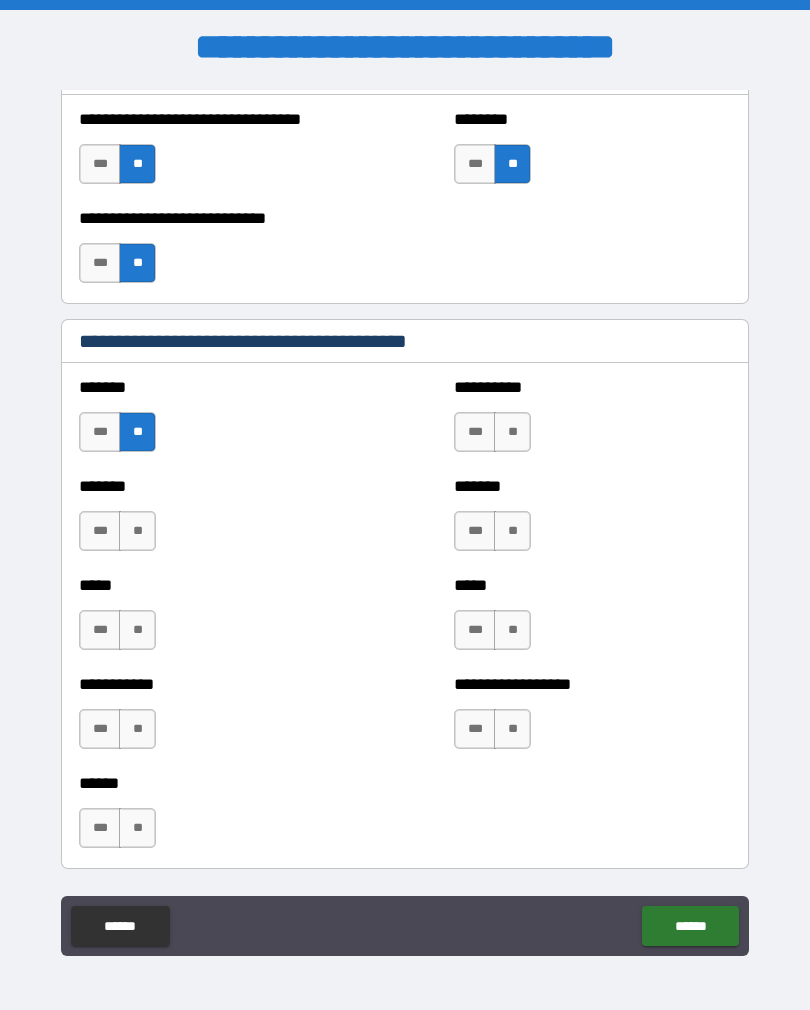 click on "**" at bounding box center [512, 432] 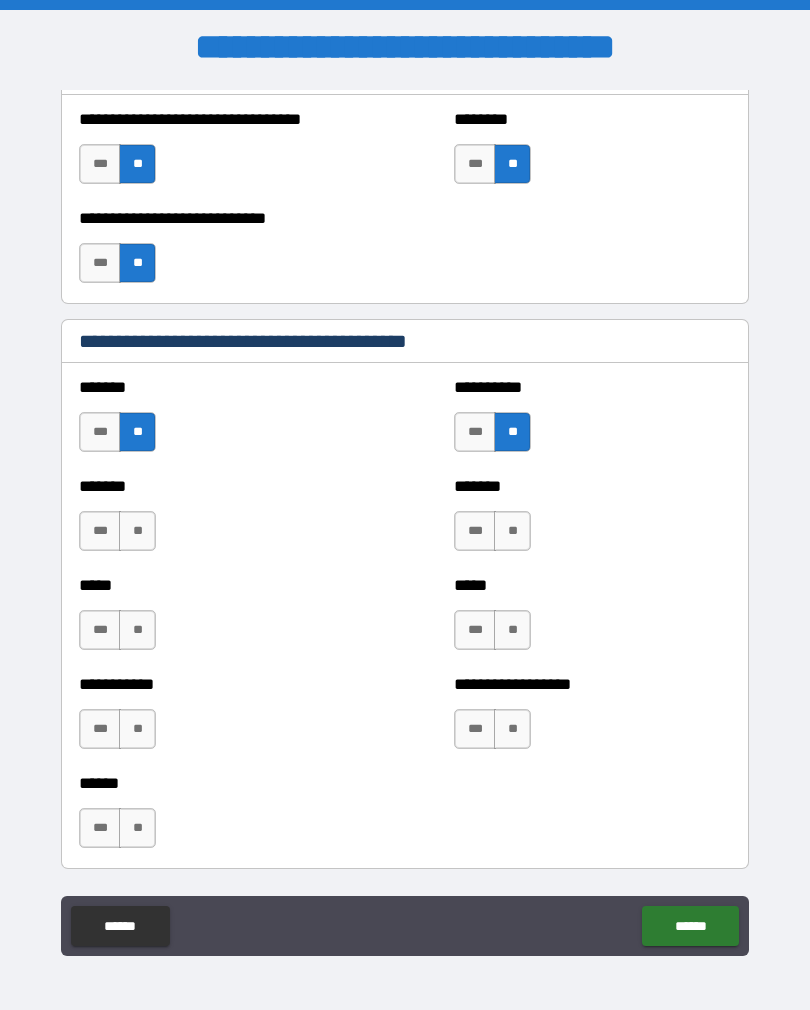 click on "**" at bounding box center [137, 531] 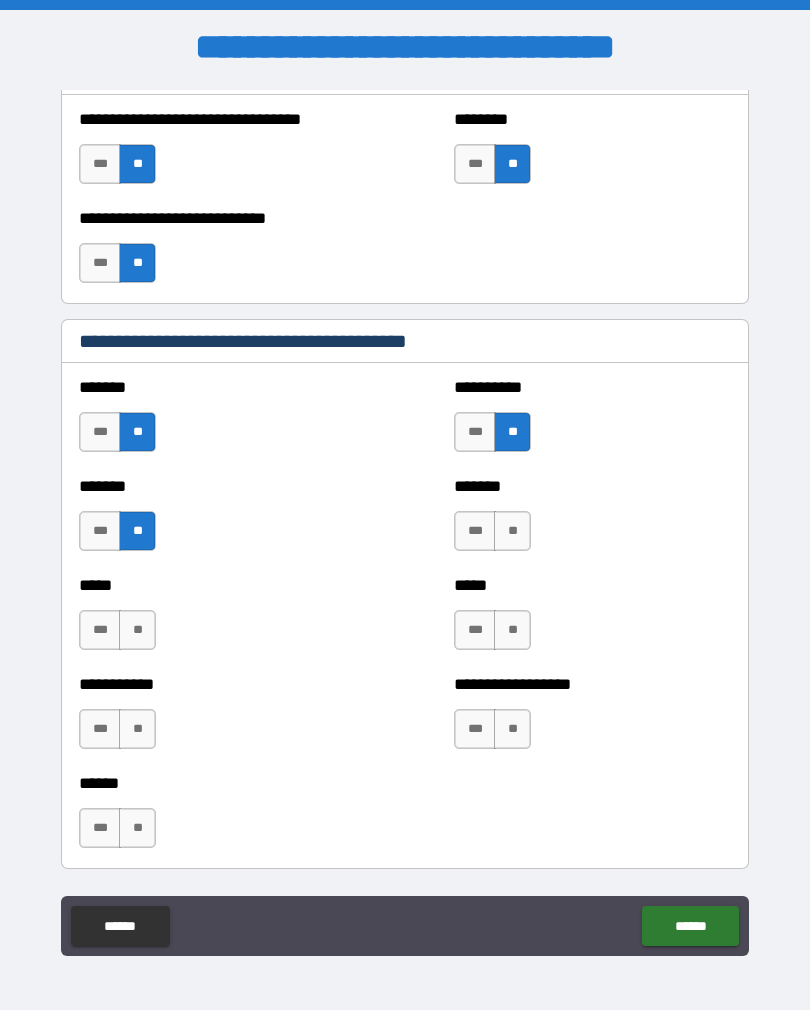 click on "**" at bounding box center [512, 531] 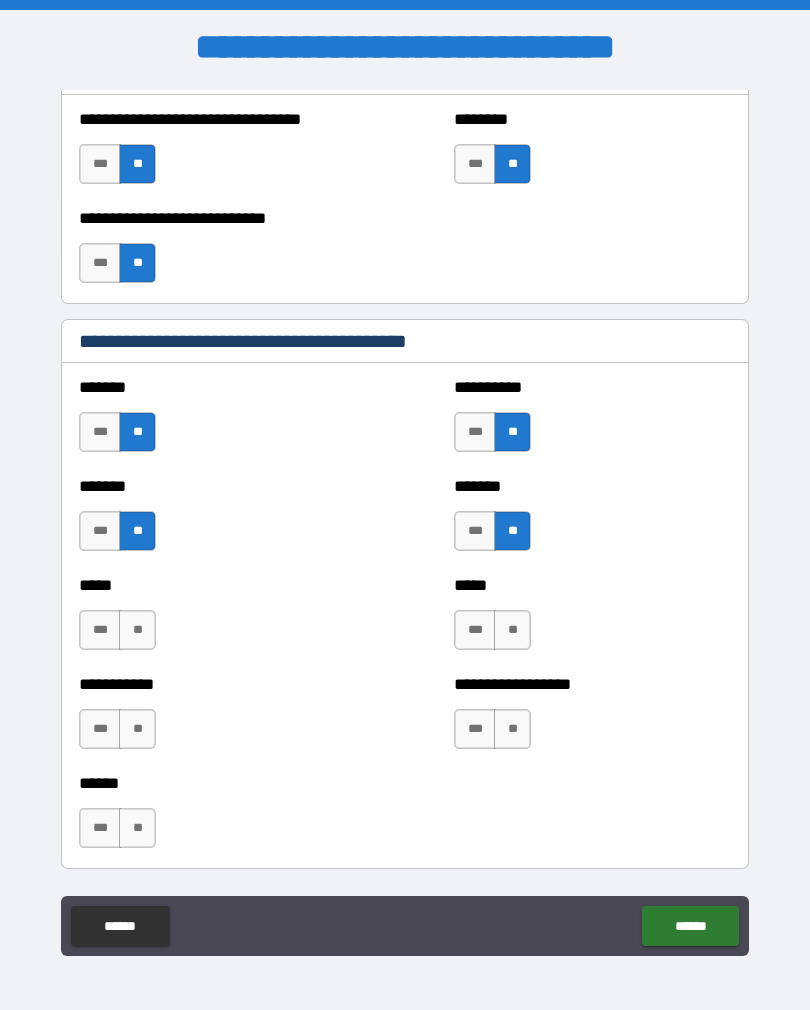 click on "**" at bounding box center [512, 630] 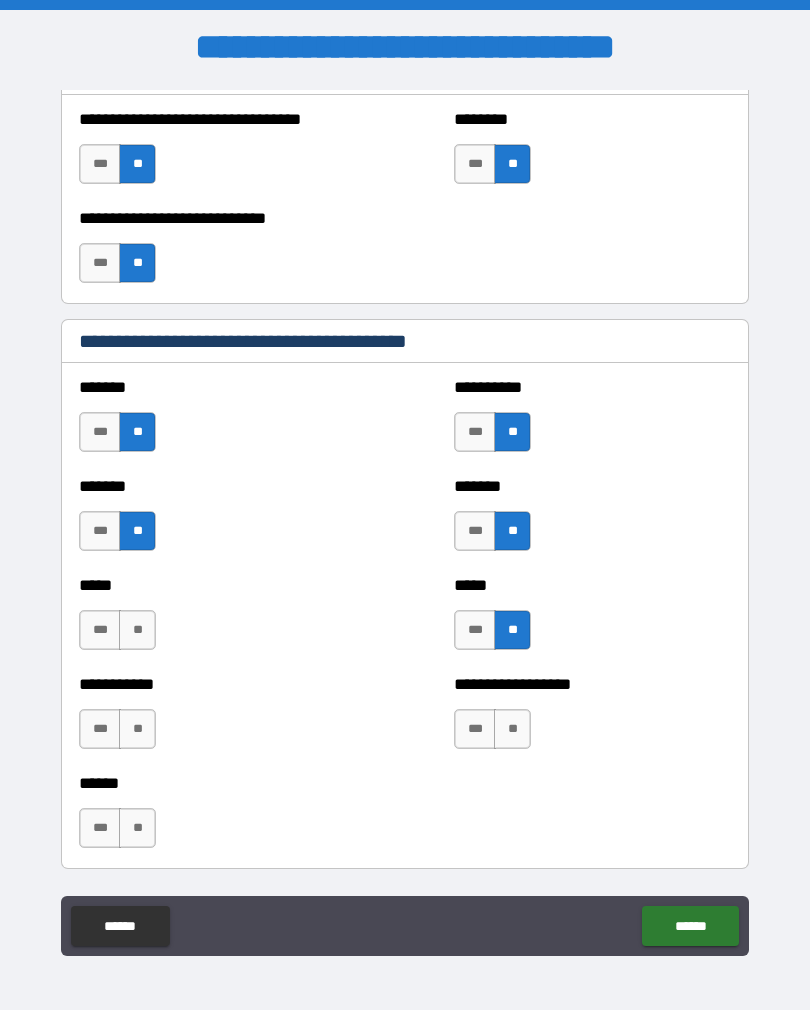 click on "**" at bounding box center (137, 630) 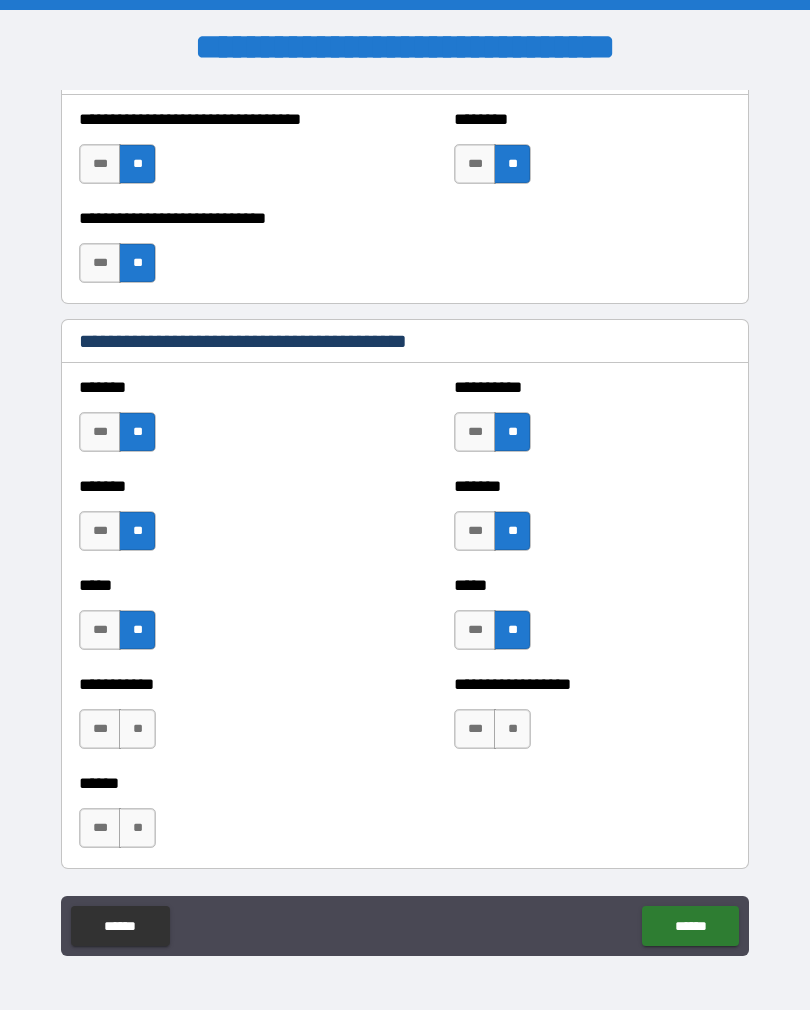 click on "**" at bounding box center (512, 729) 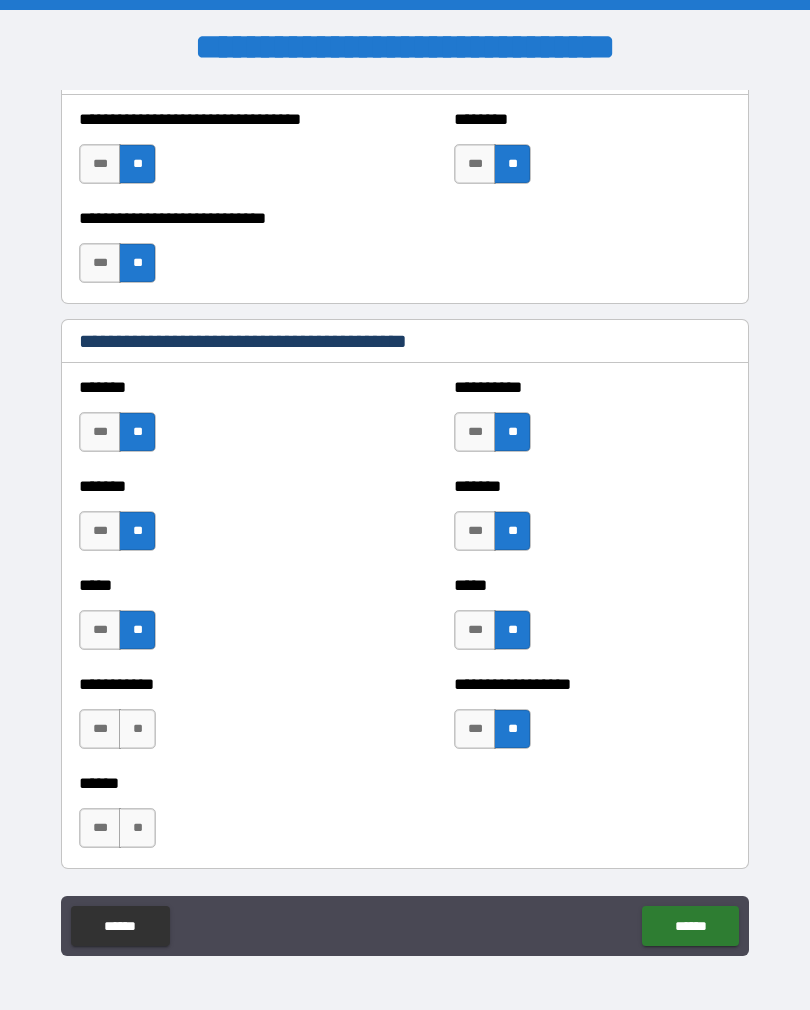 click on "**" at bounding box center [137, 729] 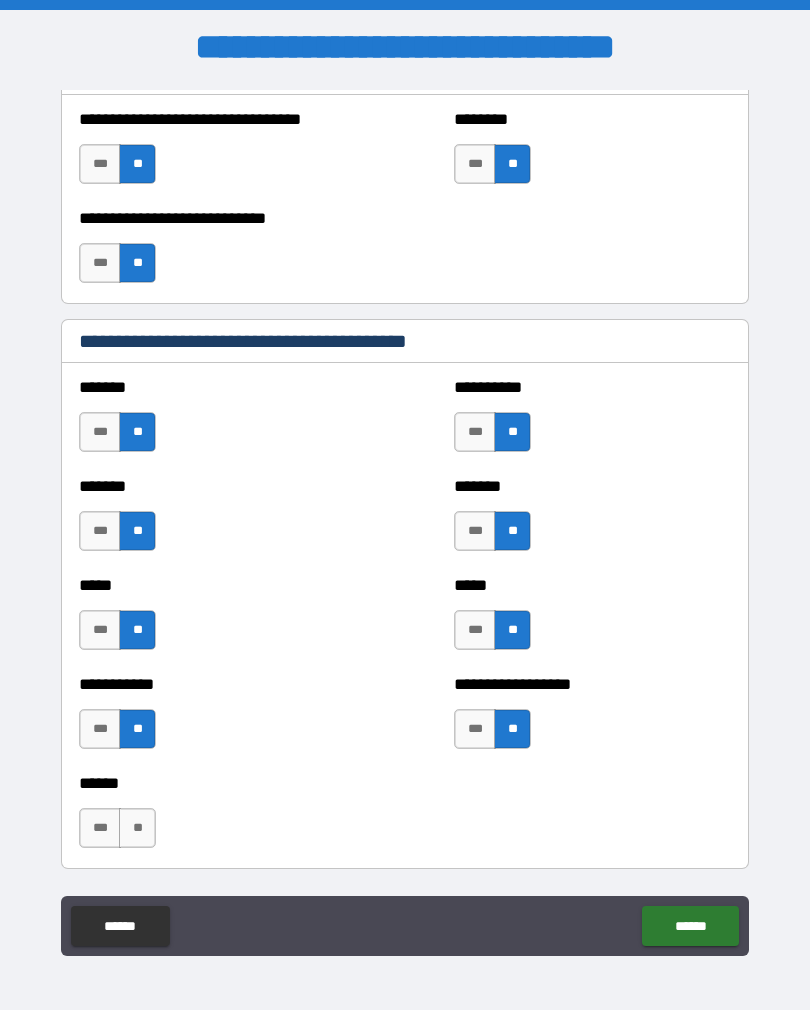 click on "**" at bounding box center [137, 828] 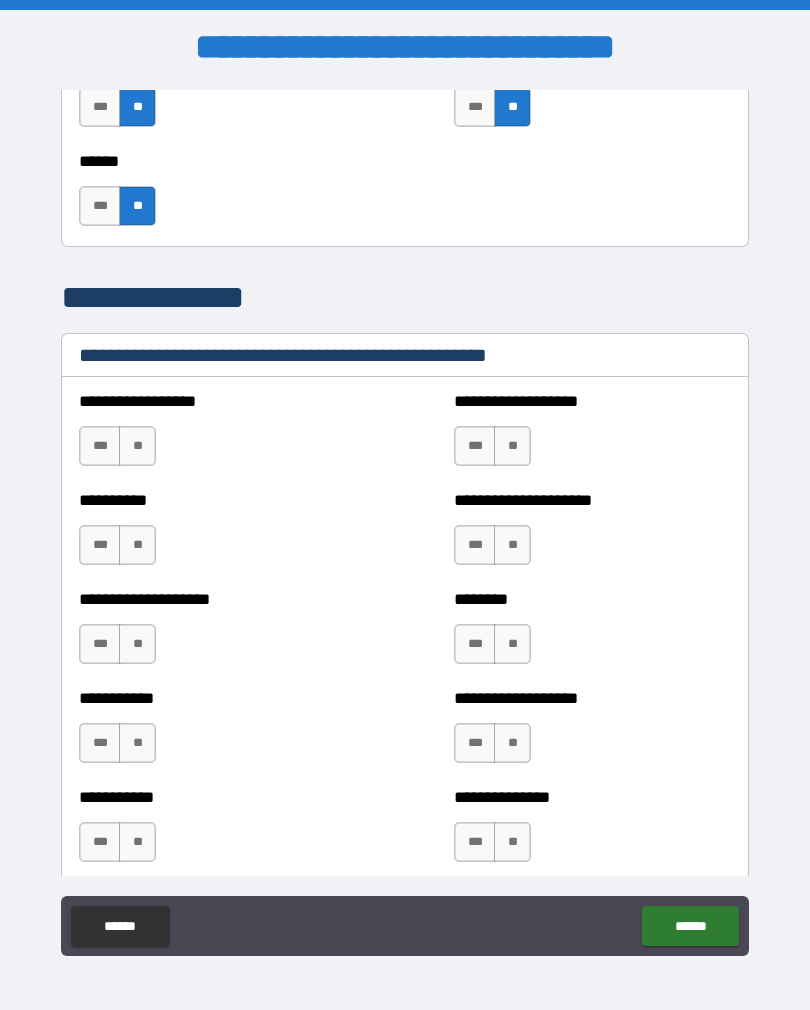 scroll, scrollTop: 2259, scrollLeft: 0, axis: vertical 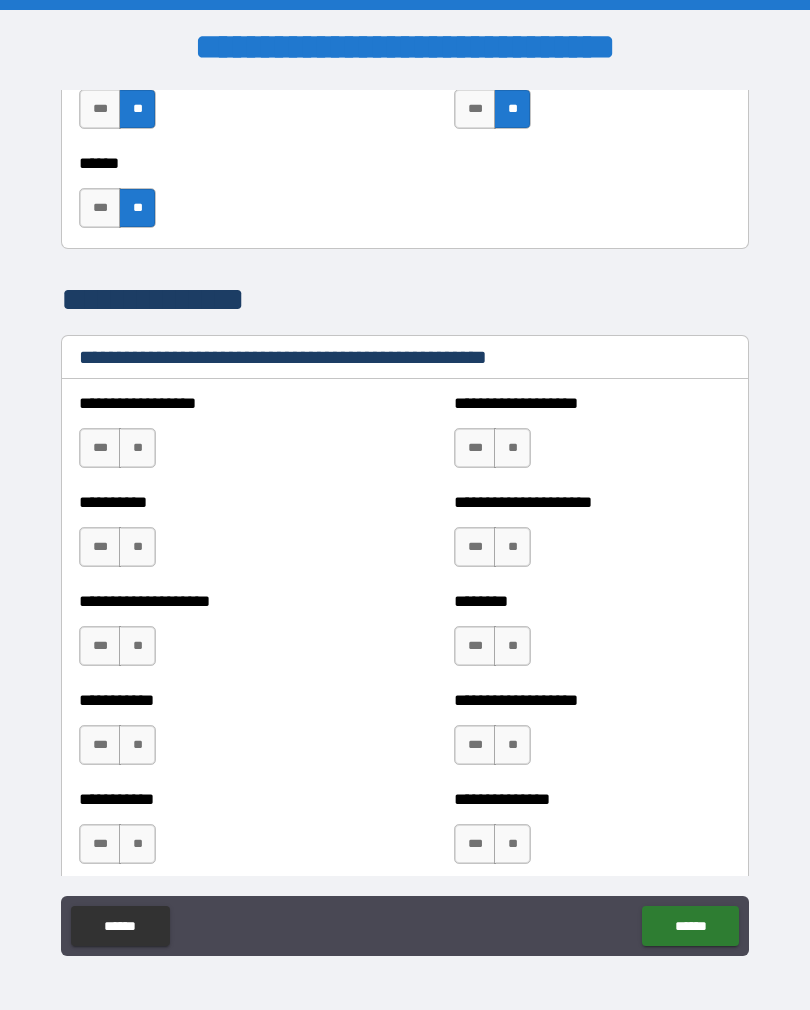 click on "**" at bounding box center (137, 448) 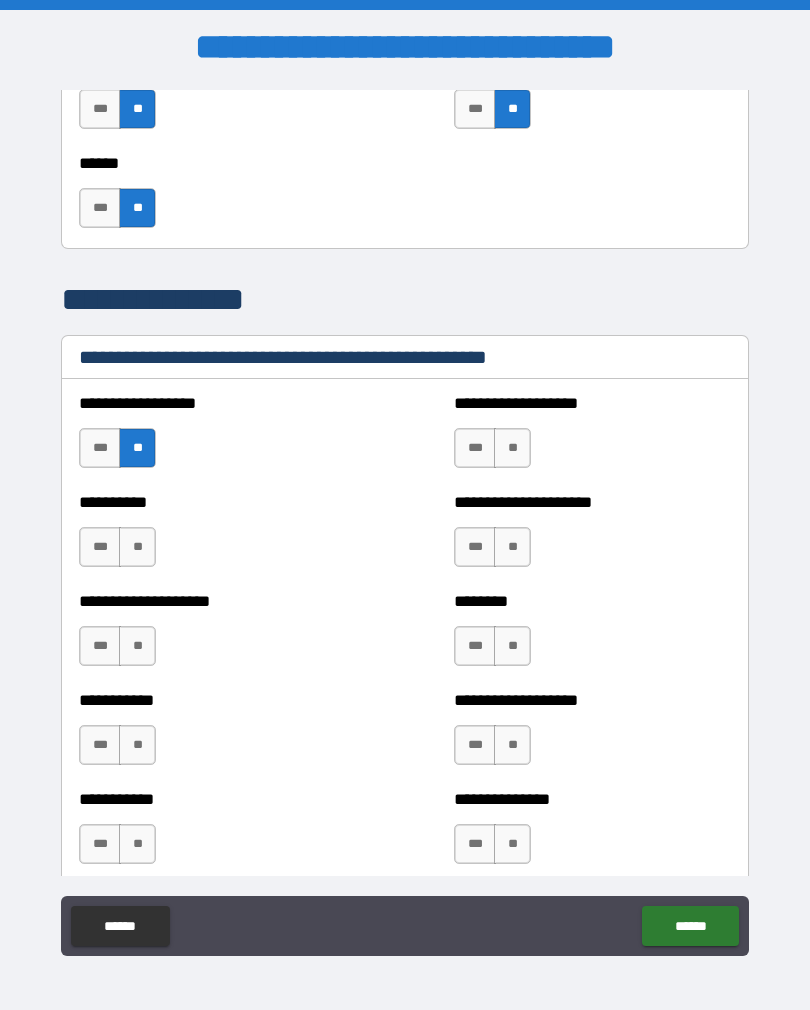 click on "**" at bounding box center [512, 448] 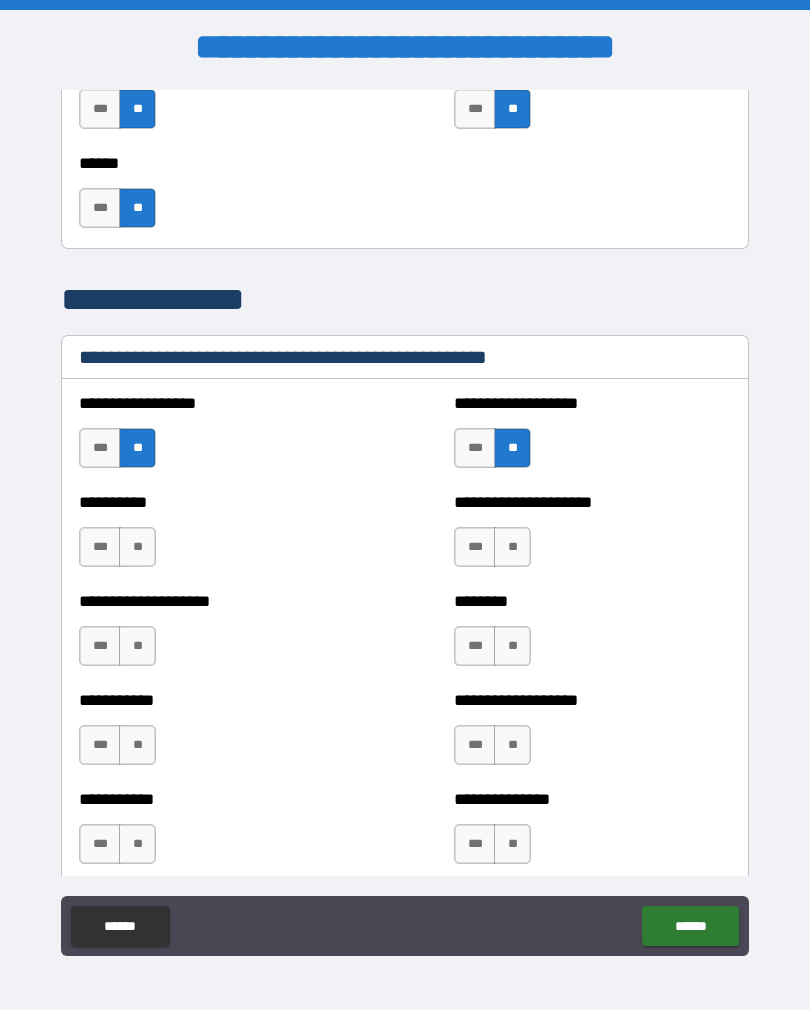 click on "**" at bounding box center [137, 547] 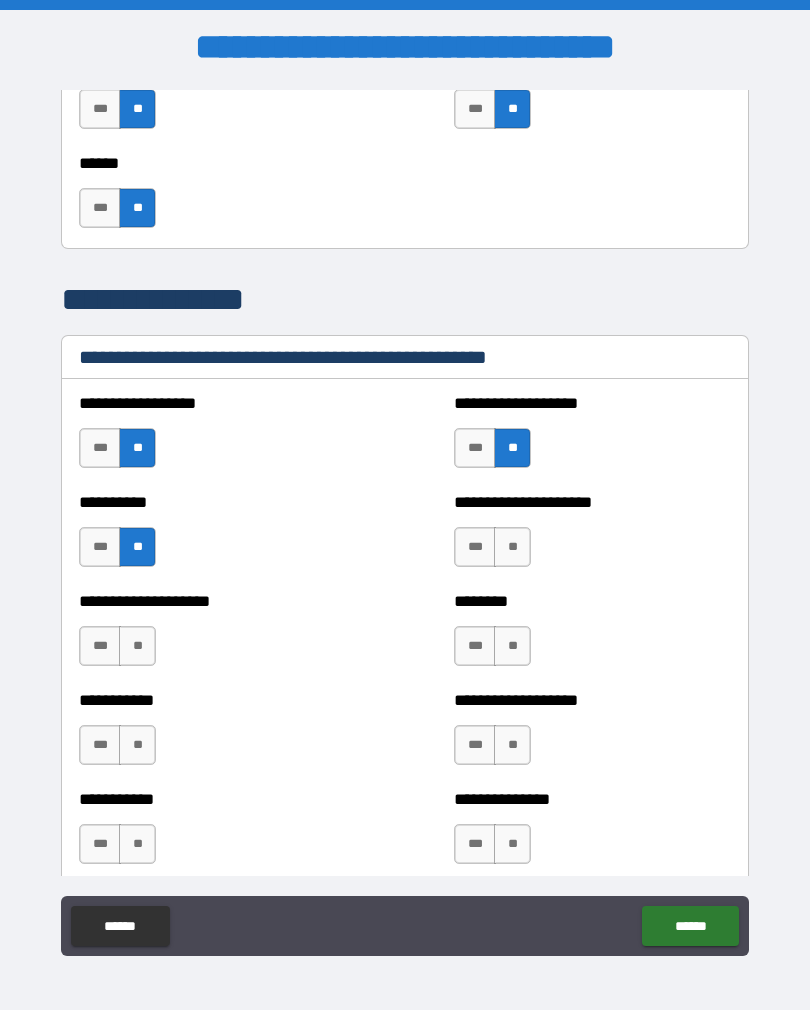 click on "**" at bounding box center (512, 547) 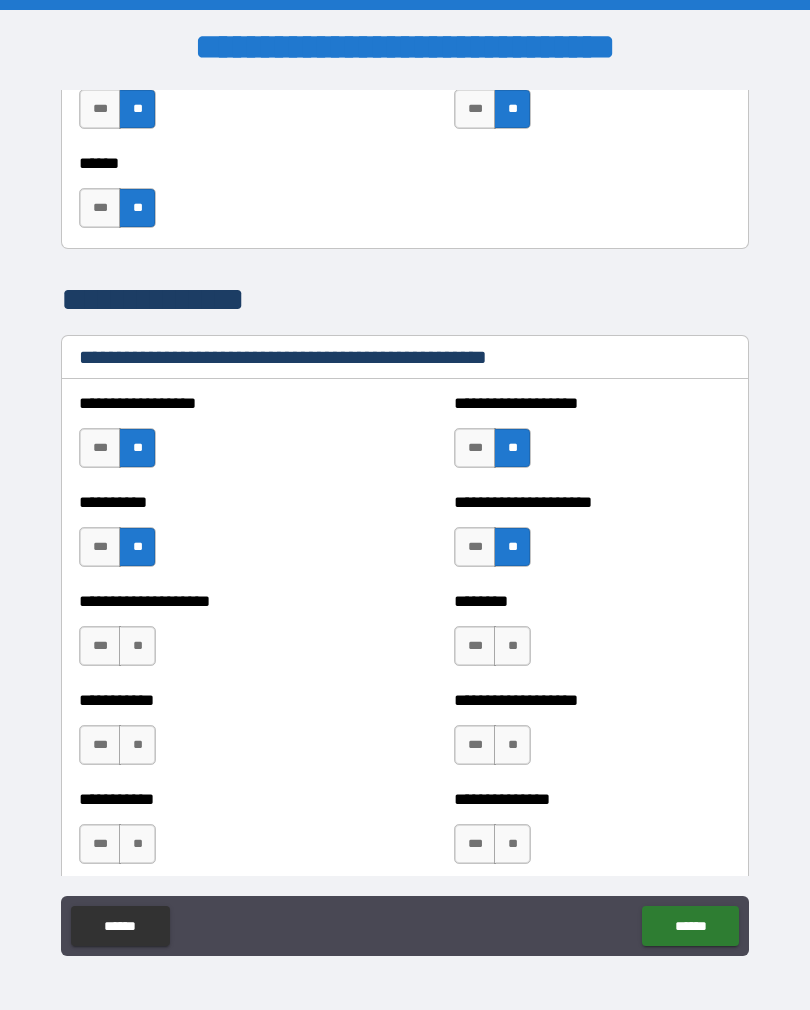 click on "**" at bounding box center [137, 646] 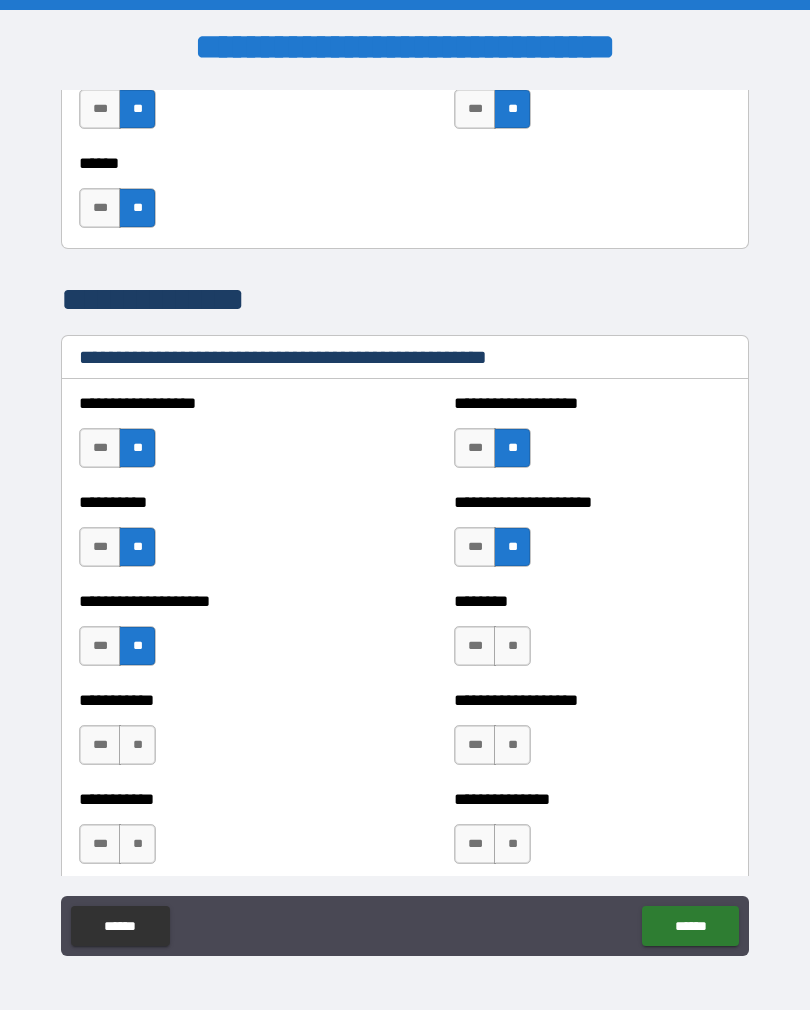 click on "**" at bounding box center (512, 646) 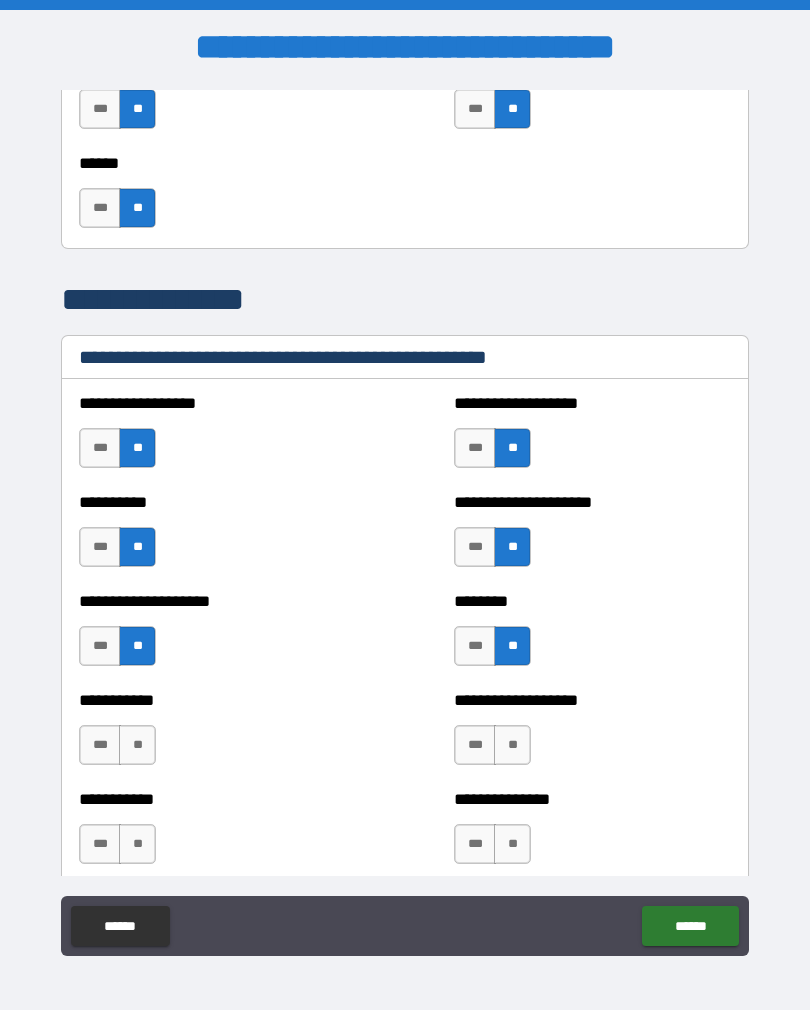 click on "**" at bounding box center [512, 745] 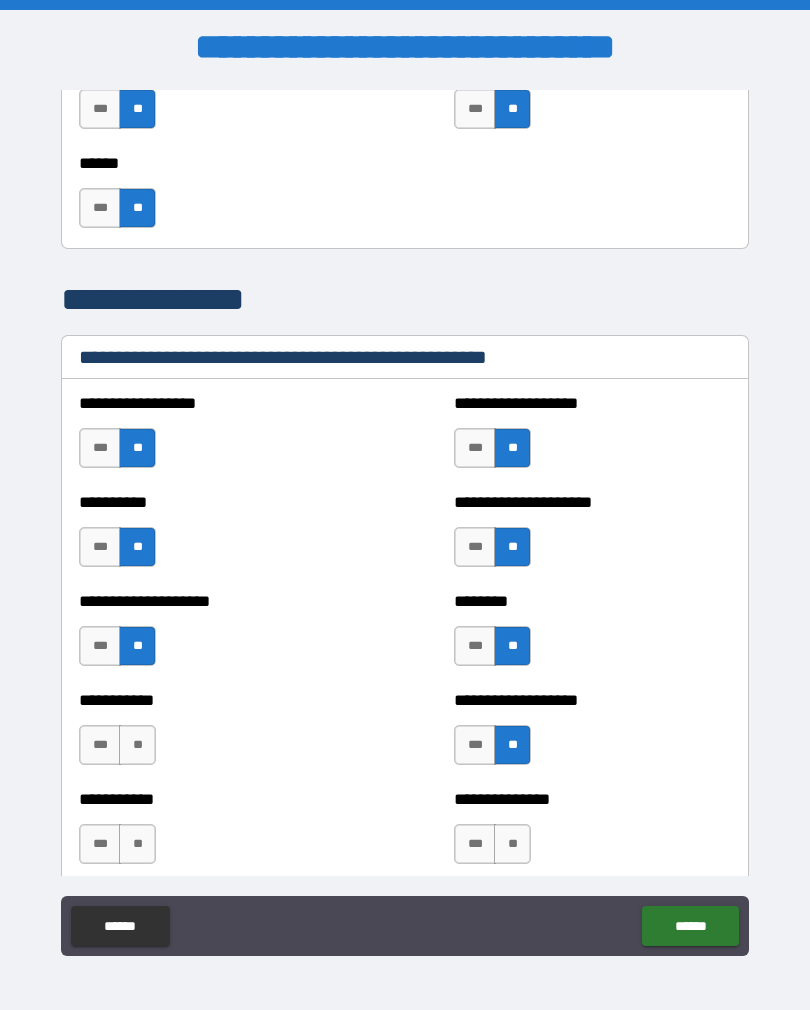 click on "**" at bounding box center (137, 745) 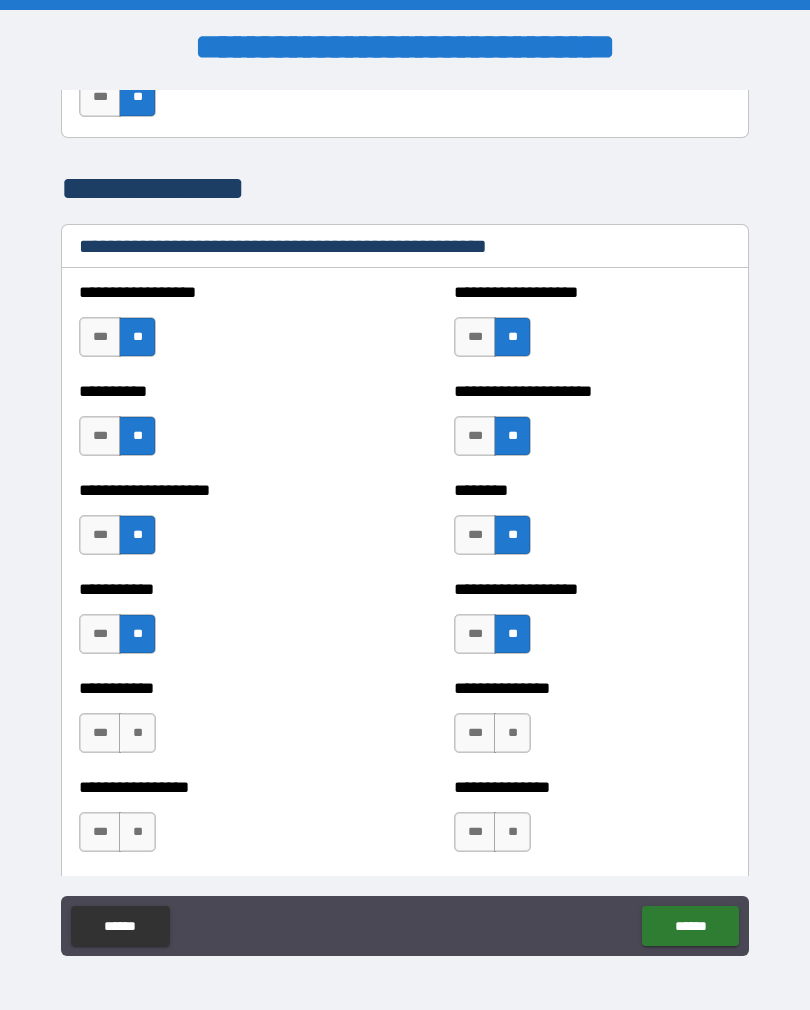 scroll, scrollTop: 2379, scrollLeft: 0, axis: vertical 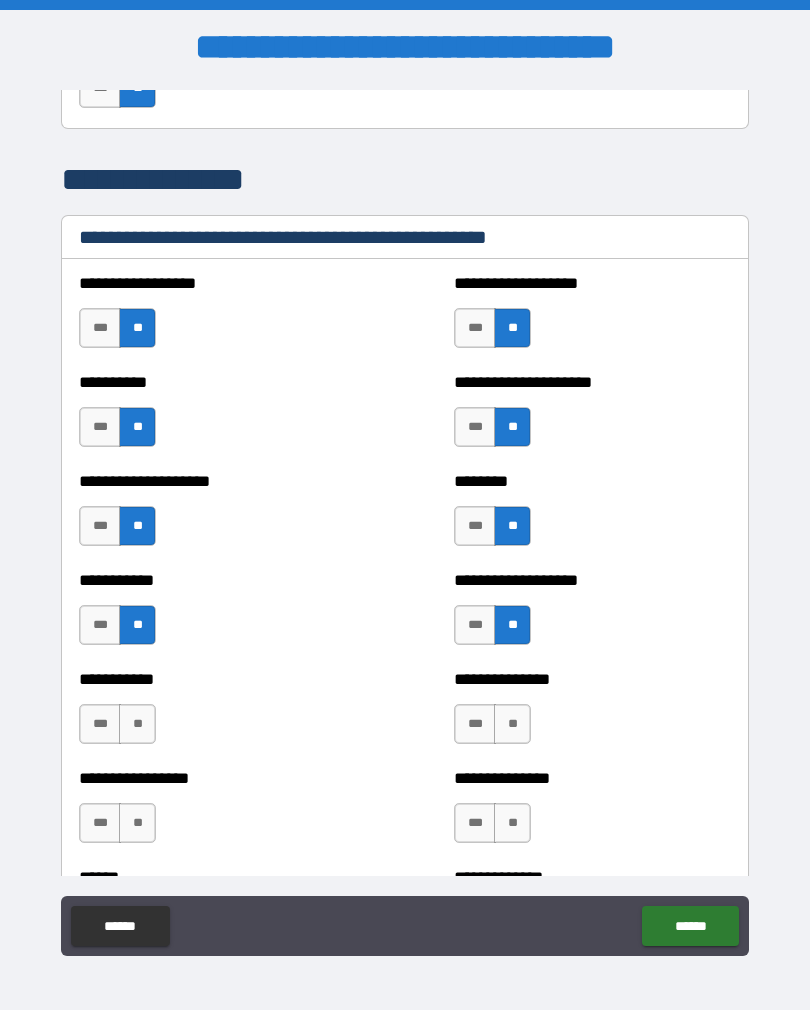 click on "**" at bounding box center (512, 724) 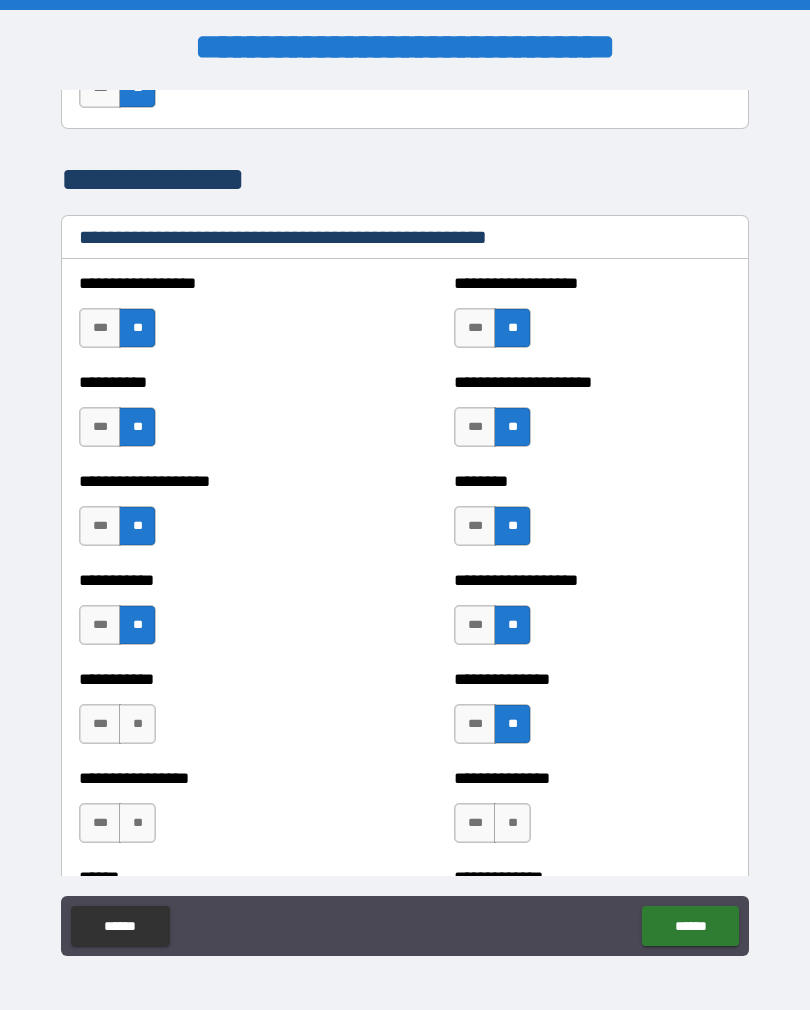 click on "**" at bounding box center (137, 724) 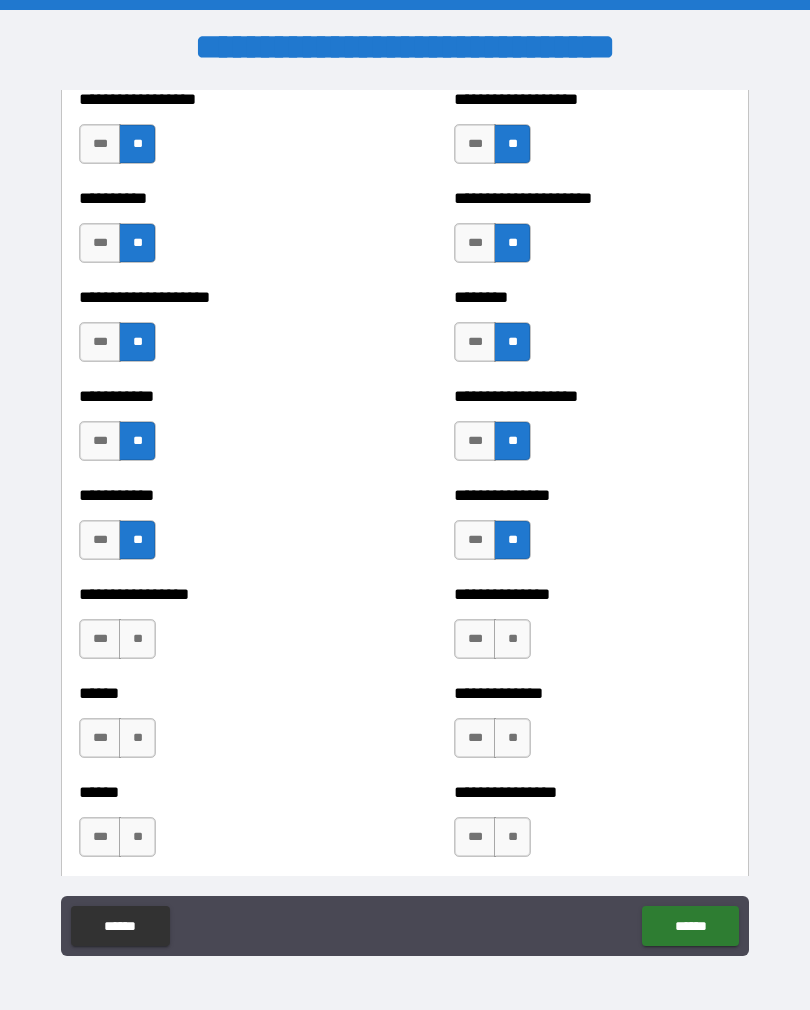 scroll, scrollTop: 2568, scrollLeft: 0, axis: vertical 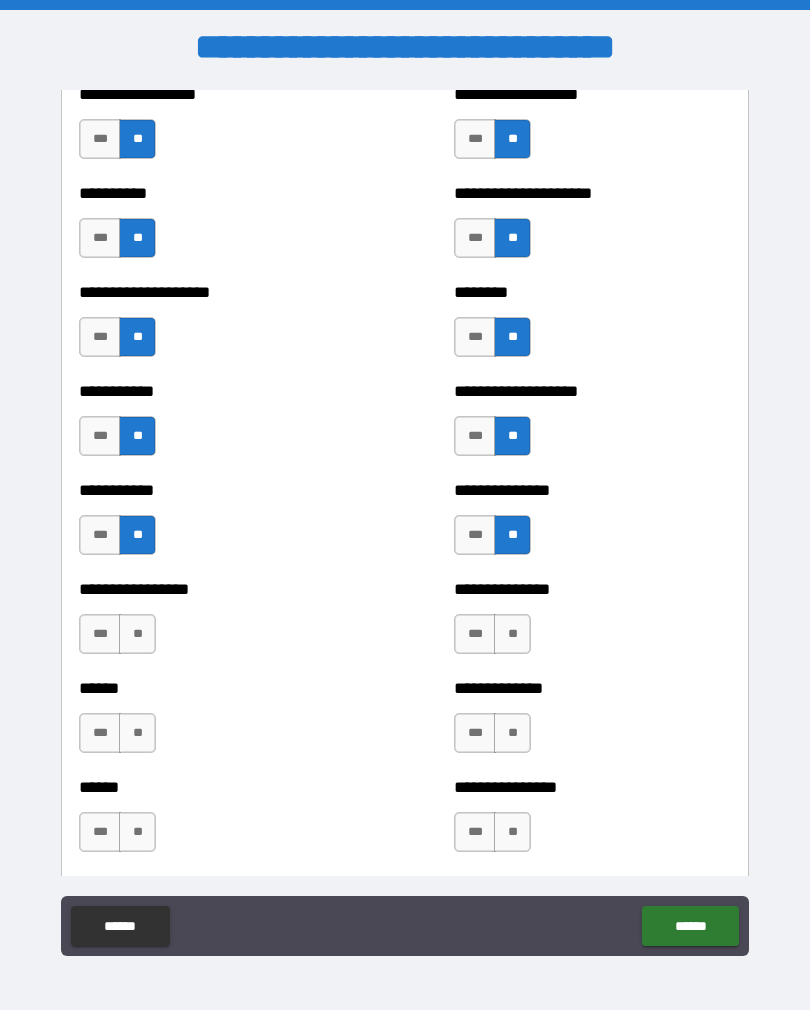 click on "**" at bounding box center [512, 634] 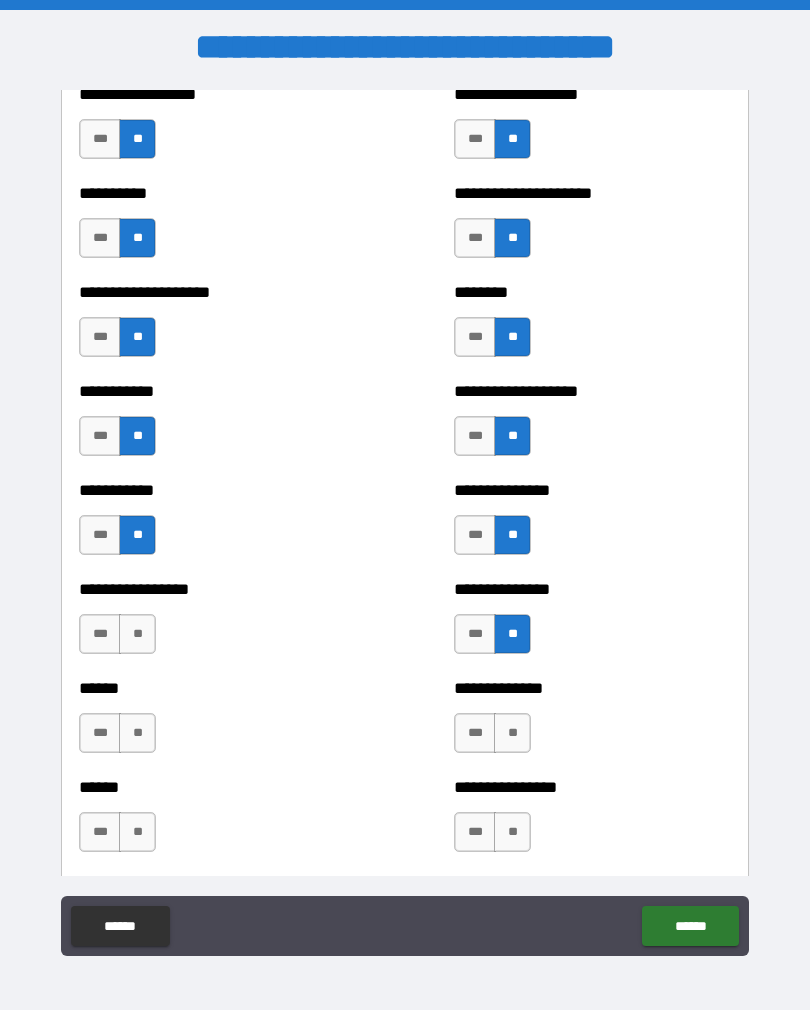 click on "**" at bounding box center [137, 634] 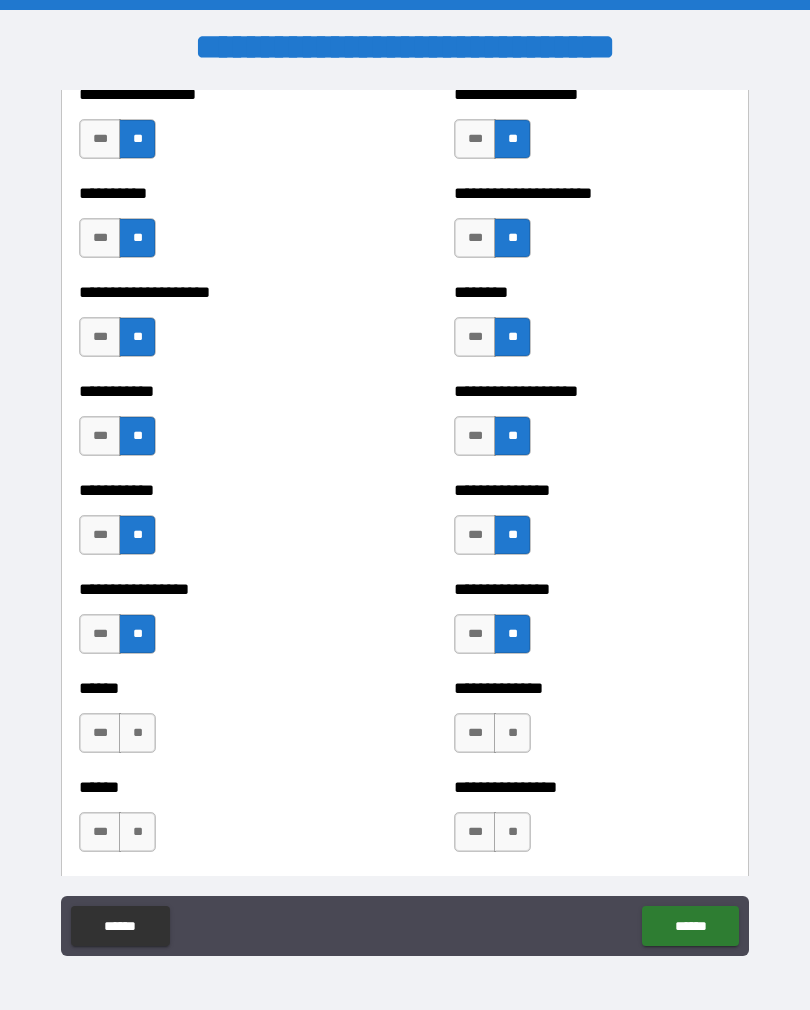 click on "**" at bounding box center (512, 733) 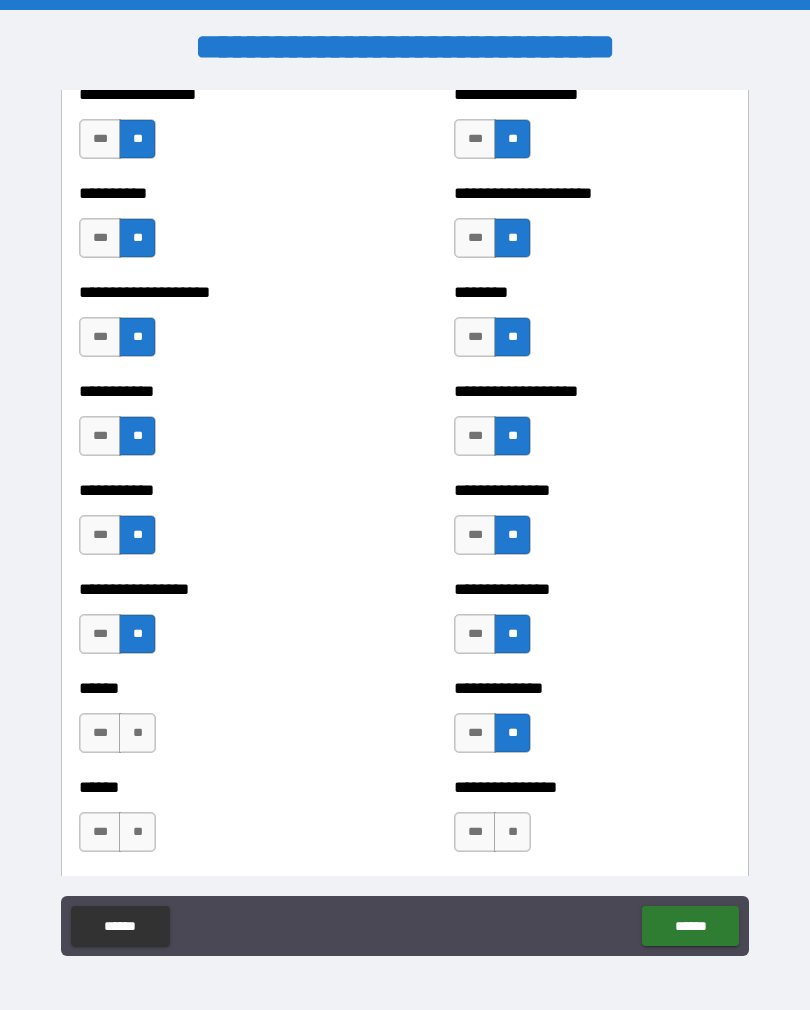 click on "**" at bounding box center [137, 733] 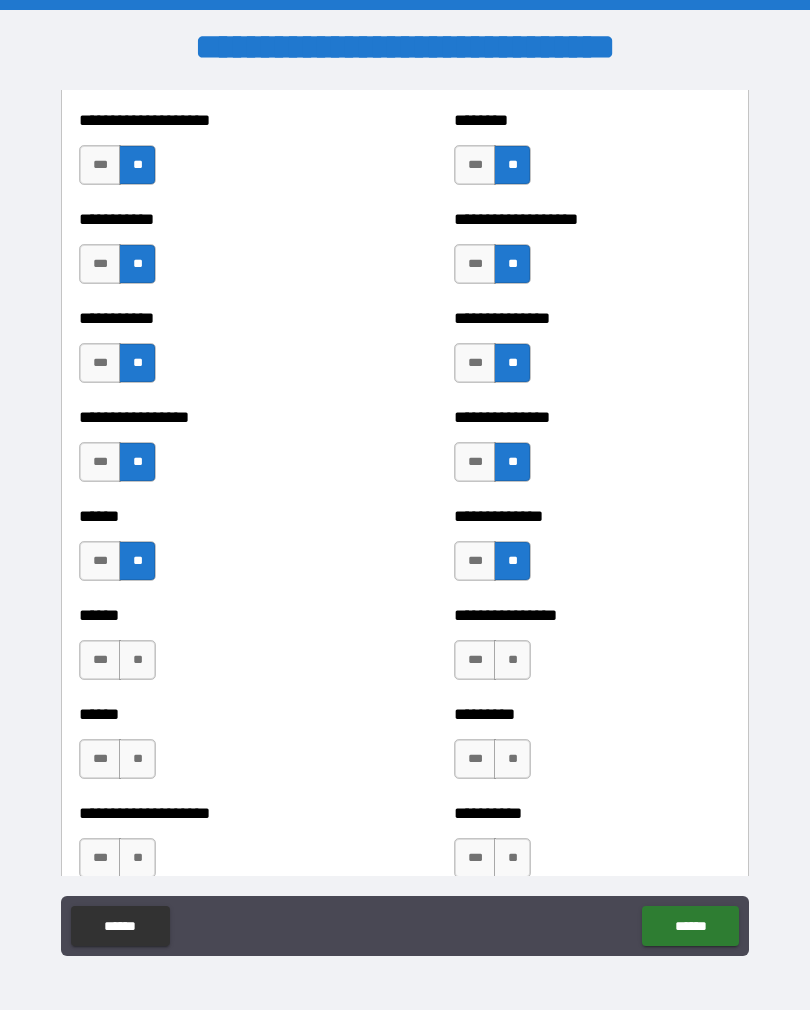 scroll, scrollTop: 2751, scrollLeft: 0, axis: vertical 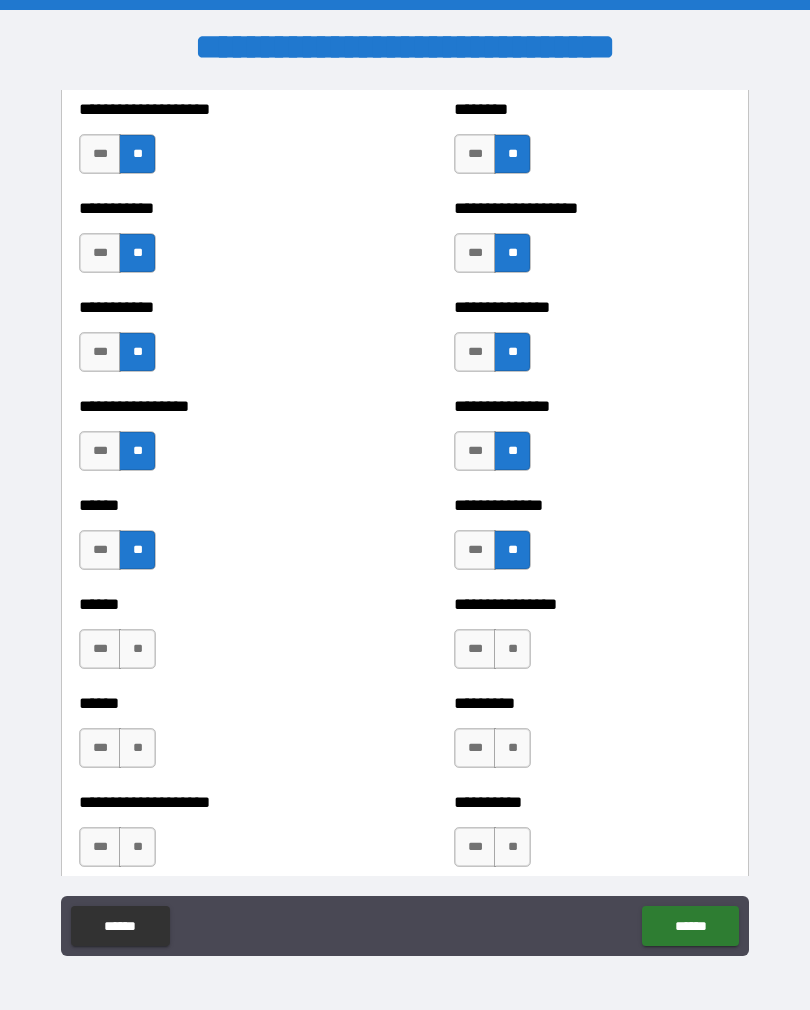 click on "**" at bounding box center [512, 649] 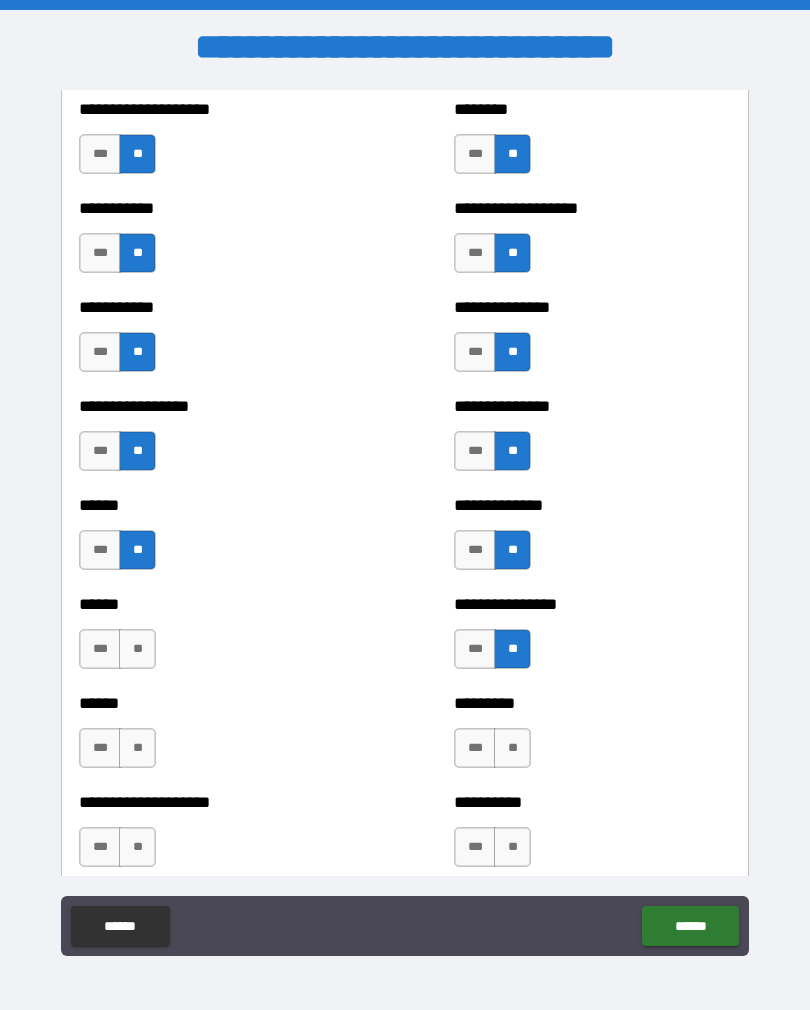 click on "**" at bounding box center [137, 649] 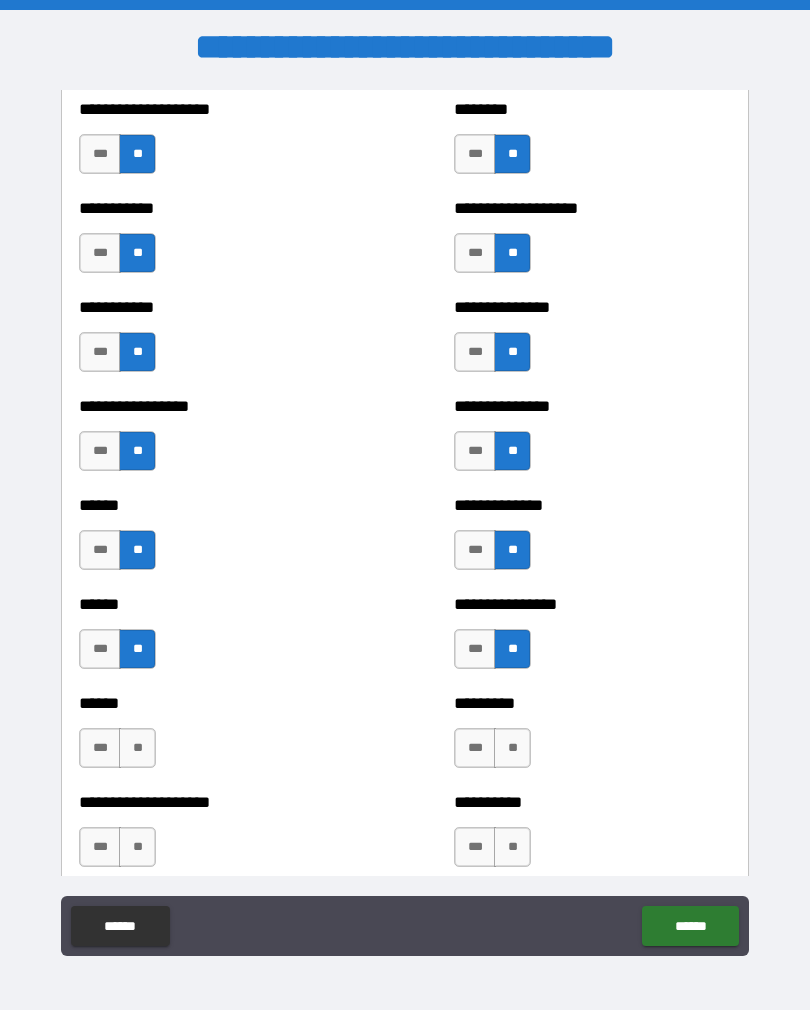 click on "**" at bounding box center [137, 748] 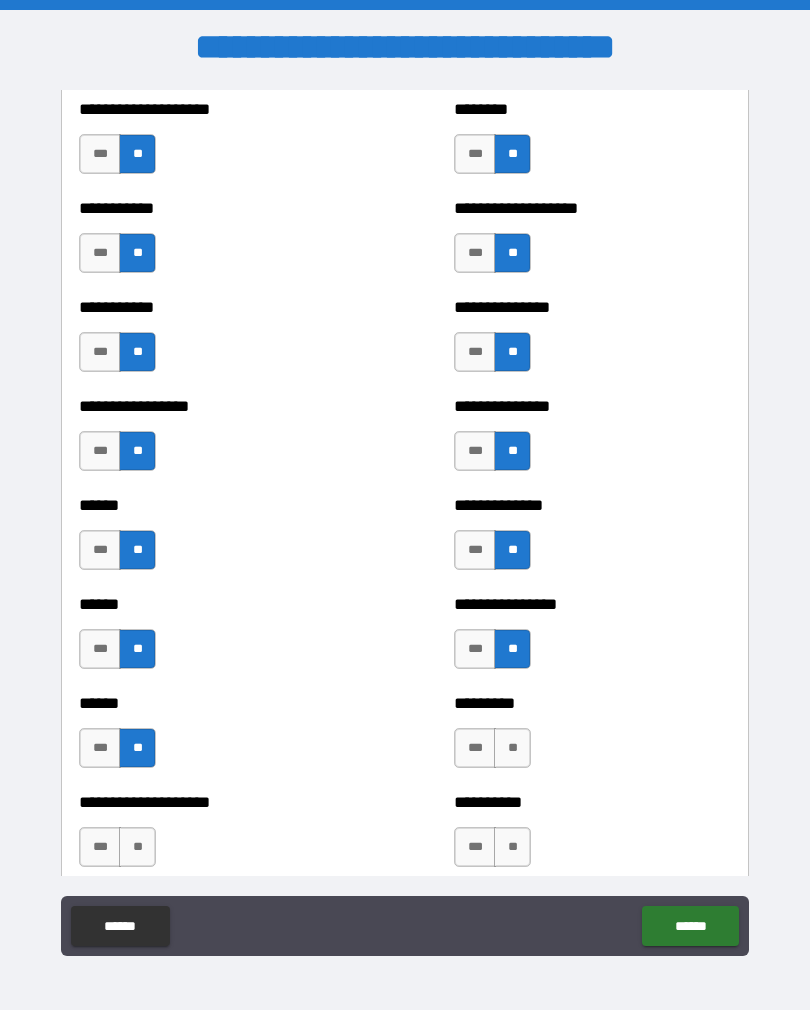 click on "**" at bounding box center [512, 748] 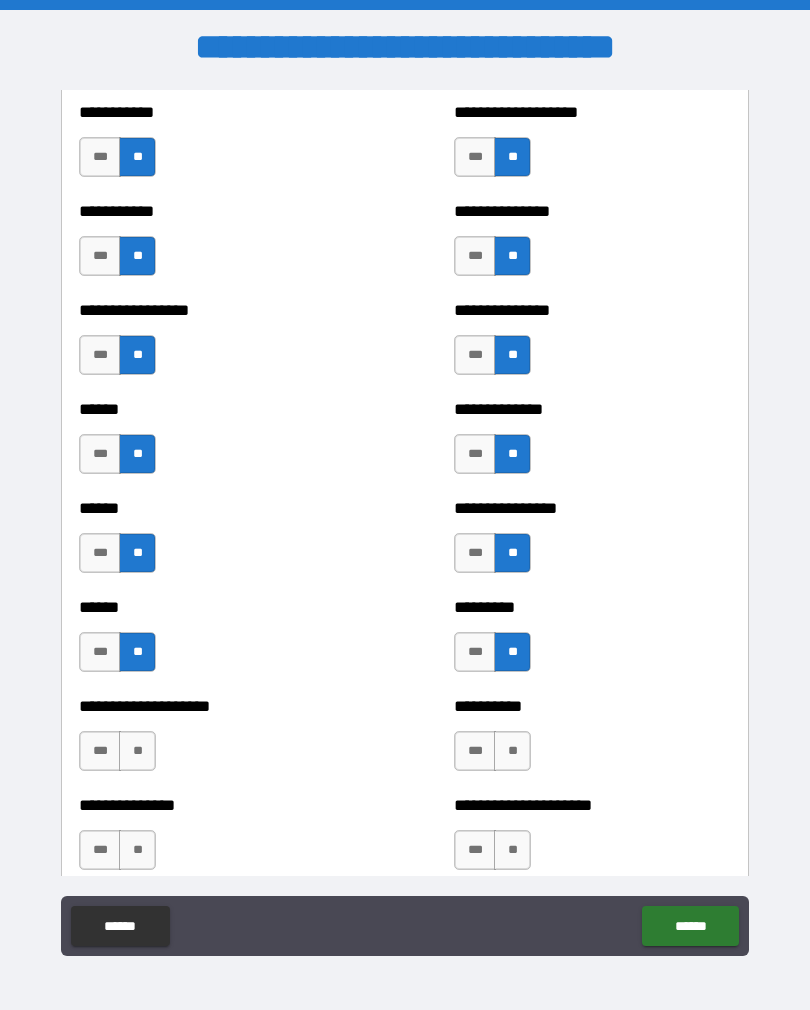scroll, scrollTop: 2861, scrollLeft: 0, axis: vertical 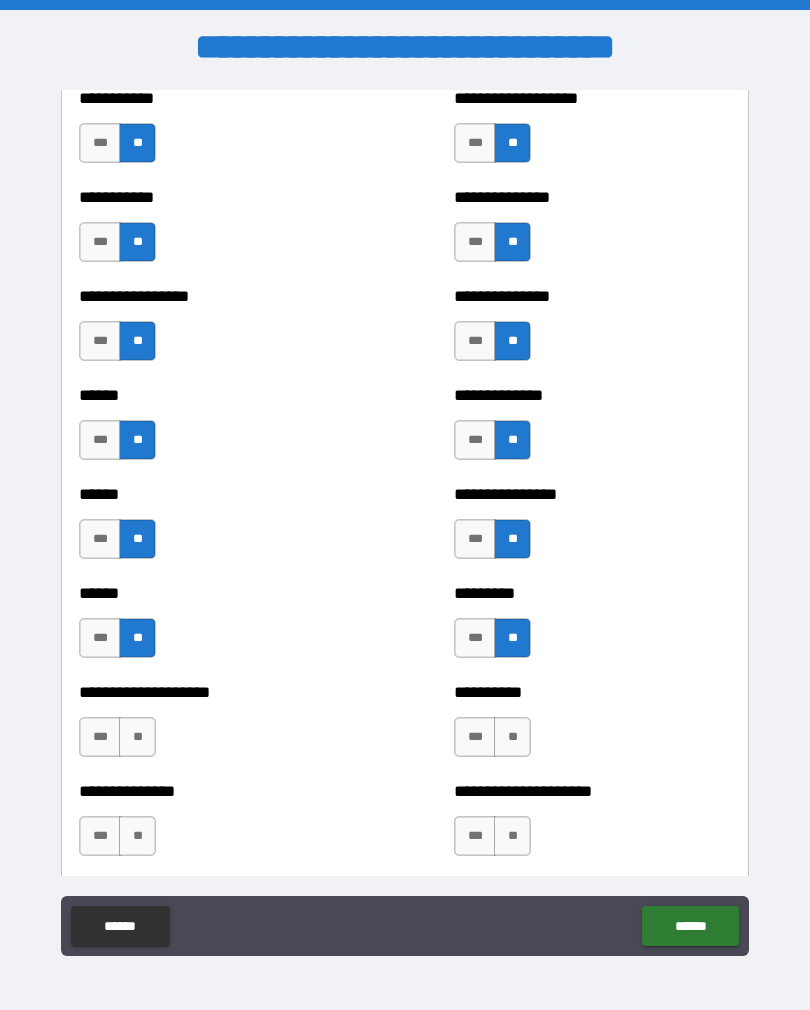 click on "**" at bounding box center (137, 737) 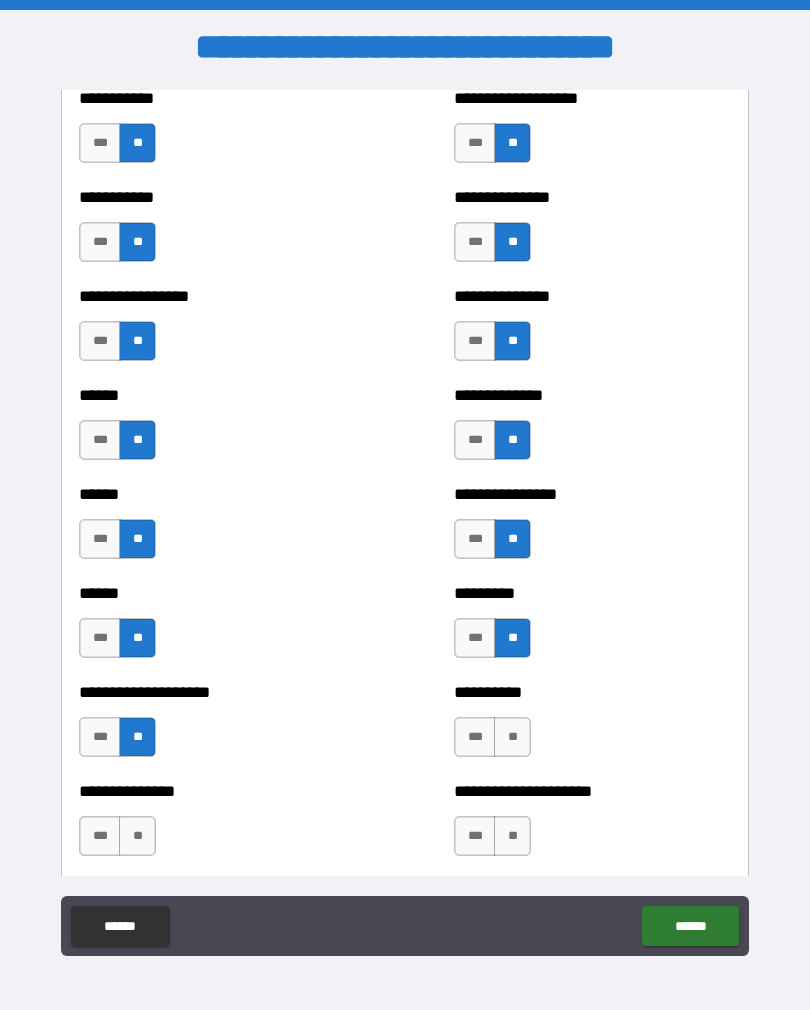 click on "**" at bounding box center [512, 737] 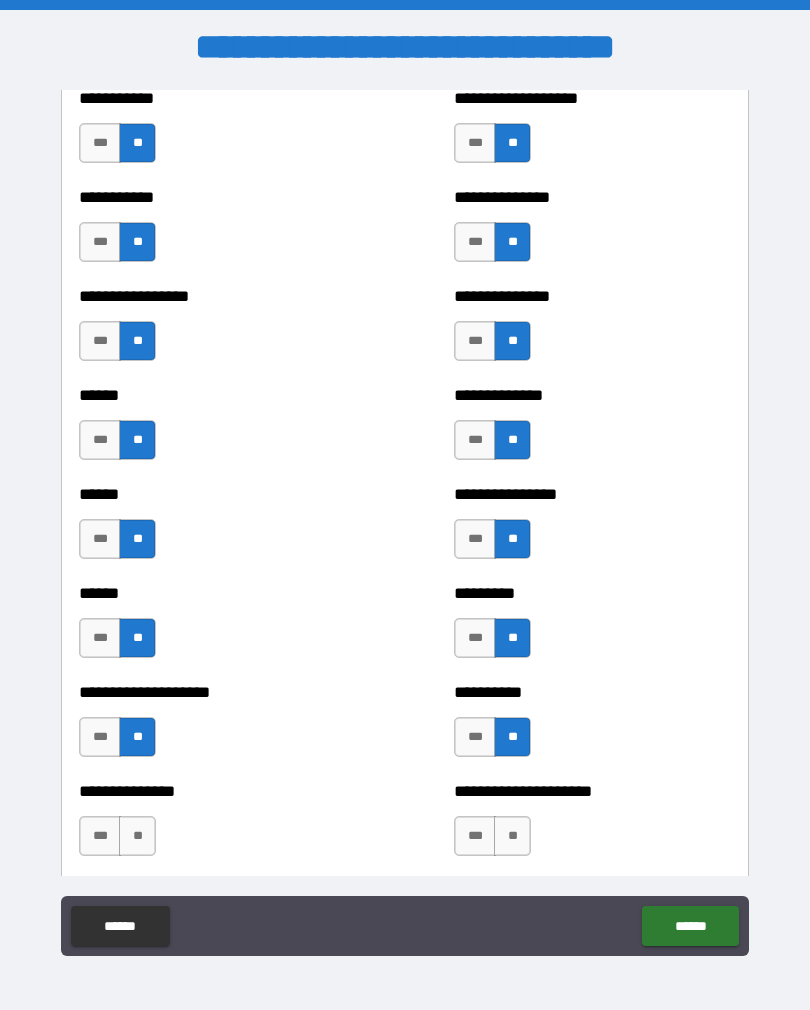 click on "**" at bounding box center [512, 836] 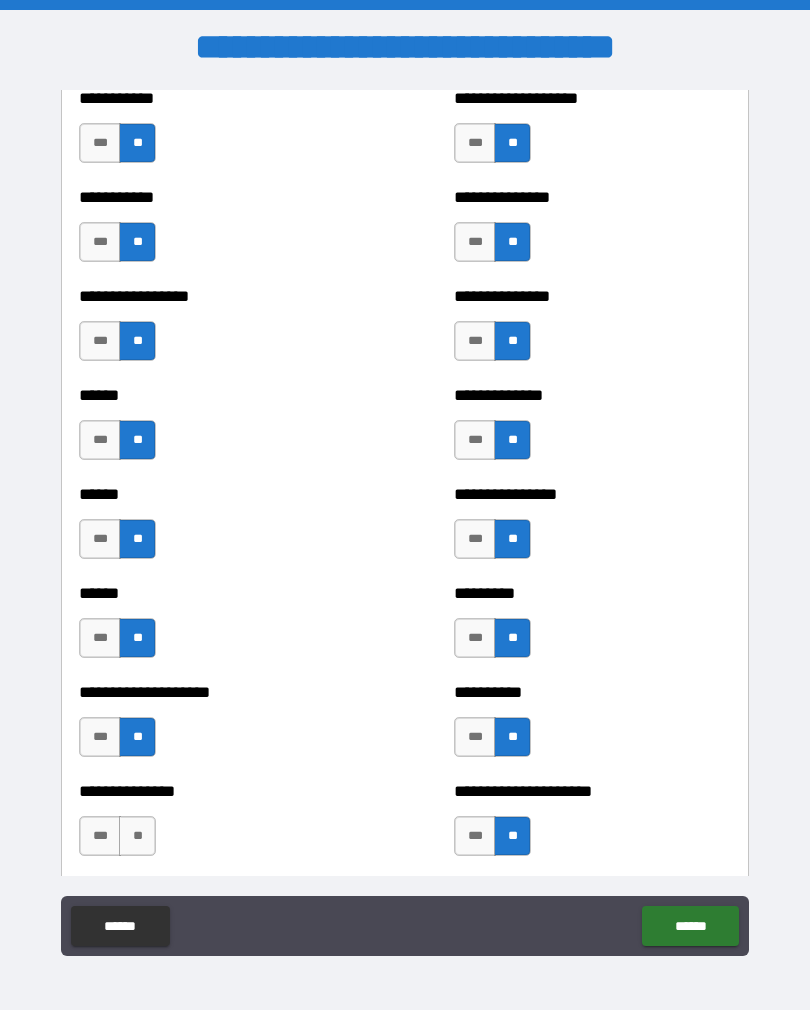 click on "**" at bounding box center [137, 836] 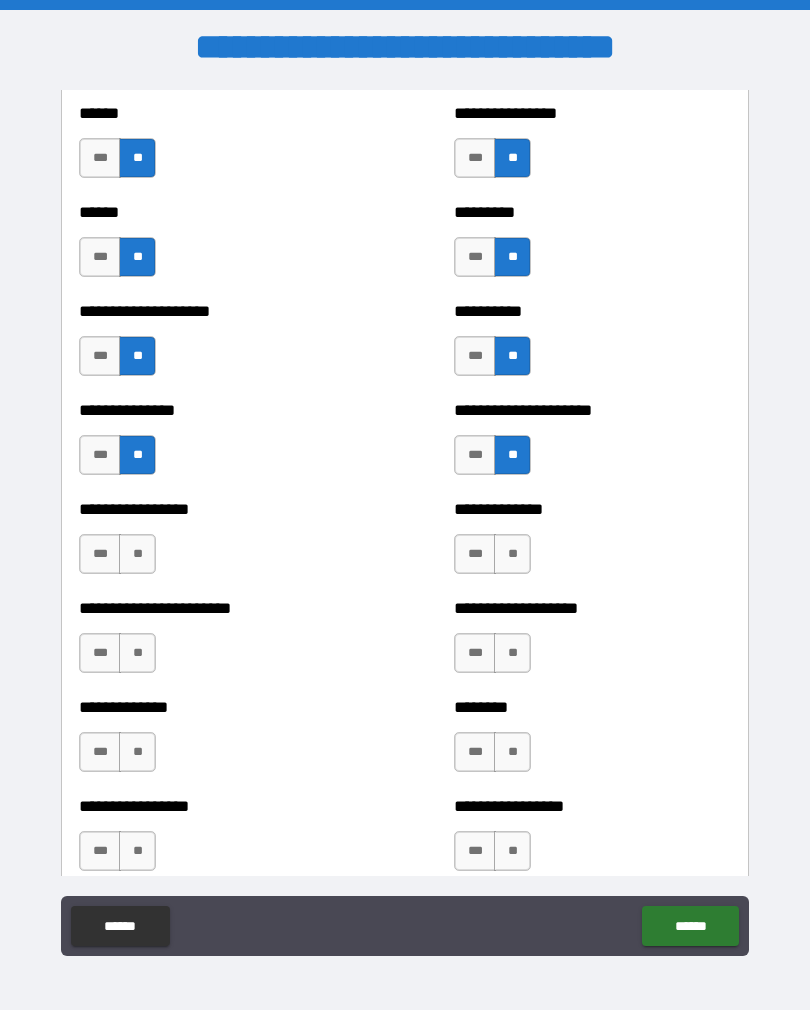 scroll, scrollTop: 3311, scrollLeft: 0, axis: vertical 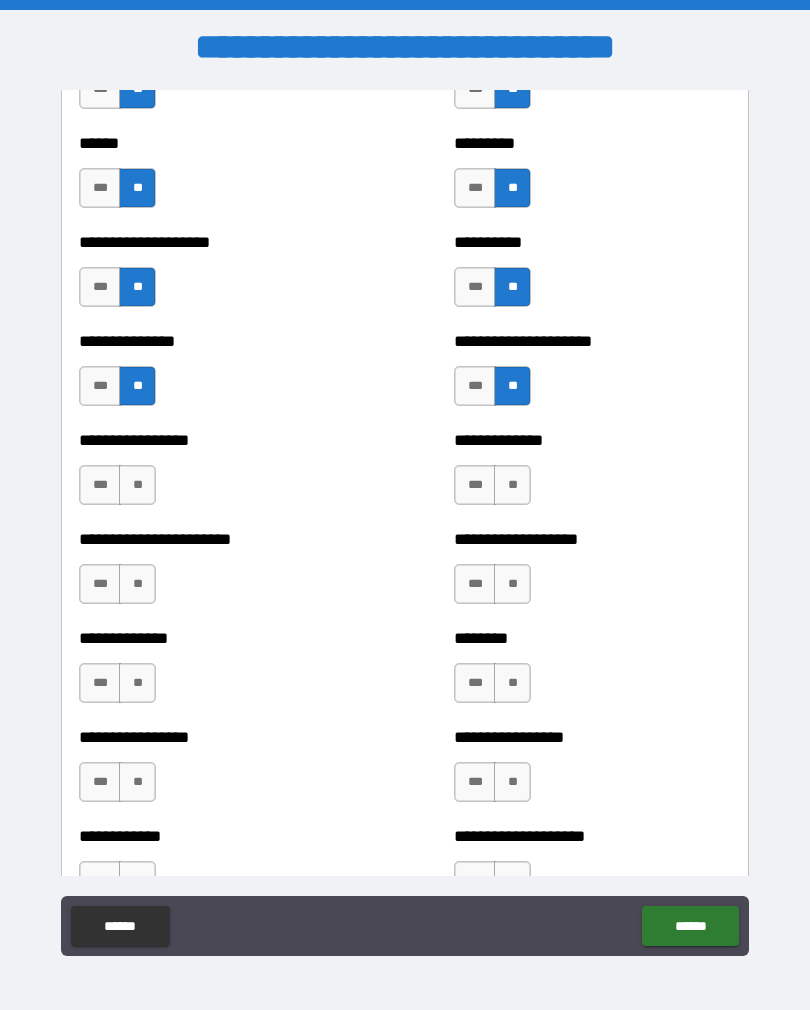 click on "**" at bounding box center [137, 485] 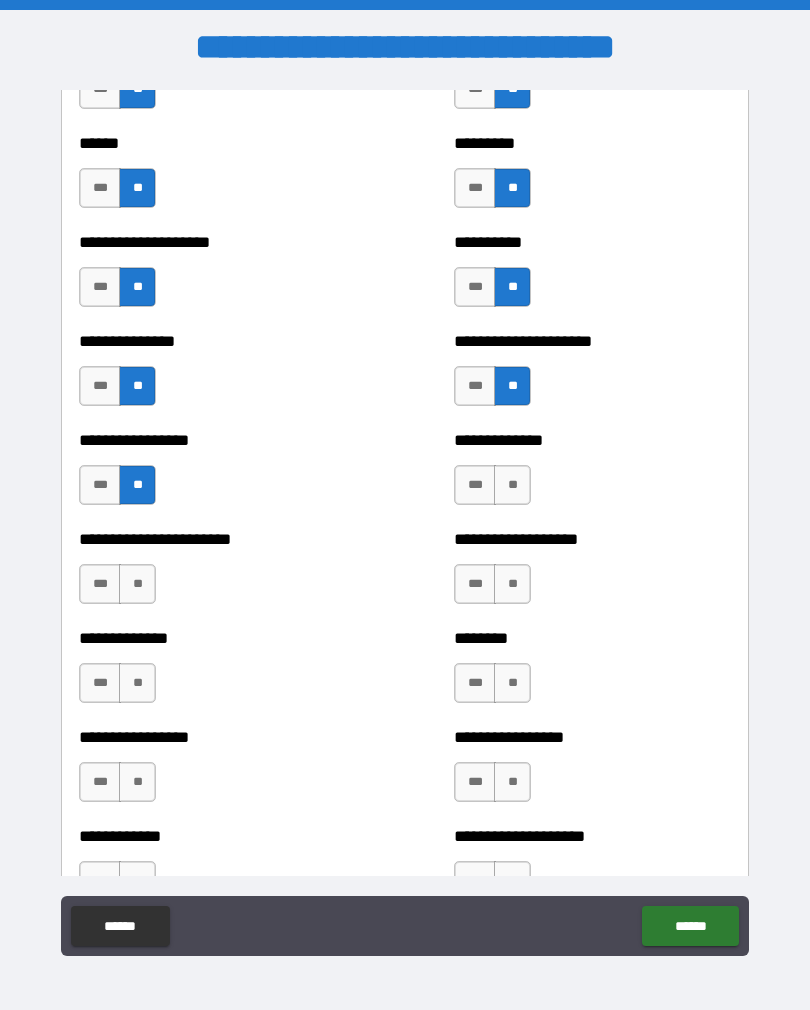 click on "**" at bounding box center (512, 485) 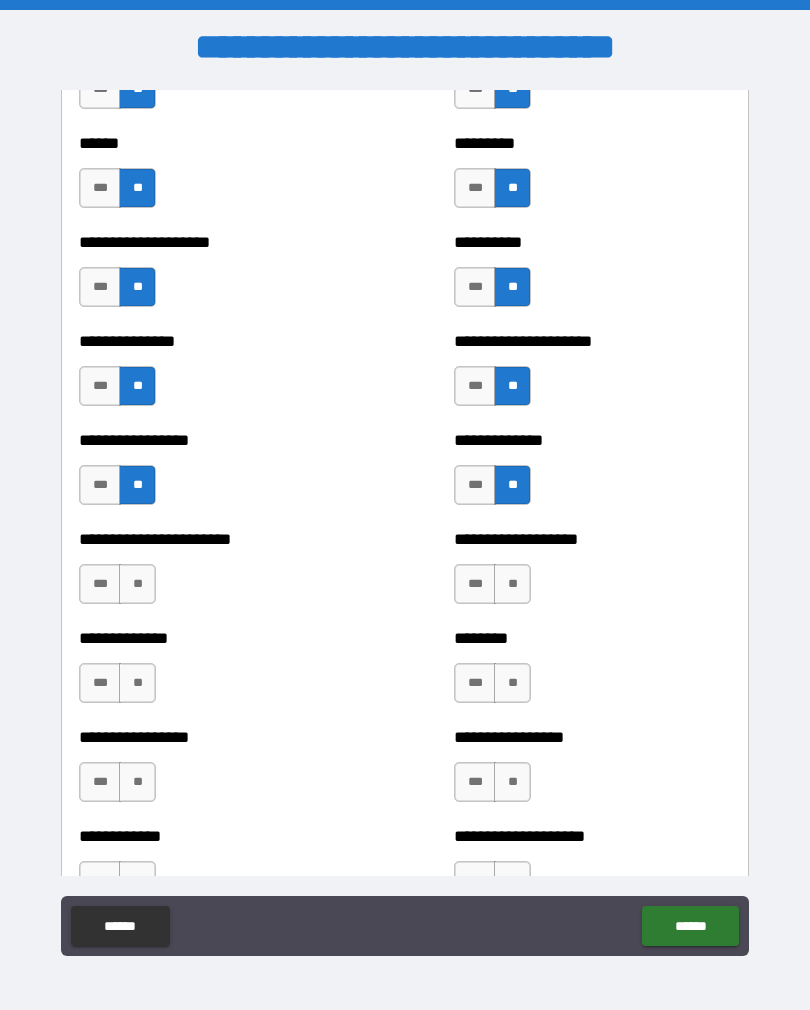click on "**" at bounding box center [512, 584] 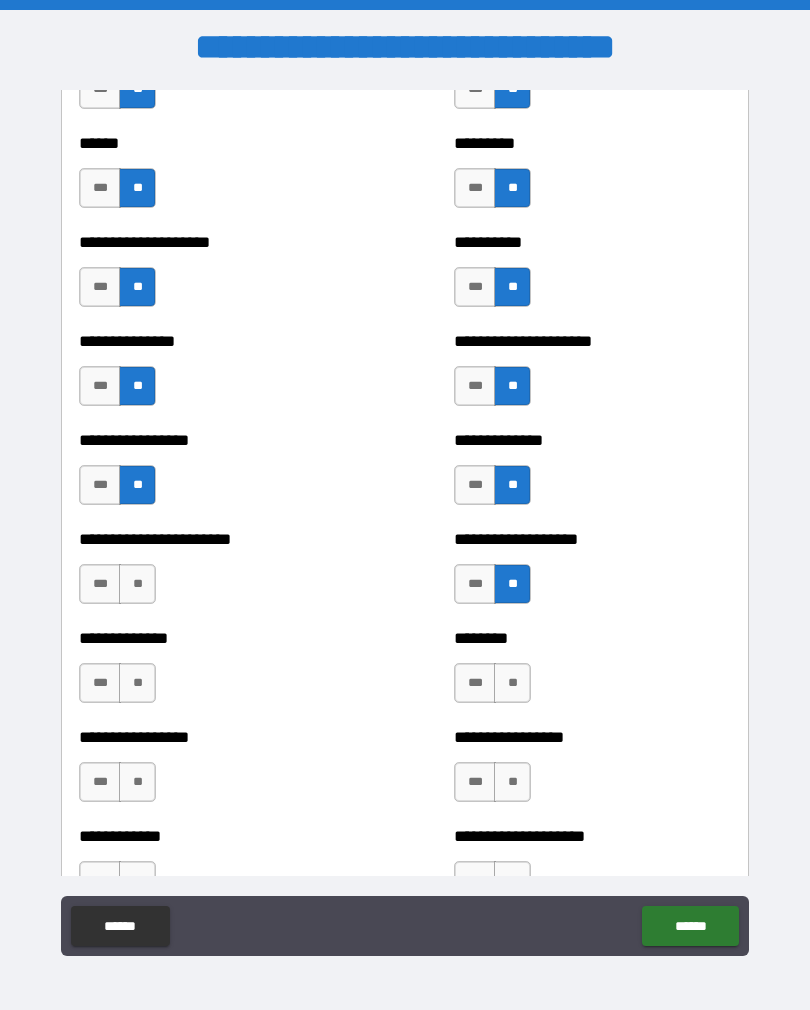 click on "**" at bounding box center (137, 584) 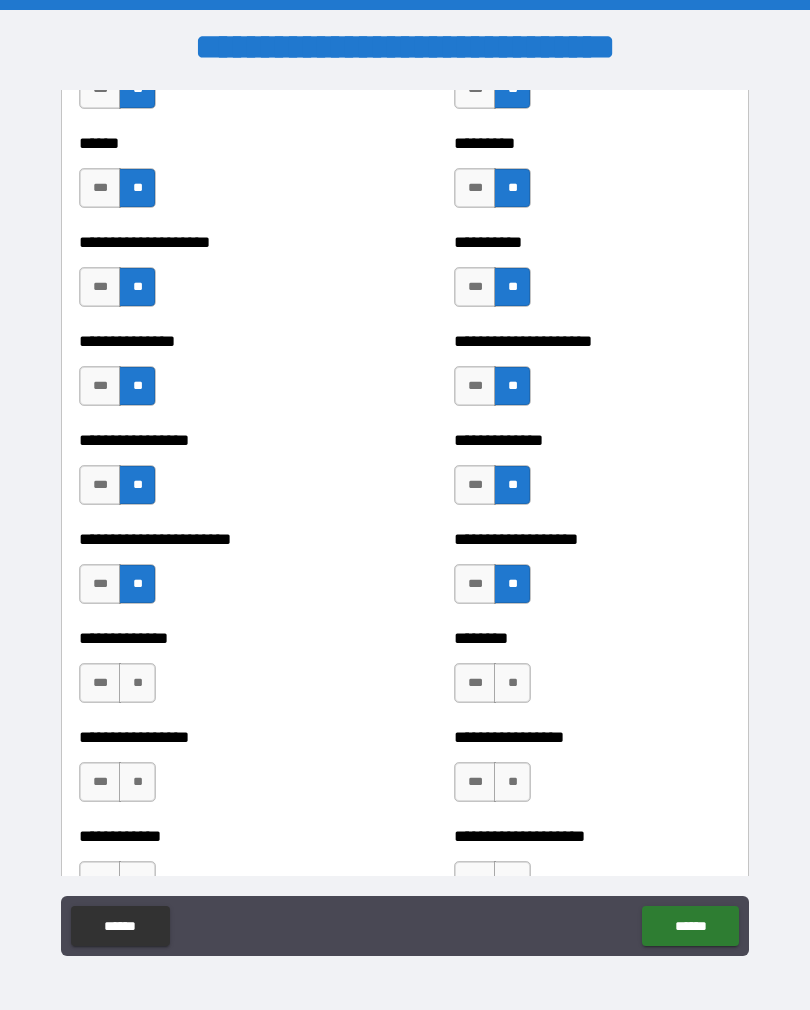 click on "**" at bounding box center (137, 683) 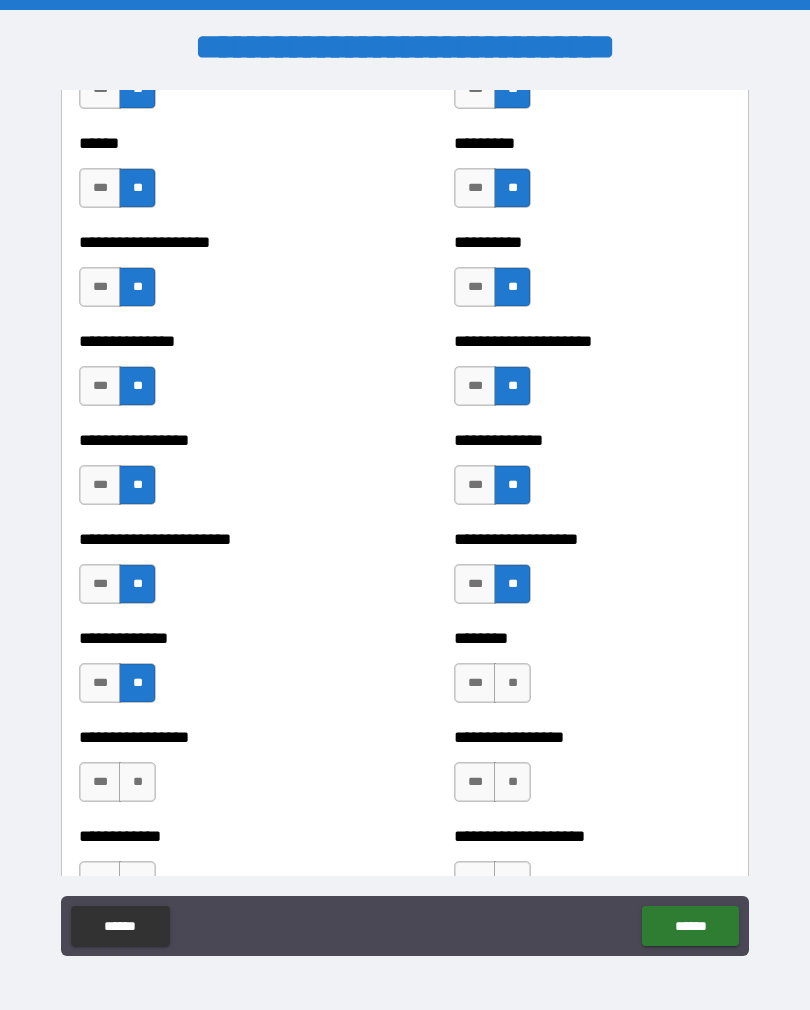 click on "**" at bounding box center [512, 683] 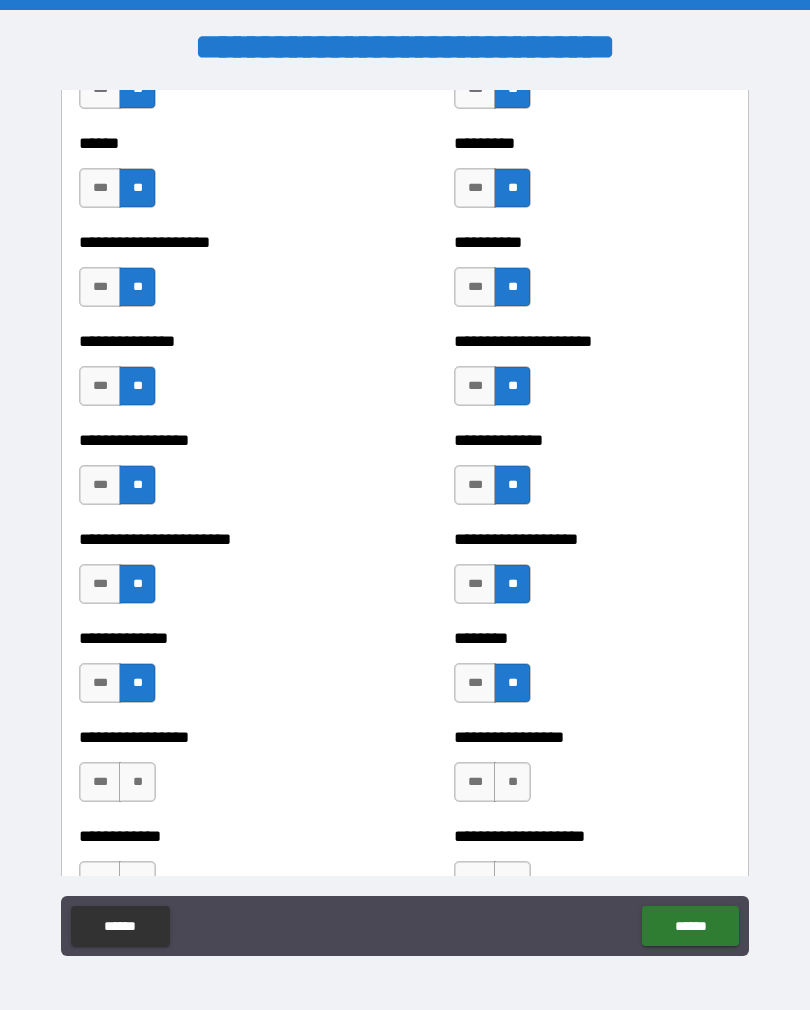 click on "**" at bounding box center [512, 782] 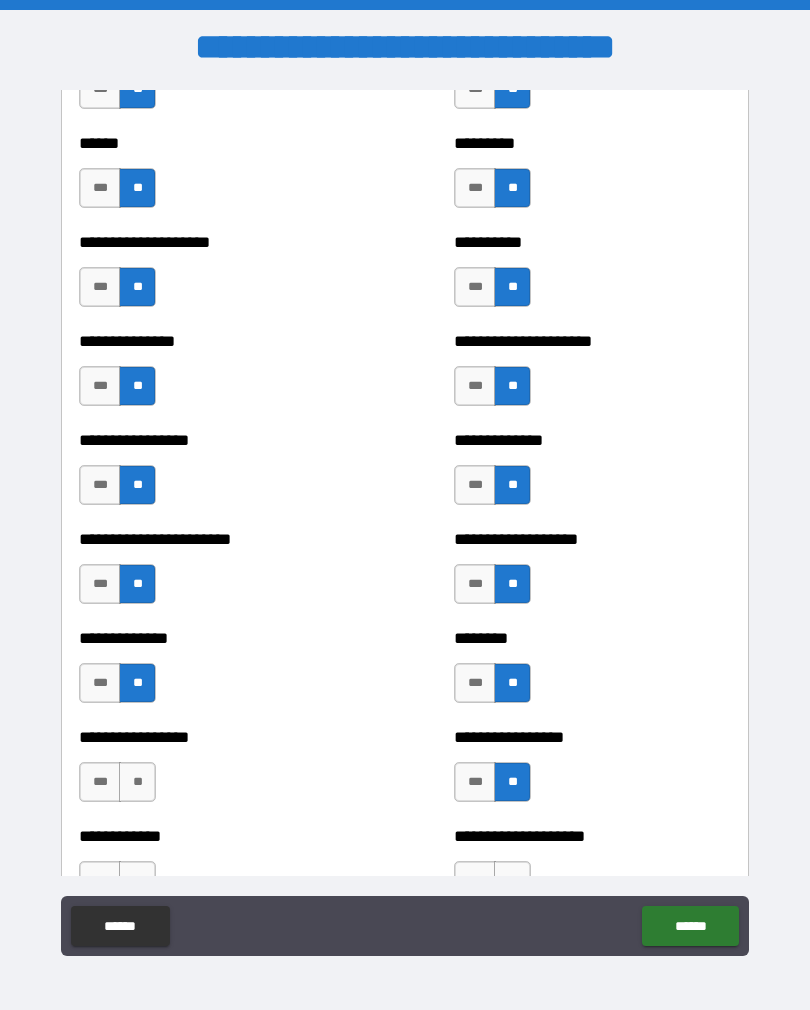 click on "**" at bounding box center (137, 782) 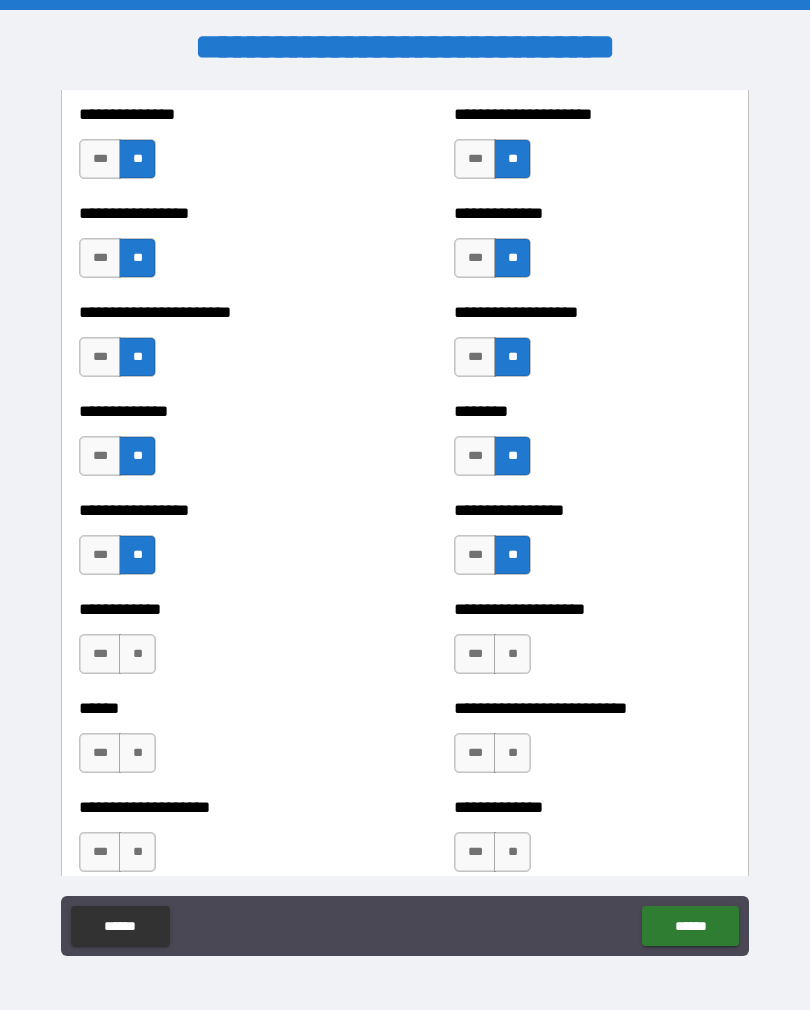 scroll, scrollTop: 3572, scrollLeft: 0, axis: vertical 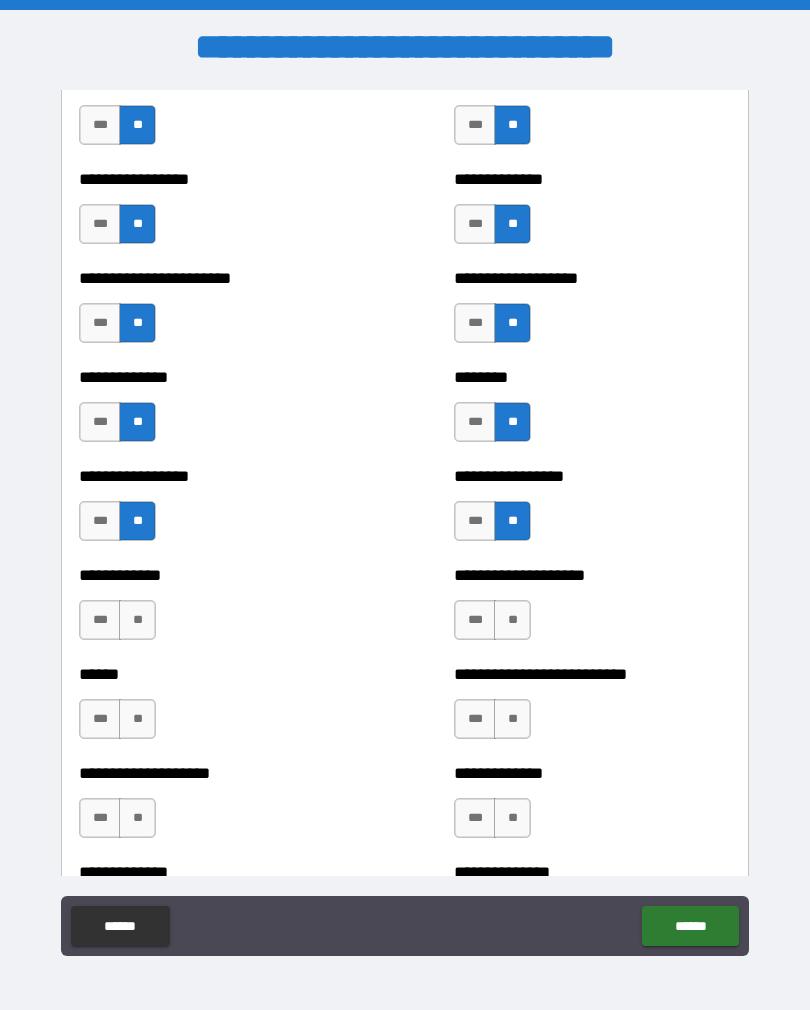 click on "**" at bounding box center [512, 620] 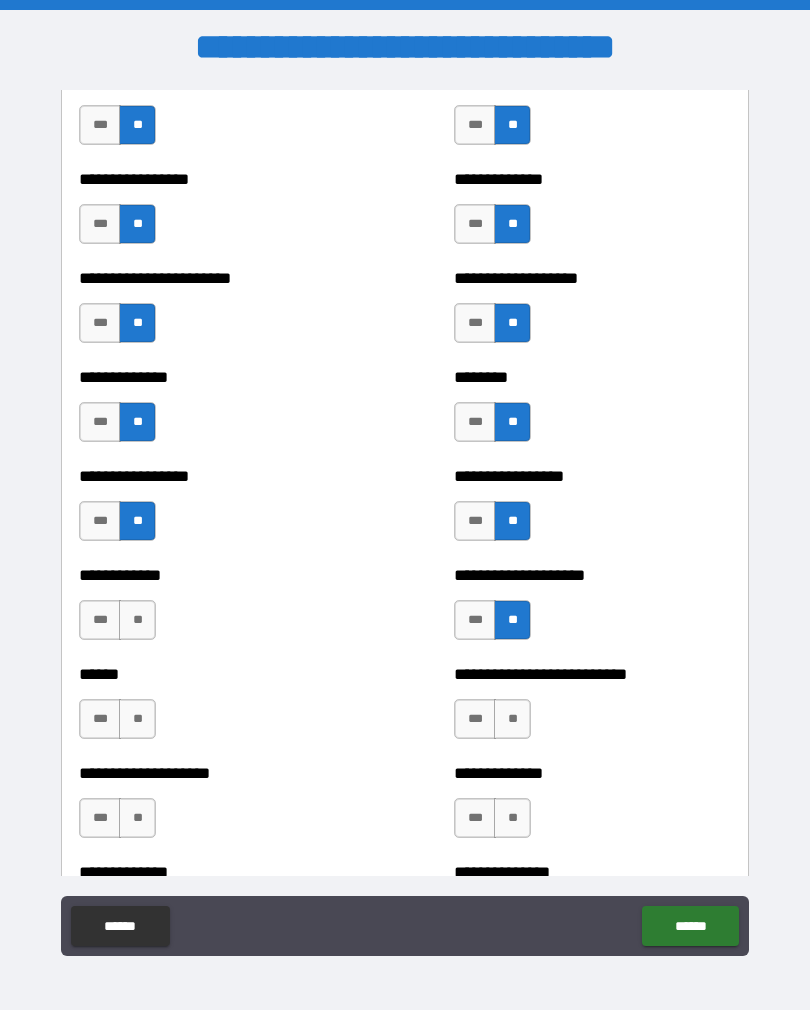 click on "**" at bounding box center [137, 620] 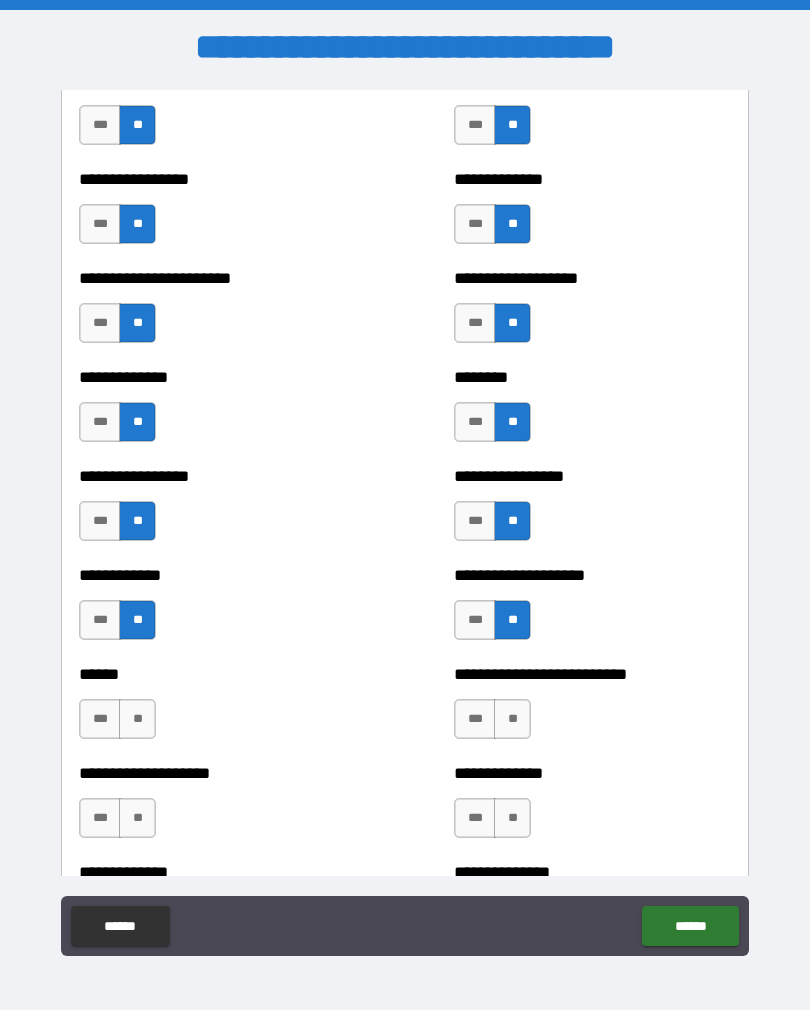 click on "**" at bounding box center (137, 719) 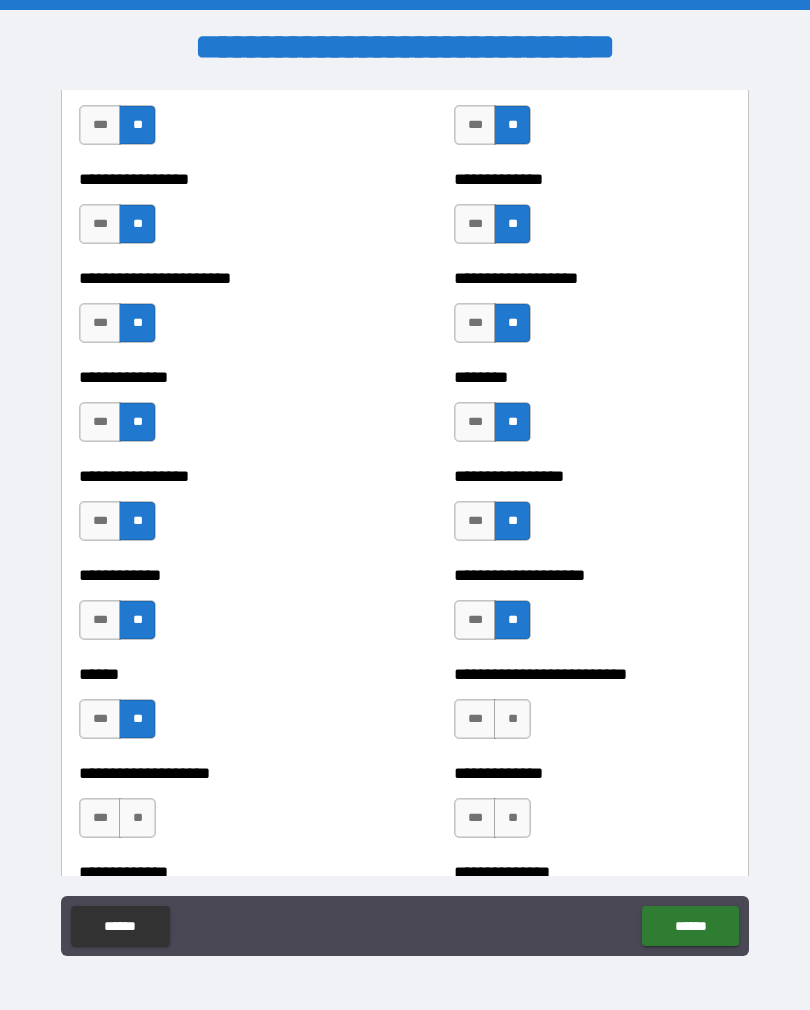 click on "**" at bounding box center [512, 719] 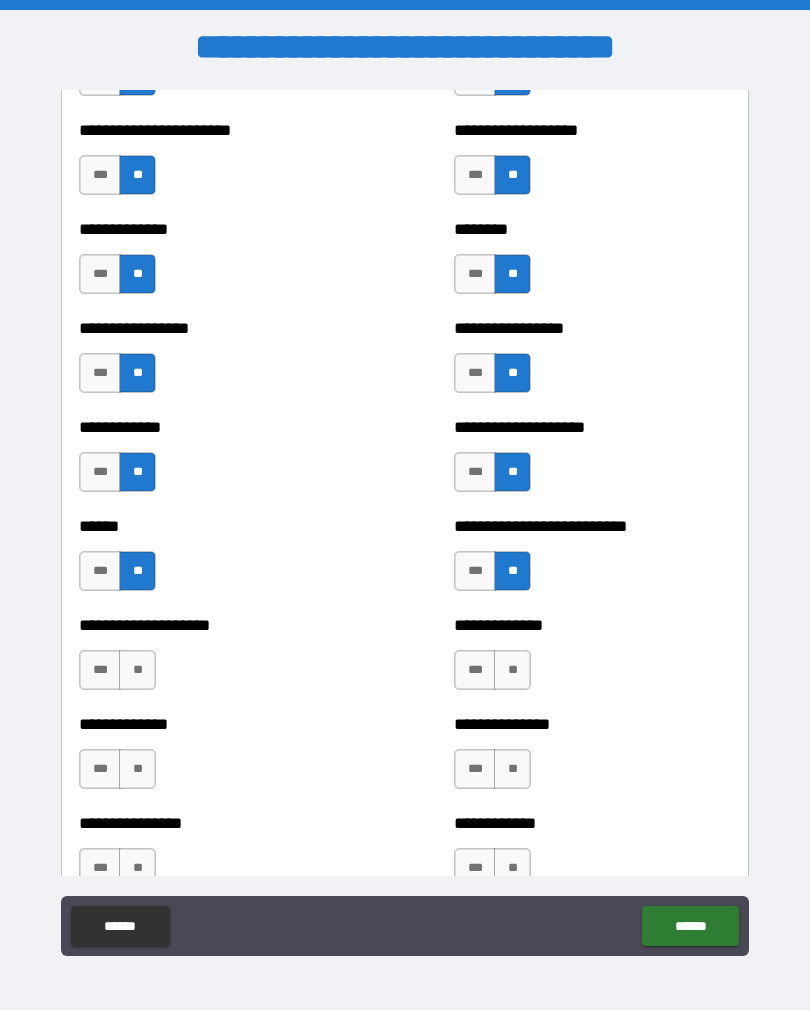 scroll, scrollTop: 3775, scrollLeft: 0, axis: vertical 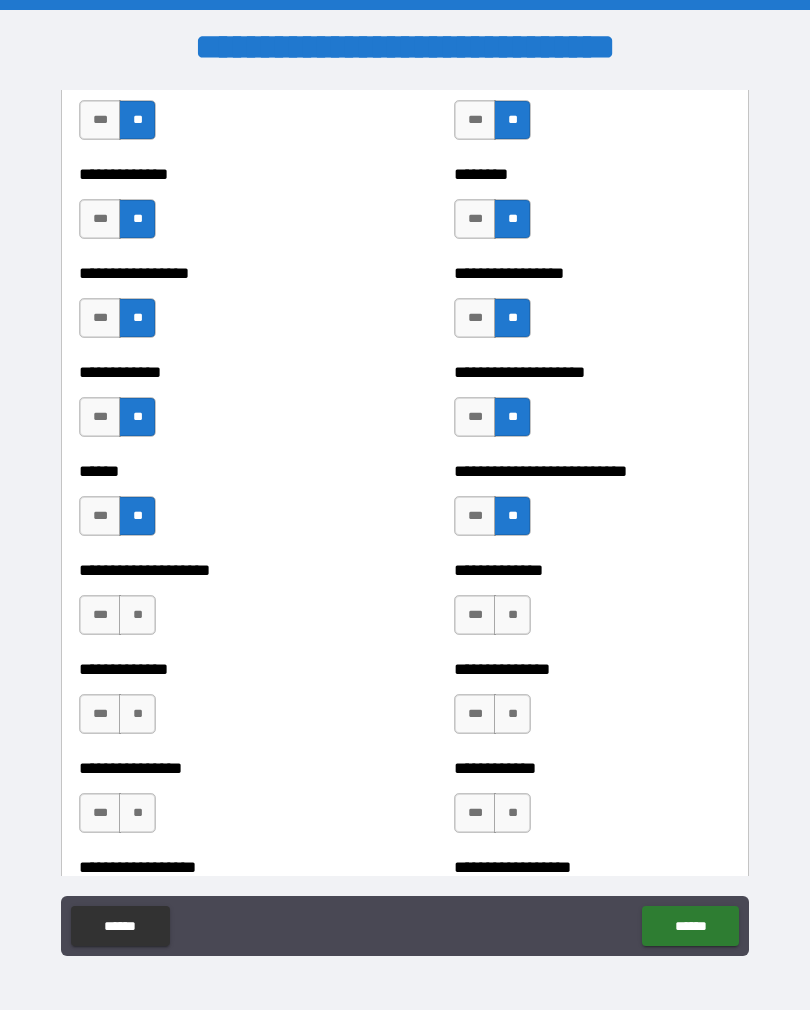 click on "**" at bounding box center [512, 615] 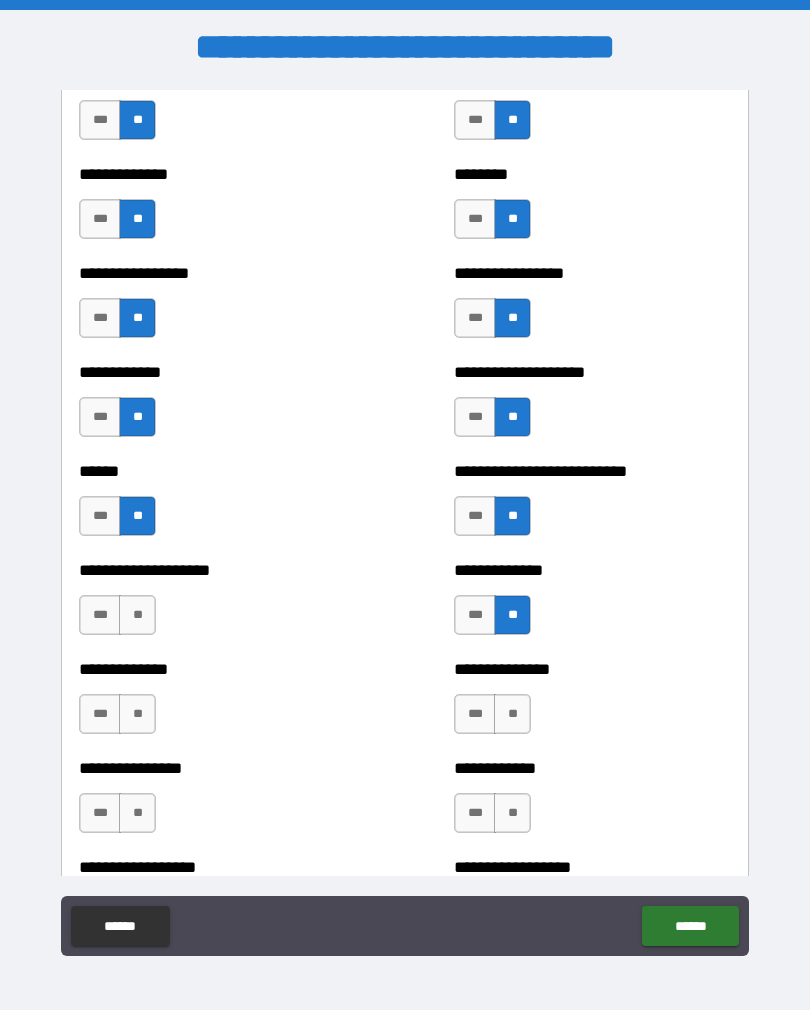 click on "**" at bounding box center [137, 615] 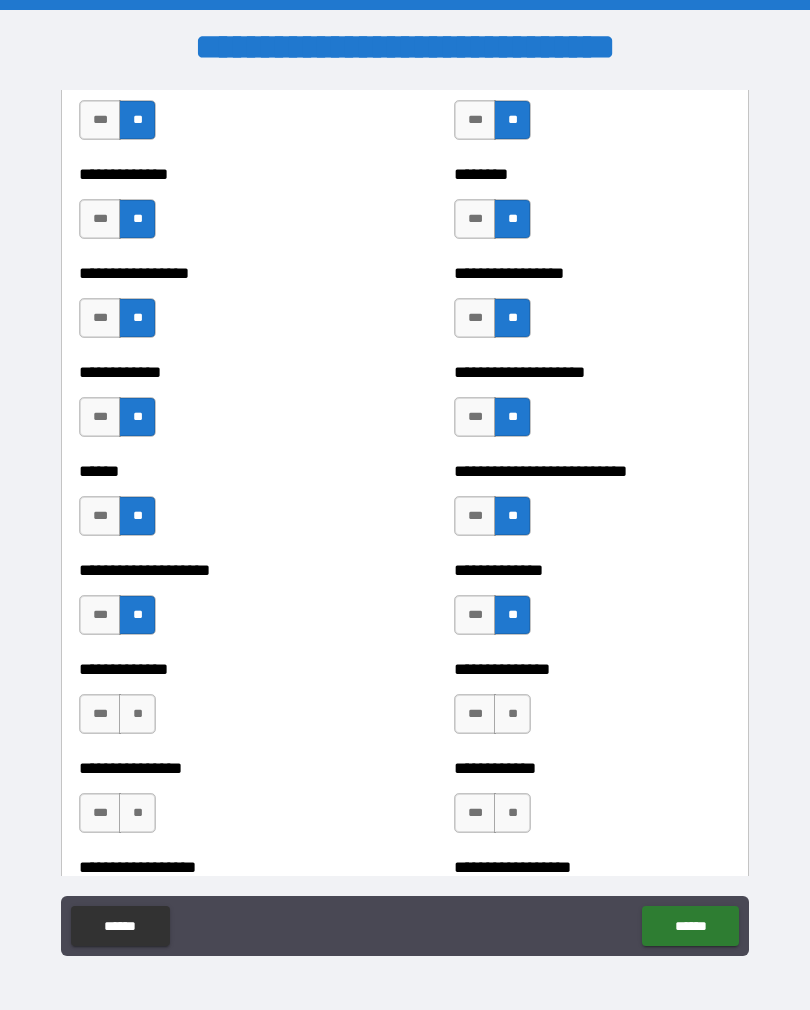 click on "**" at bounding box center (137, 714) 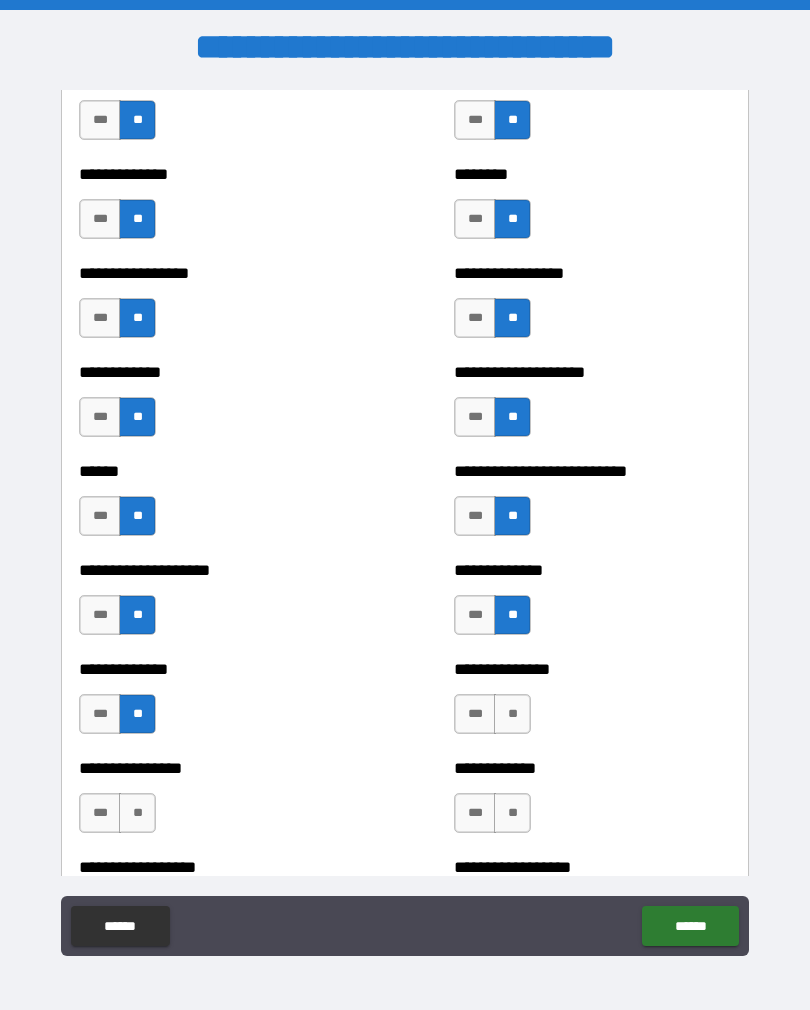 click on "**" at bounding box center [512, 714] 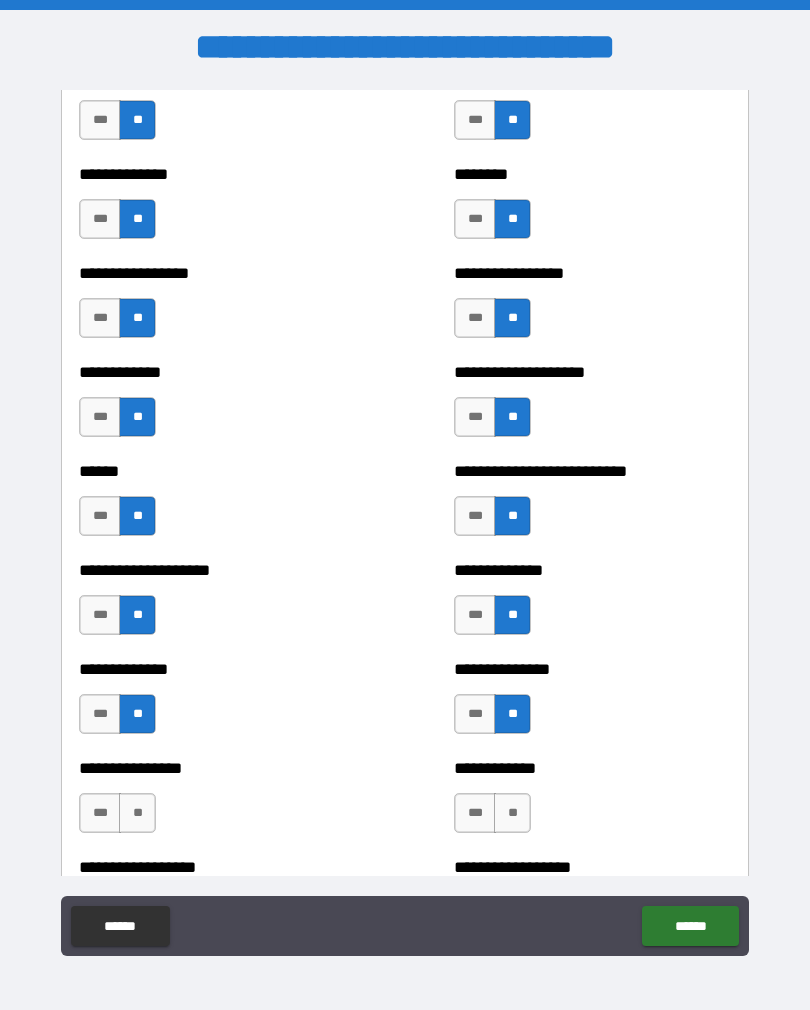 click on "**" at bounding box center [512, 813] 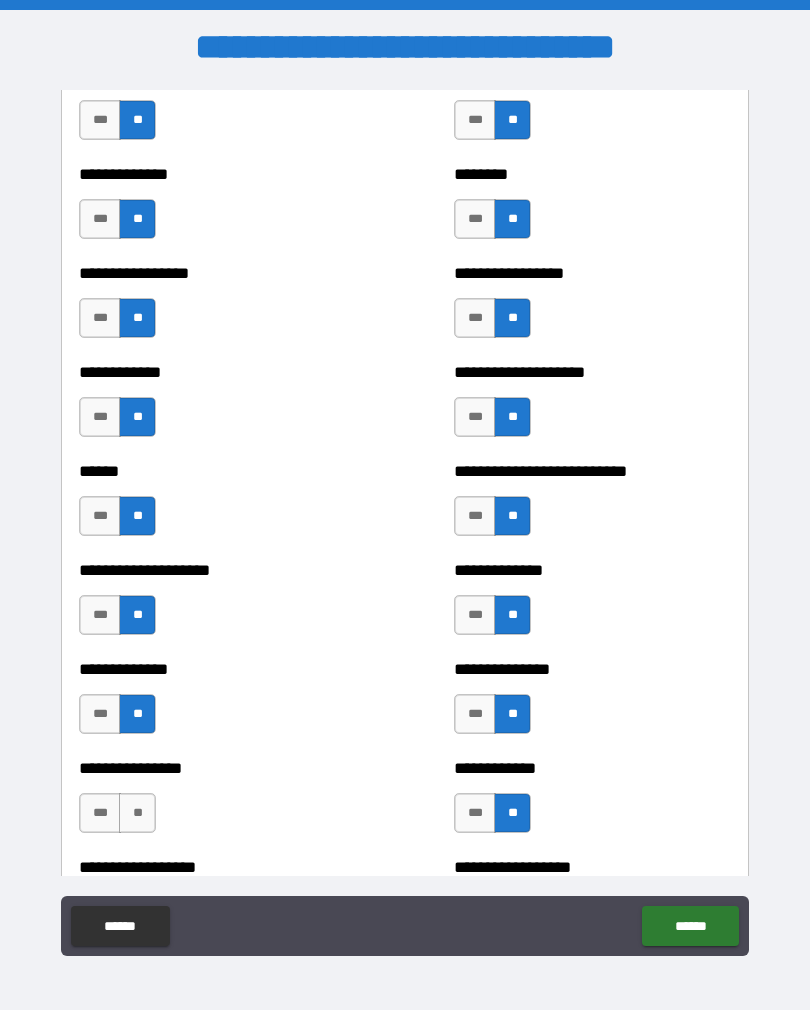 click on "**" at bounding box center [137, 813] 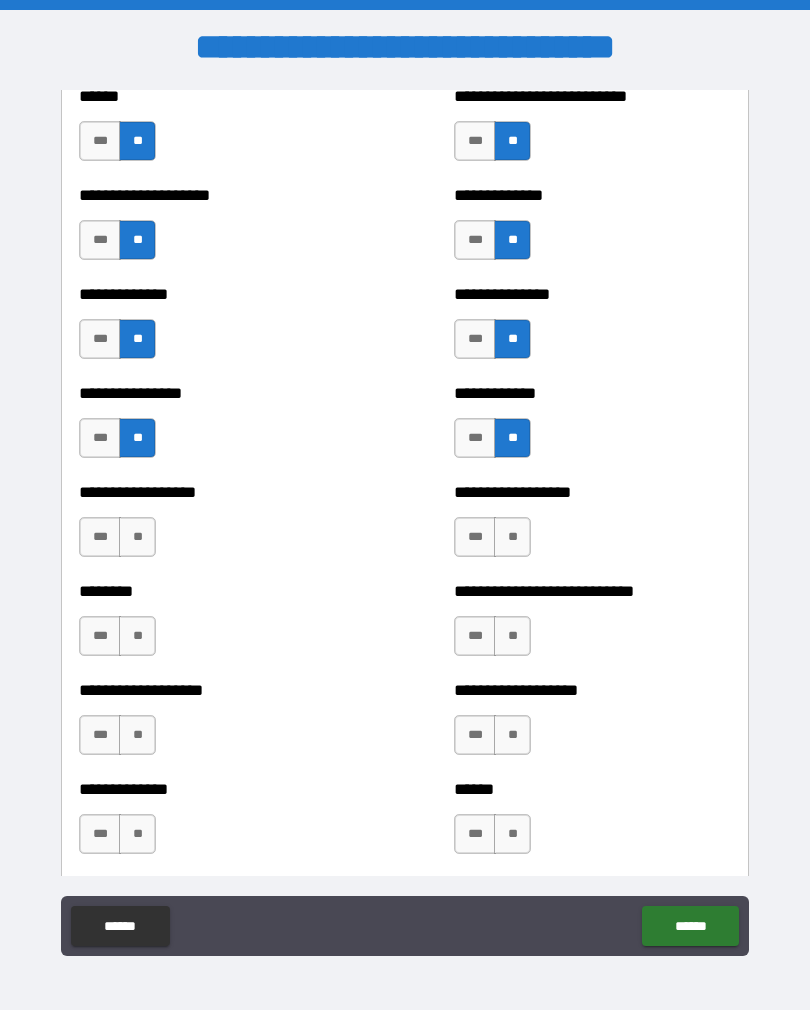 scroll, scrollTop: 4162, scrollLeft: 0, axis: vertical 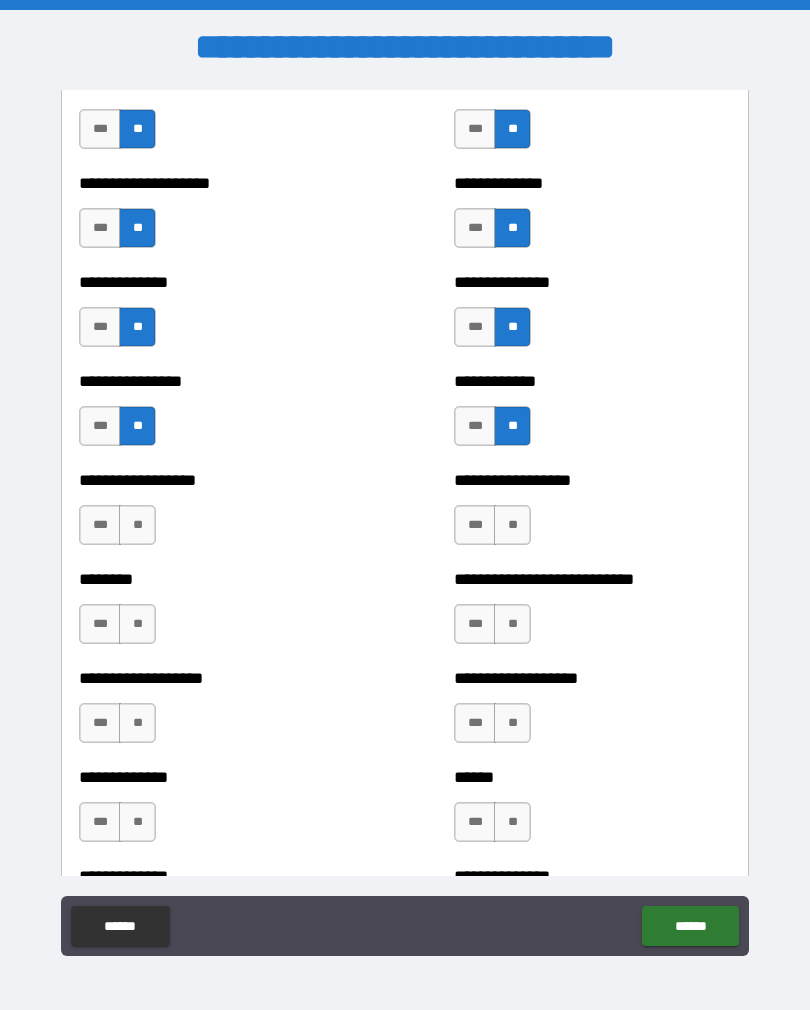 click on "**" at bounding box center [512, 525] 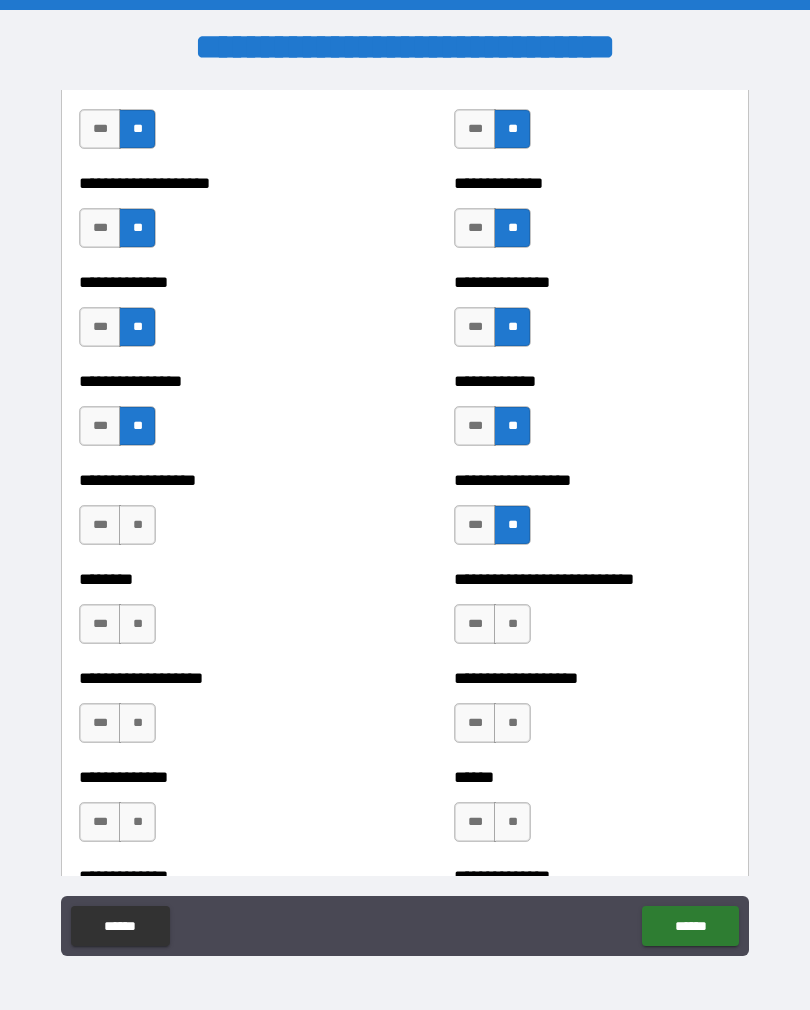 click on "**" at bounding box center [137, 525] 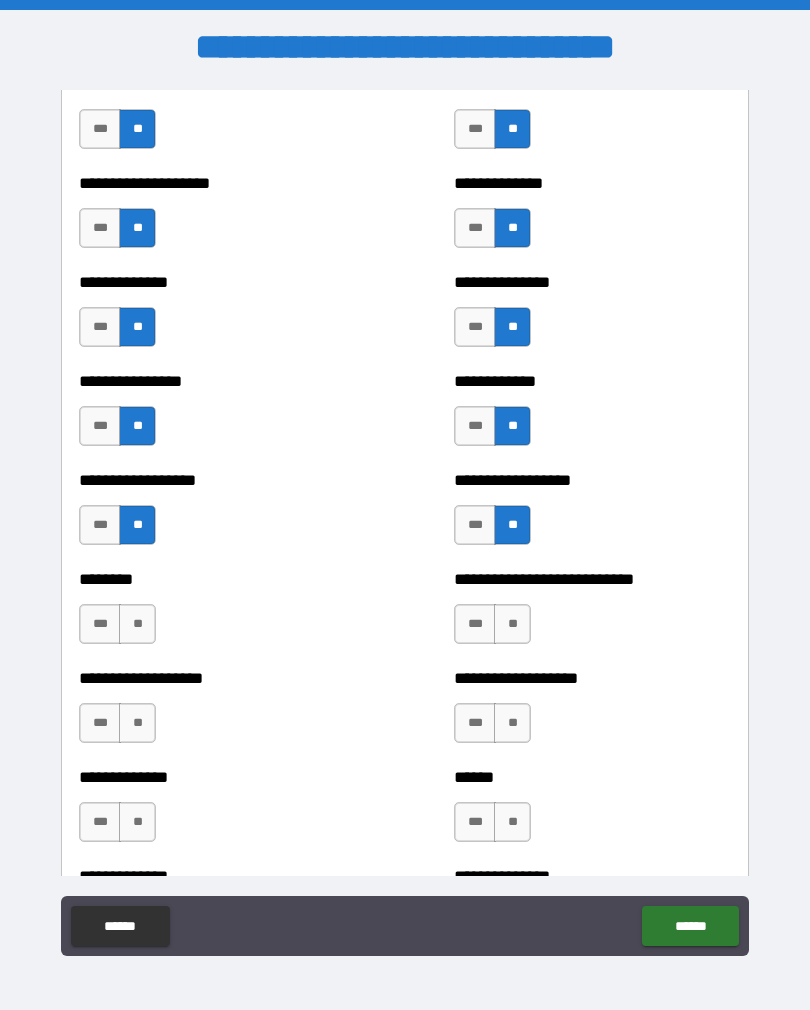 click on "***" at bounding box center [100, 624] 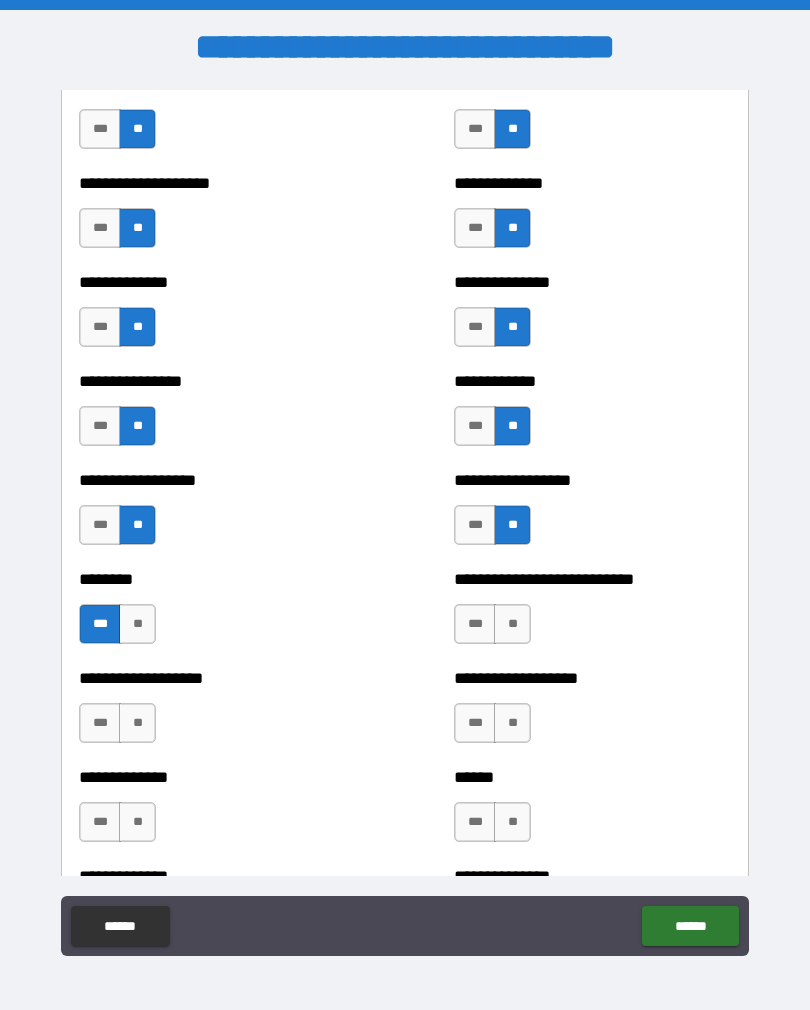 click on "**" at bounding box center [512, 624] 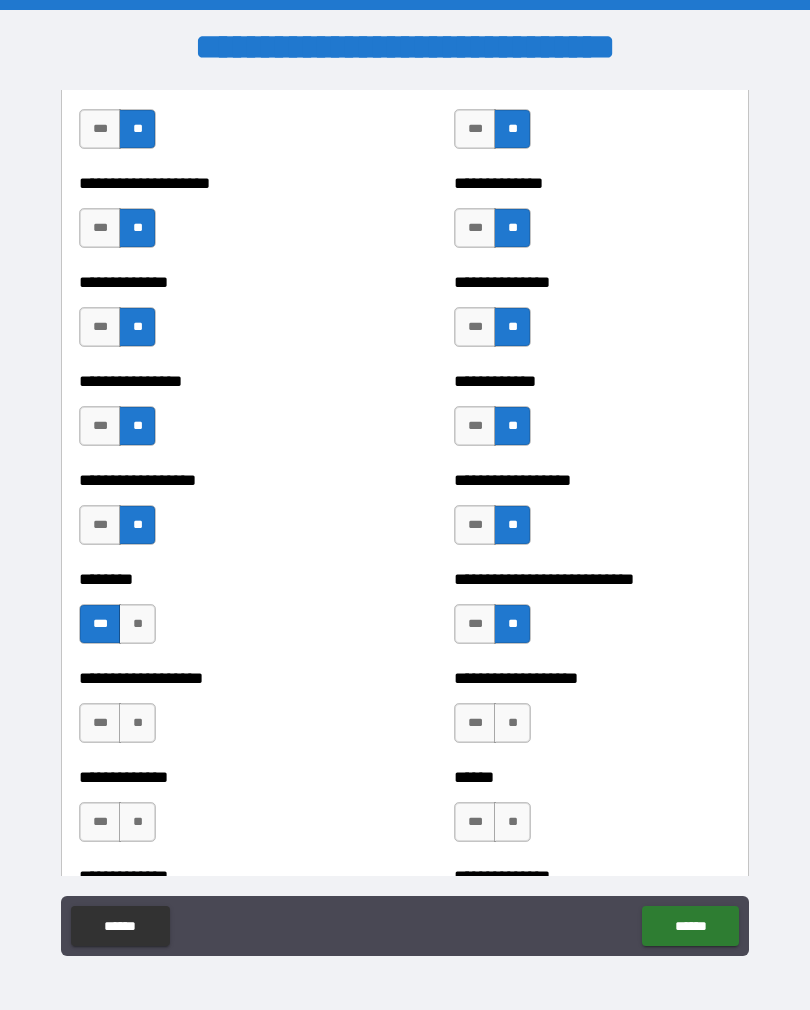 click on "**" at bounding box center [512, 723] 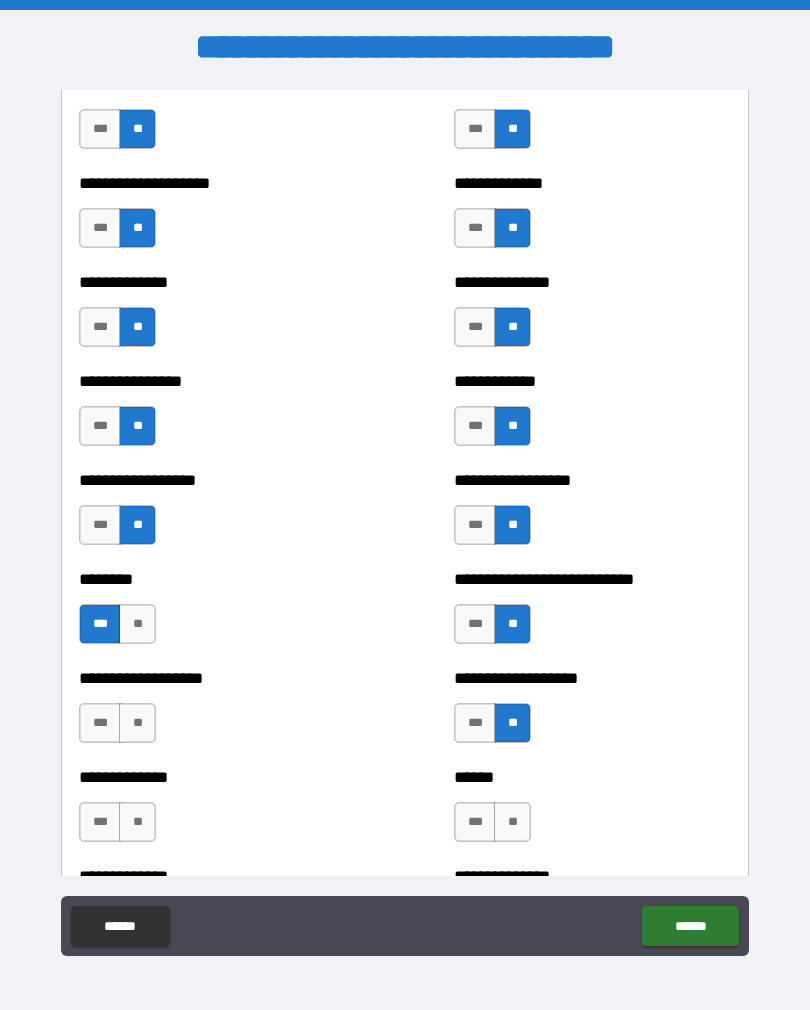 click on "**" at bounding box center (137, 723) 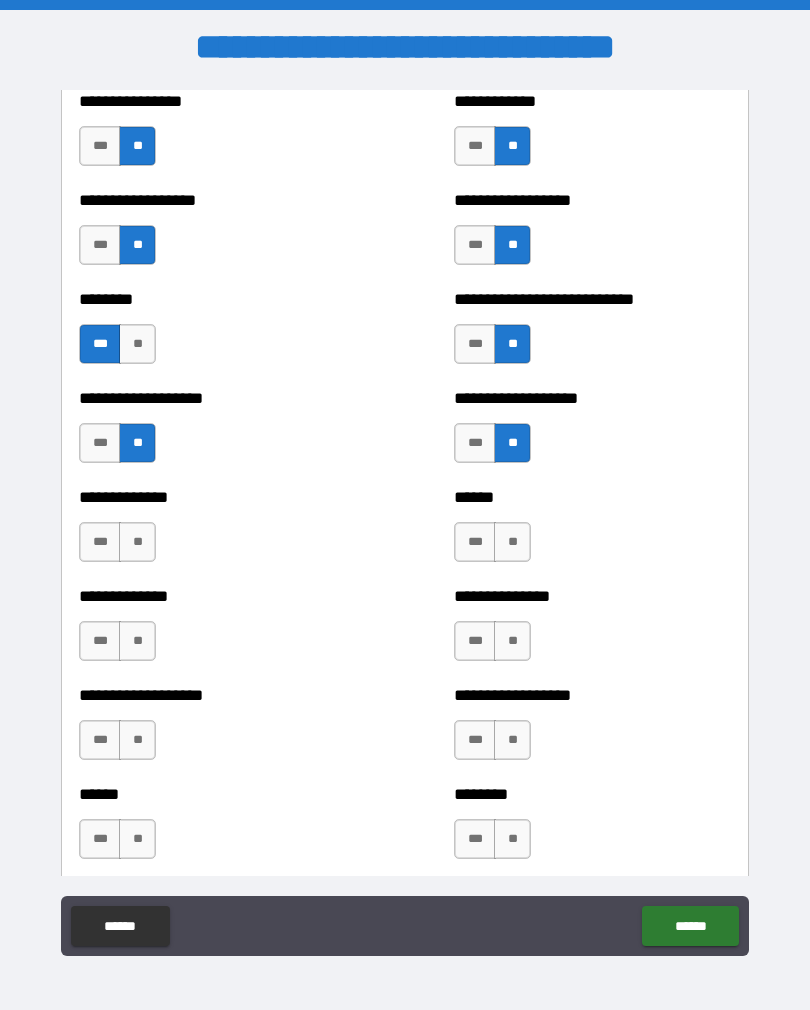 scroll, scrollTop: 4444, scrollLeft: 0, axis: vertical 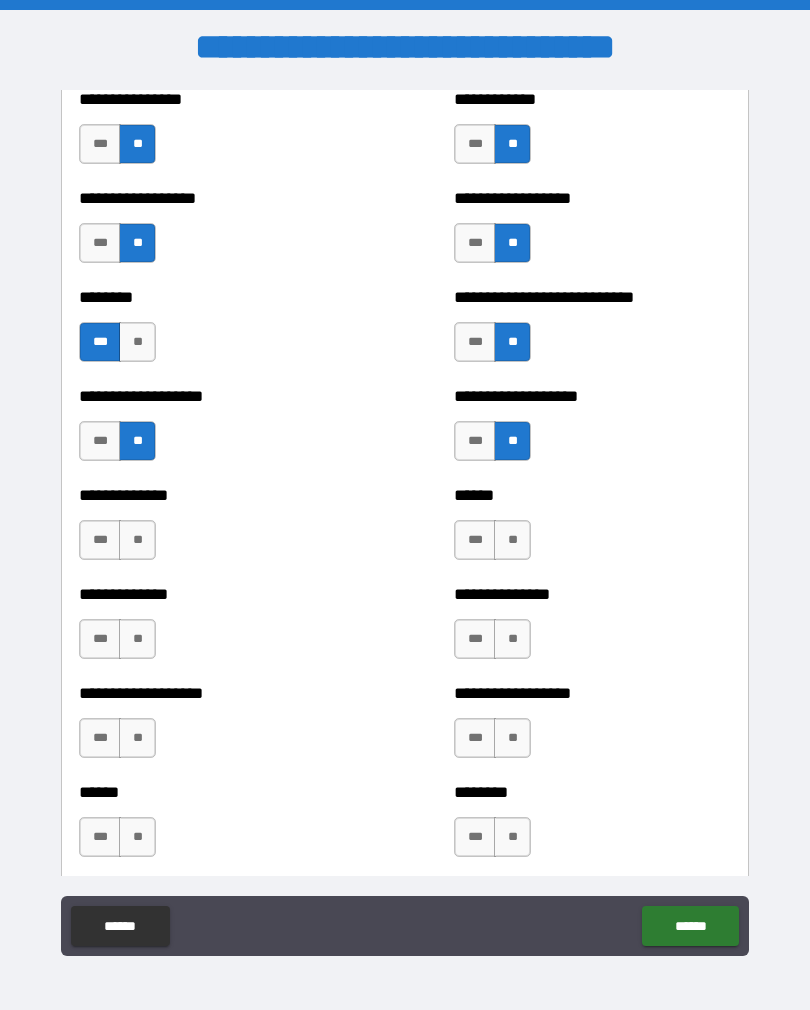 click on "**" at bounding box center (137, 540) 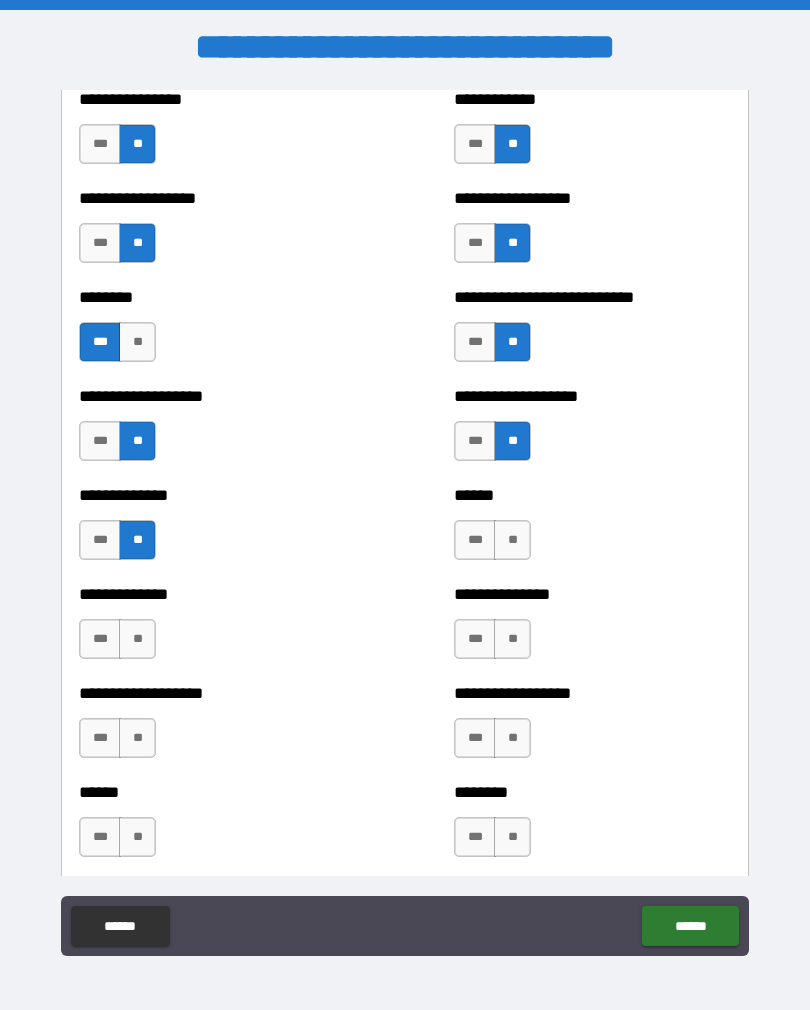 click on "**" at bounding box center [512, 540] 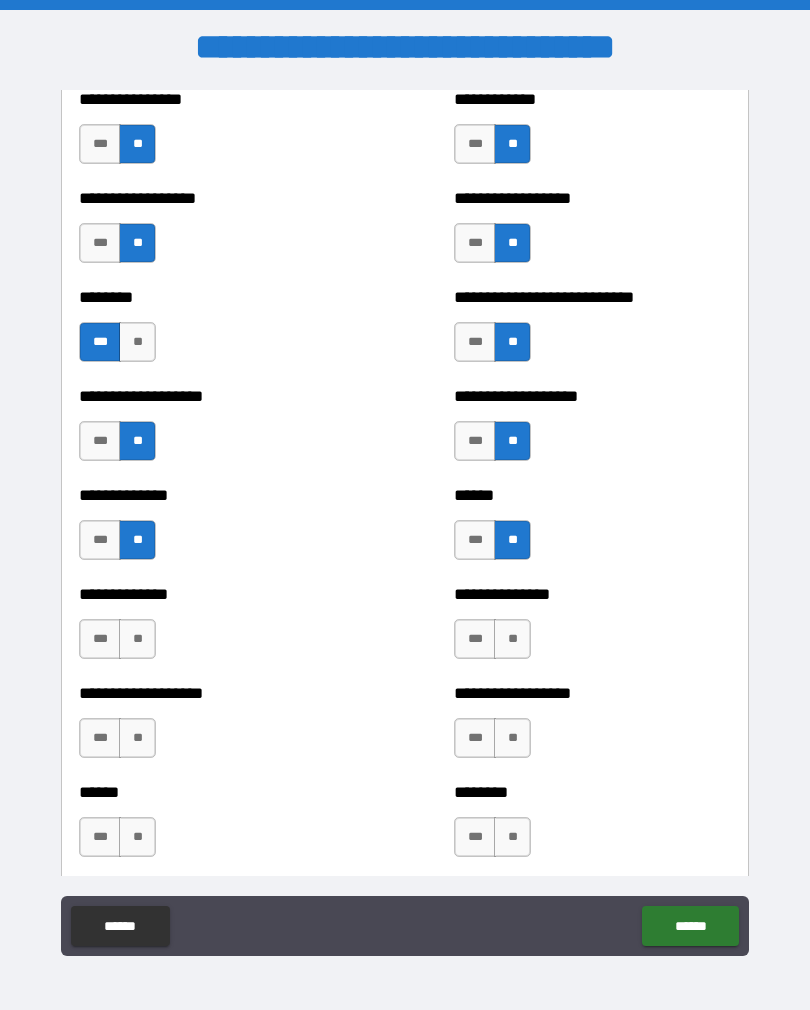 click on "**" at bounding box center (512, 639) 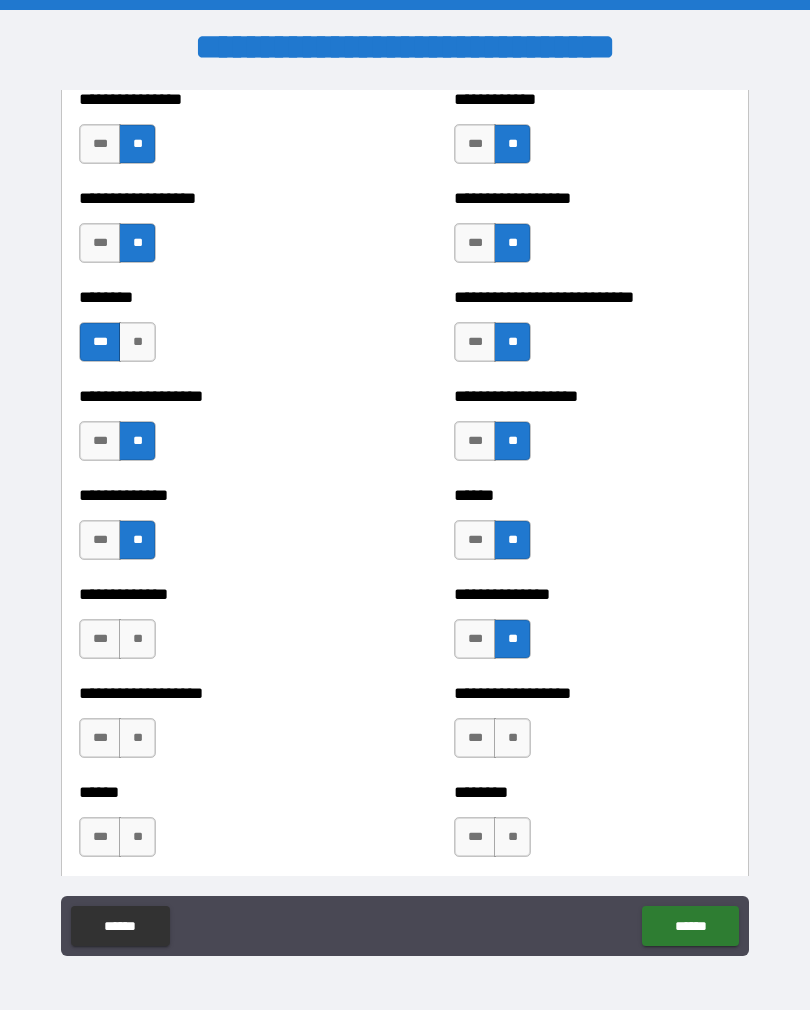 click on "**" at bounding box center [137, 639] 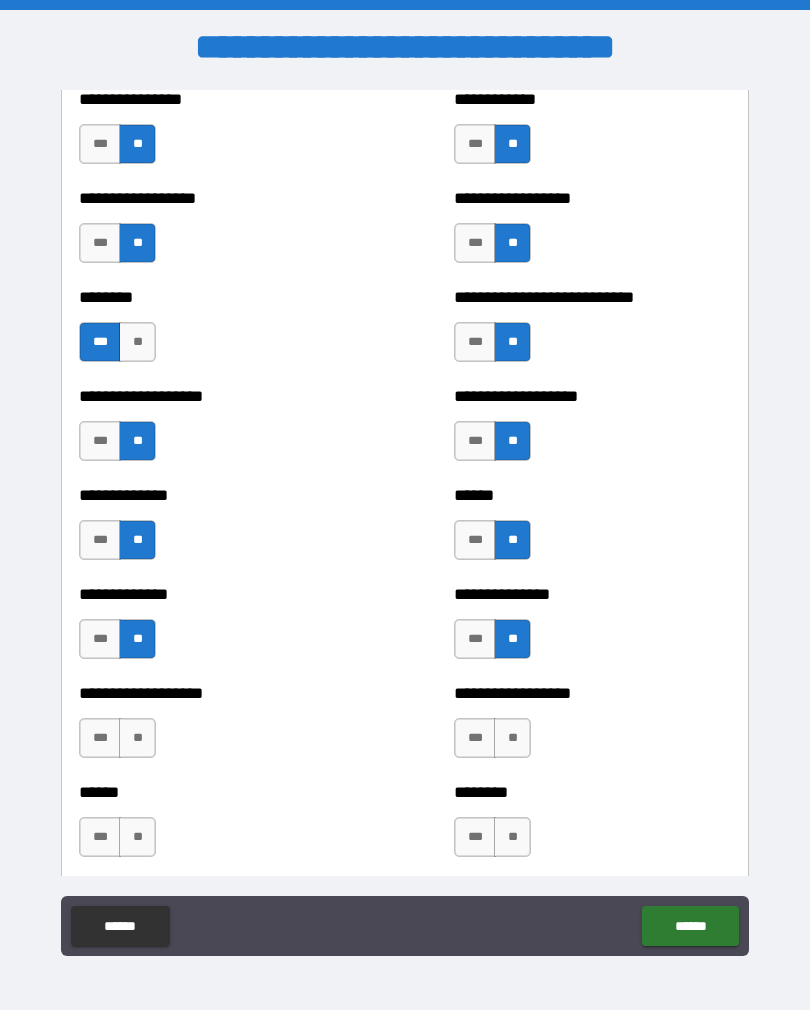 click on "**" at bounding box center (137, 738) 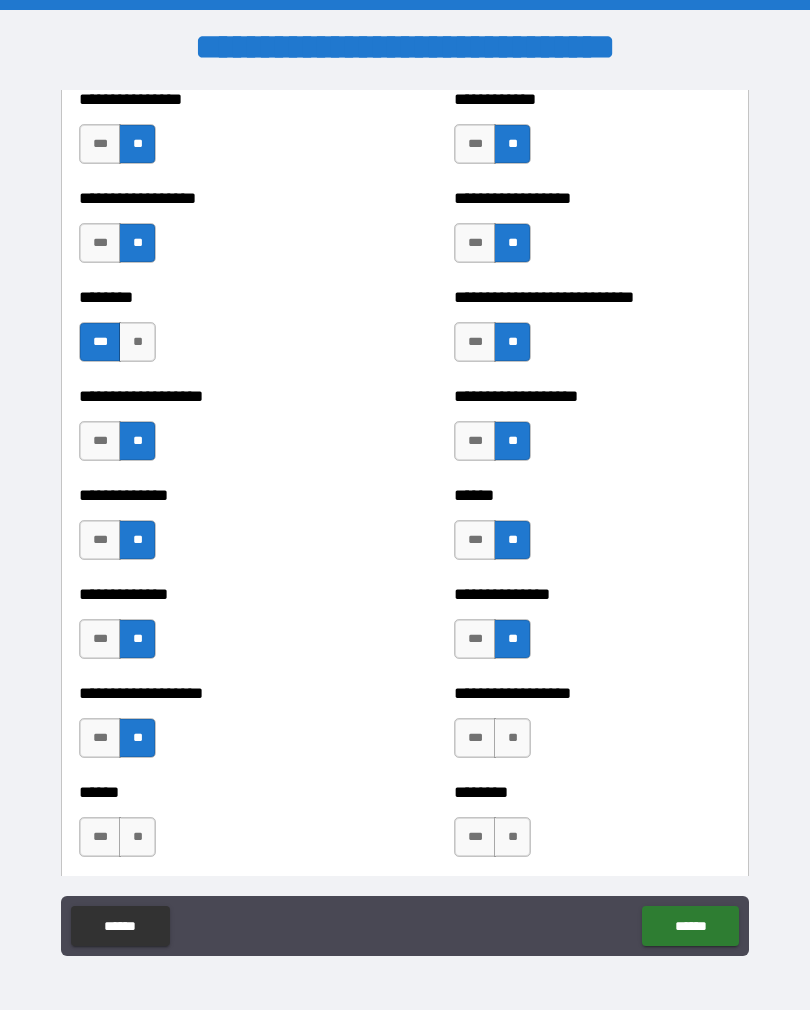 click on "**" at bounding box center (512, 738) 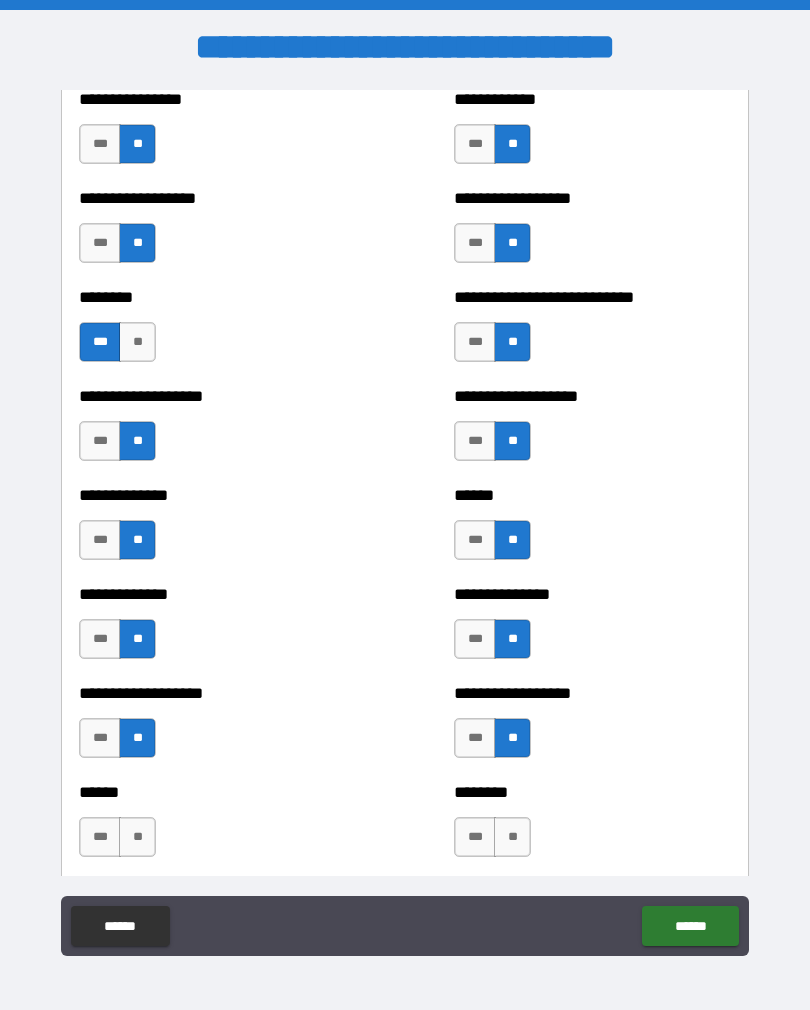 click on "**" at bounding box center [512, 837] 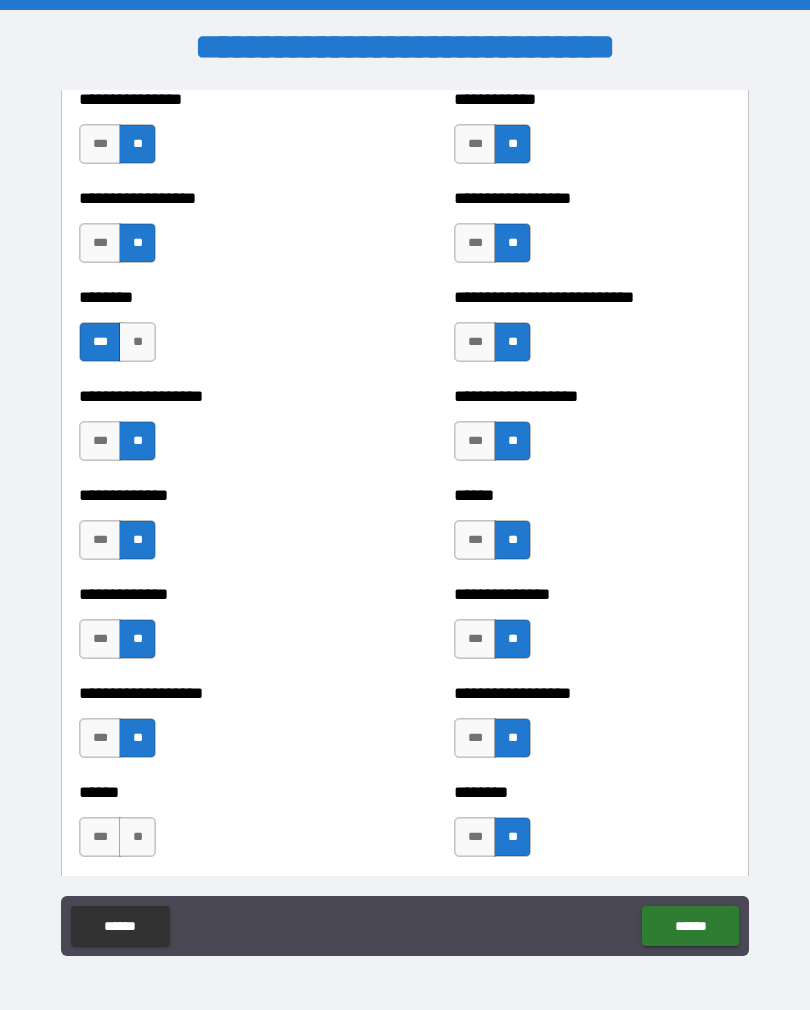 click on "**" at bounding box center [137, 837] 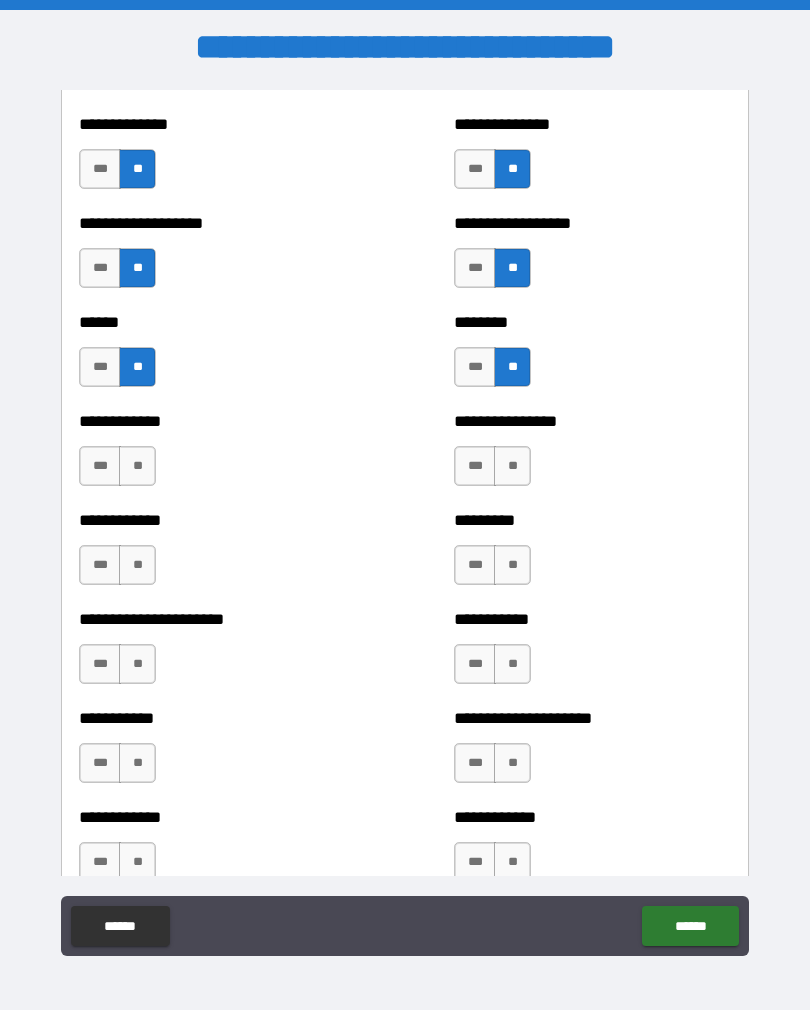 scroll, scrollTop: 4919, scrollLeft: 0, axis: vertical 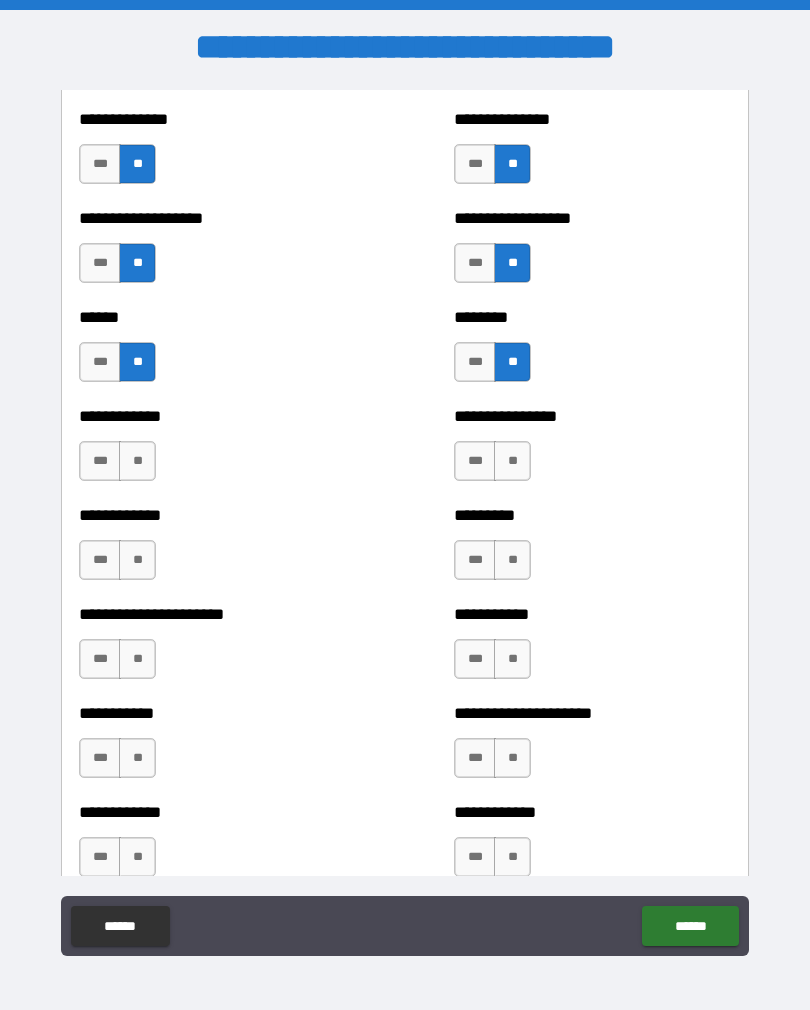click on "**" at bounding box center [137, 461] 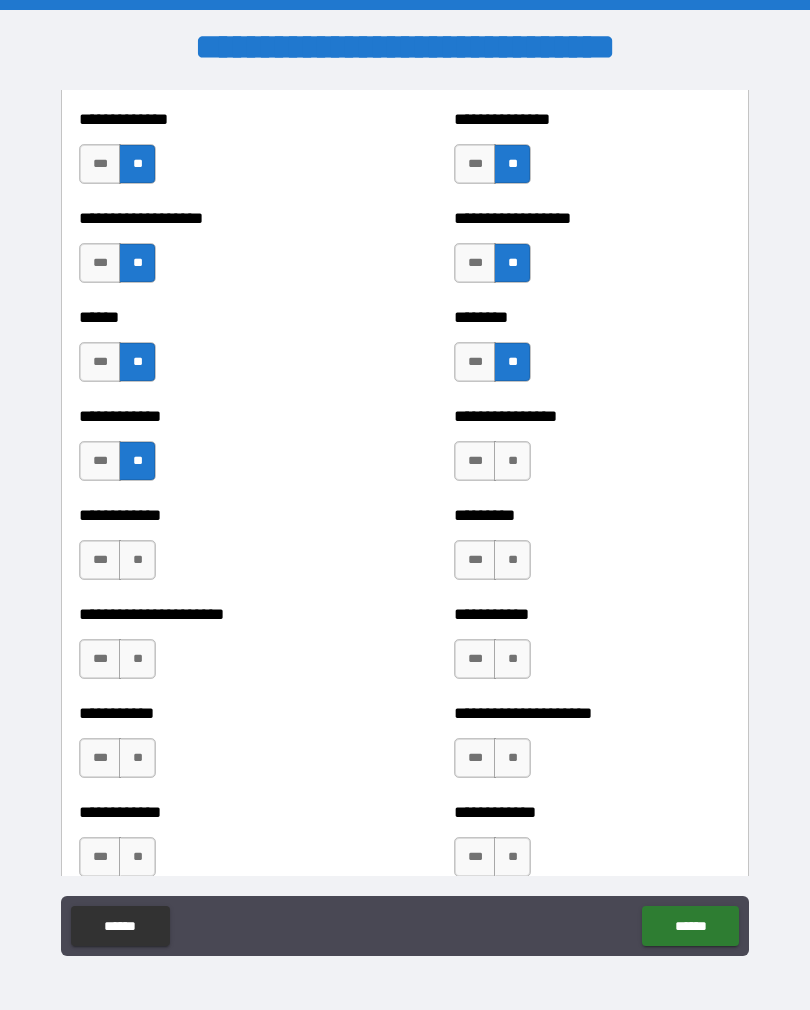 click on "**" at bounding box center (512, 461) 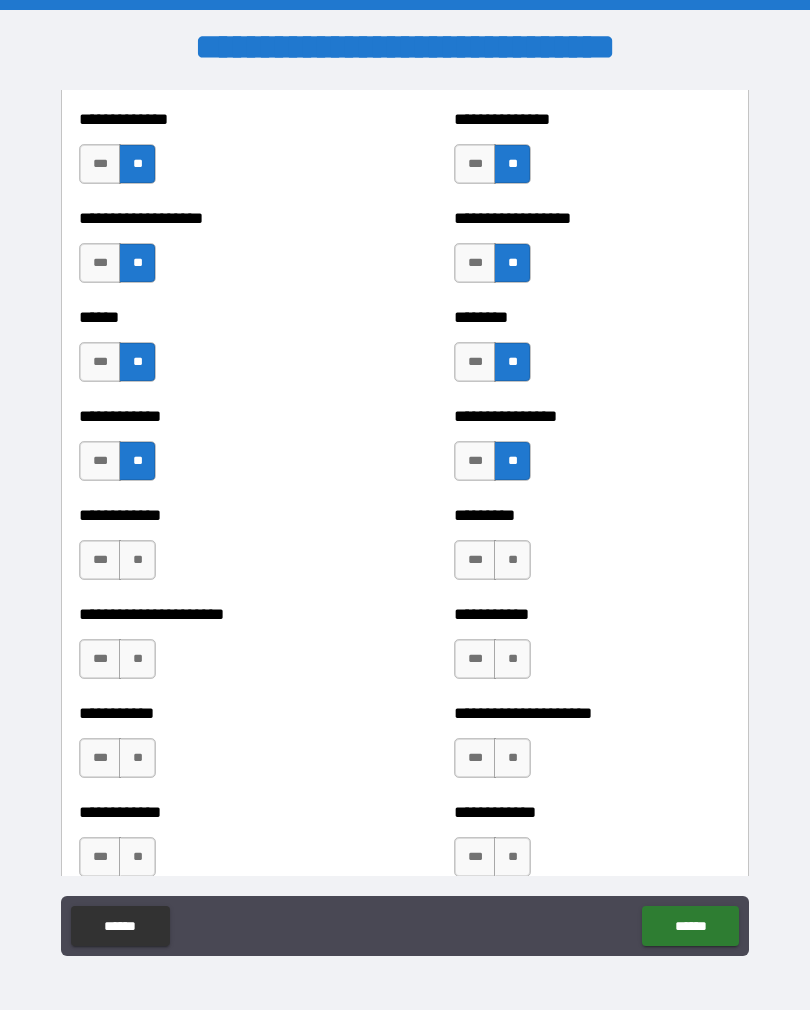 click on "**" at bounding box center [512, 560] 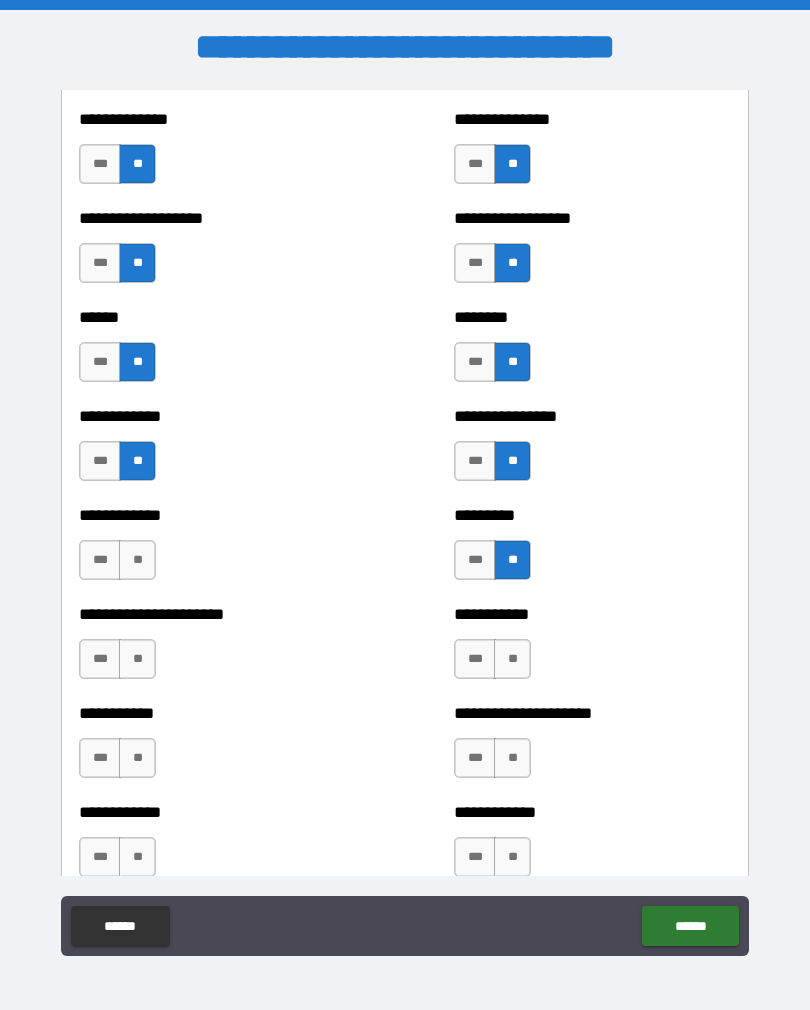 click on "**" at bounding box center [137, 560] 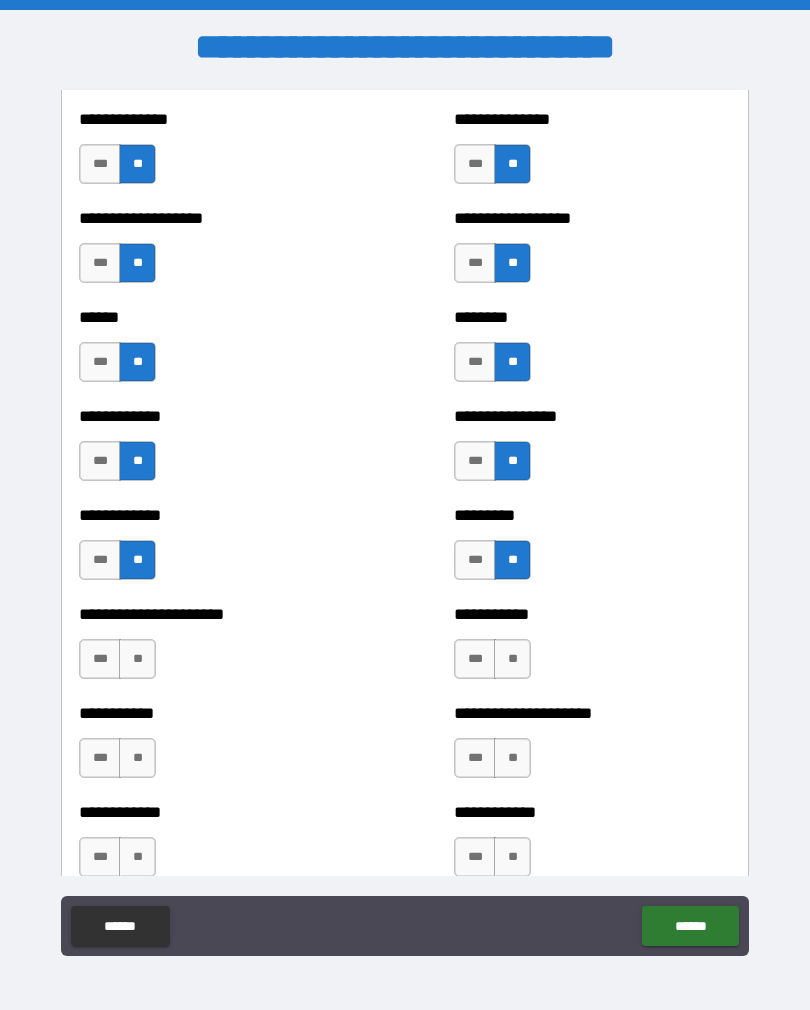click on "**" at bounding box center (137, 659) 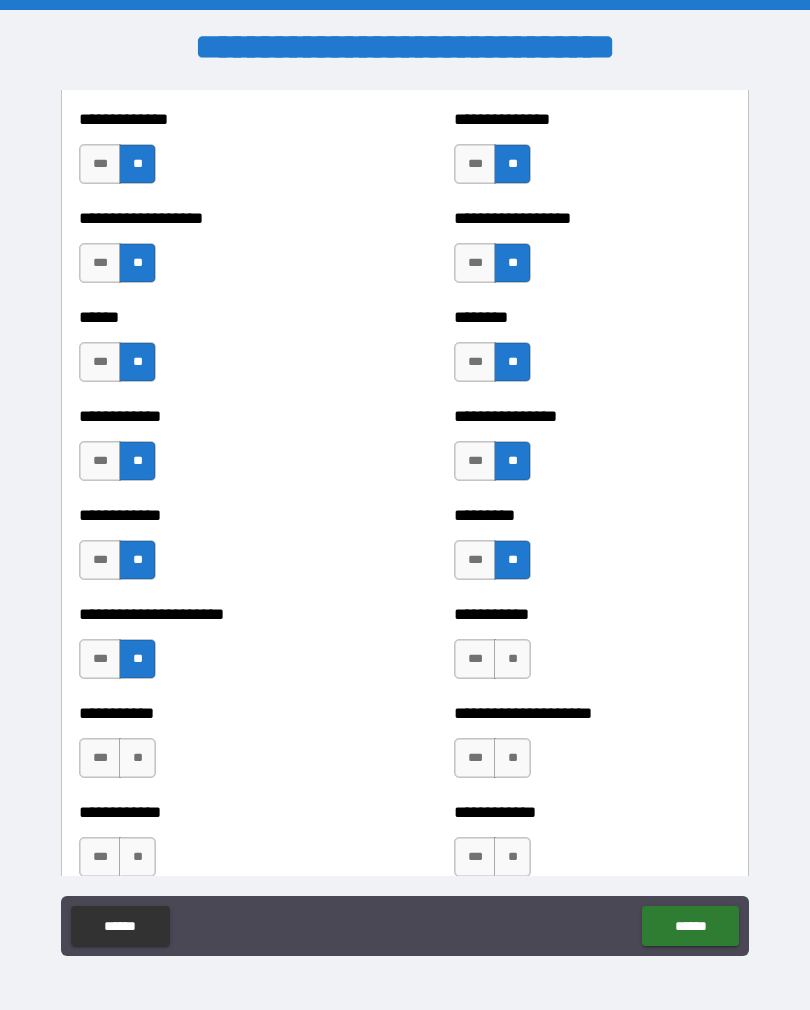 click on "**" at bounding box center [512, 659] 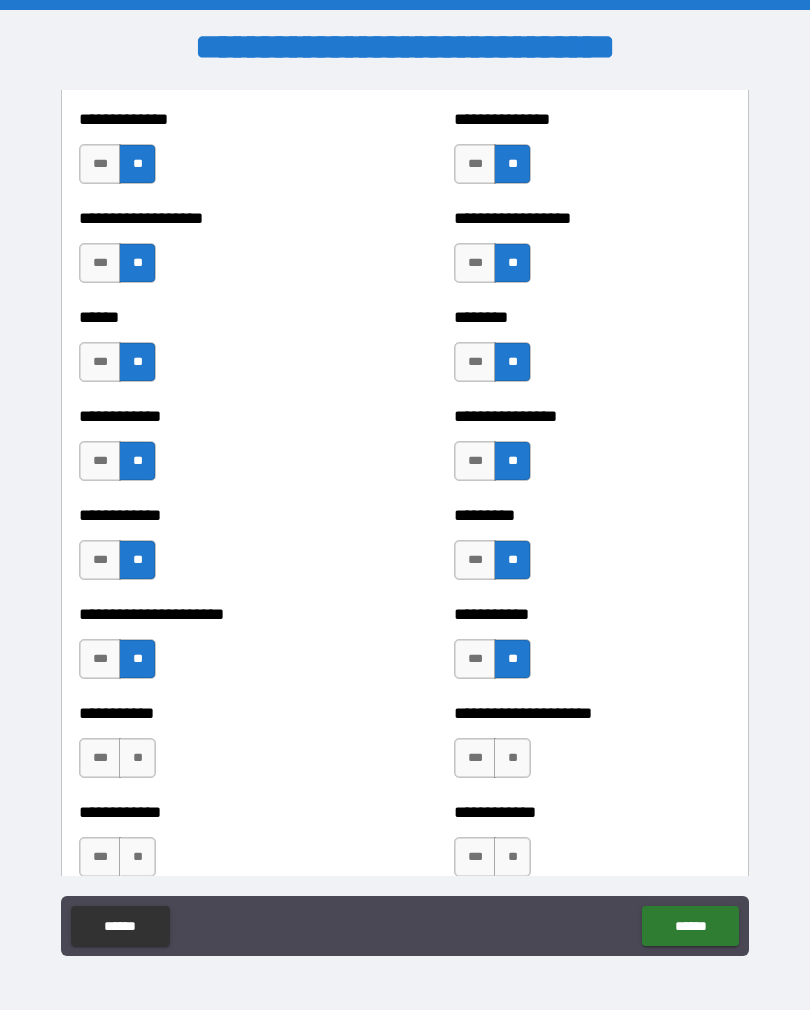 click on "**" at bounding box center [512, 758] 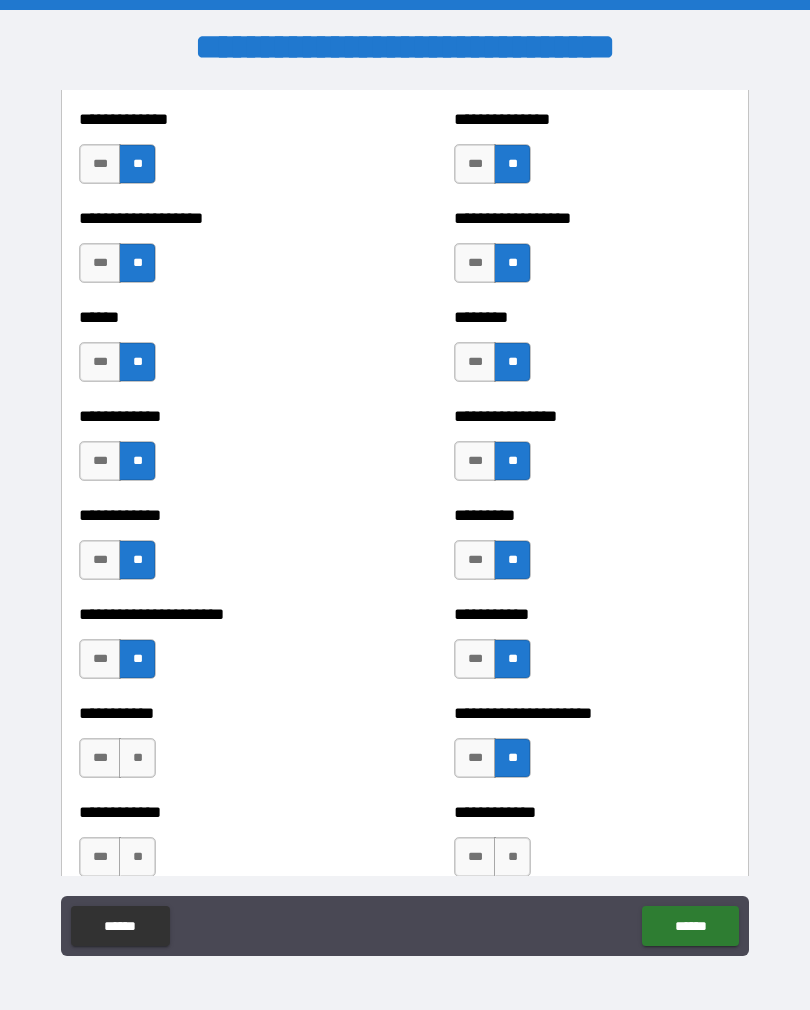 click on "**" at bounding box center (137, 758) 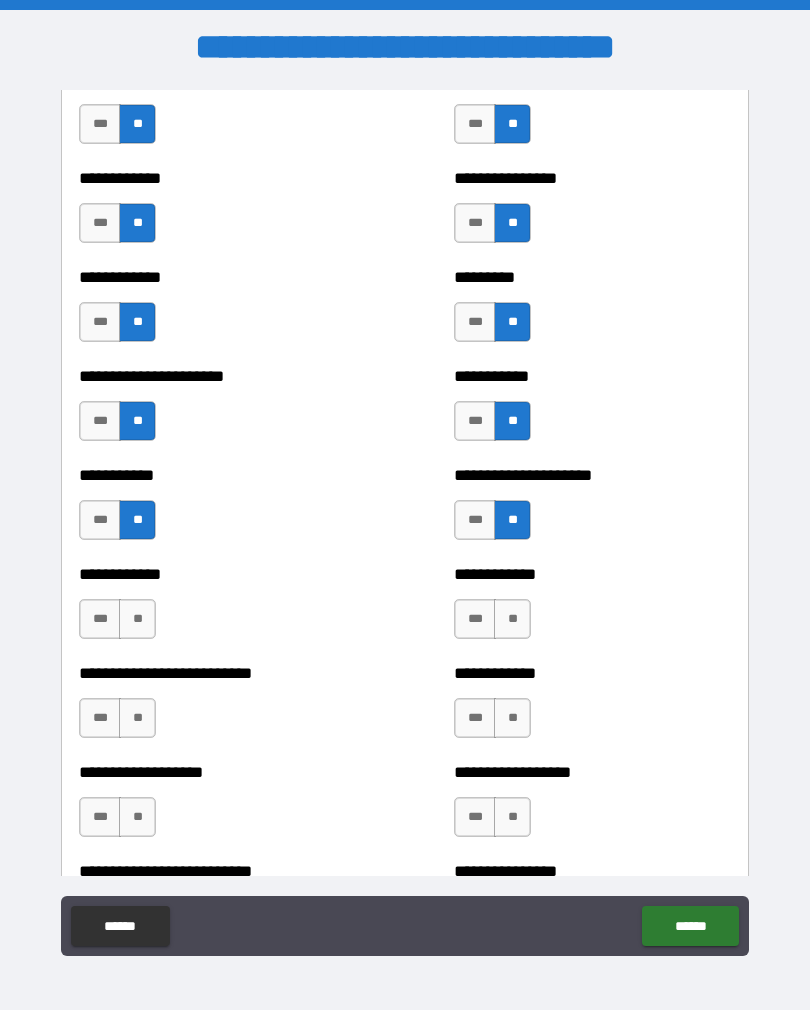 scroll, scrollTop: 5158, scrollLeft: 0, axis: vertical 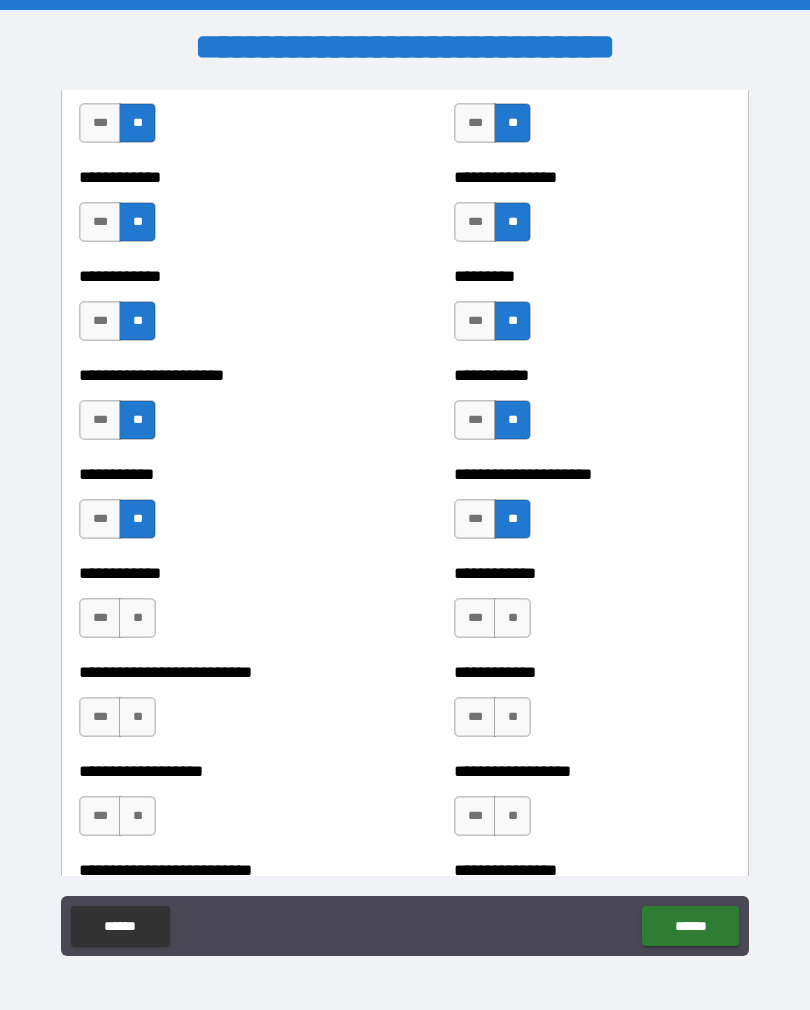click on "**" at bounding box center [512, 618] 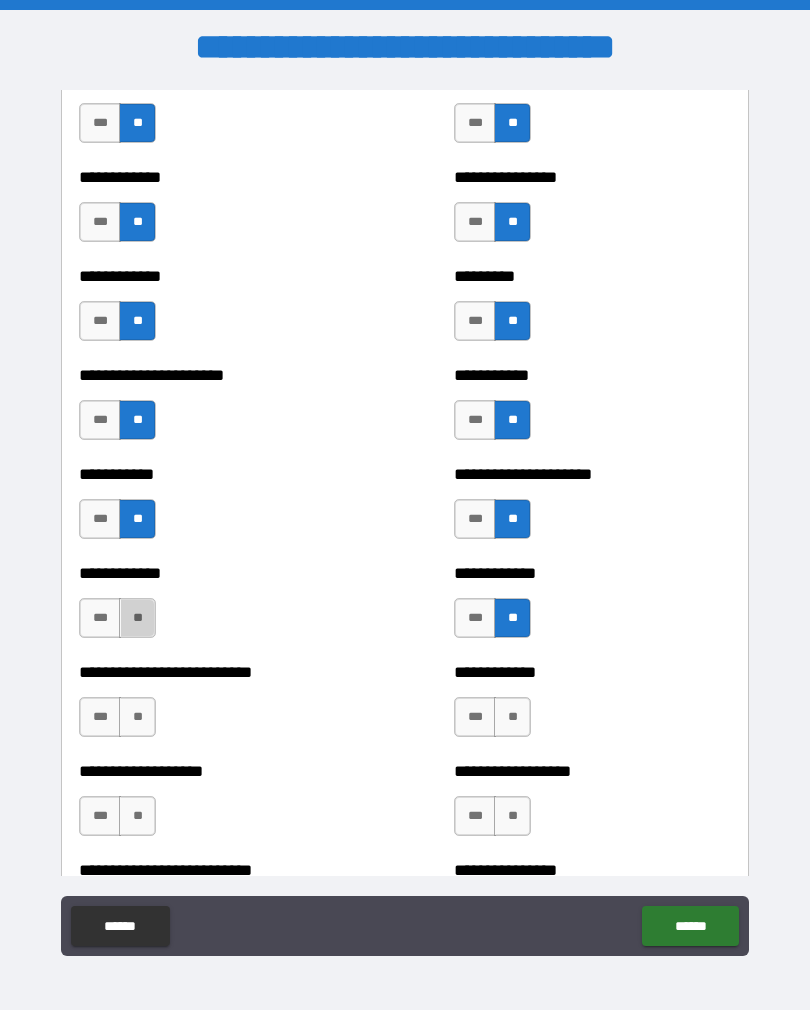click on "**" at bounding box center [137, 618] 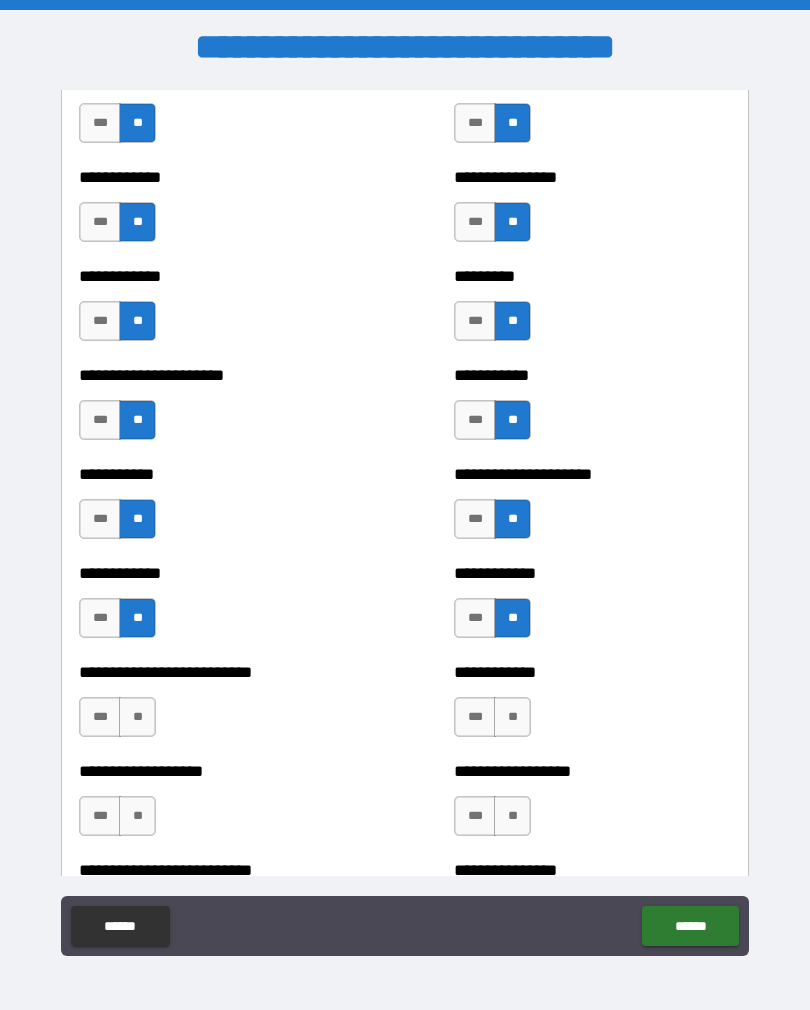 click on "**" at bounding box center (137, 717) 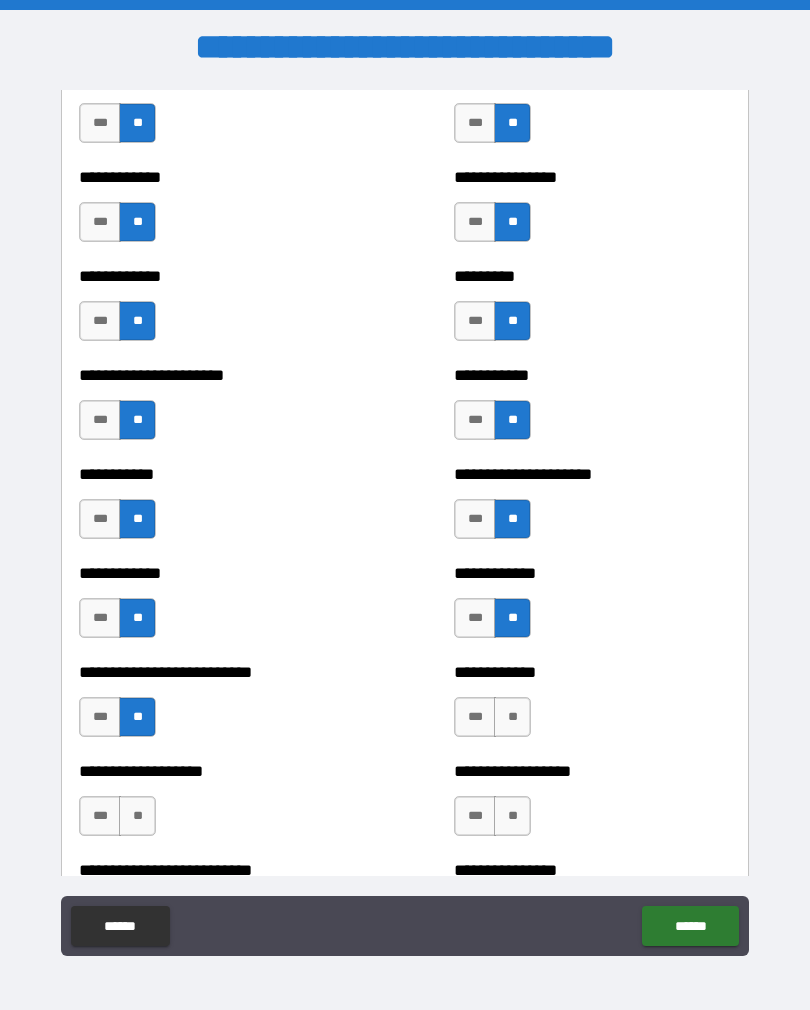 click on "***" at bounding box center [100, 717] 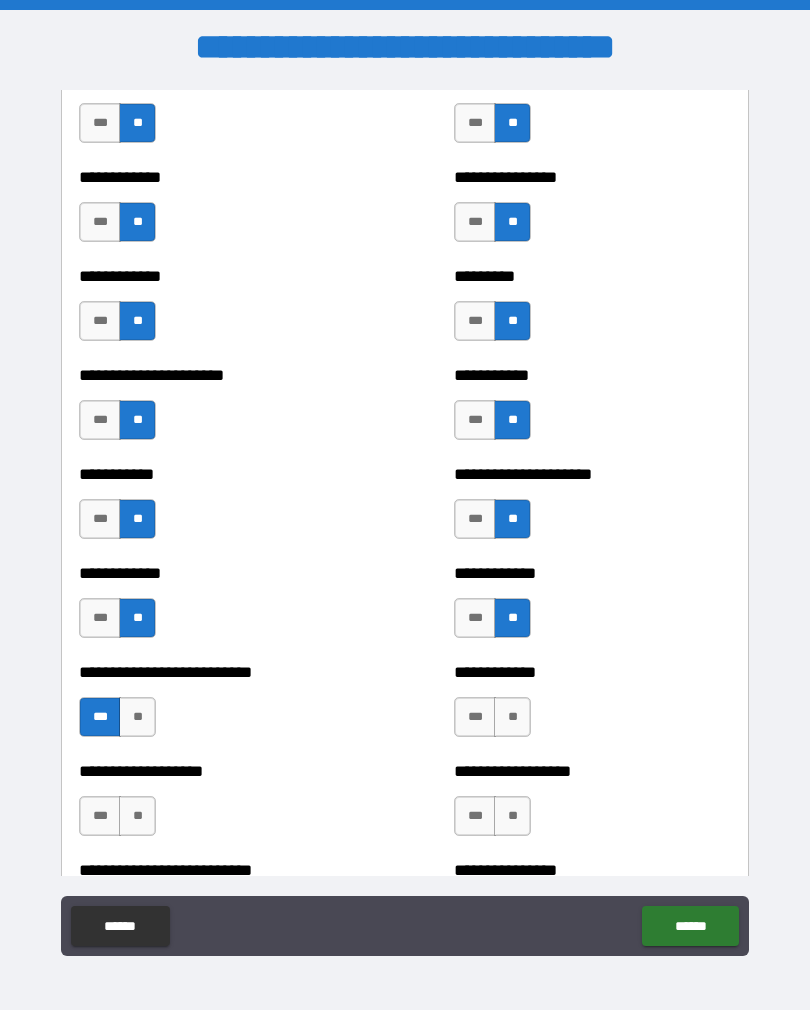 click on "**" at bounding box center [512, 717] 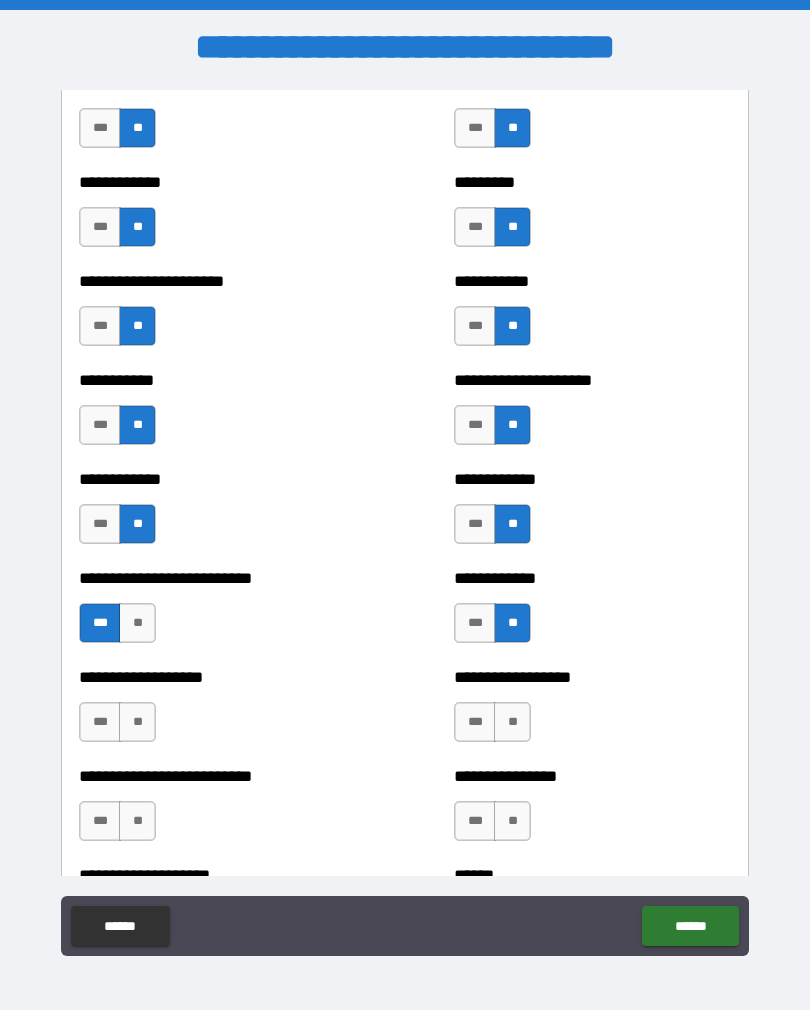scroll, scrollTop: 5320, scrollLeft: 0, axis: vertical 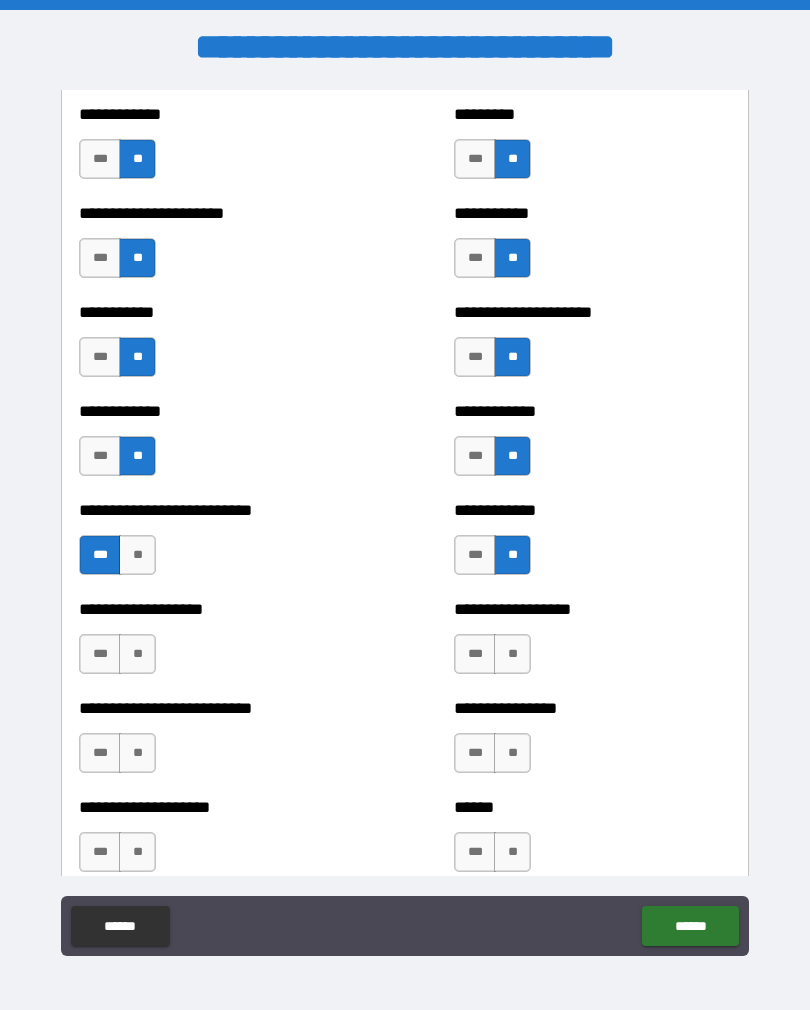 click on "**" at bounding box center [512, 654] 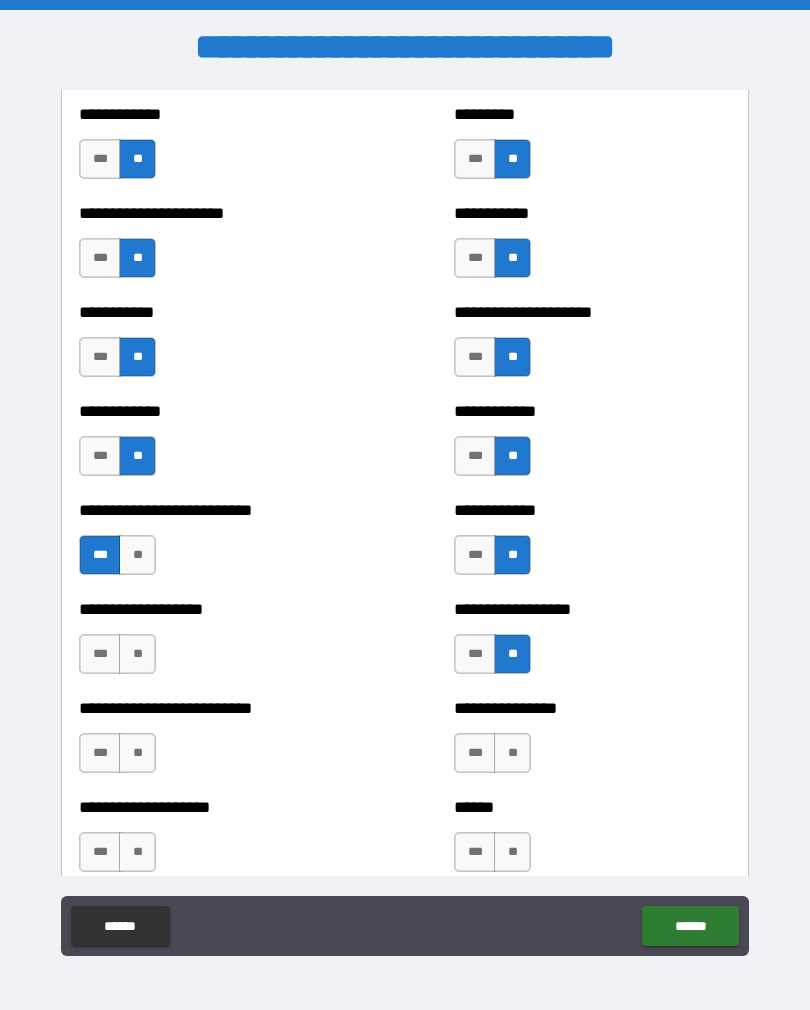 click on "**" at bounding box center [137, 654] 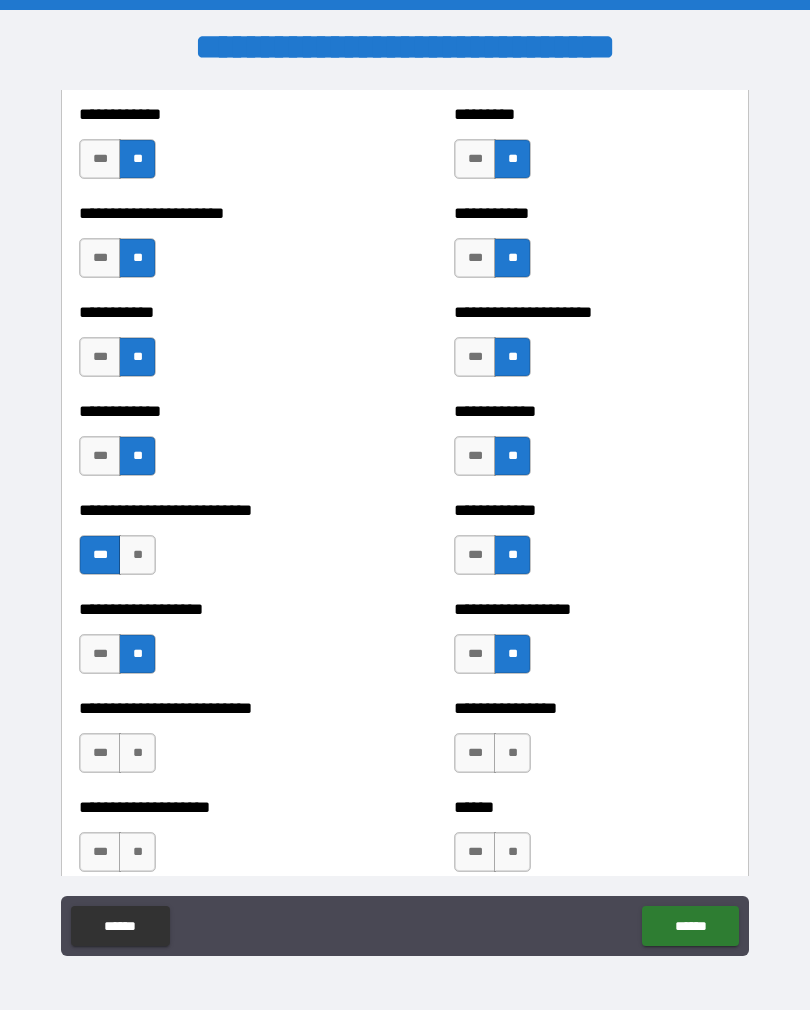 click on "**" at bounding box center [137, 753] 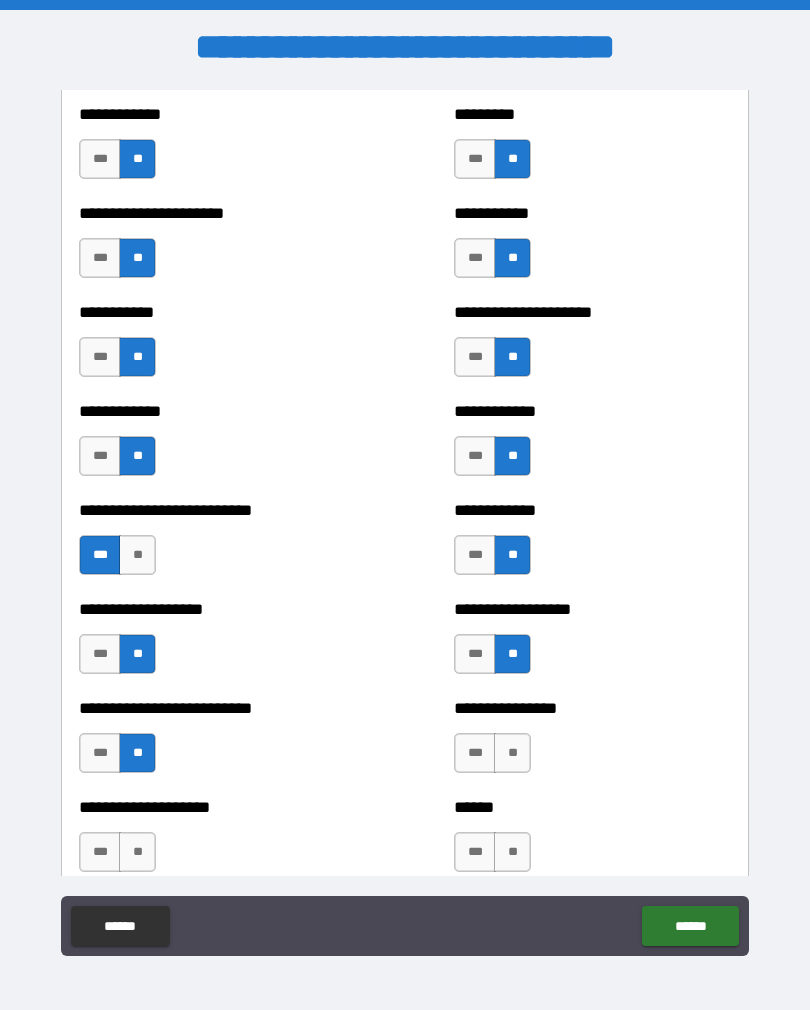 click on "**" at bounding box center (512, 753) 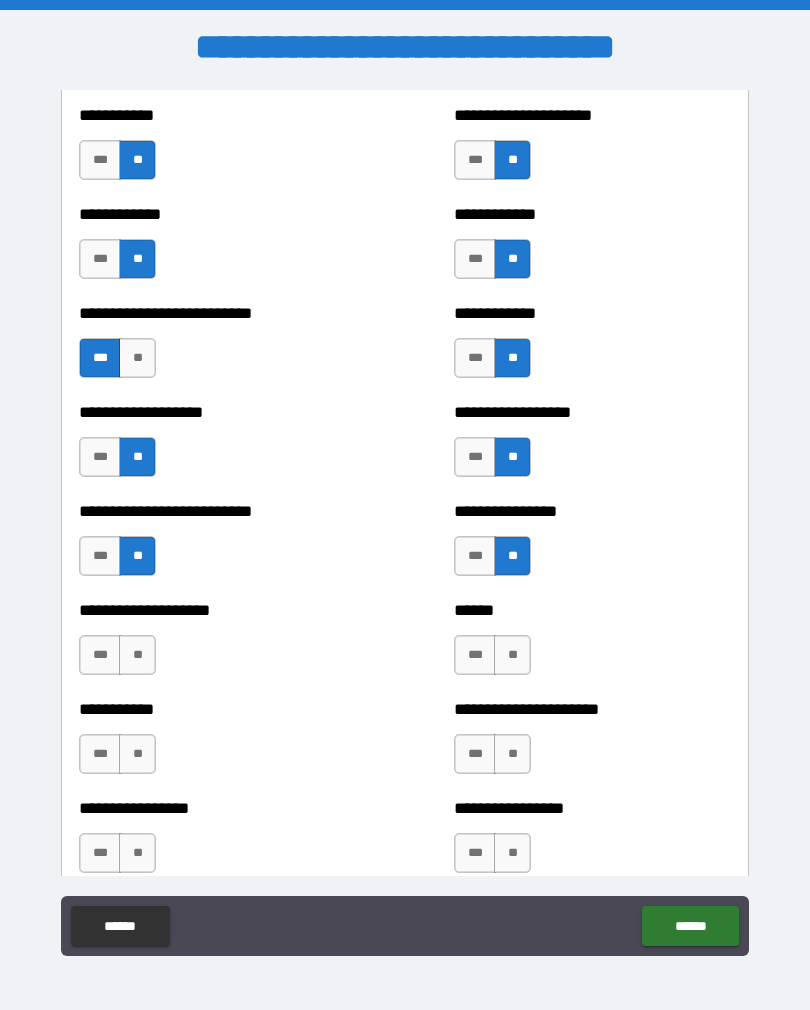 scroll, scrollTop: 5552, scrollLeft: 0, axis: vertical 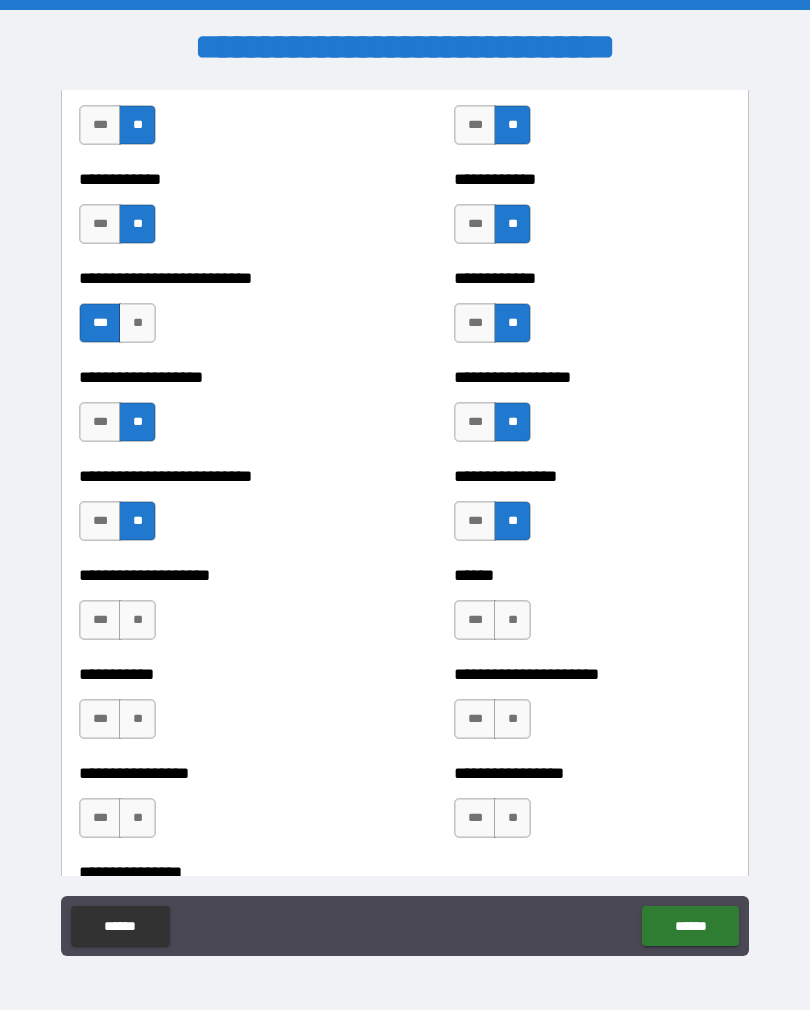 click on "**" at bounding box center (512, 620) 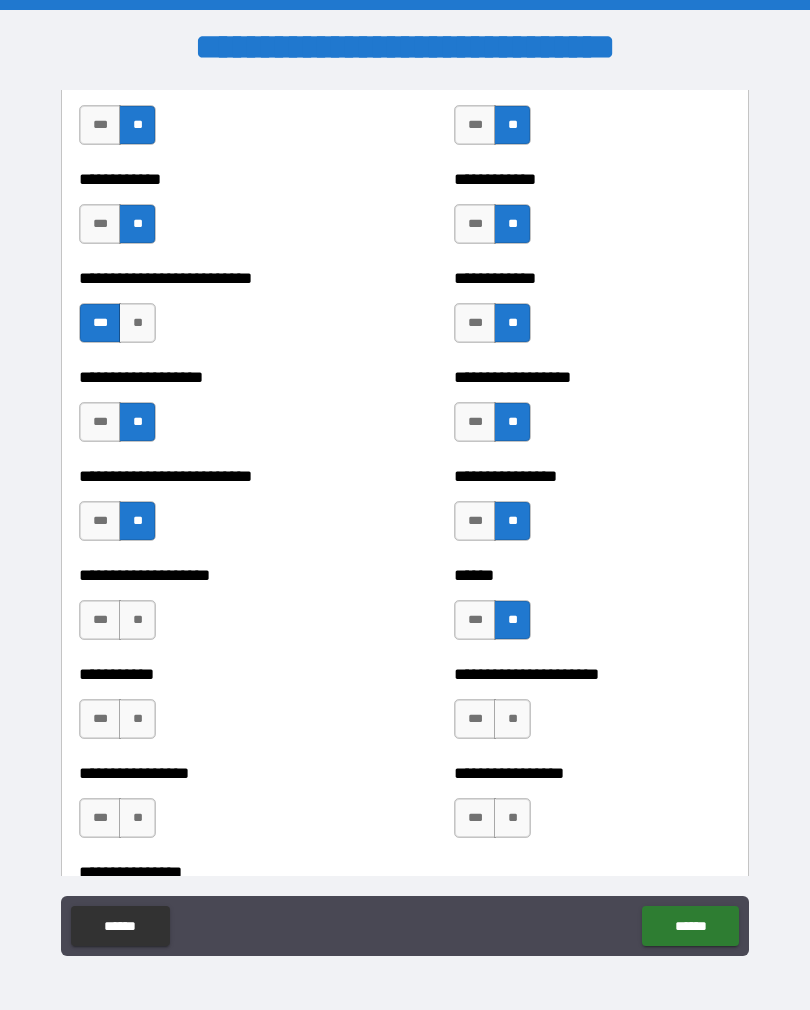 click on "**" at bounding box center [137, 620] 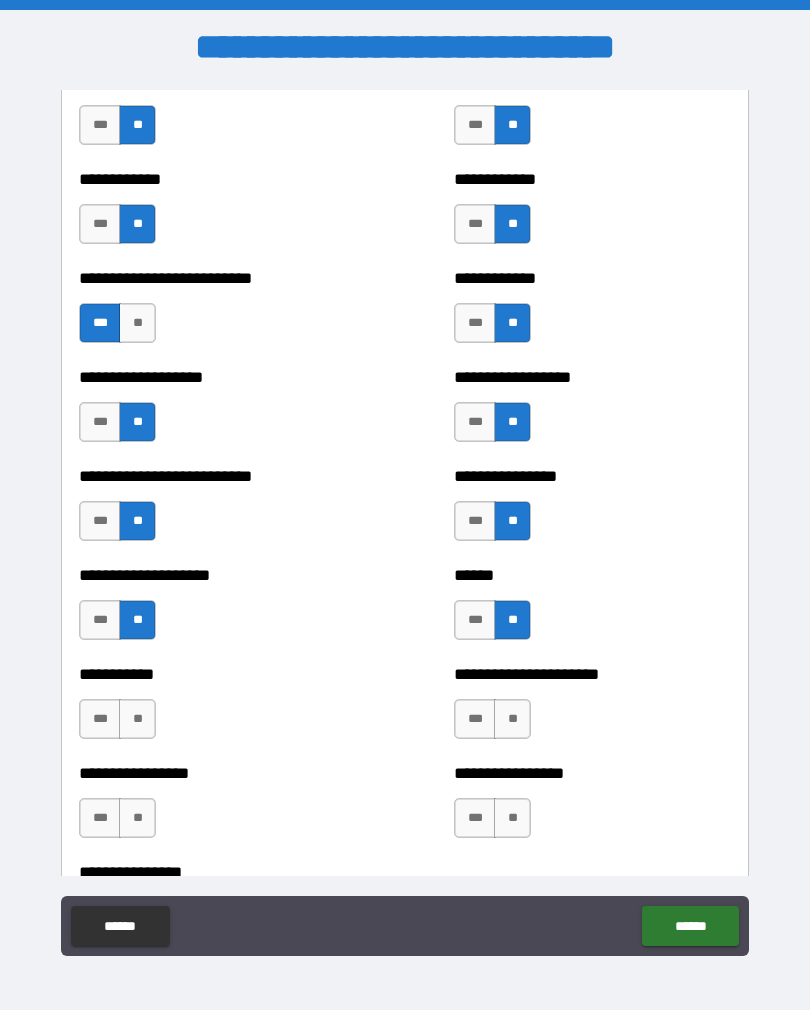 click on "**" at bounding box center [137, 719] 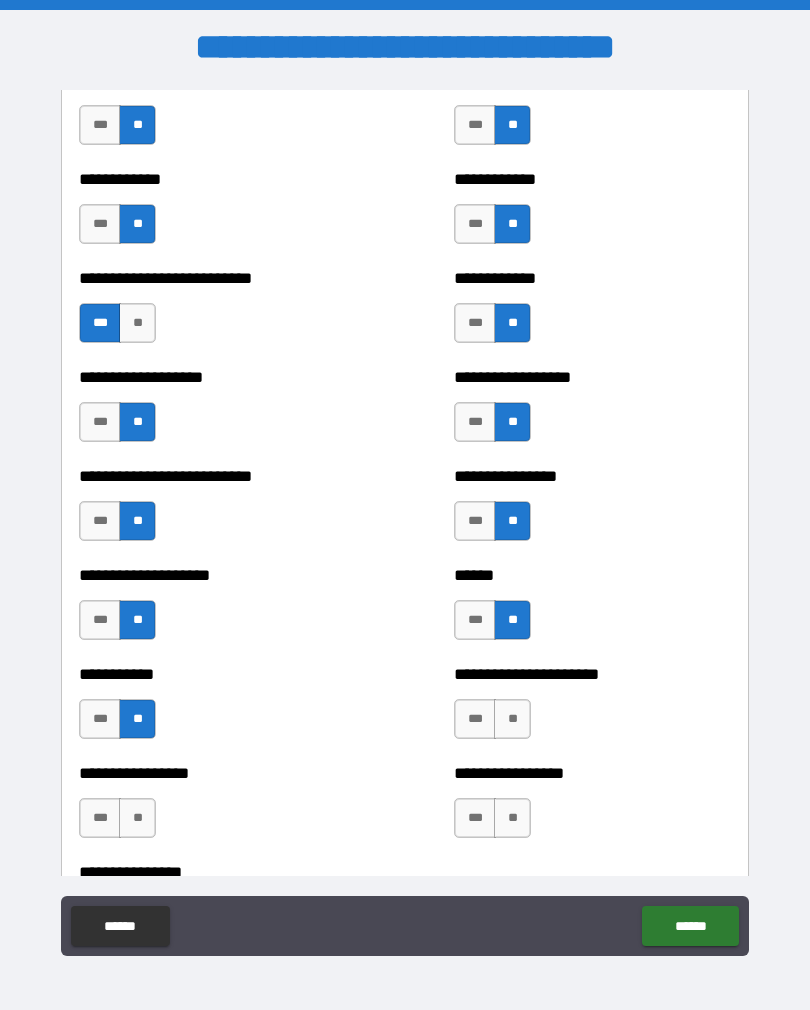click on "**" at bounding box center [512, 719] 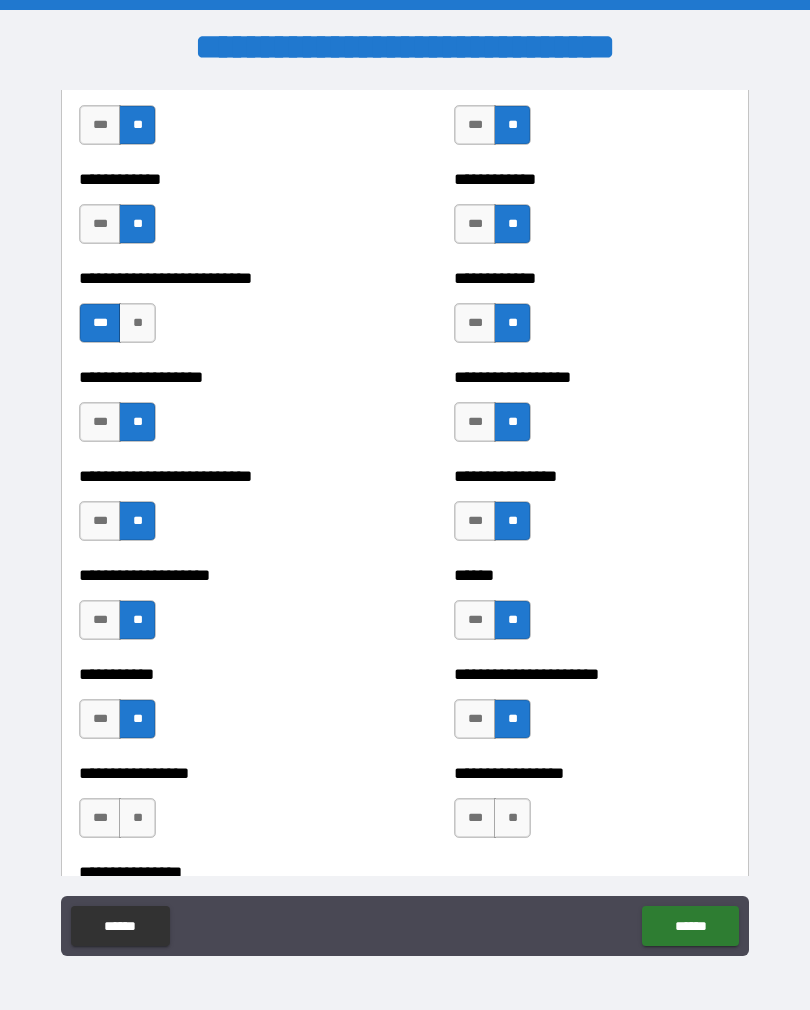 click on "**" at bounding box center (512, 818) 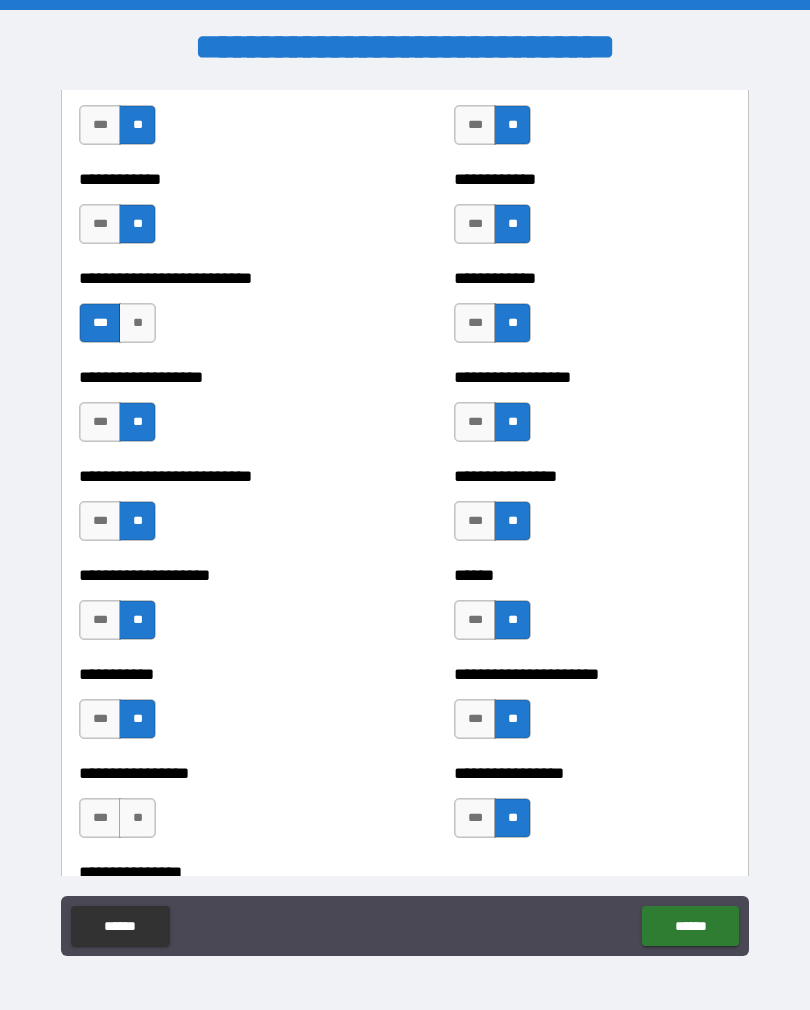 click on "**" at bounding box center [137, 818] 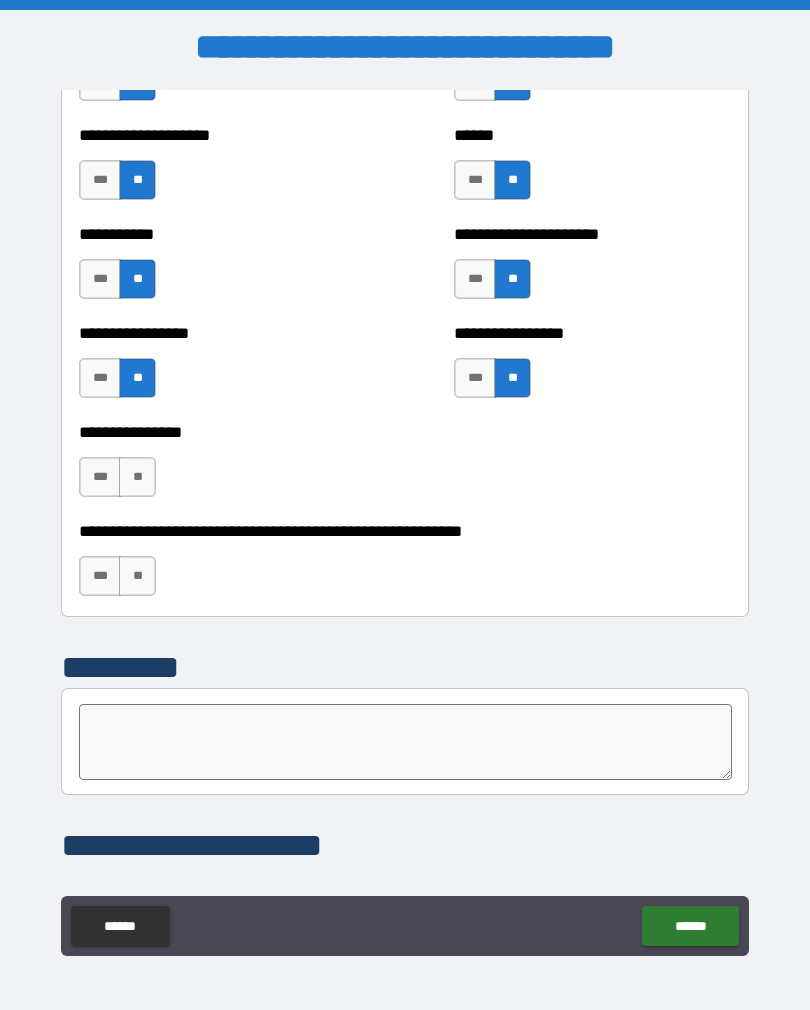 scroll, scrollTop: 6005, scrollLeft: 0, axis: vertical 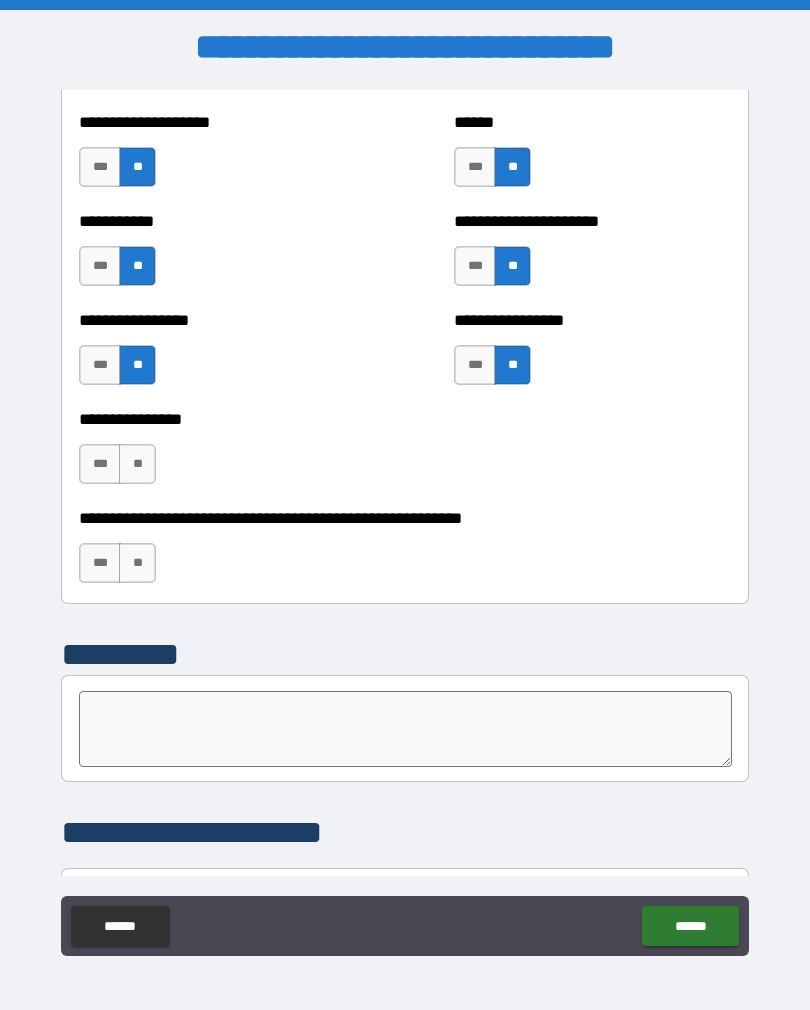 click on "**" at bounding box center [137, 464] 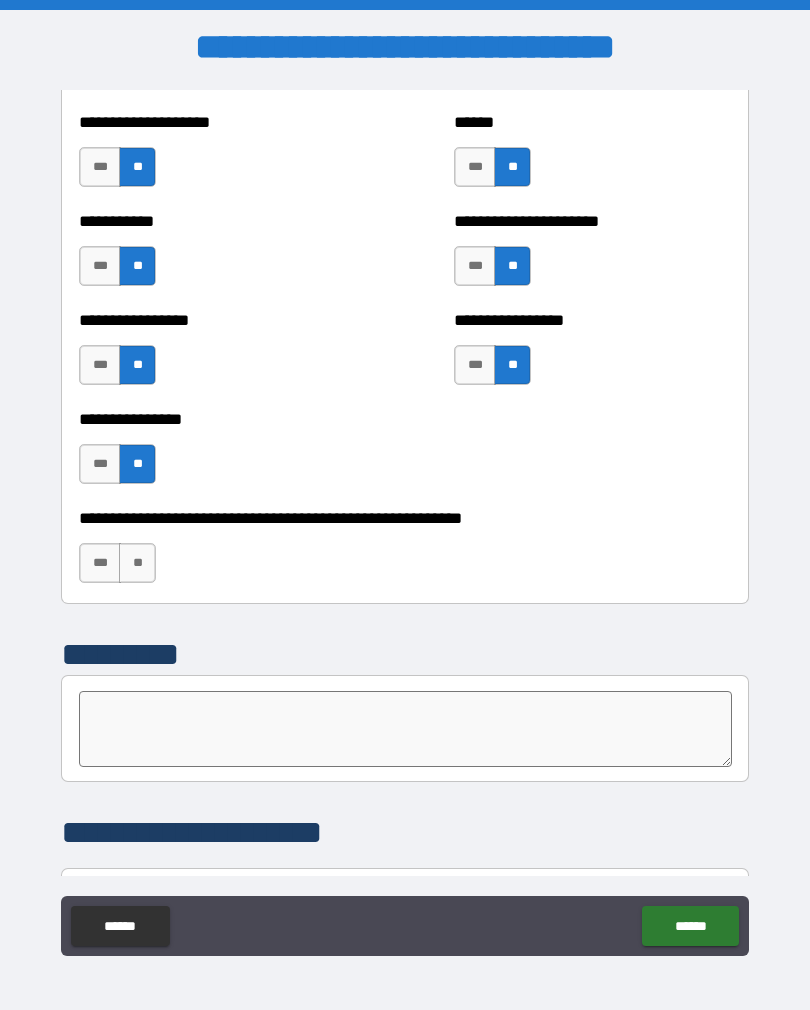 click on "**" at bounding box center (137, 563) 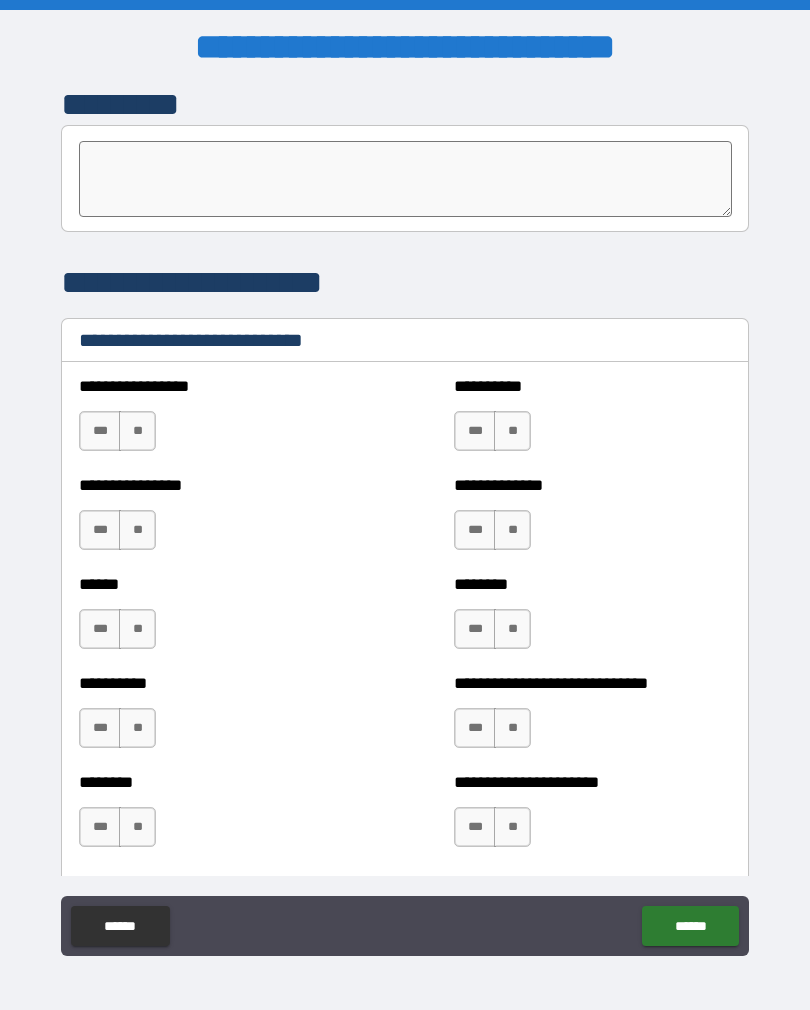 scroll, scrollTop: 6572, scrollLeft: 0, axis: vertical 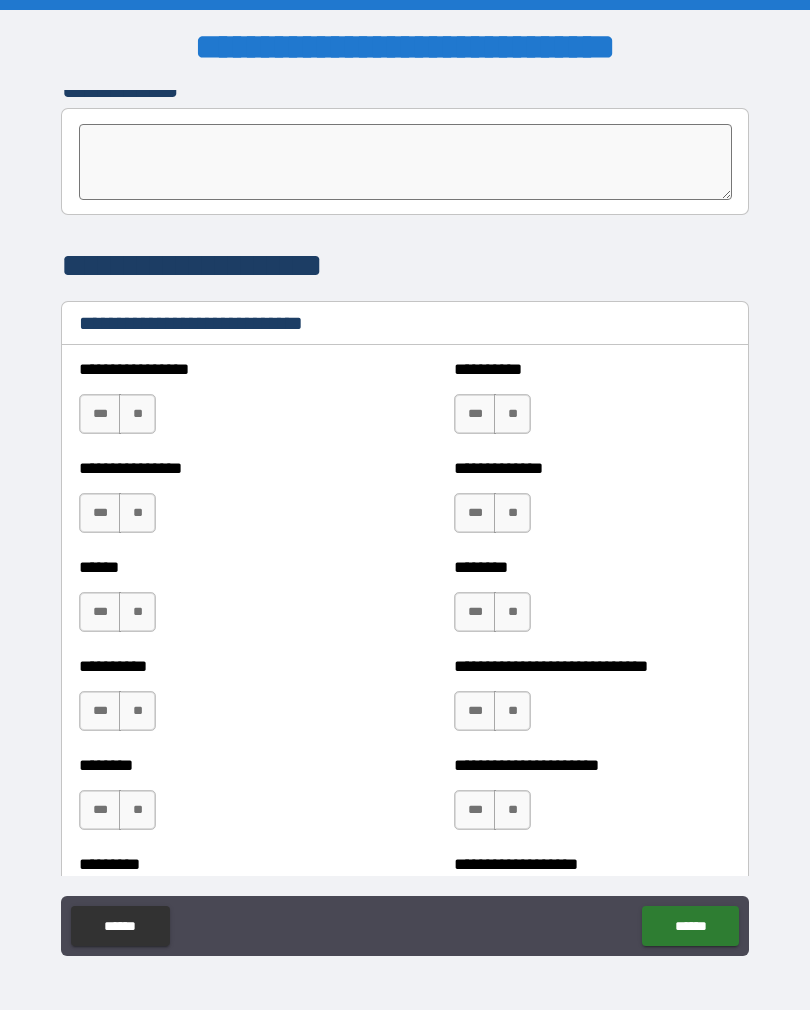 click on "**" at bounding box center (137, 414) 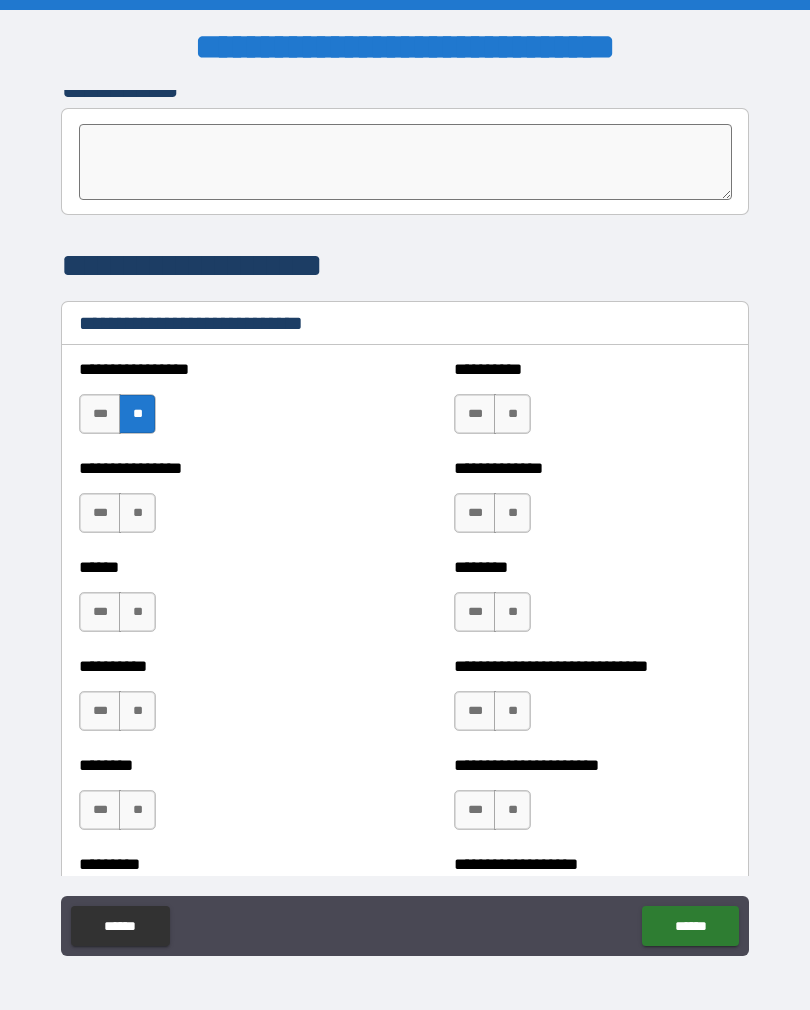 click on "**" at bounding box center [512, 414] 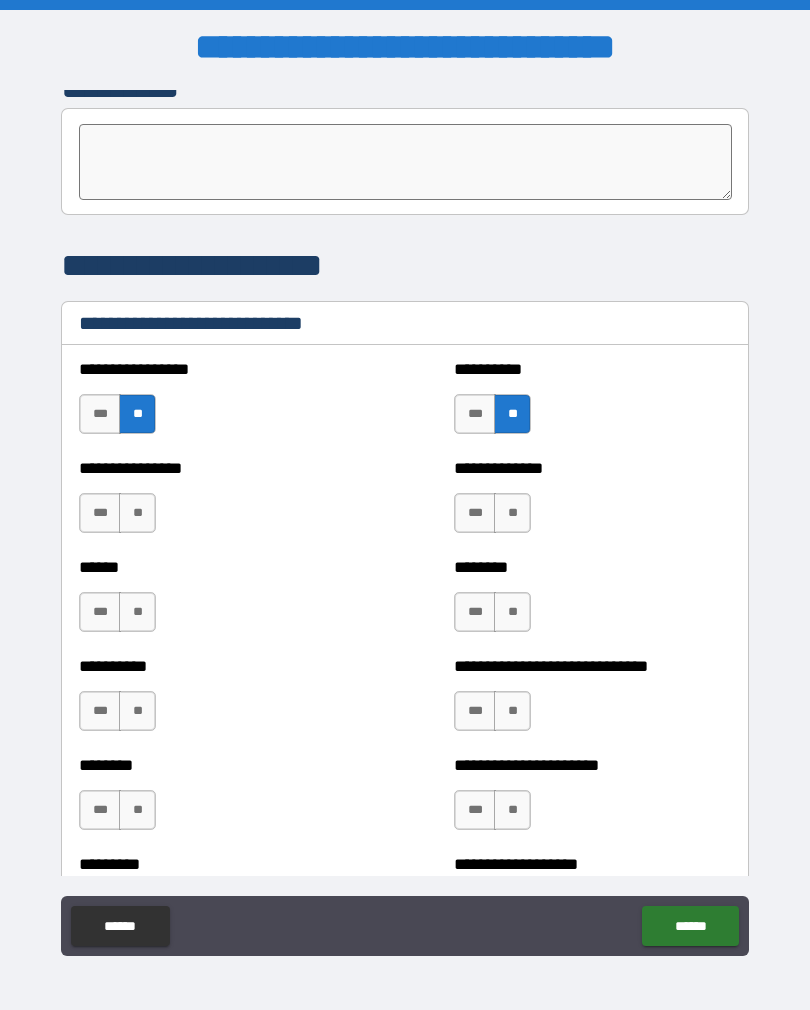 click on "**" at bounding box center [137, 513] 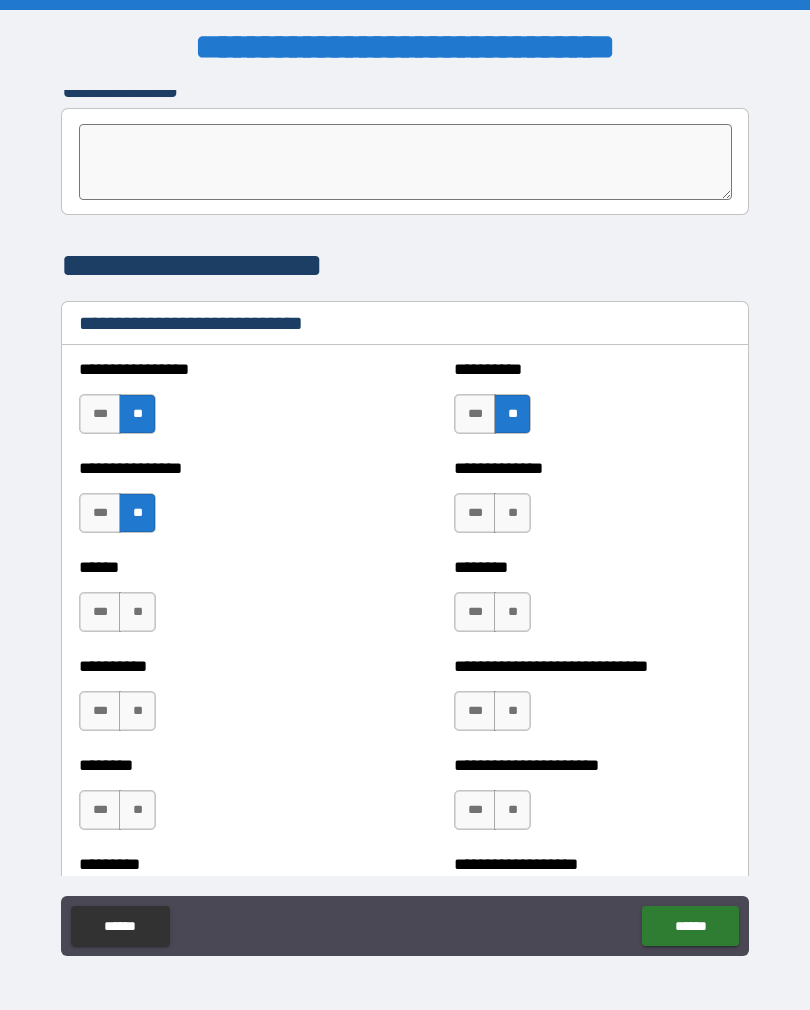 click on "**" at bounding box center (512, 513) 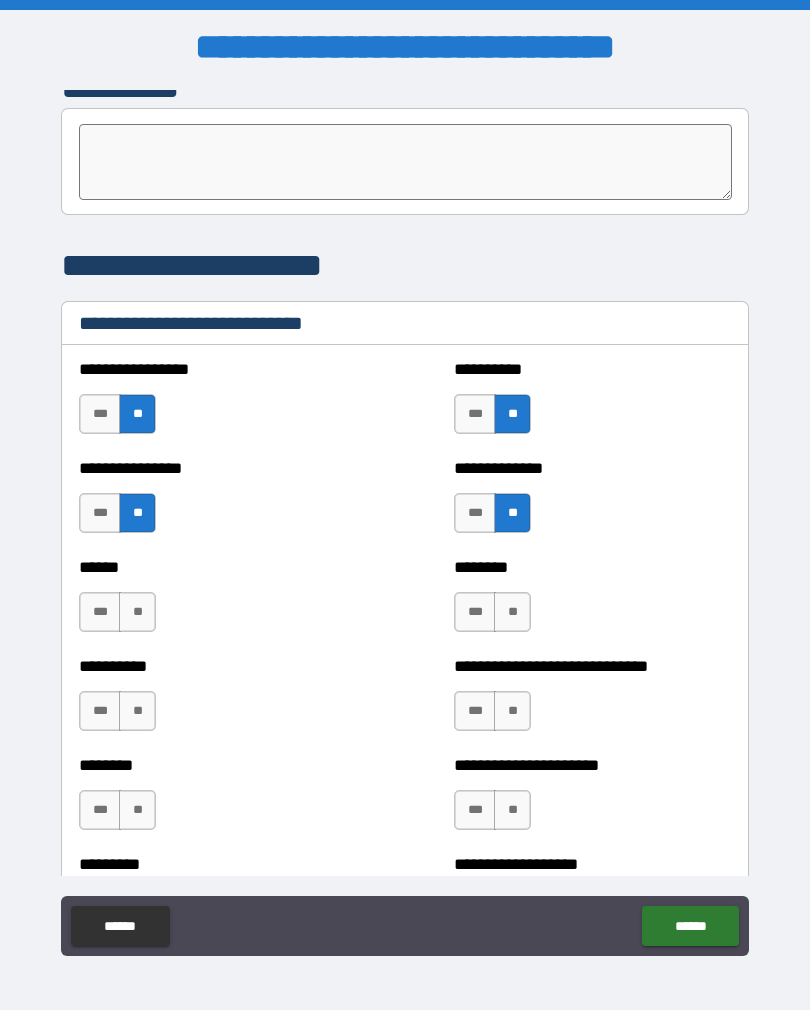 click on "**" at bounding box center [137, 612] 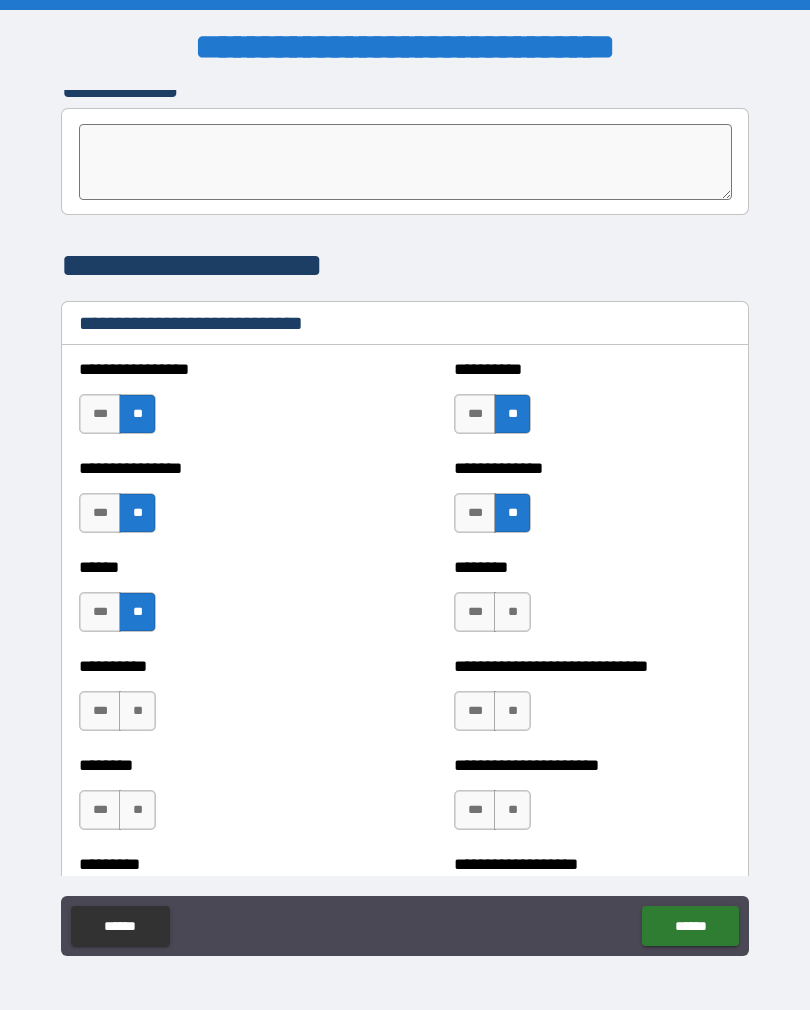 click on "**" at bounding box center [512, 612] 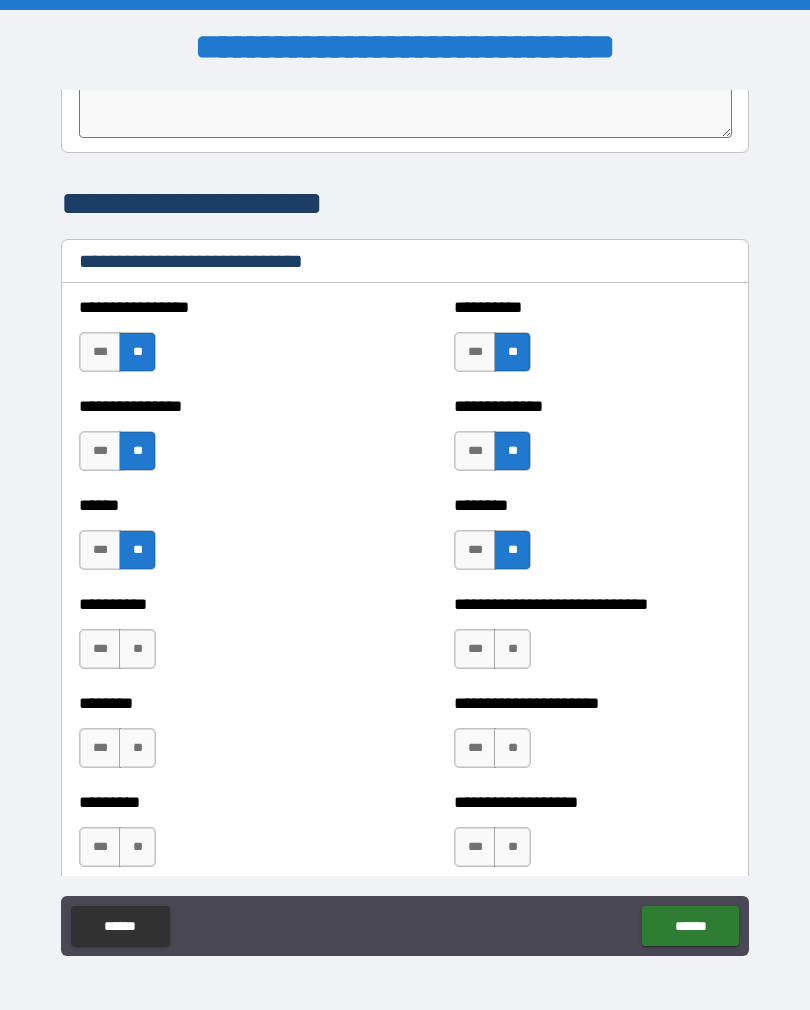 scroll, scrollTop: 6705, scrollLeft: 0, axis: vertical 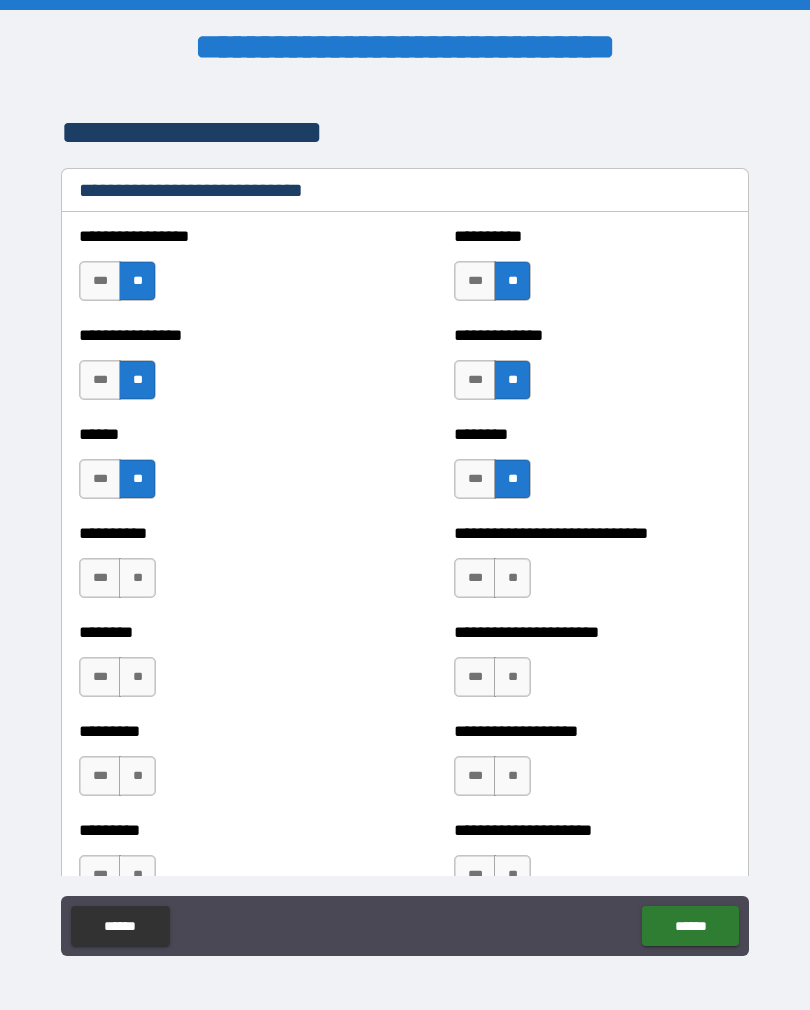 click on "**" at bounding box center (137, 578) 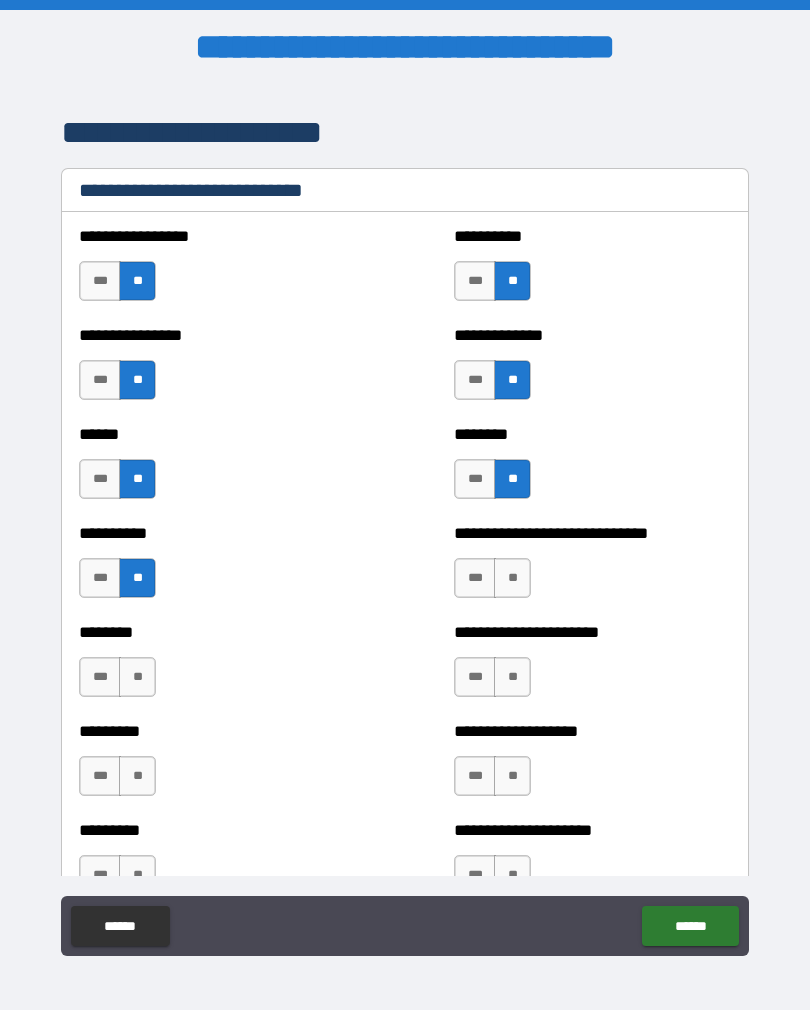 click on "**" at bounding box center (512, 578) 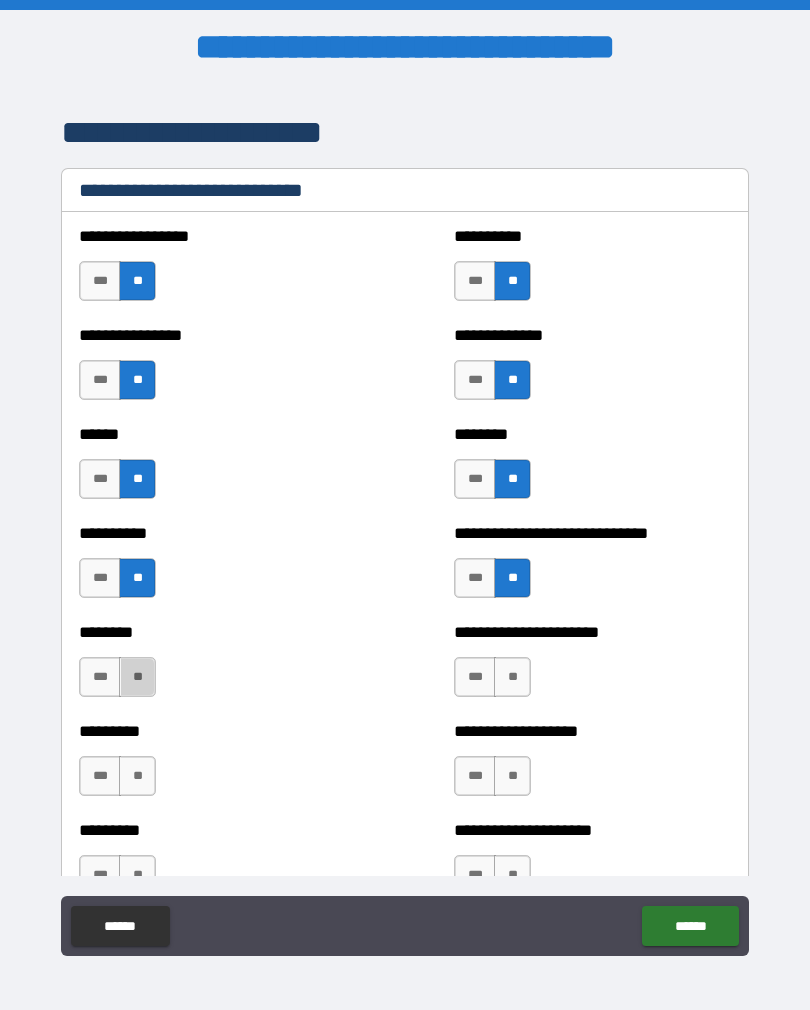 click on "**" at bounding box center (137, 677) 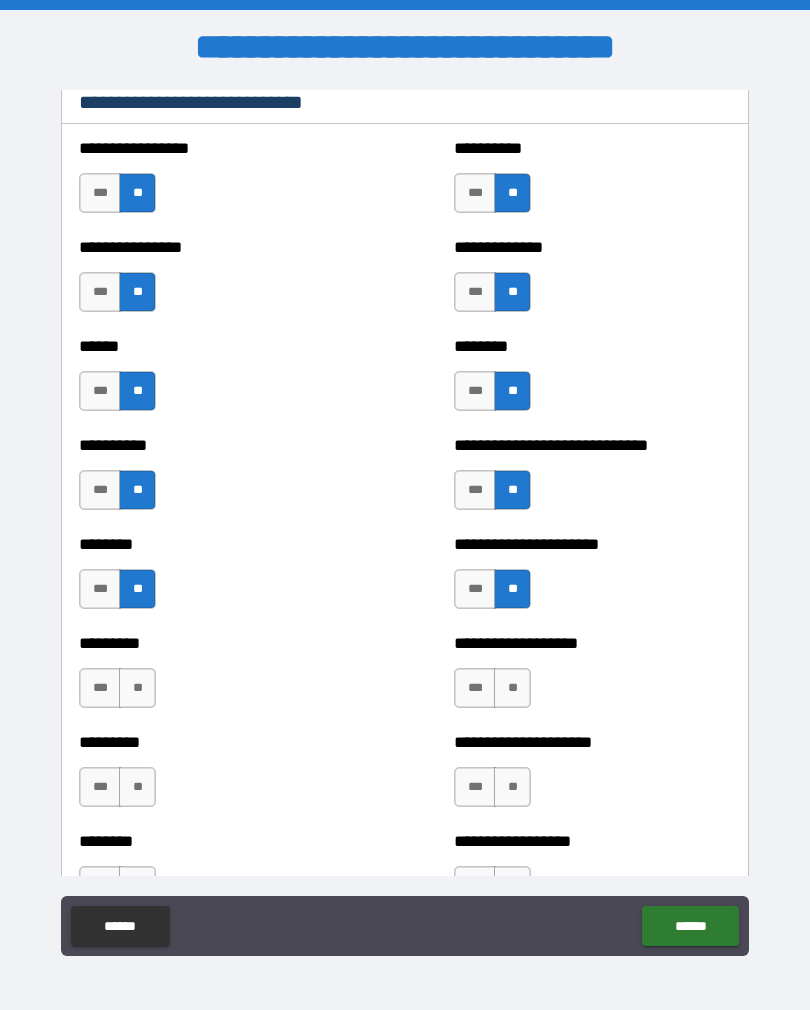 scroll, scrollTop: 6794, scrollLeft: 0, axis: vertical 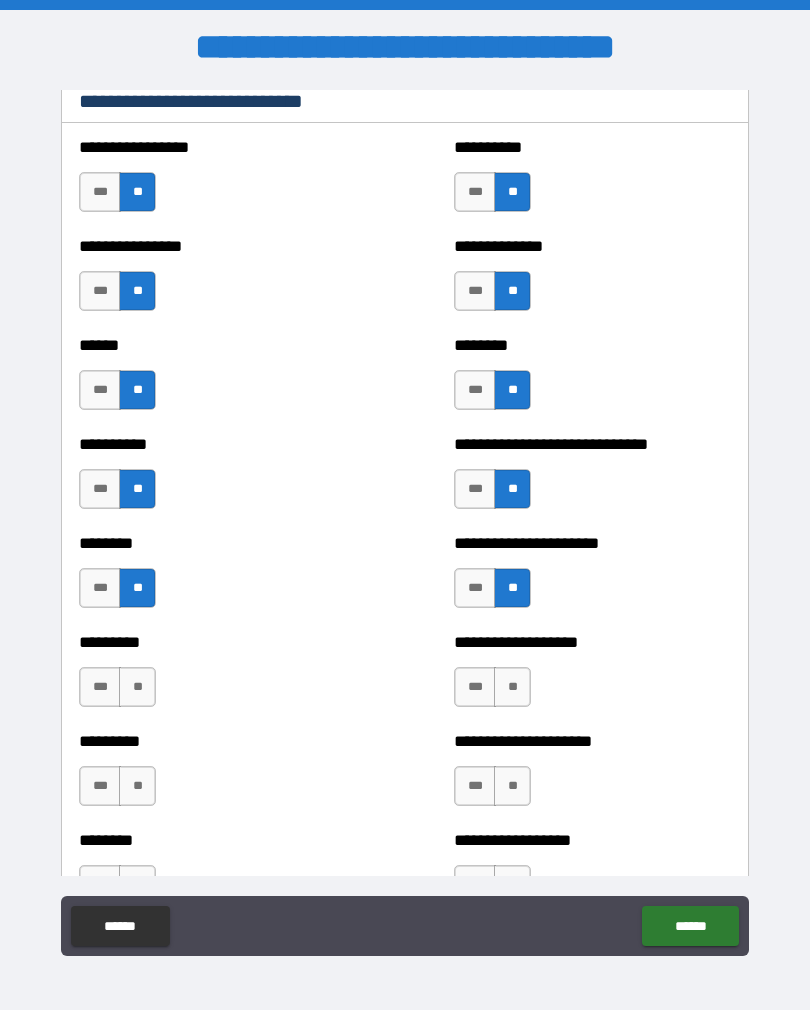 click on "**" at bounding box center (512, 687) 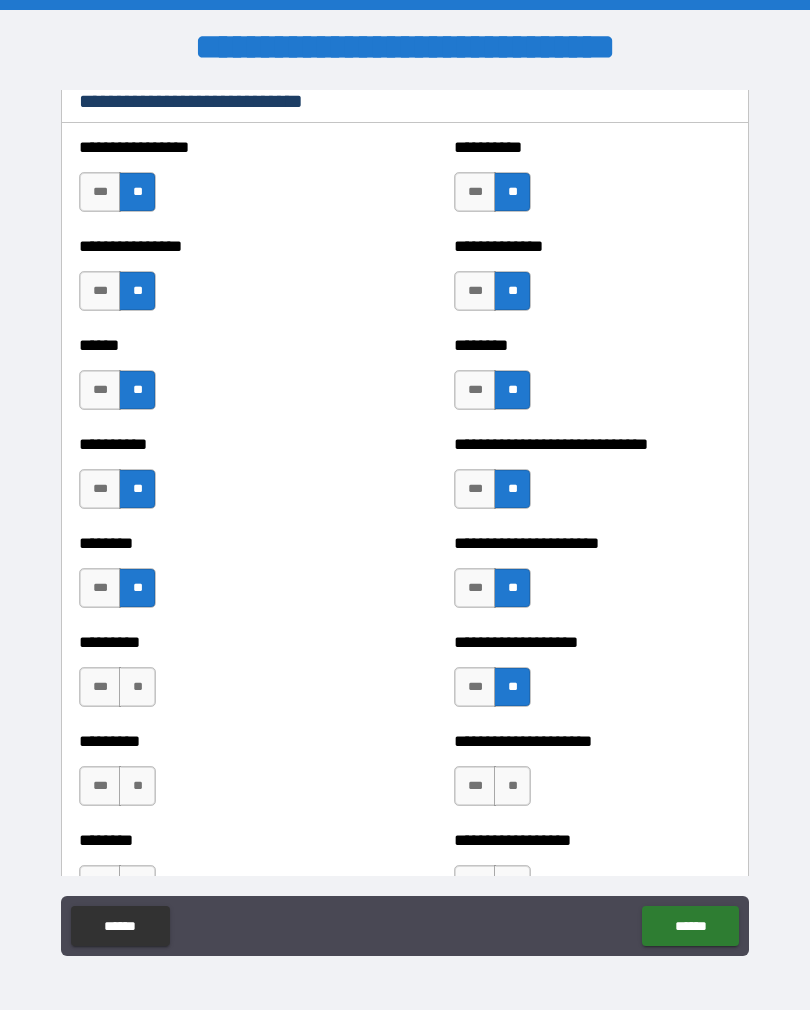 click on "**" at bounding box center (137, 687) 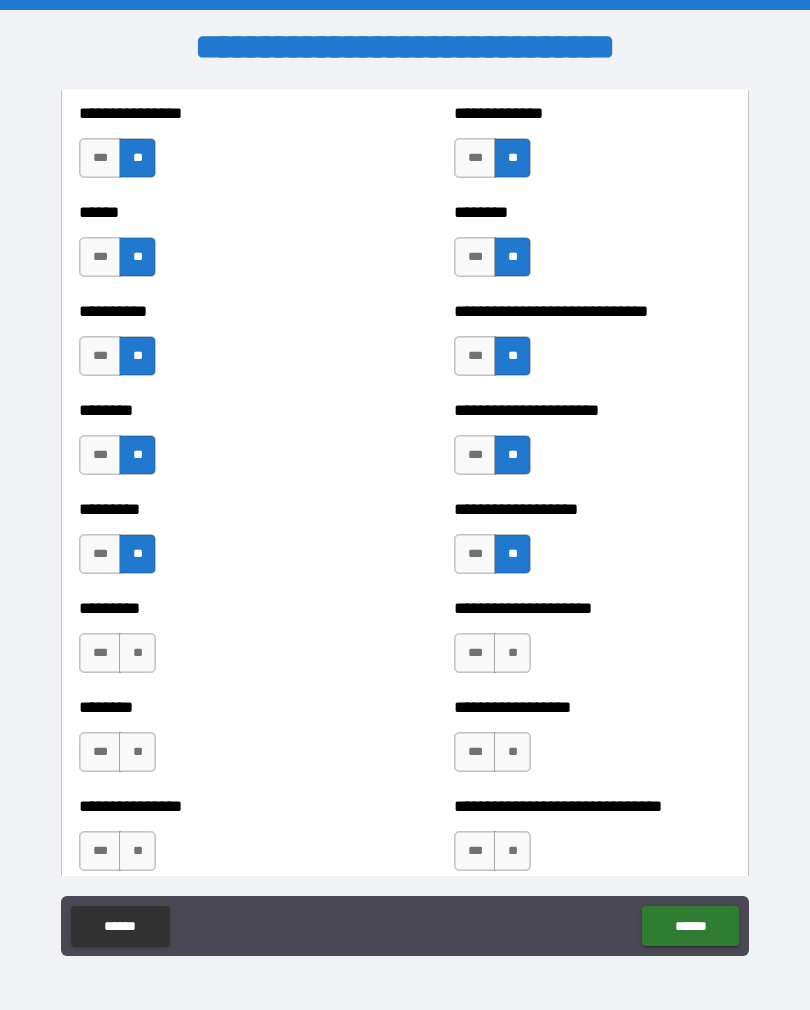 scroll, scrollTop: 6930, scrollLeft: 0, axis: vertical 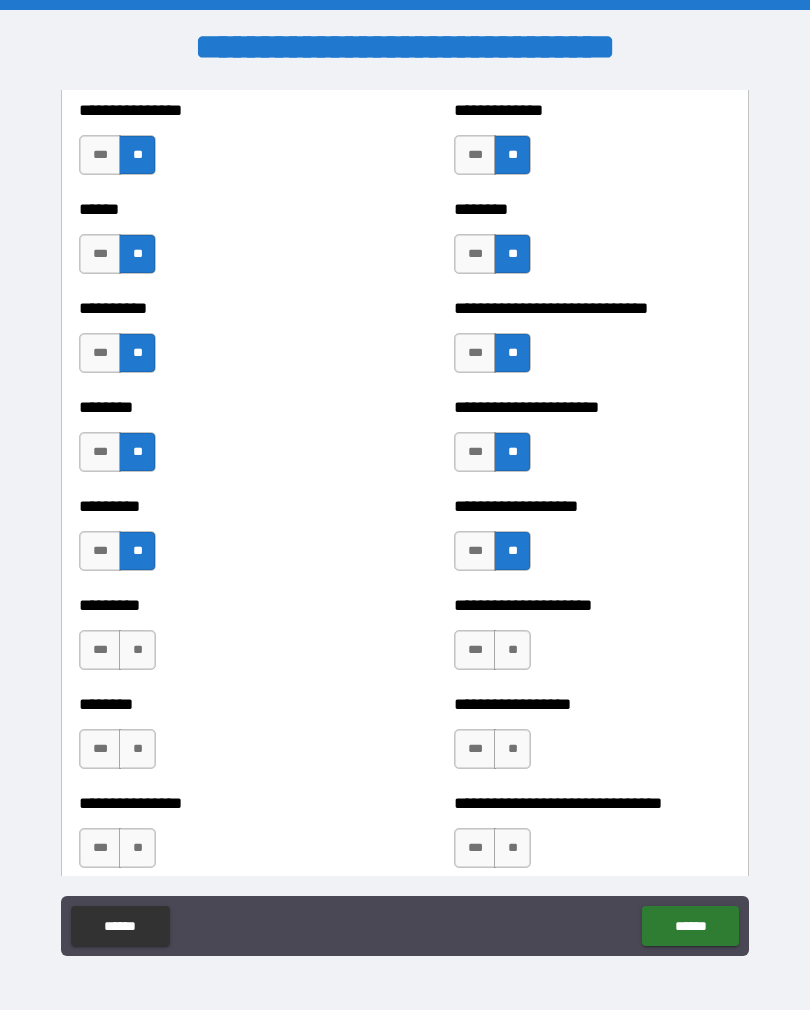 click on "**" at bounding box center [512, 650] 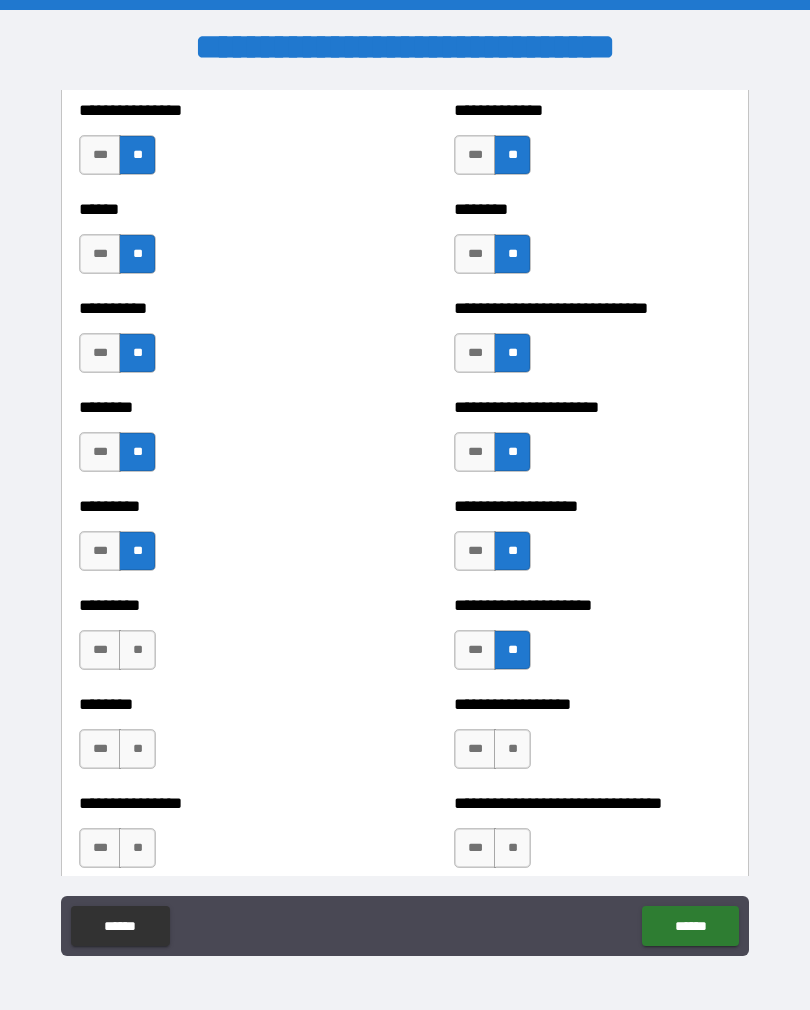 click on "**" at bounding box center [137, 650] 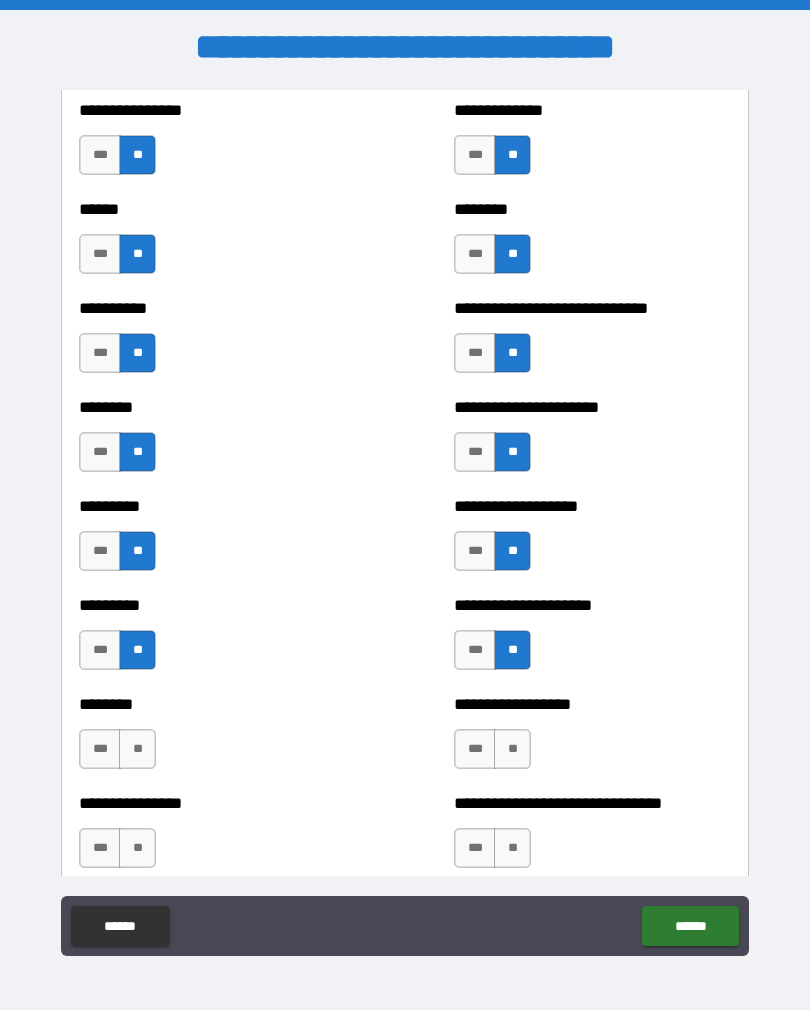 click on "**" at bounding box center (137, 749) 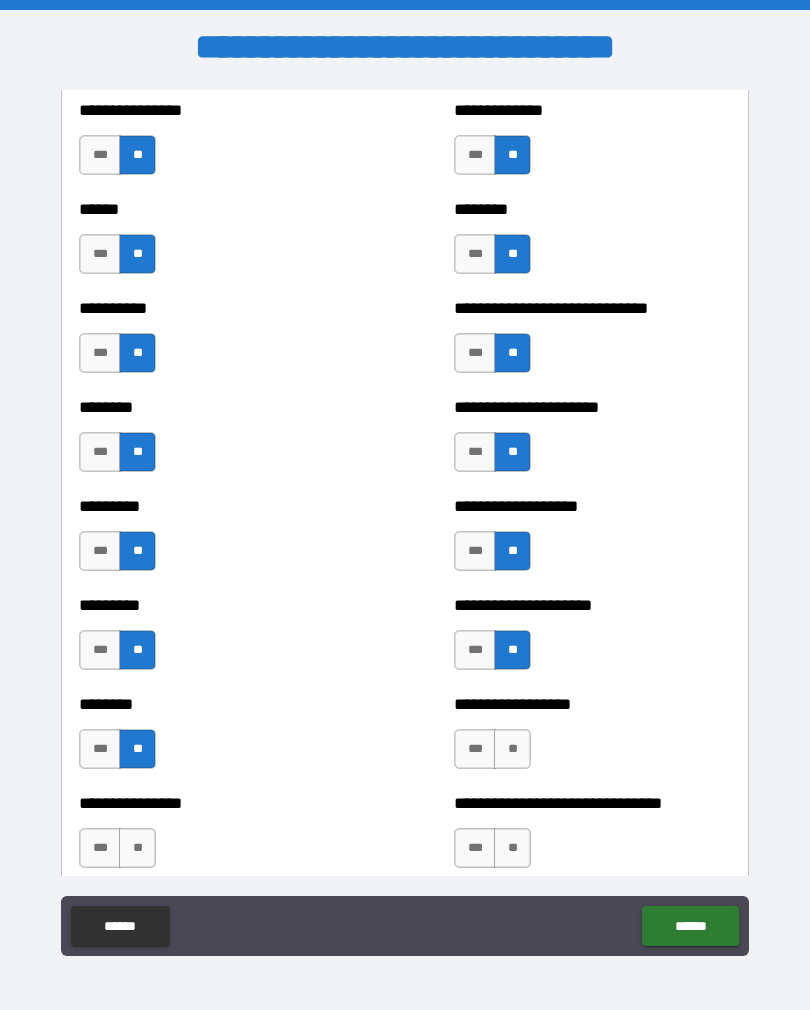 click on "**" at bounding box center [512, 749] 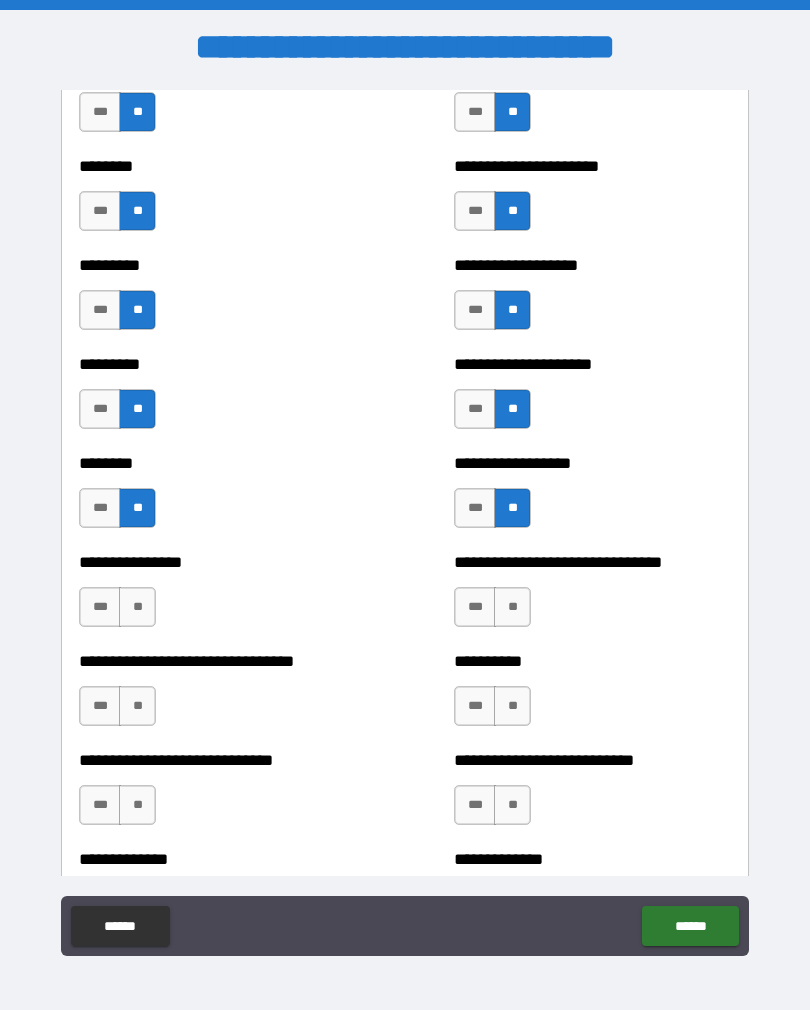 scroll, scrollTop: 7172, scrollLeft: 0, axis: vertical 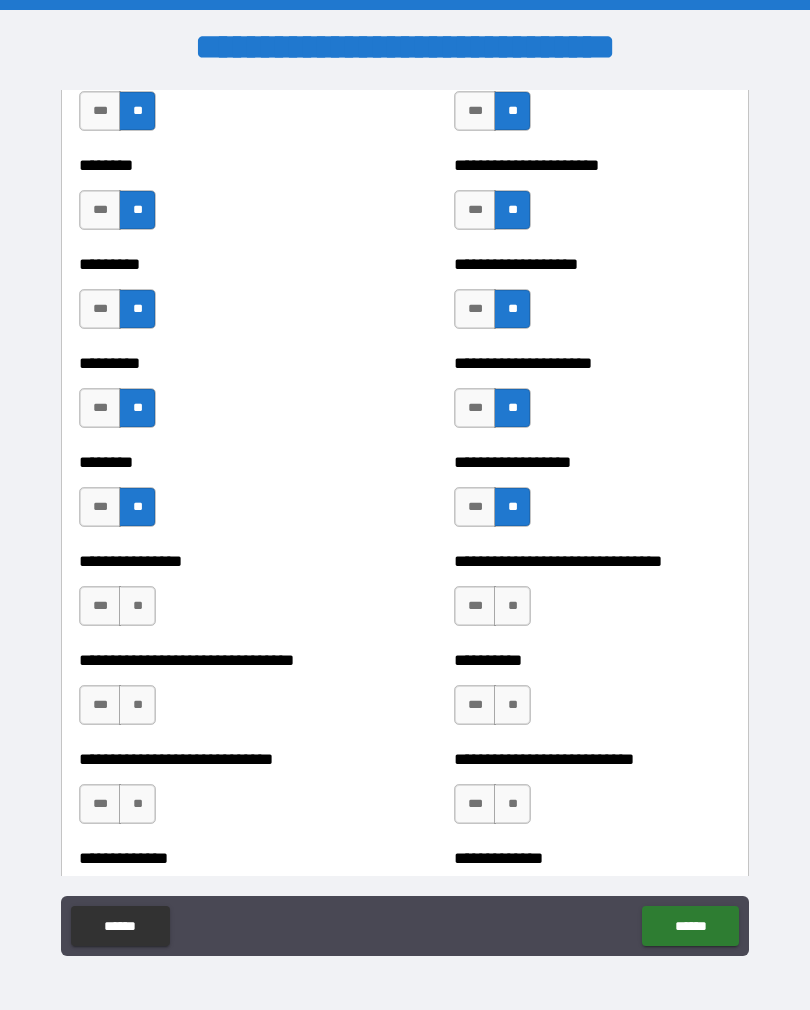 click on "**" at bounding box center [137, 606] 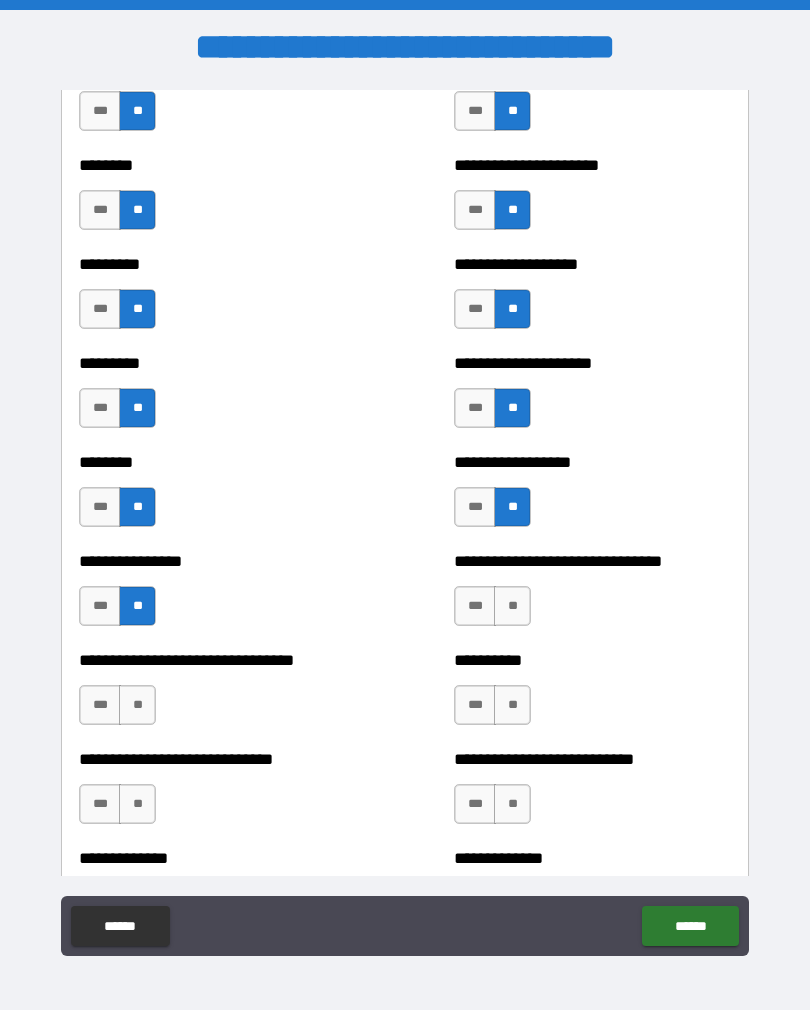 click on "**" at bounding box center (512, 606) 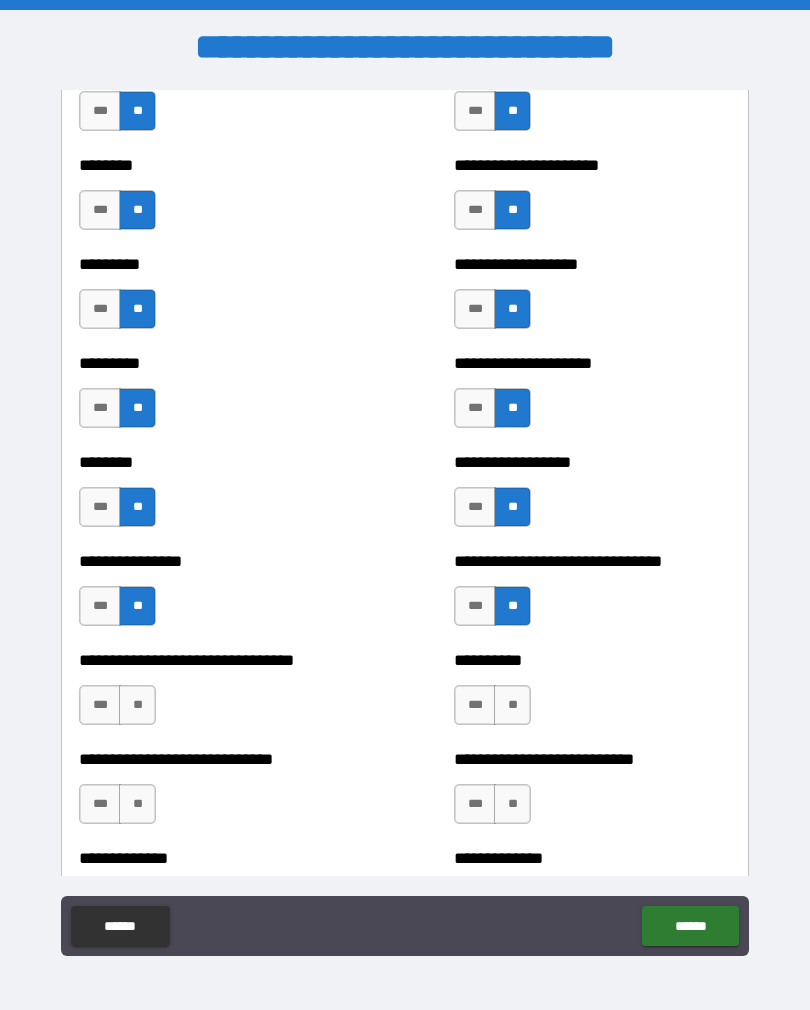 click on "**" at bounding box center [137, 705] 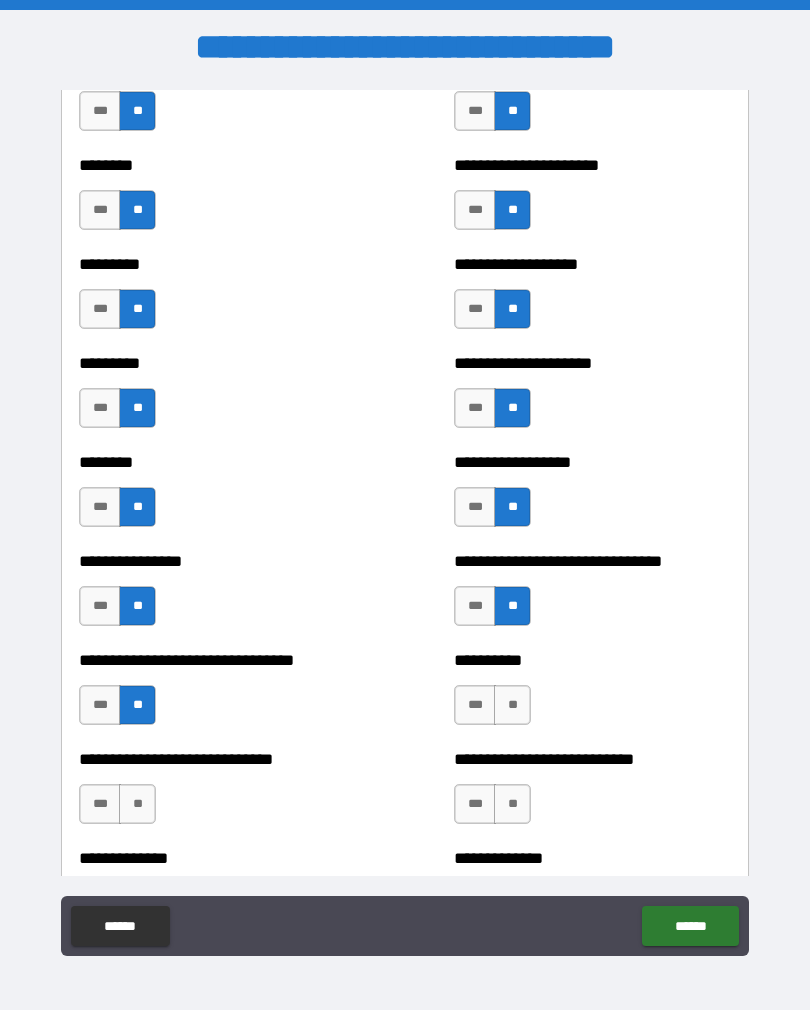 click on "**" at bounding box center [512, 705] 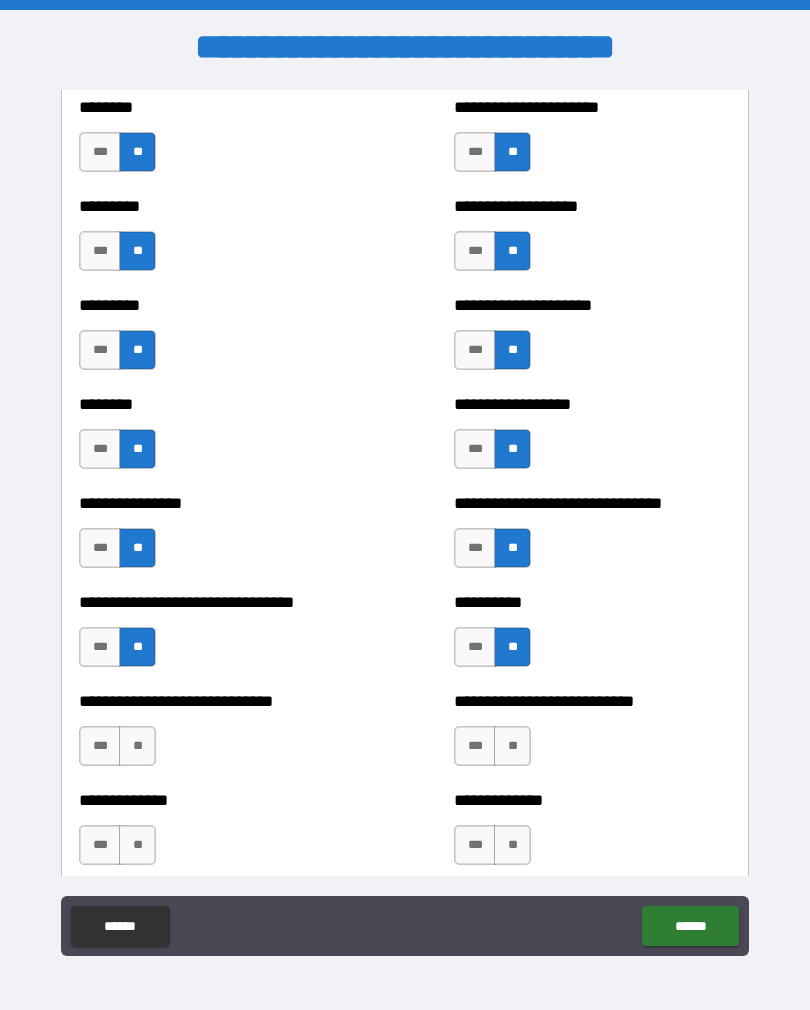 scroll, scrollTop: 7284, scrollLeft: 0, axis: vertical 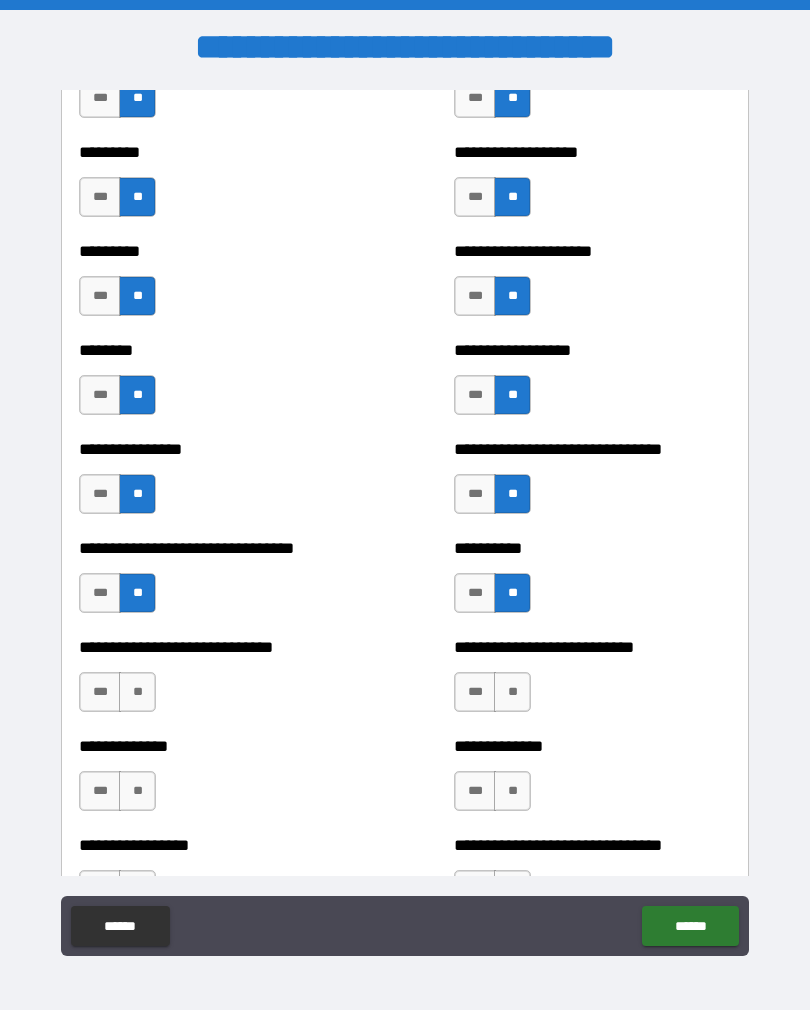 click on "**" at bounding box center (137, 692) 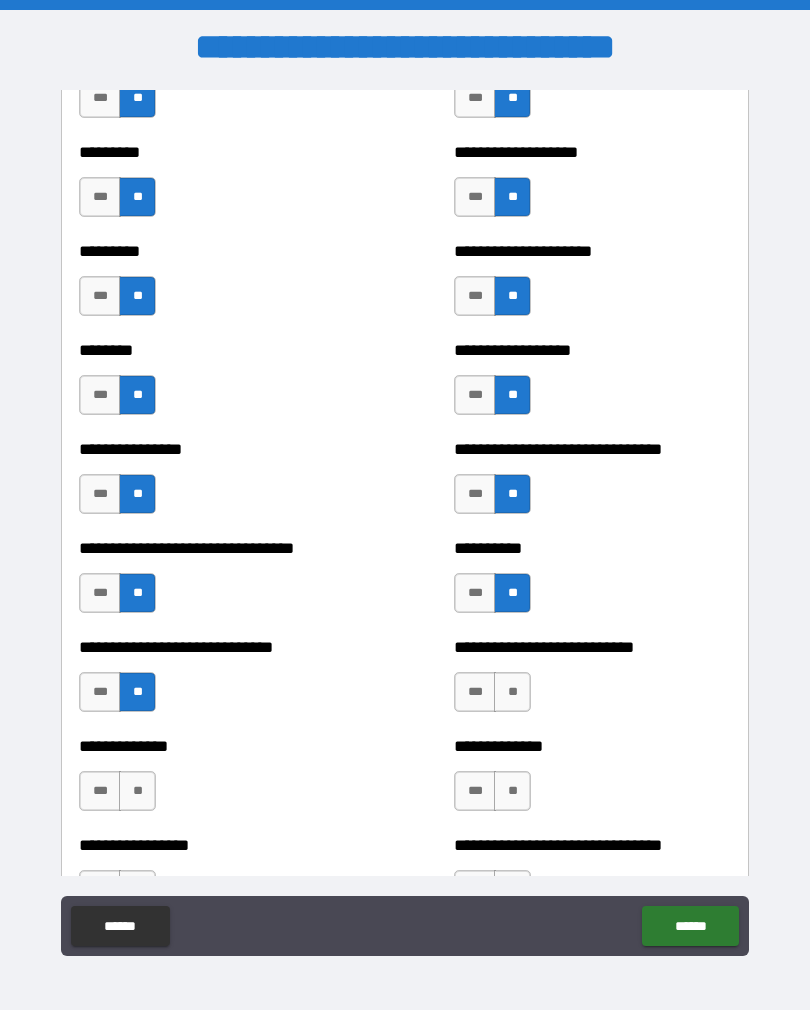 click on "**" at bounding box center [512, 692] 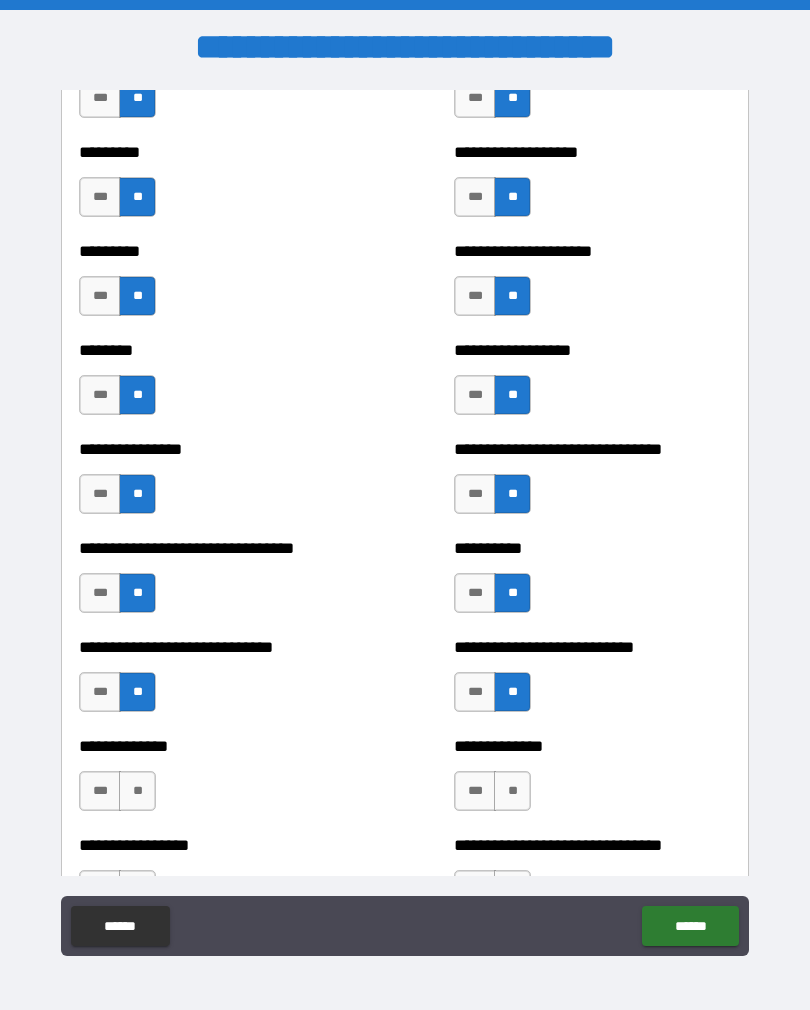 click on "**" at bounding box center [512, 791] 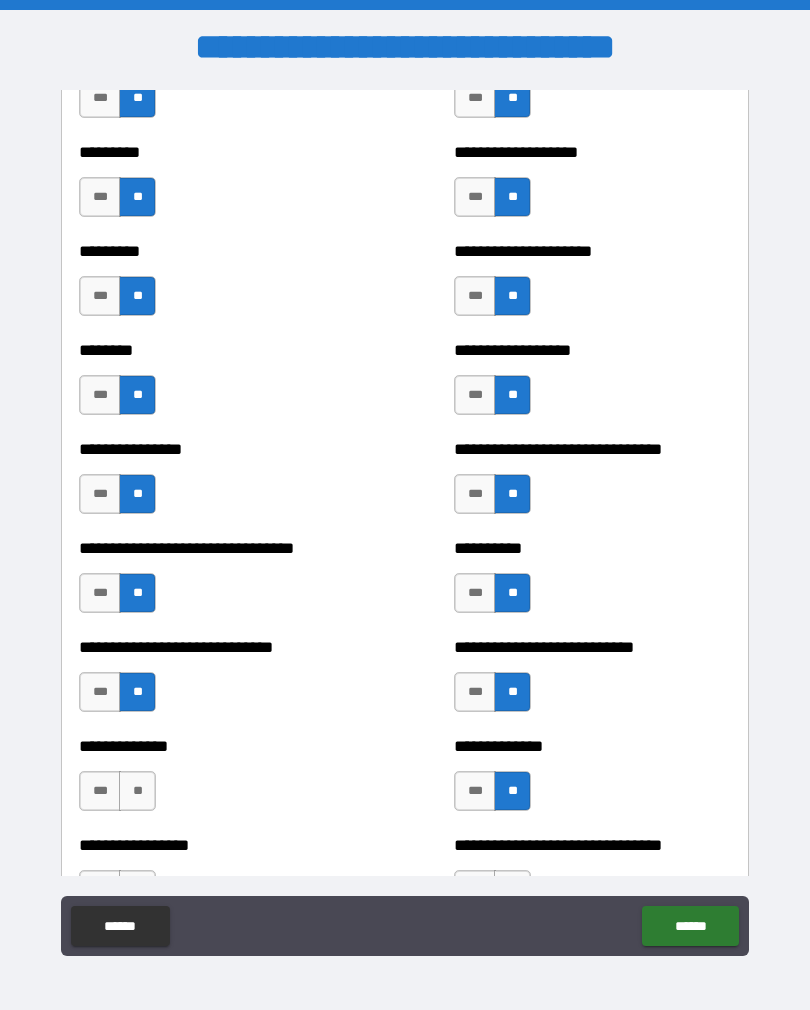 click on "**" at bounding box center (137, 791) 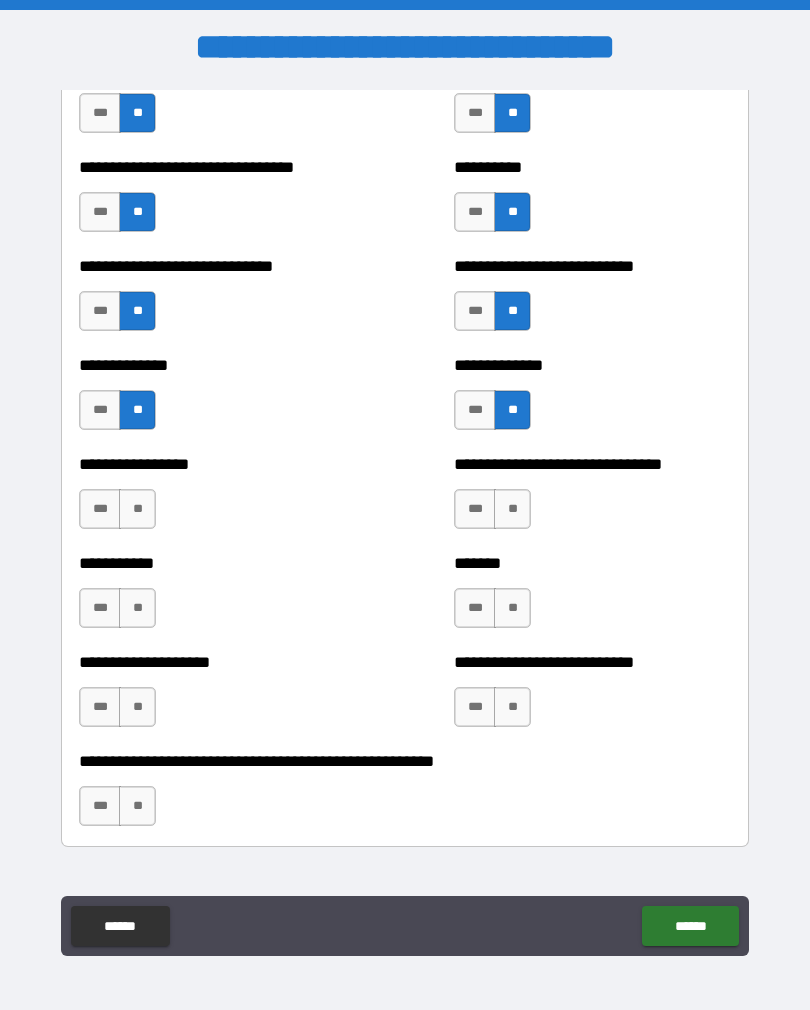scroll, scrollTop: 7671, scrollLeft: 0, axis: vertical 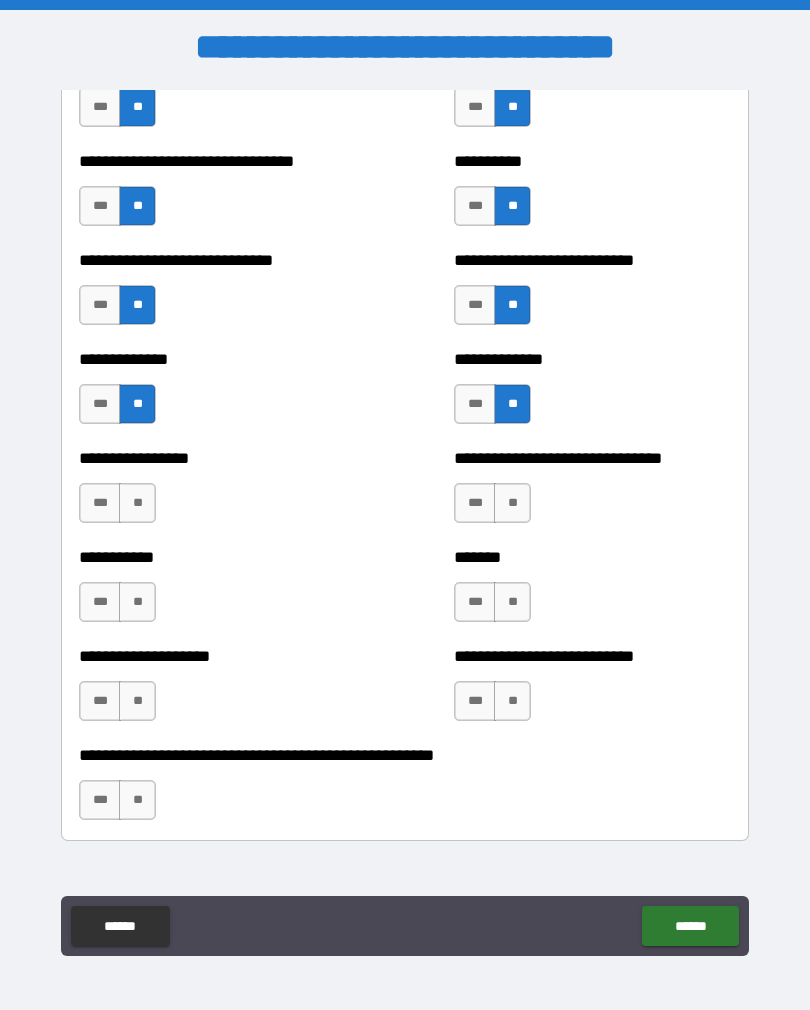 click on "**" at bounding box center [137, 503] 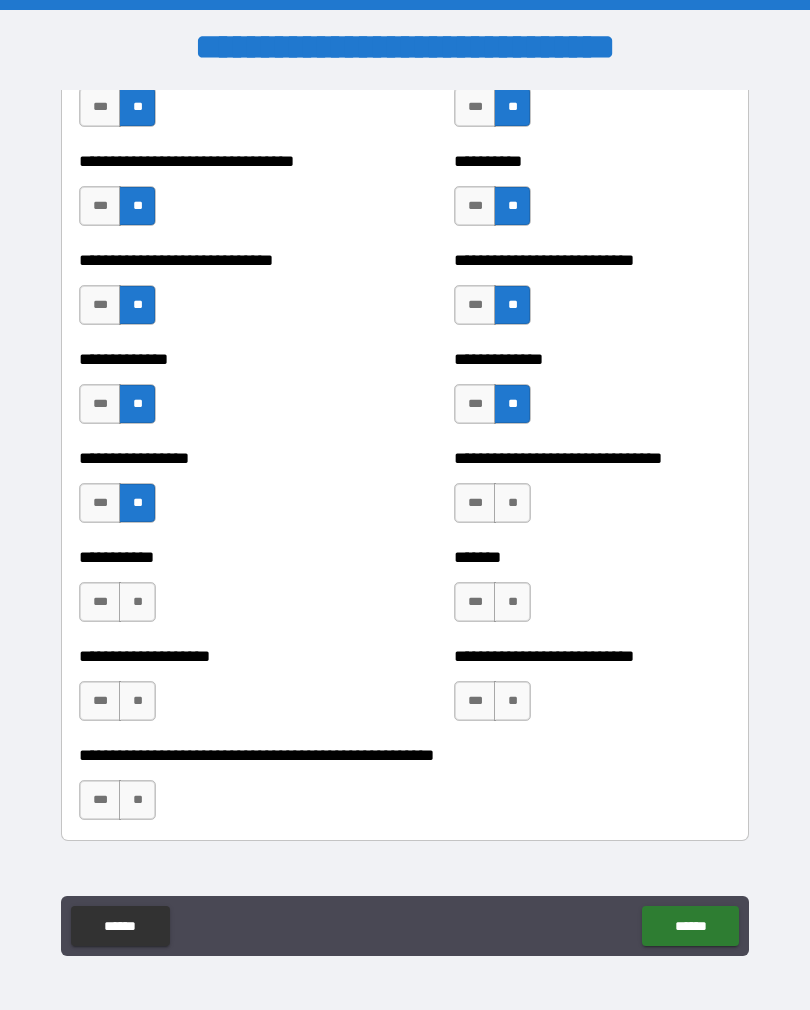 click on "**" at bounding box center (512, 503) 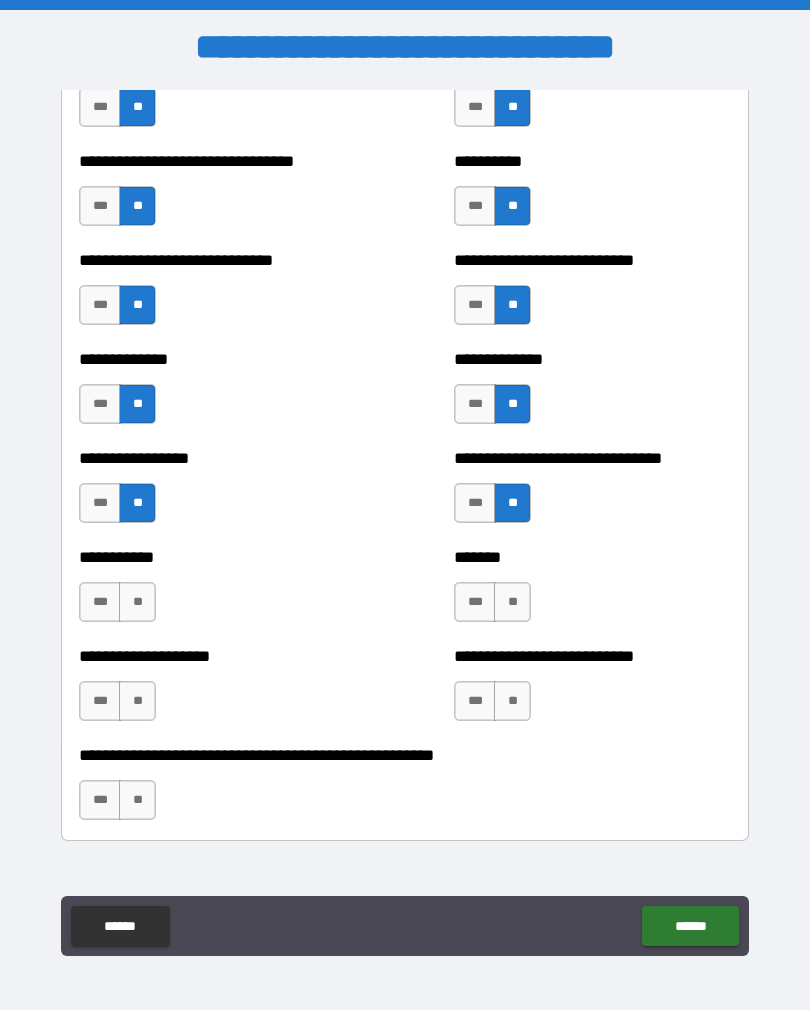 click on "**" at bounding box center [512, 602] 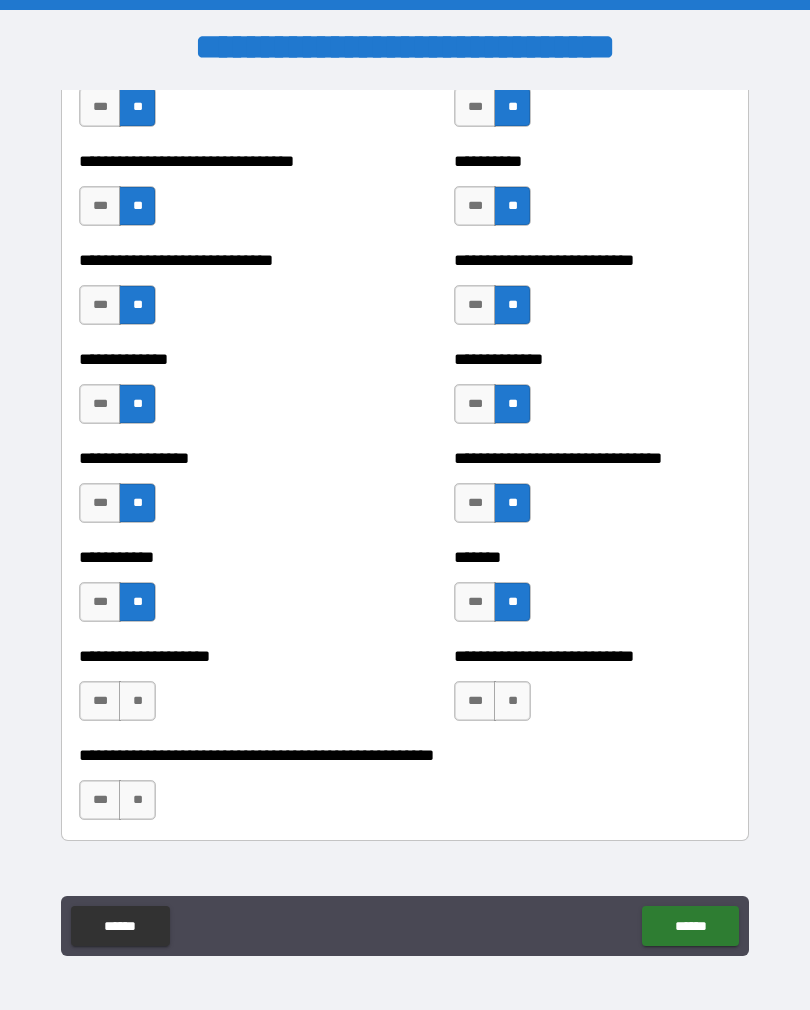 click on "**" at bounding box center (137, 701) 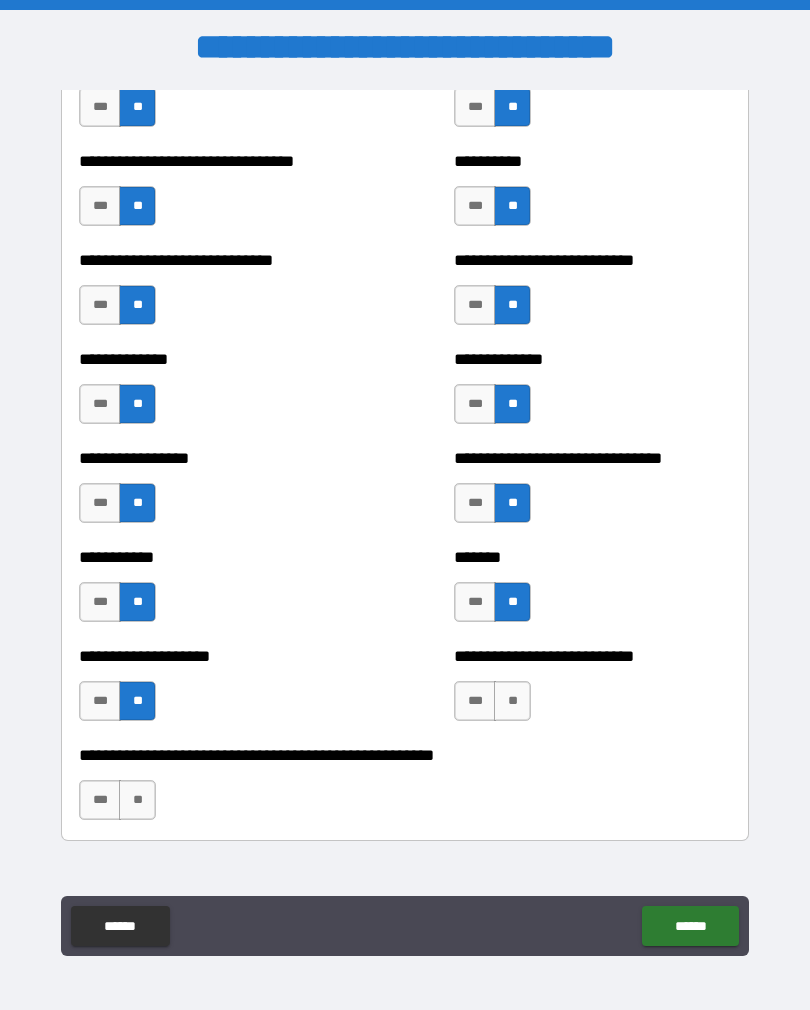click on "**" at bounding box center (512, 701) 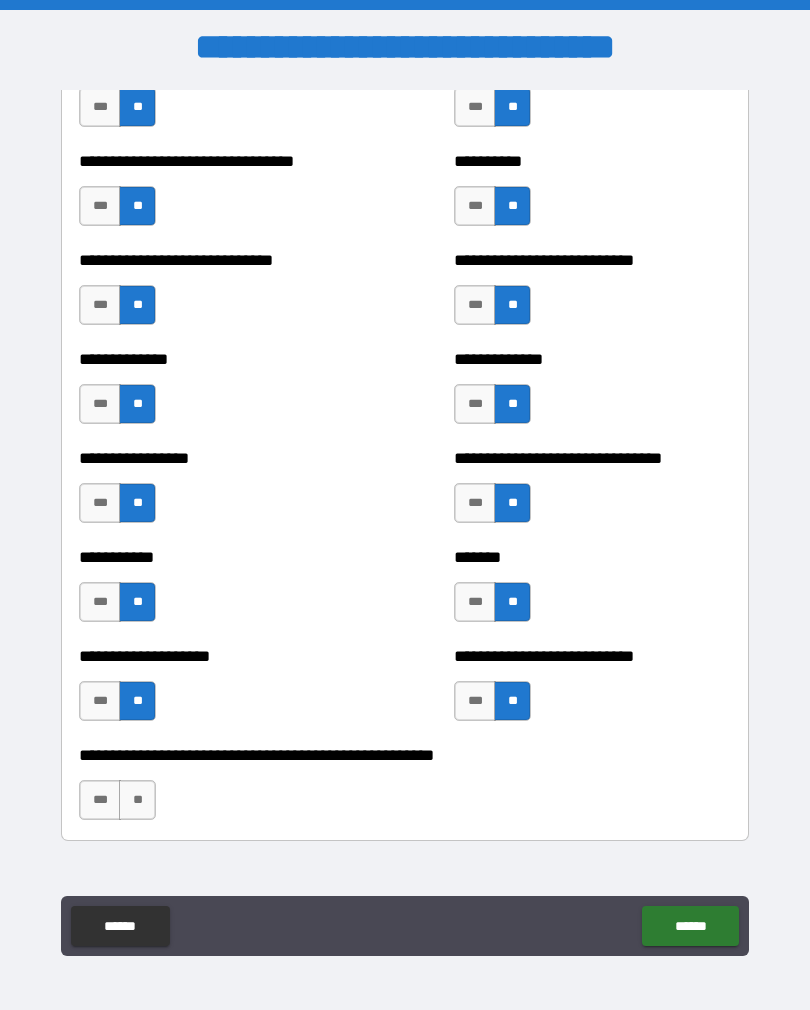 click on "**" at bounding box center [137, 800] 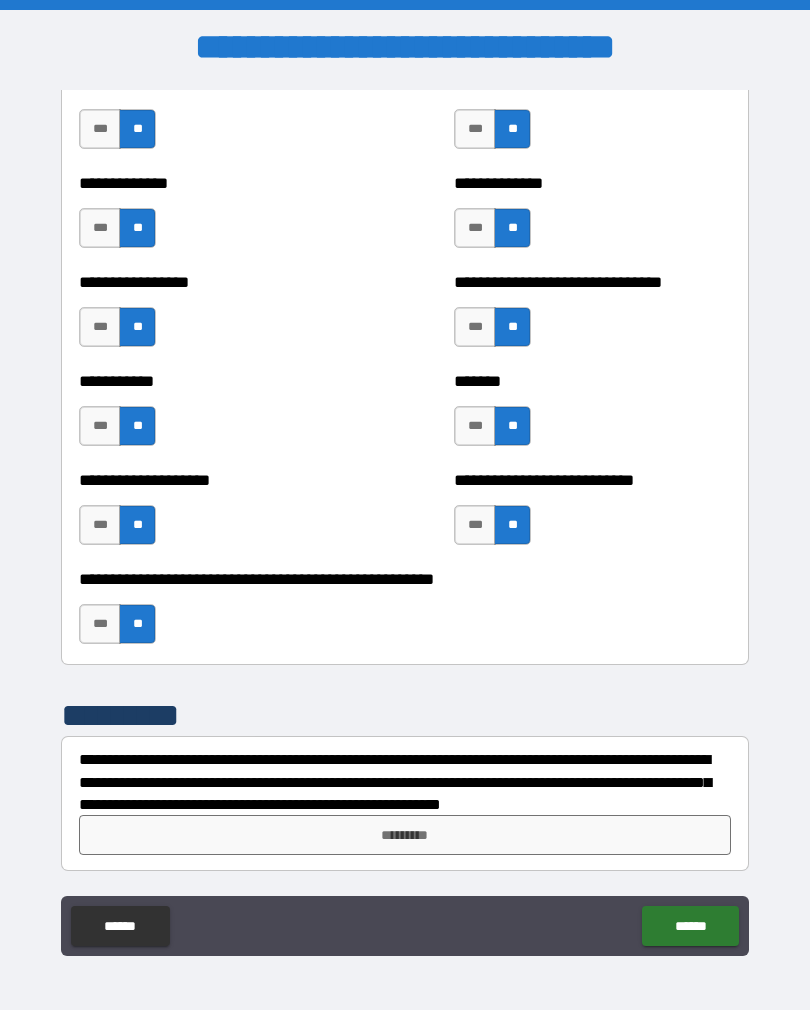 scroll, scrollTop: 7847, scrollLeft: 0, axis: vertical 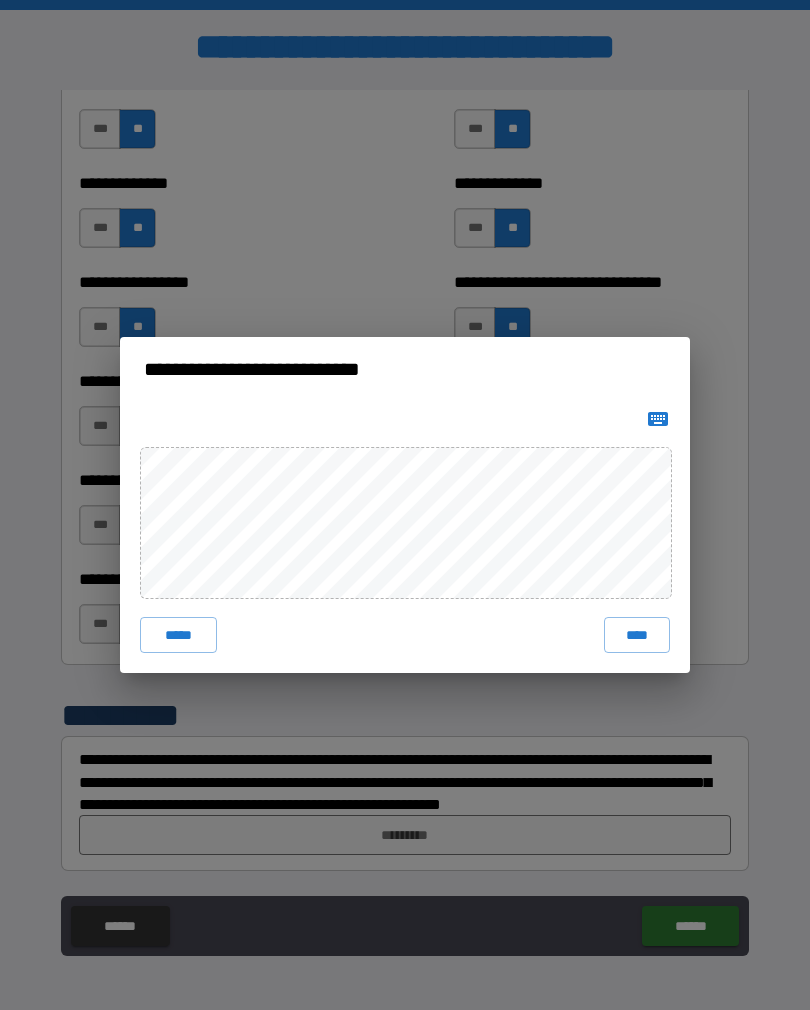 click on "****" at bounding box center [637, 635] 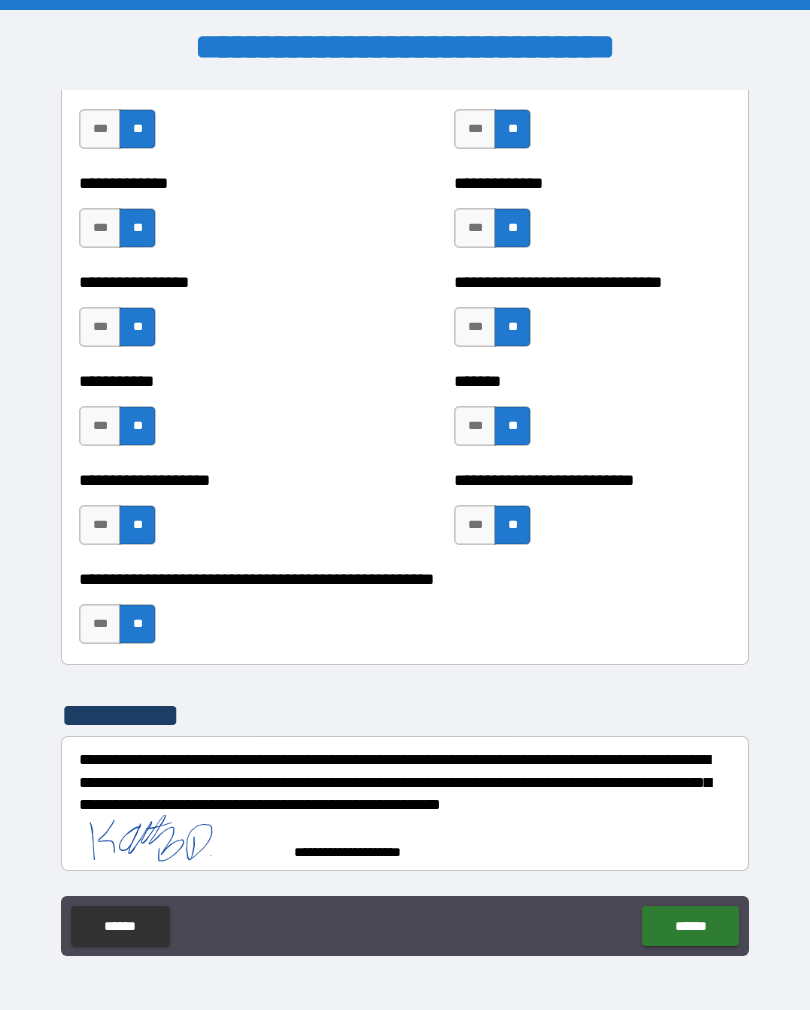 scroll, scrollTop: 7837, scrollLeft: 0, axis: vertical 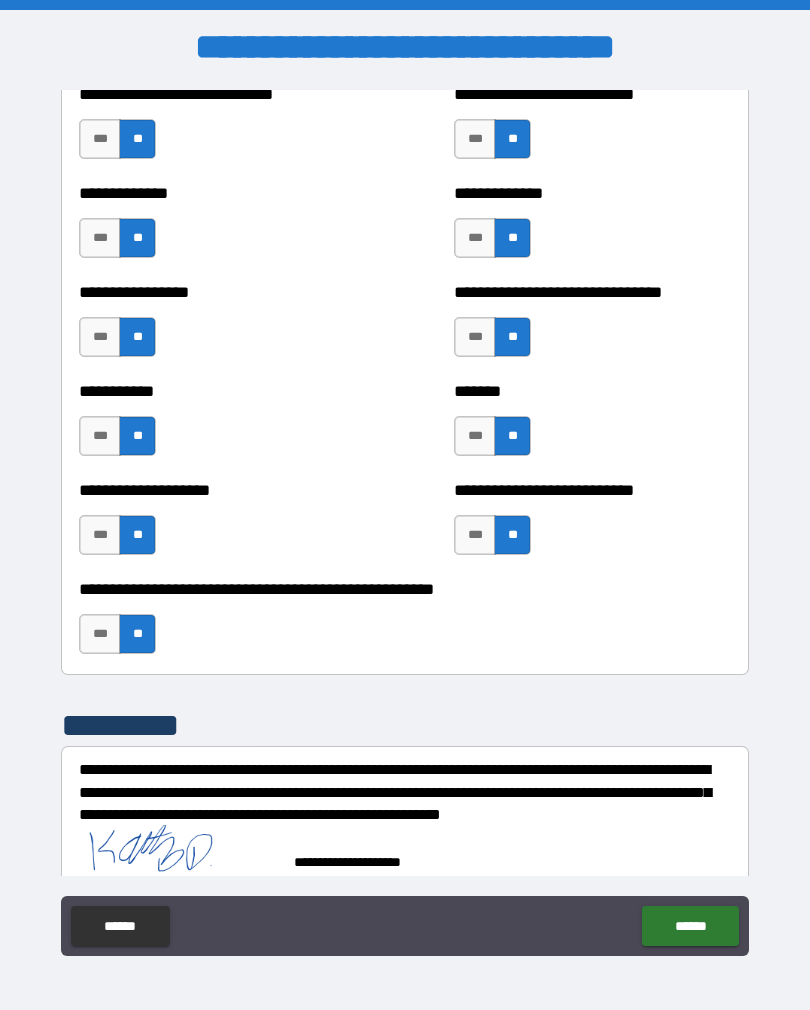 click on "******" at bounding box center (690, 926) 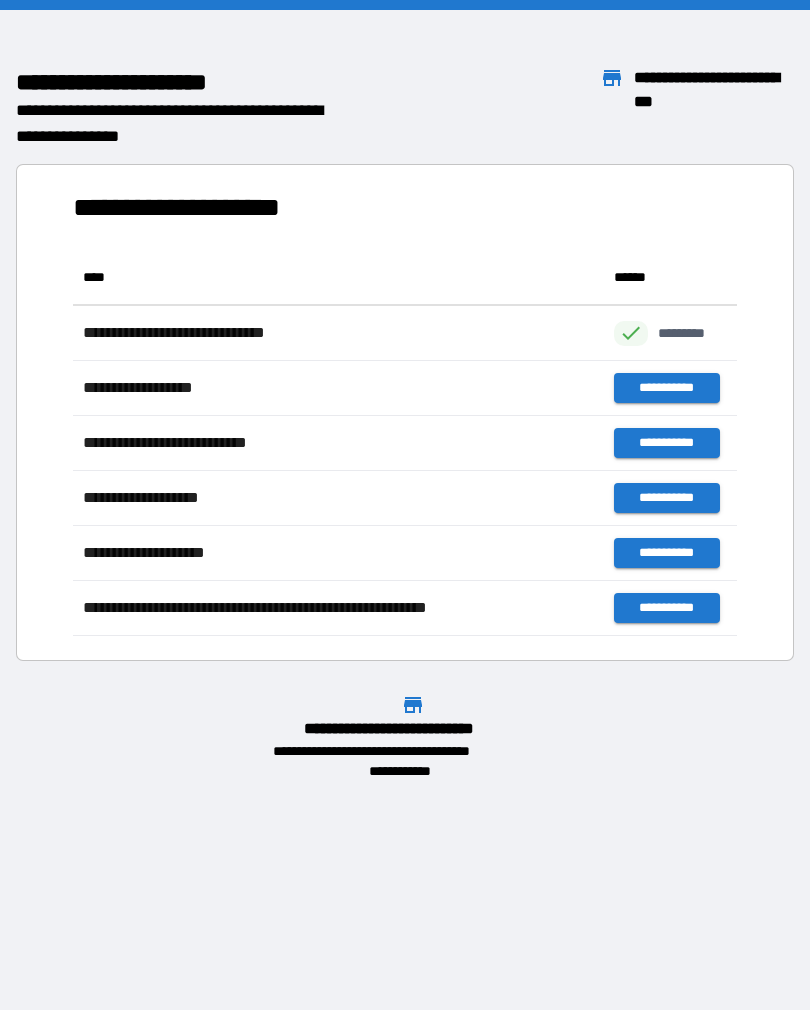 scroll, scrollTop: 1, scrollLeft: 1, axis: both 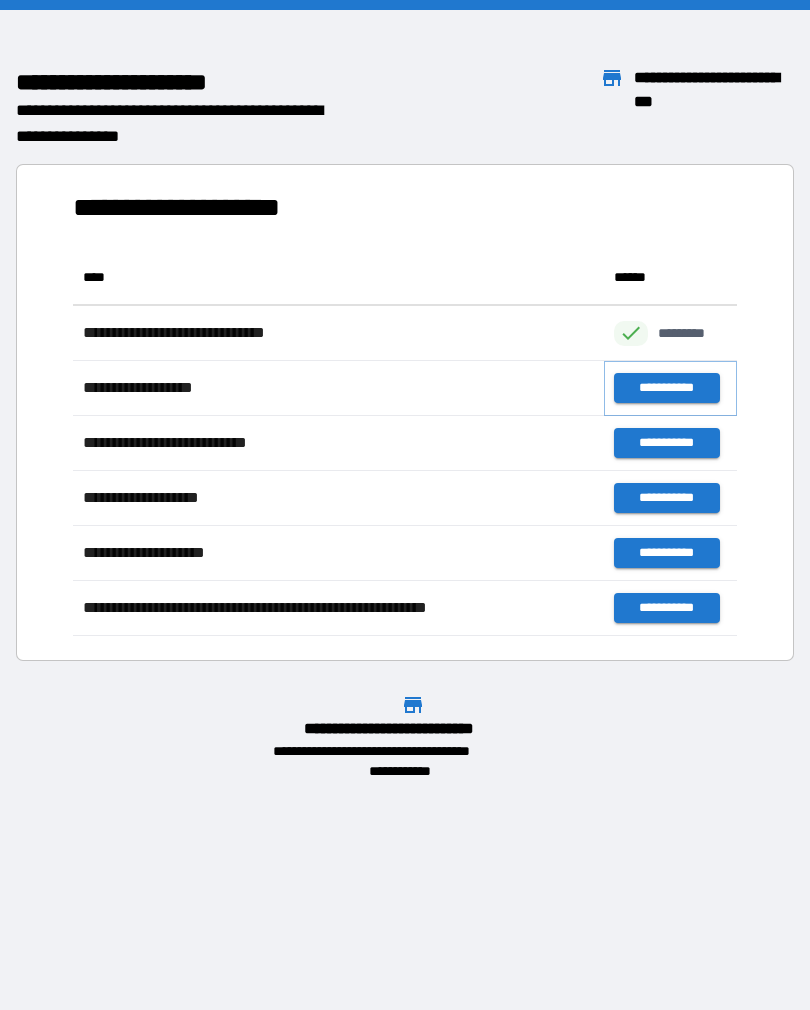click on "**********" at bounding box center [666, 388] 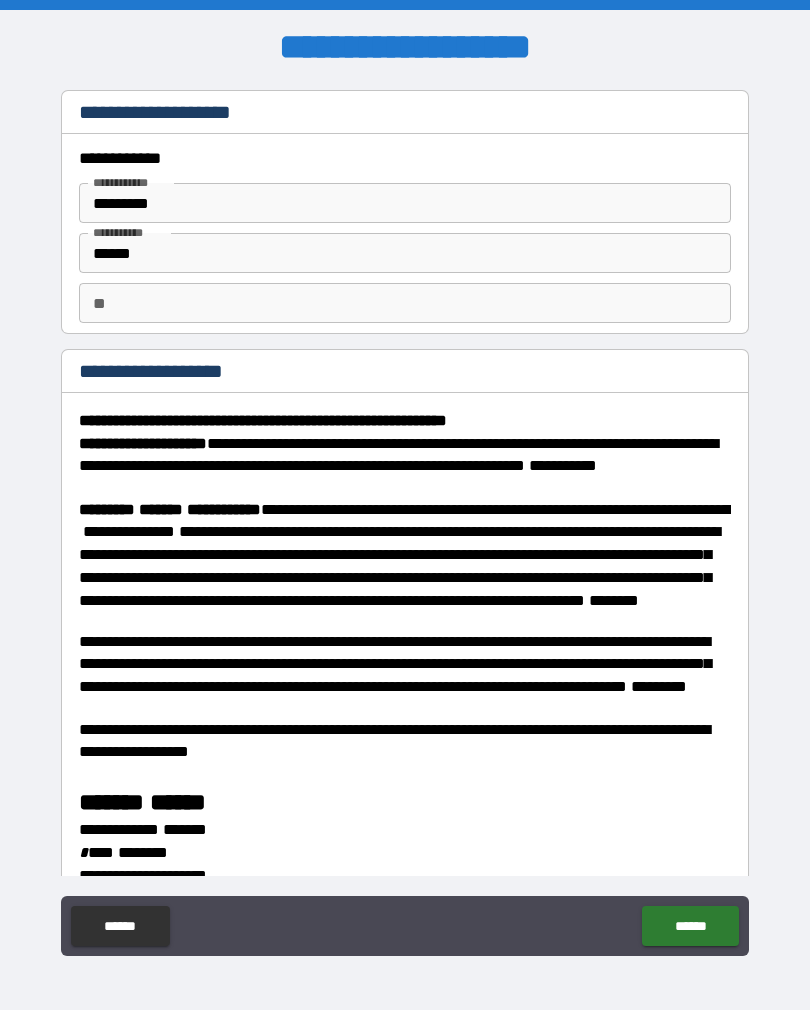 click on "**" at bounding box center [405, 303] 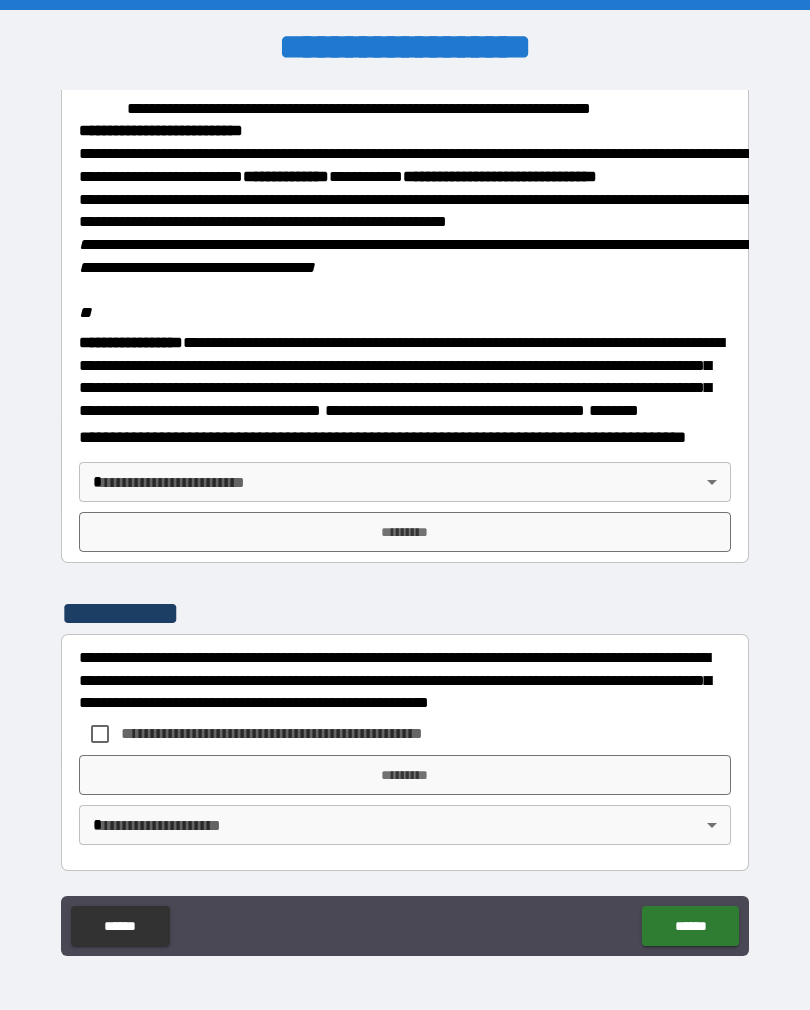 scroll, scrollTop: 2323, scrollLeft: 0, axis: vertical 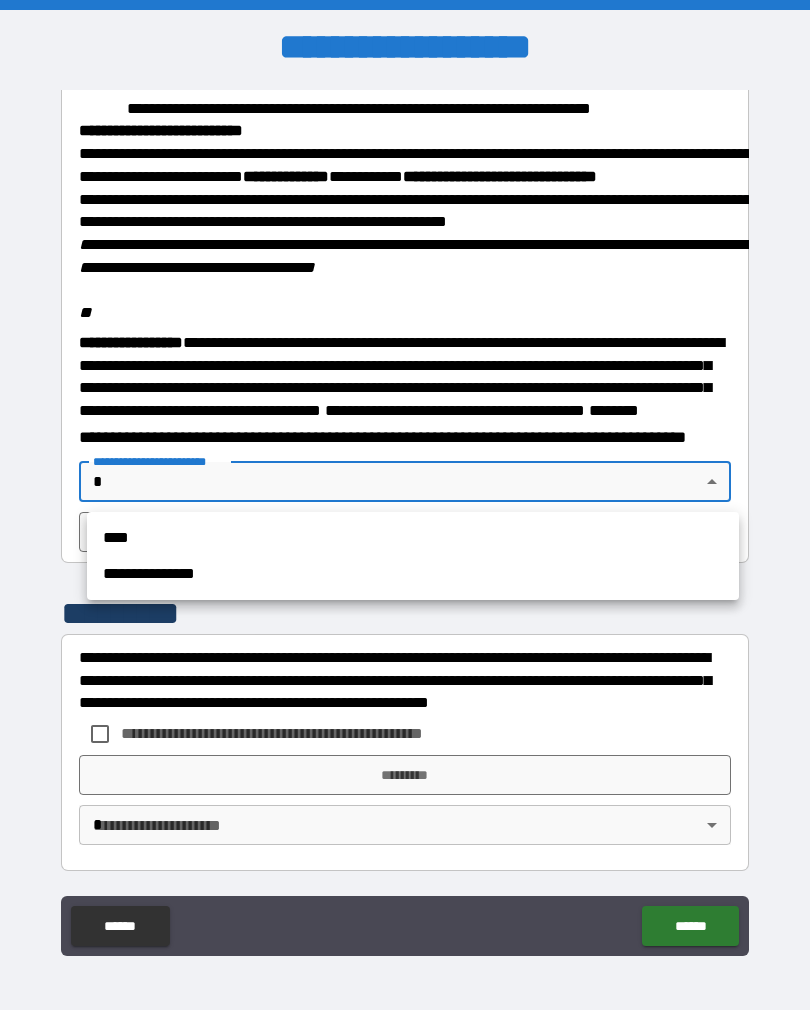 click on "**********" at bounding box center [413, 574] 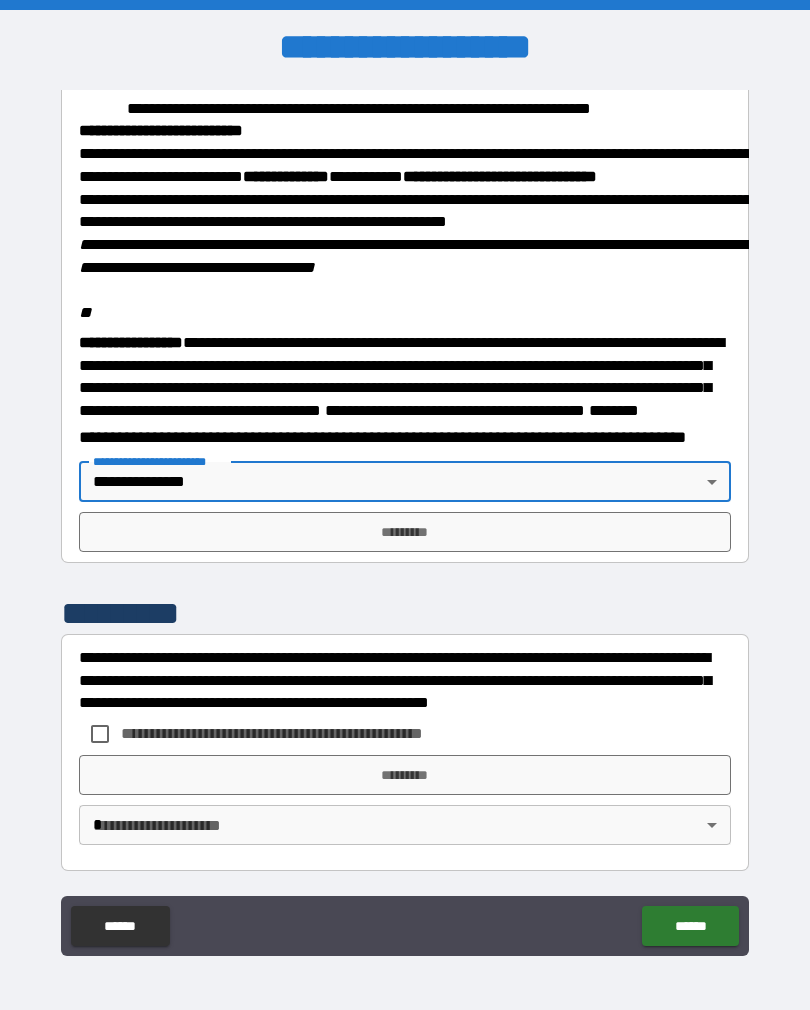 click on "*********" at bounding box center [405, 532] 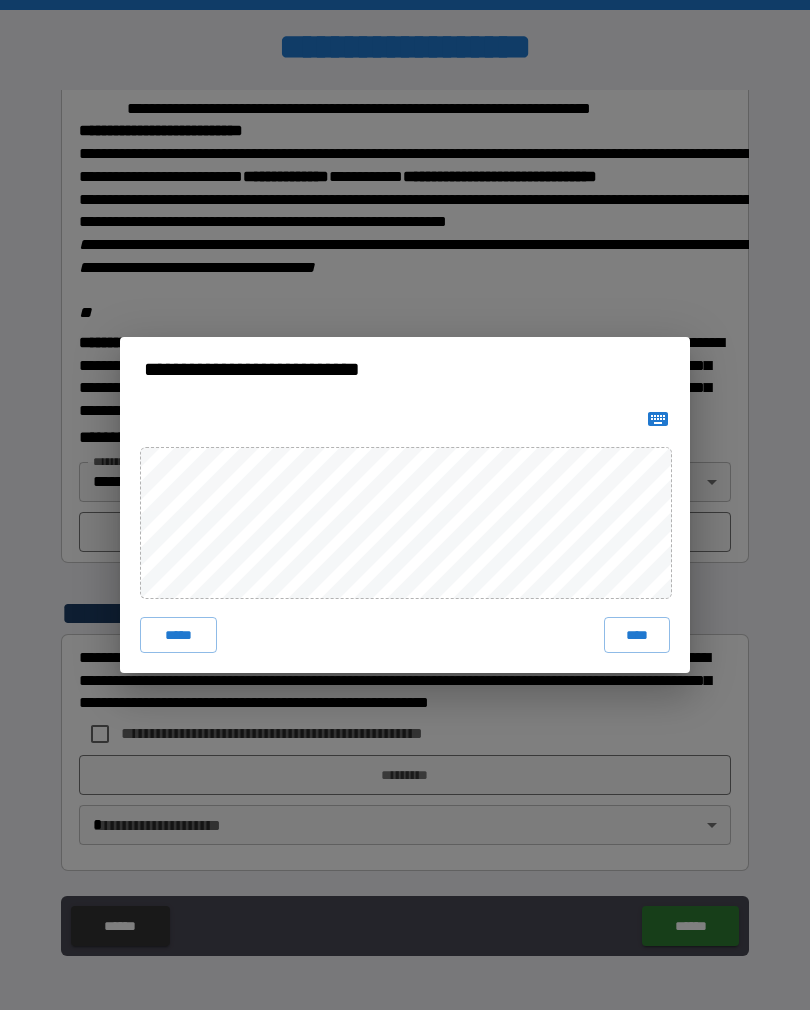 click on "****" at bounding box center (637, 635) 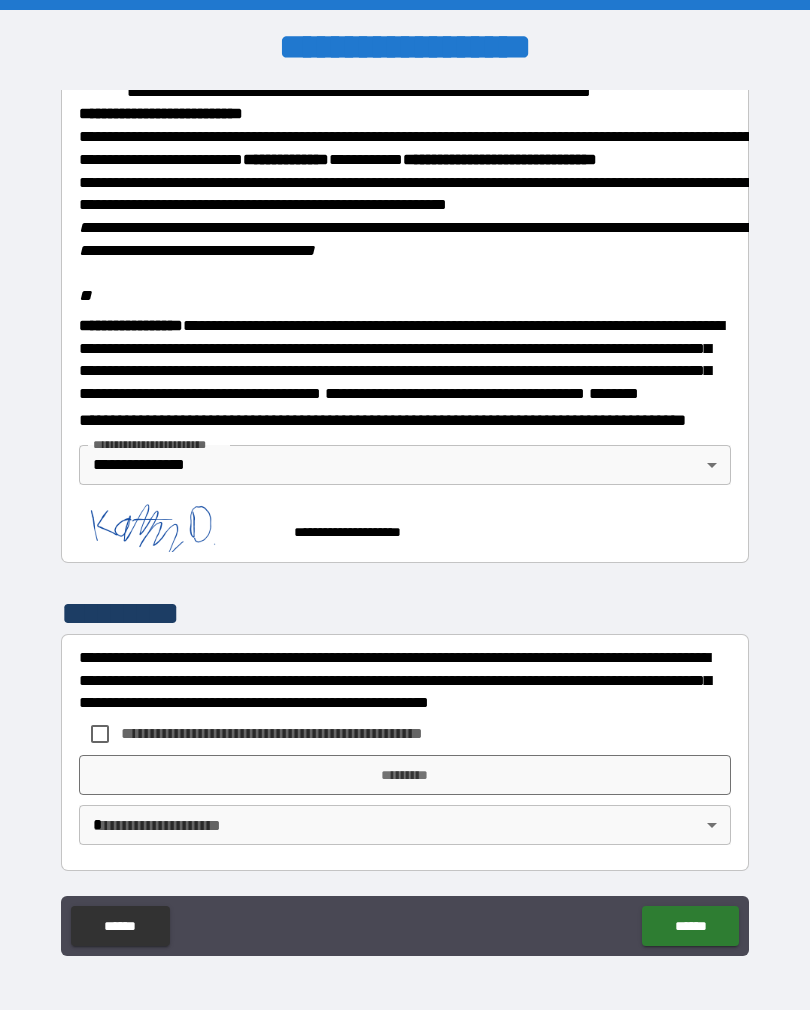 scroll, scrollTop: 2340, scrollLeft: 0, axis: vertical 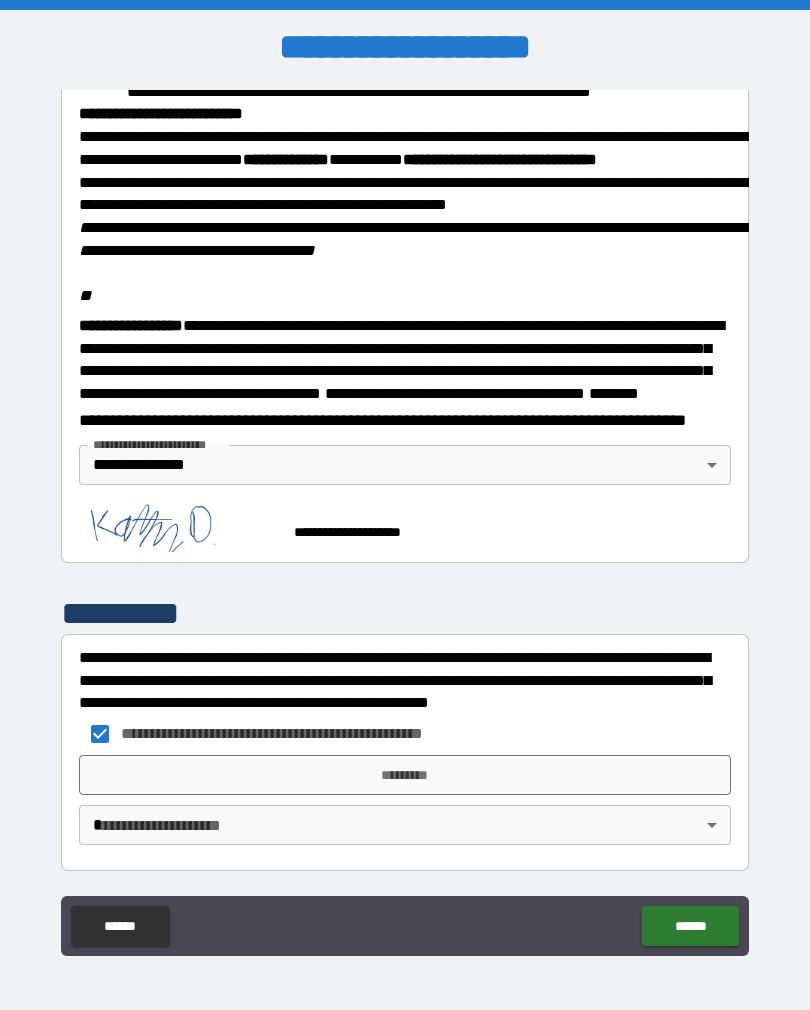 click on "*********" at bounding box center [405, 775] 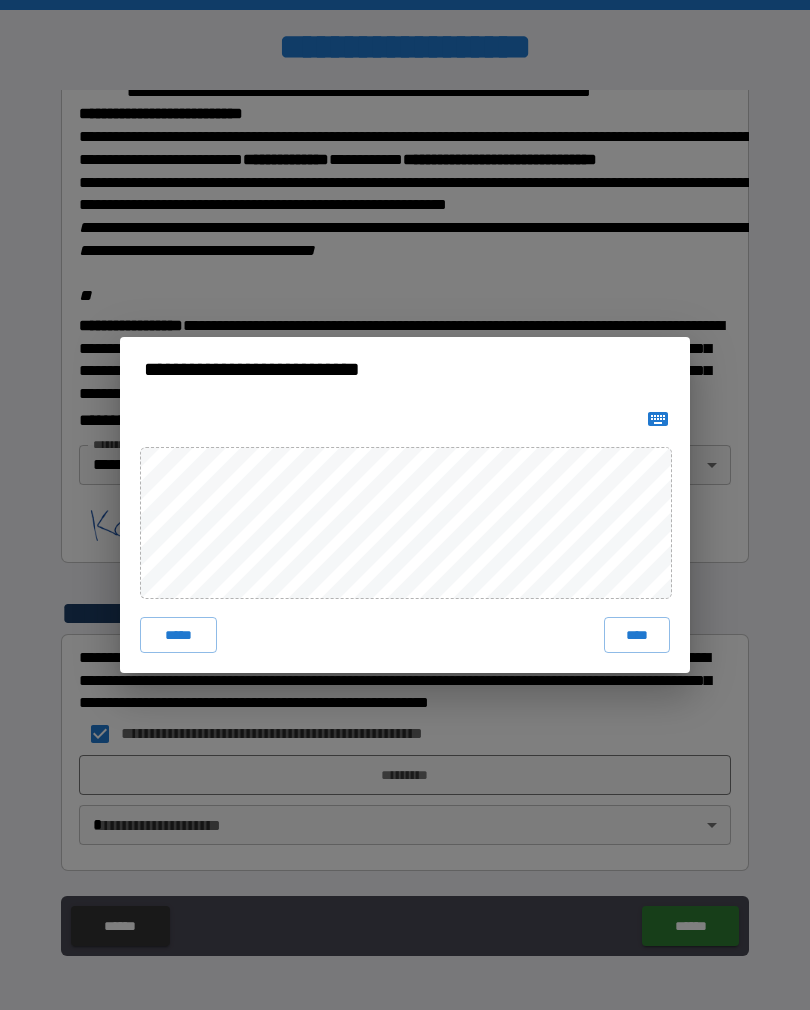 click on "****" at bounding box center (637, 635) 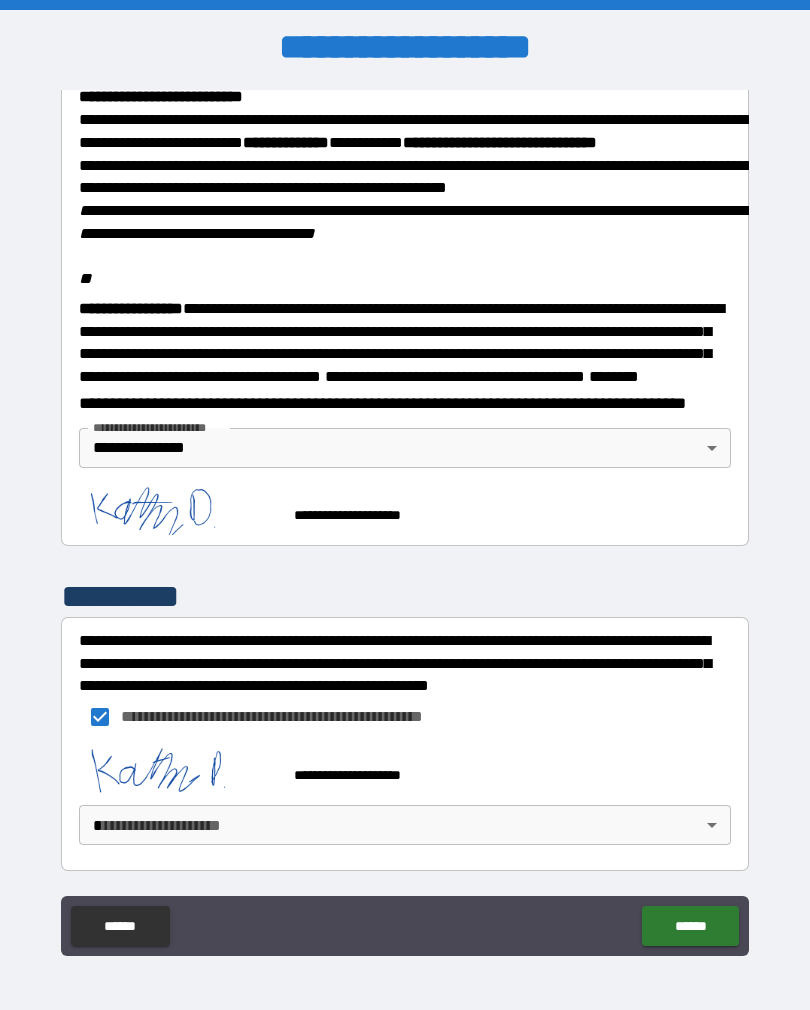 scroll, scrollTop: 2357, scrollLeft: 0, axis: vertical 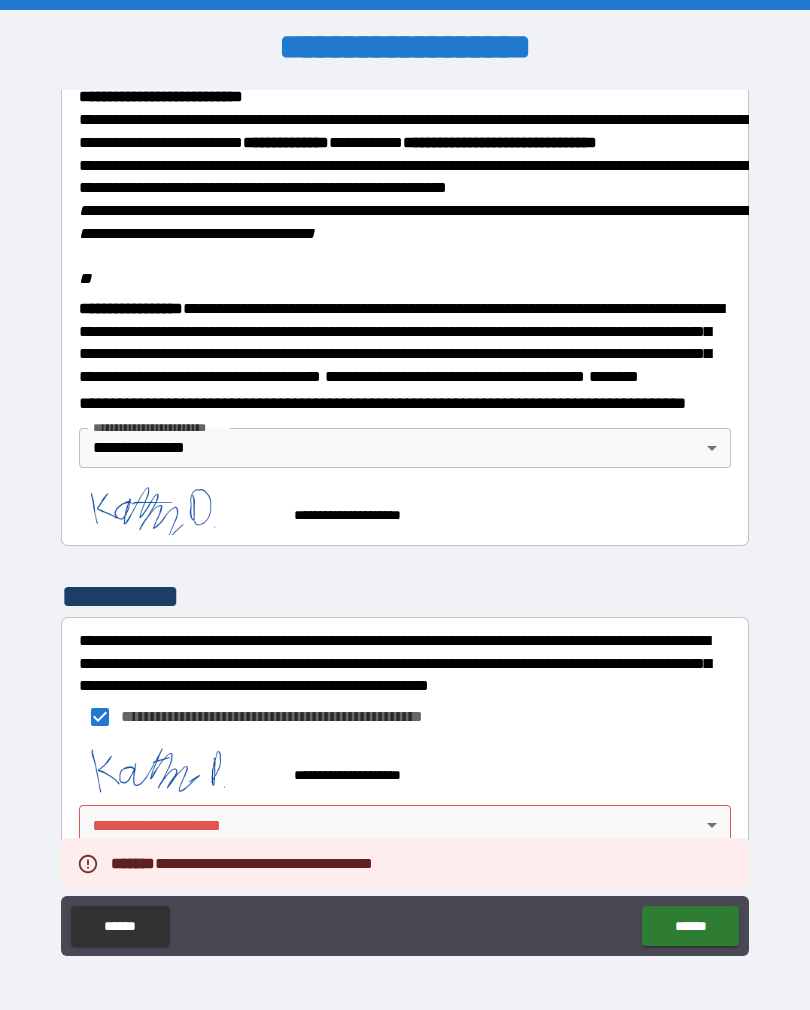 click on "**********" at bounding box center [405, 520] 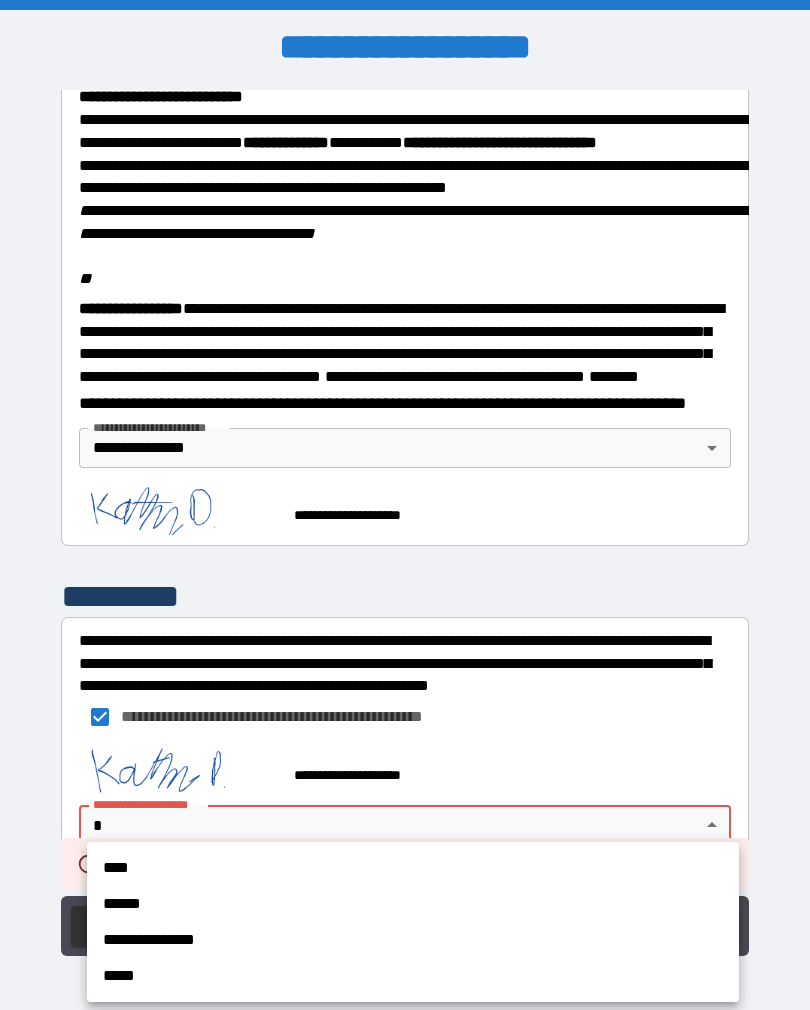 click on "**********" at bounding box center (413, 940) 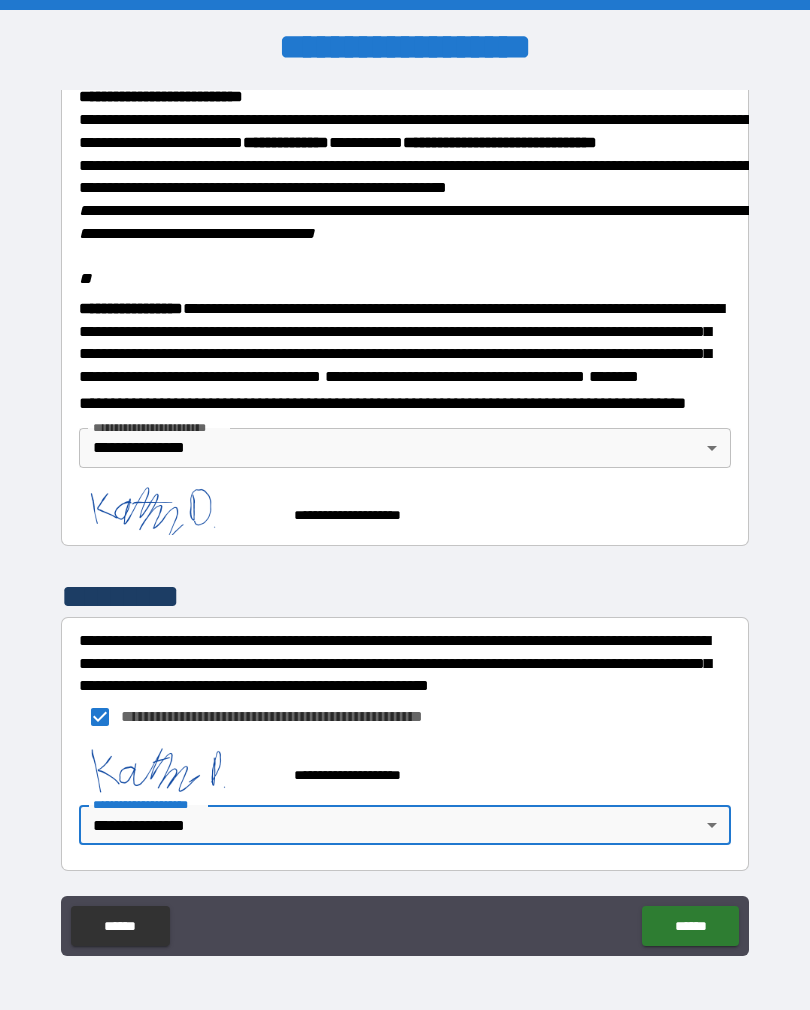 click on "******" at bounding box center (690, 926) 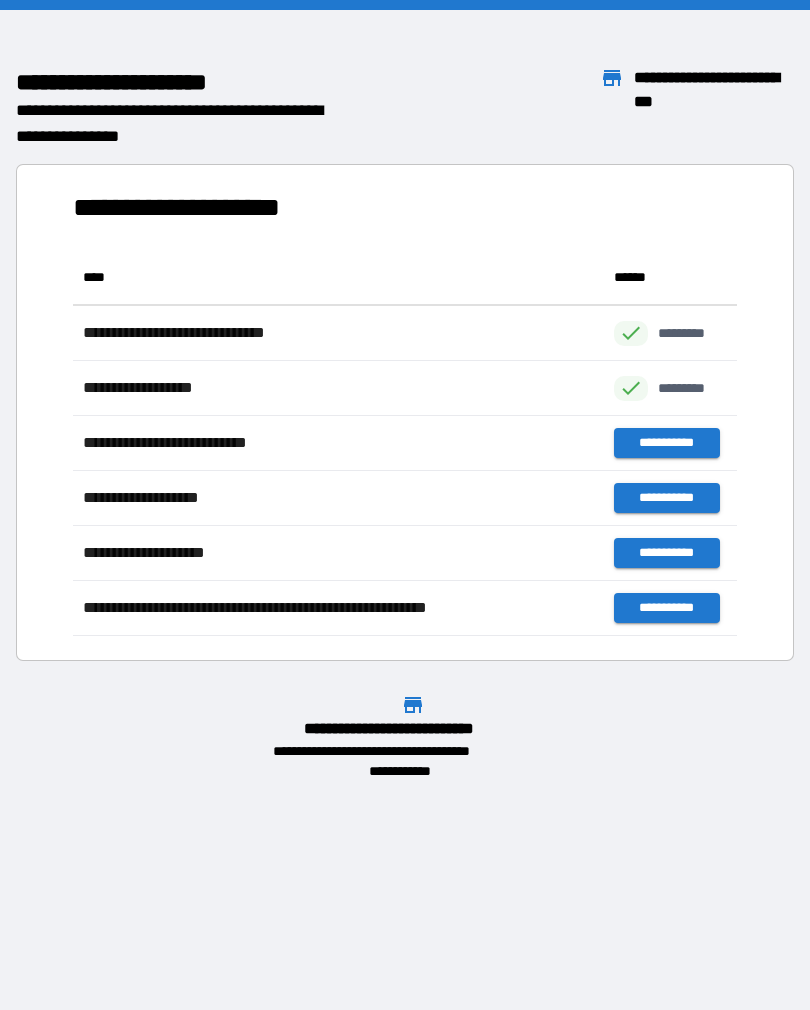 scroll, scrollTop: 1, scrollLeft: 1, axis: both 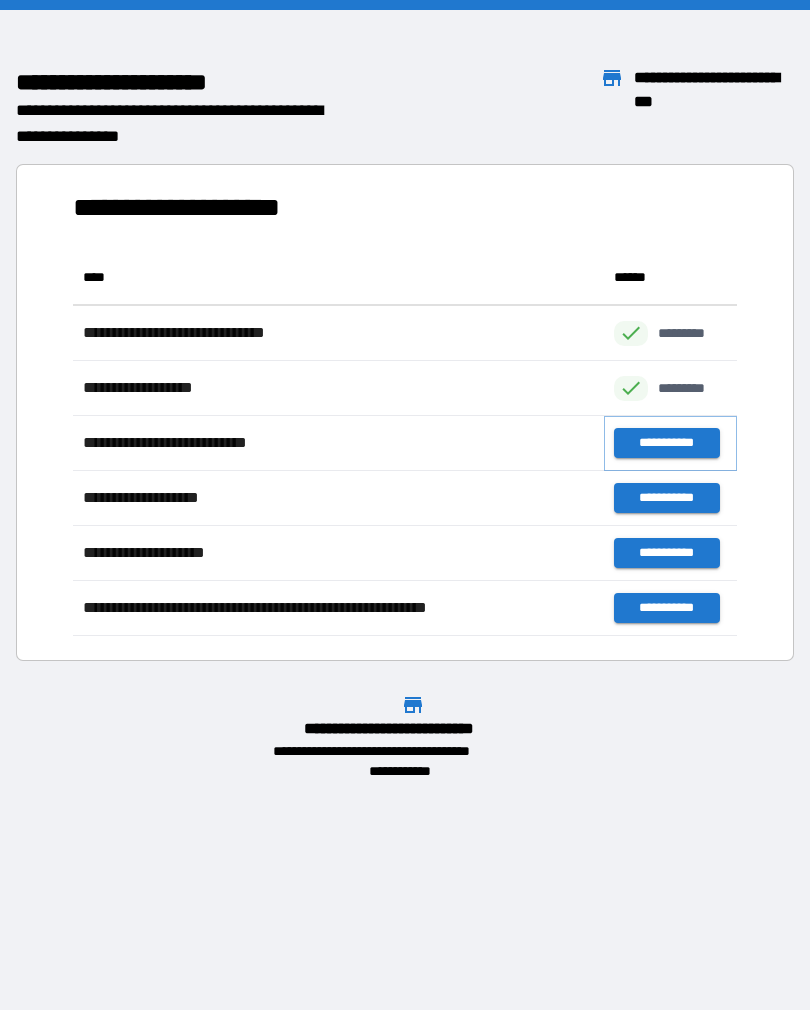 click on "**********" at bounding box center (666, 443) 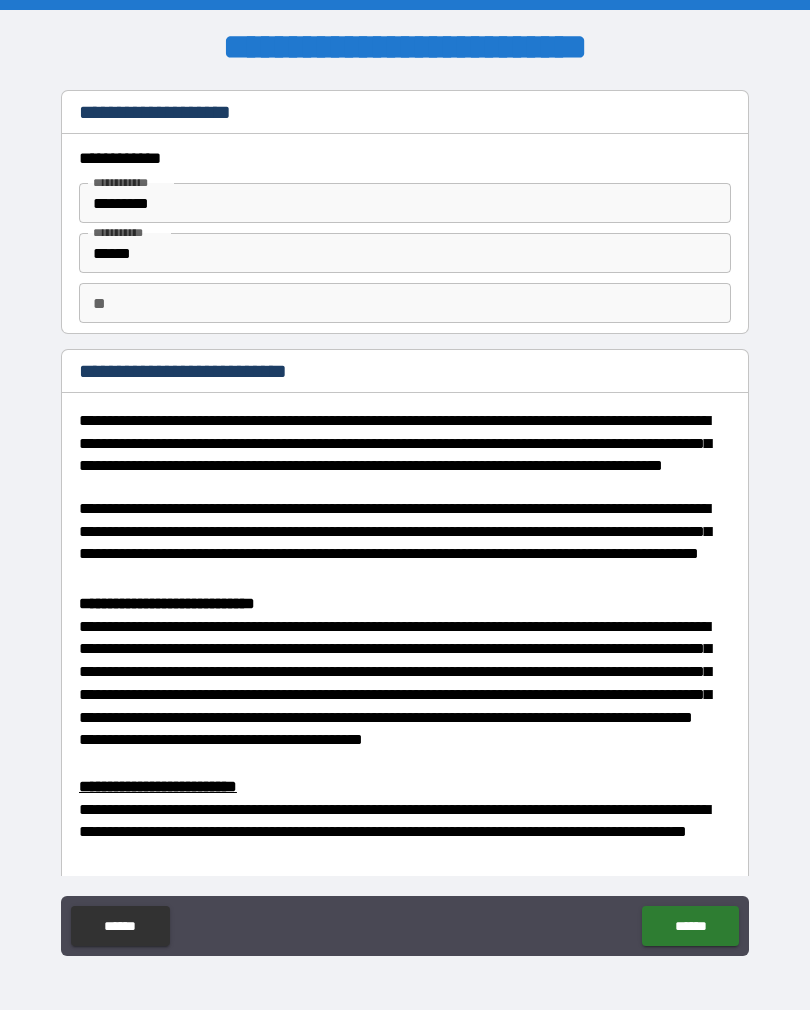 click on "**" at bounding box center [405, 303] 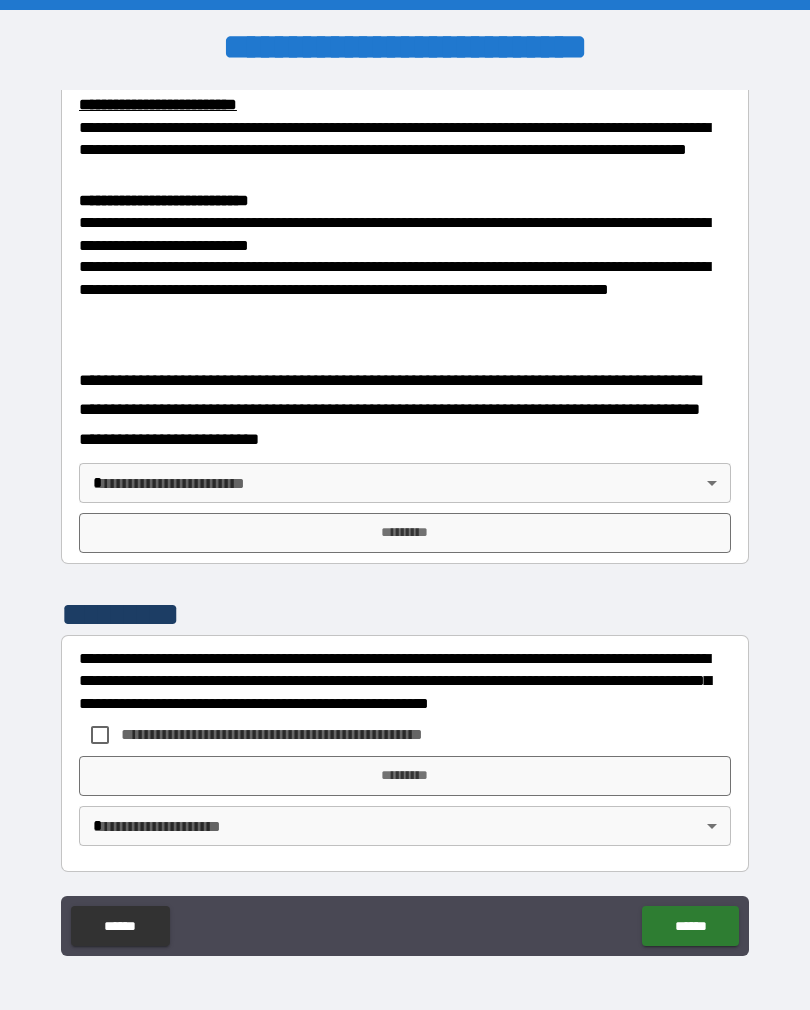 scroll, scrollTop: 682, scrollLeft: 0, axis: vertical 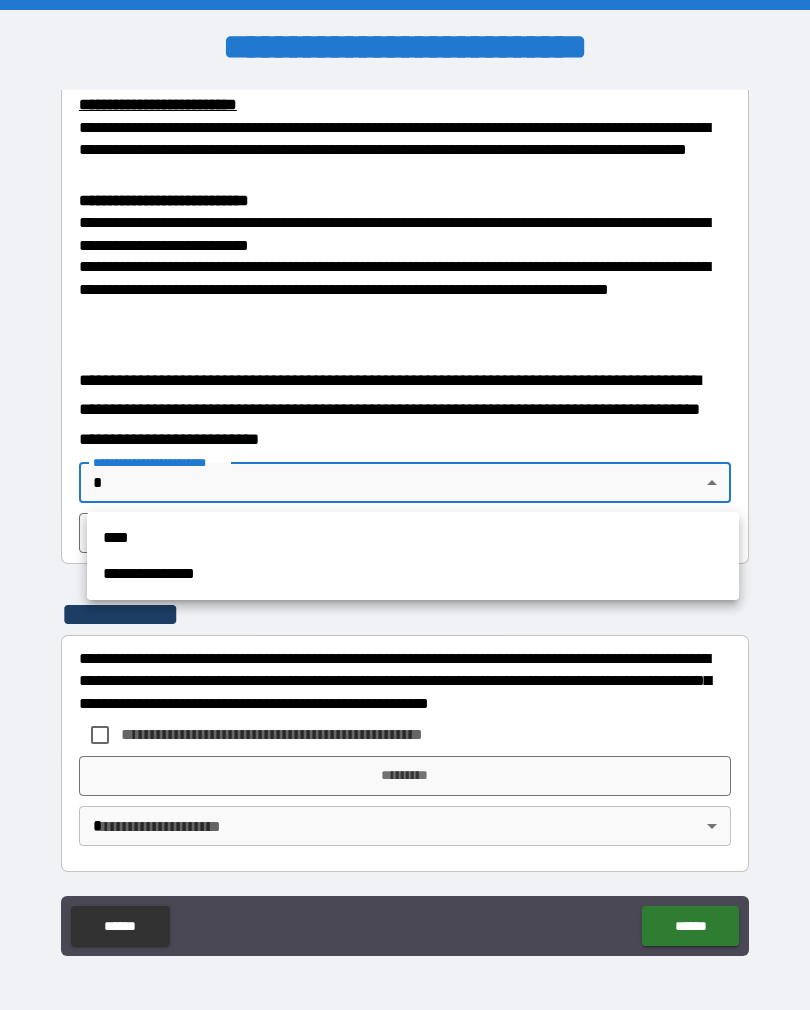 click on "**********" at bounding box center (413, 574) 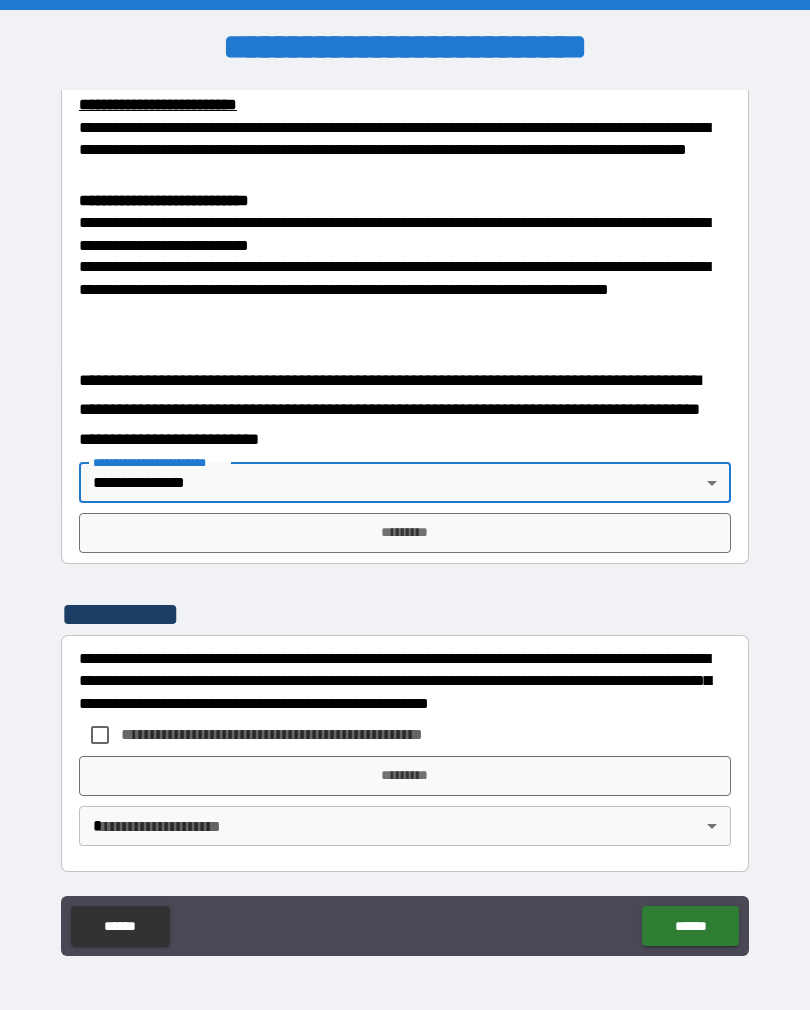 type on "**********" 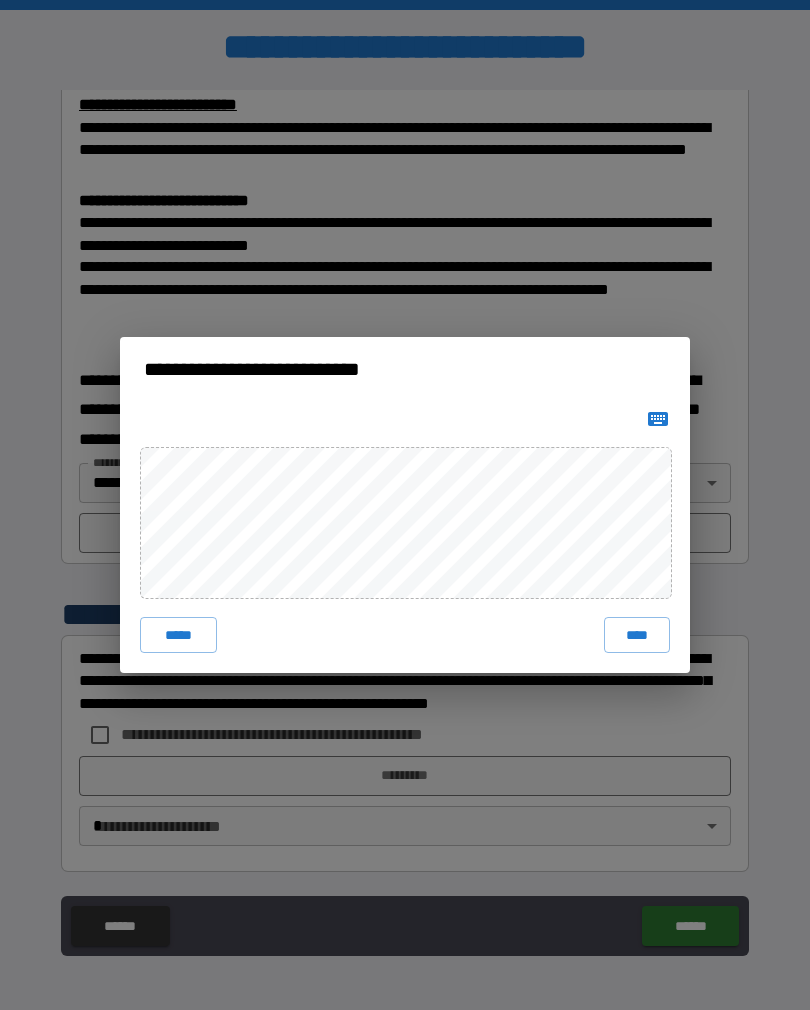 click on "****" at bounding box center (637, 635) 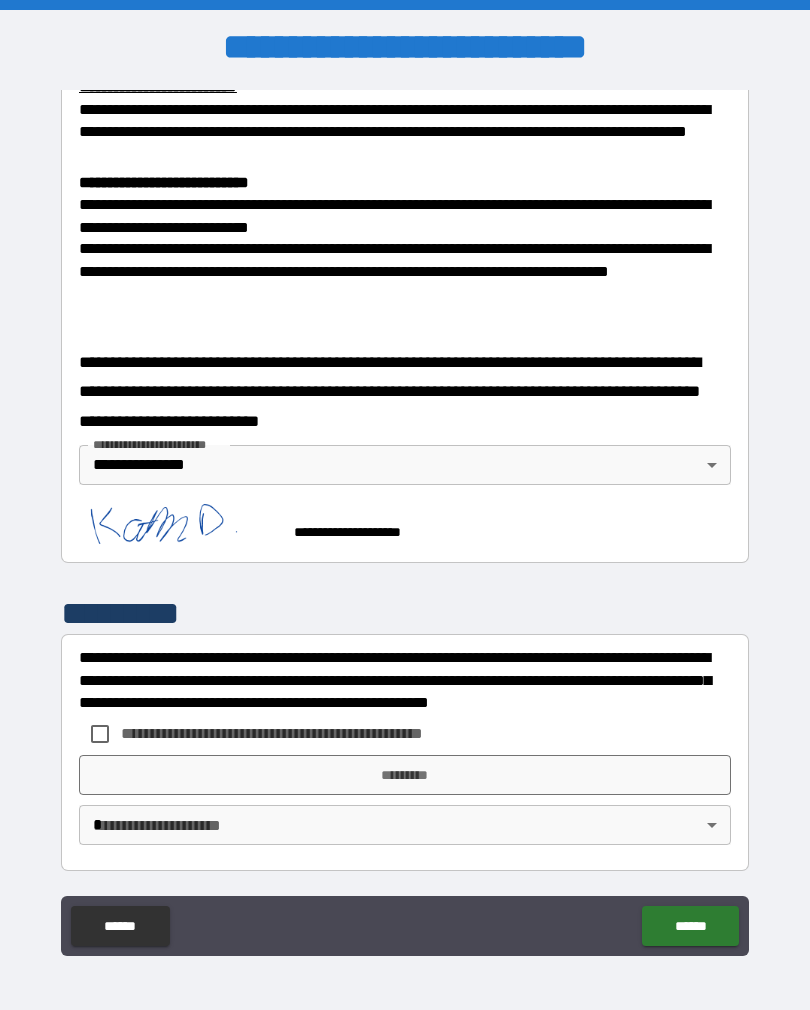 scroll, scrollTop: 699, scrollLeft: 0, axis: vertical 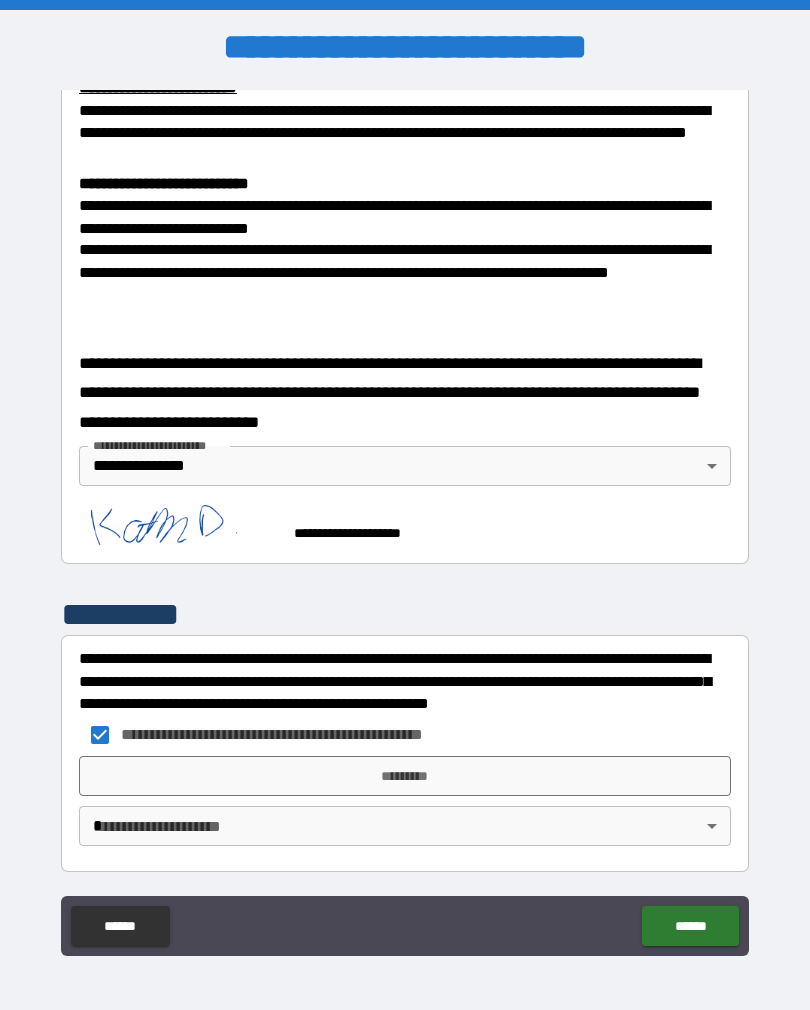 click on "*********" at bounding box center [405, 776] 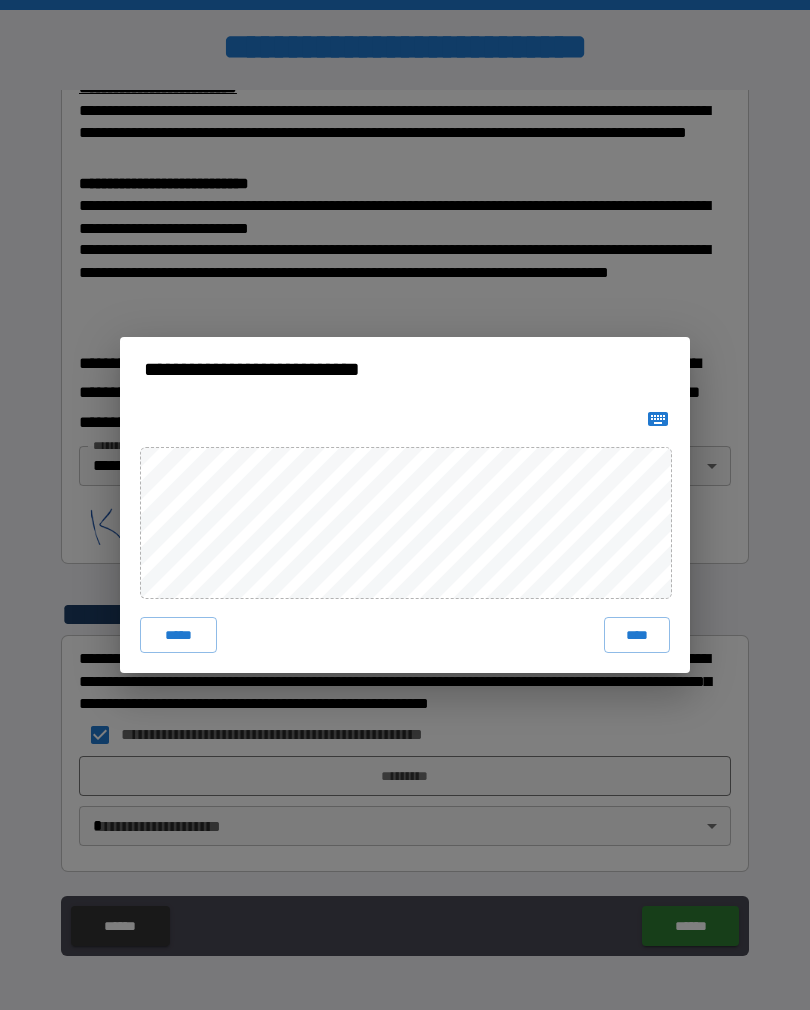 click on "****" at bounding box center [637, 635] 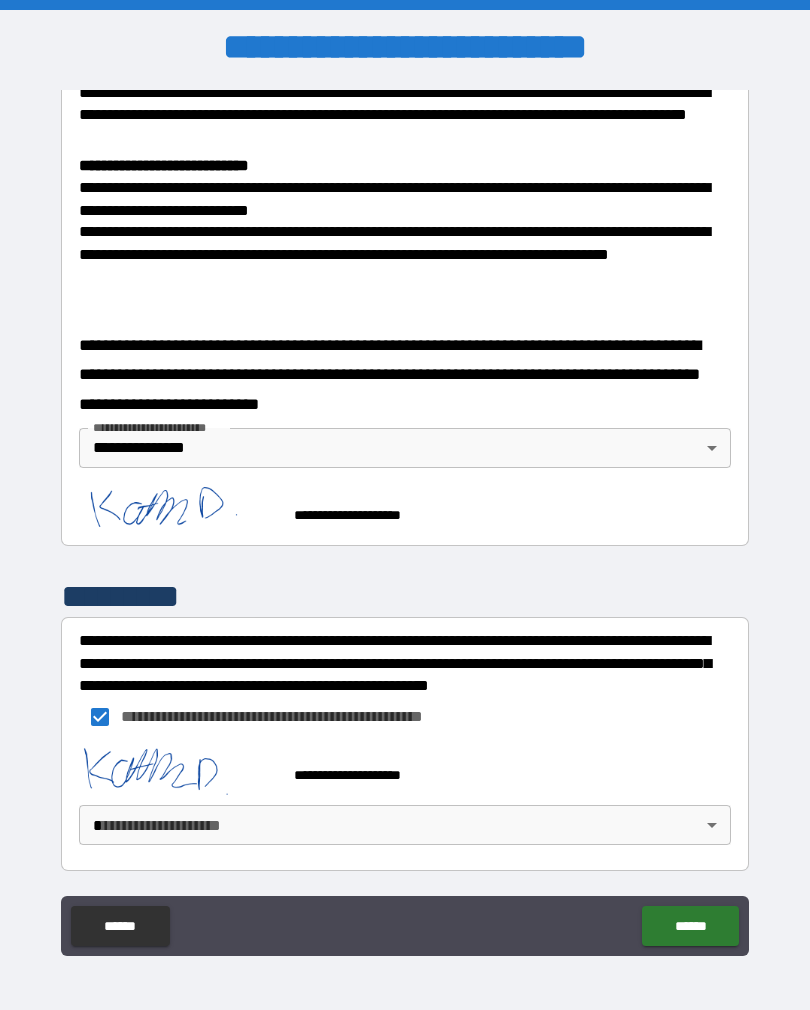 scroll, scrollTop: 716, scrollLeft: 0, axis: vertical 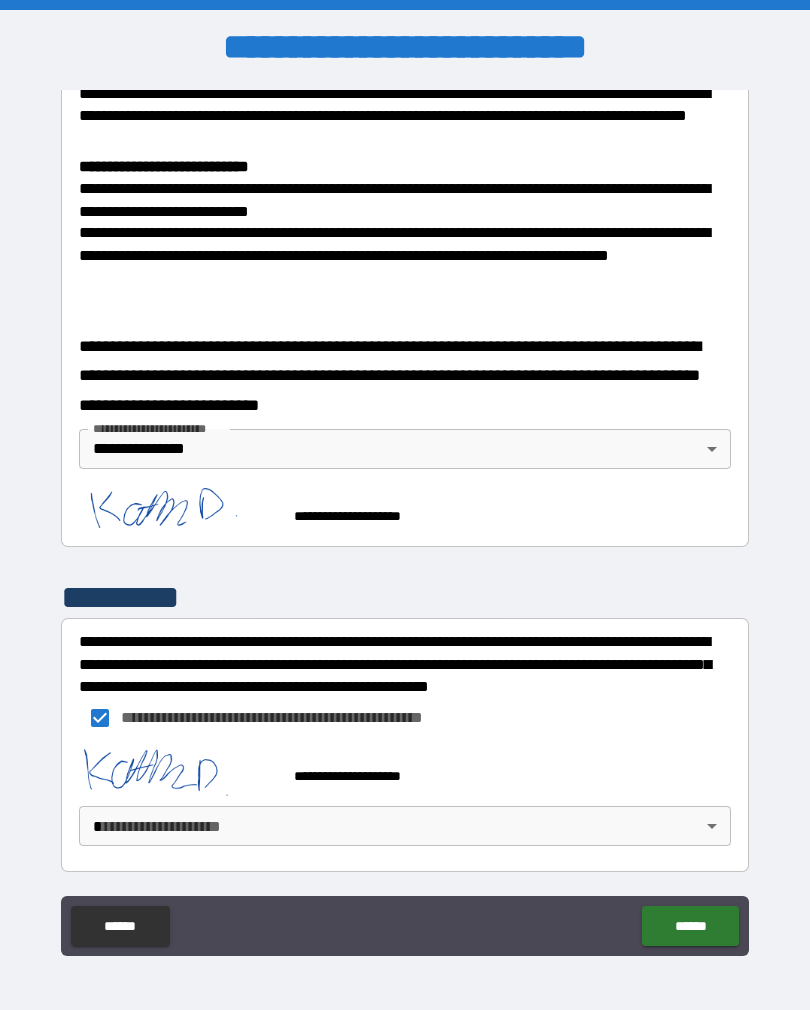 click on "**********" at bounding box center (405, 520) 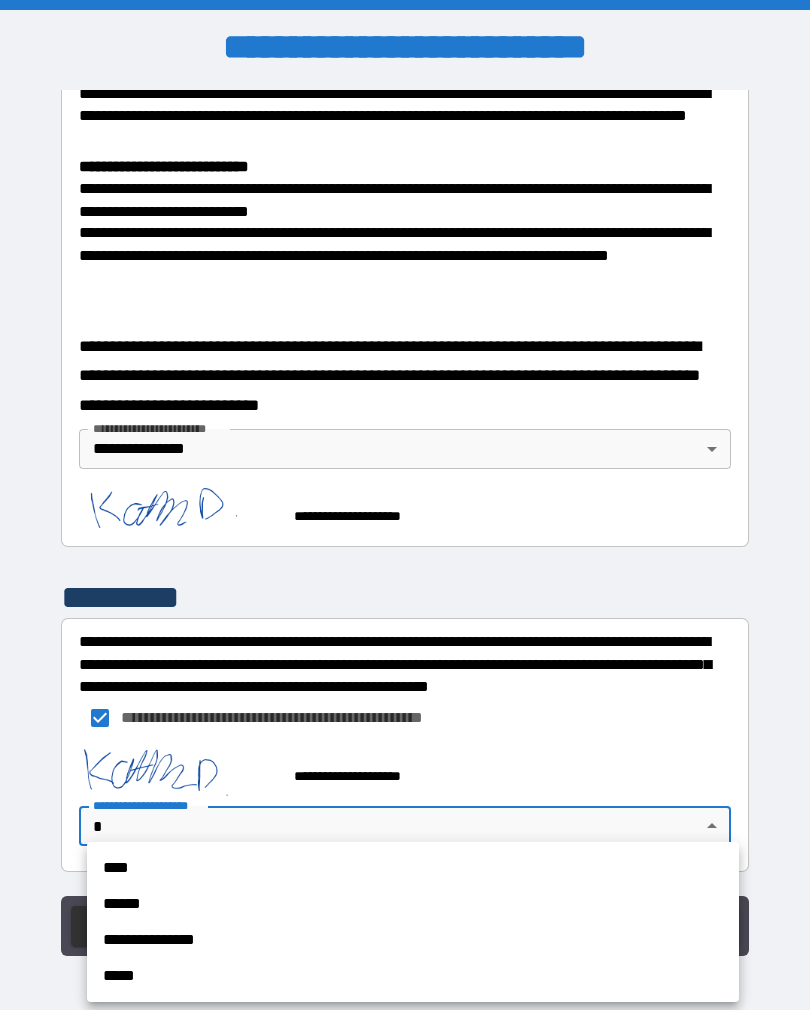 click on "**********" at bounding box center [413, 940] 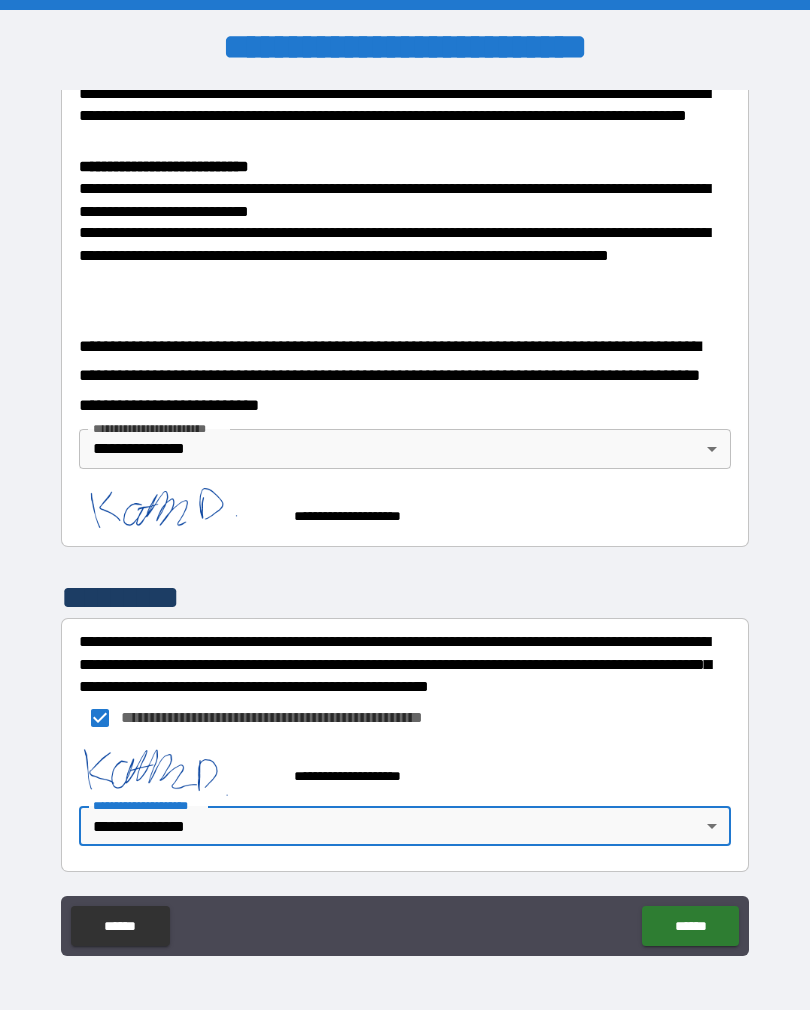 type on "**********" 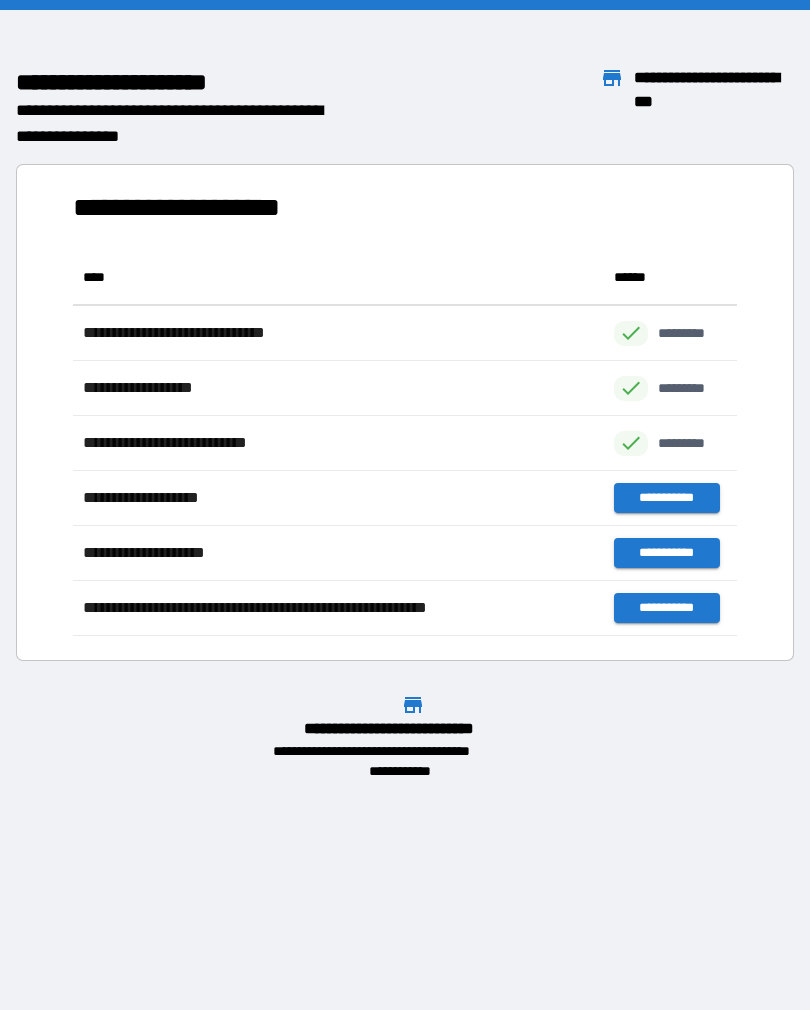 scroll, scrollTop: 386, scrollLeft: 664, axis: both 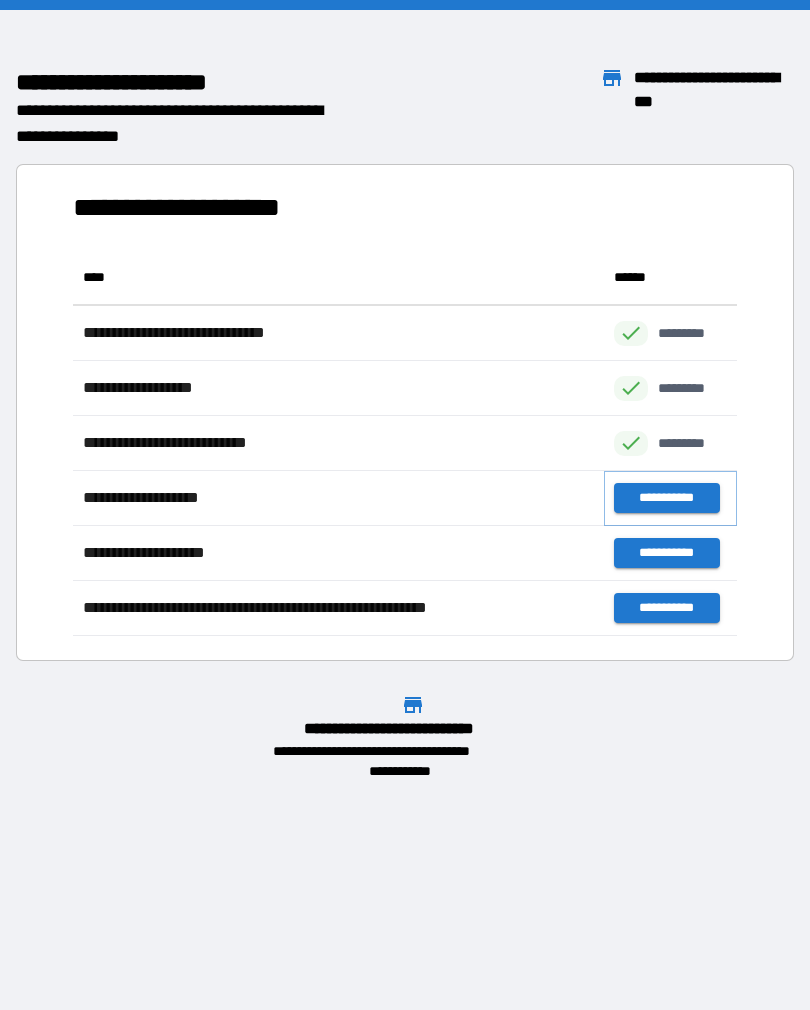 click on "**********" at bounding box center [666, 498] 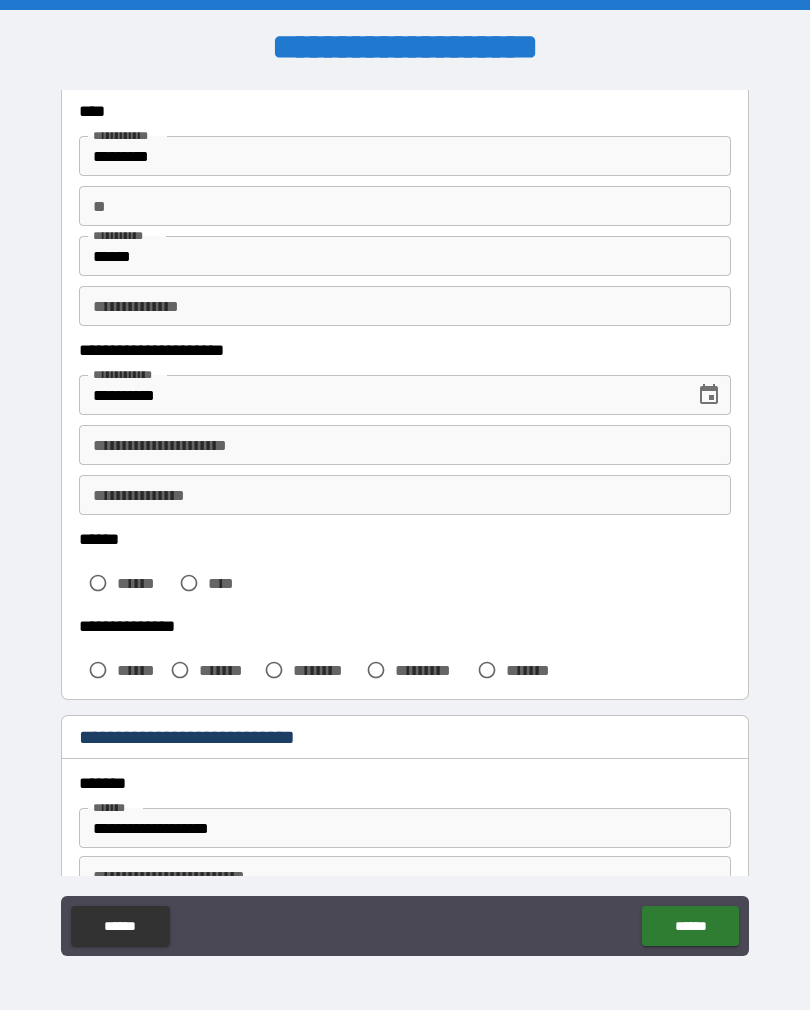 scroll, scrollTop: 131, scrollLeft: 0, axis: vertical 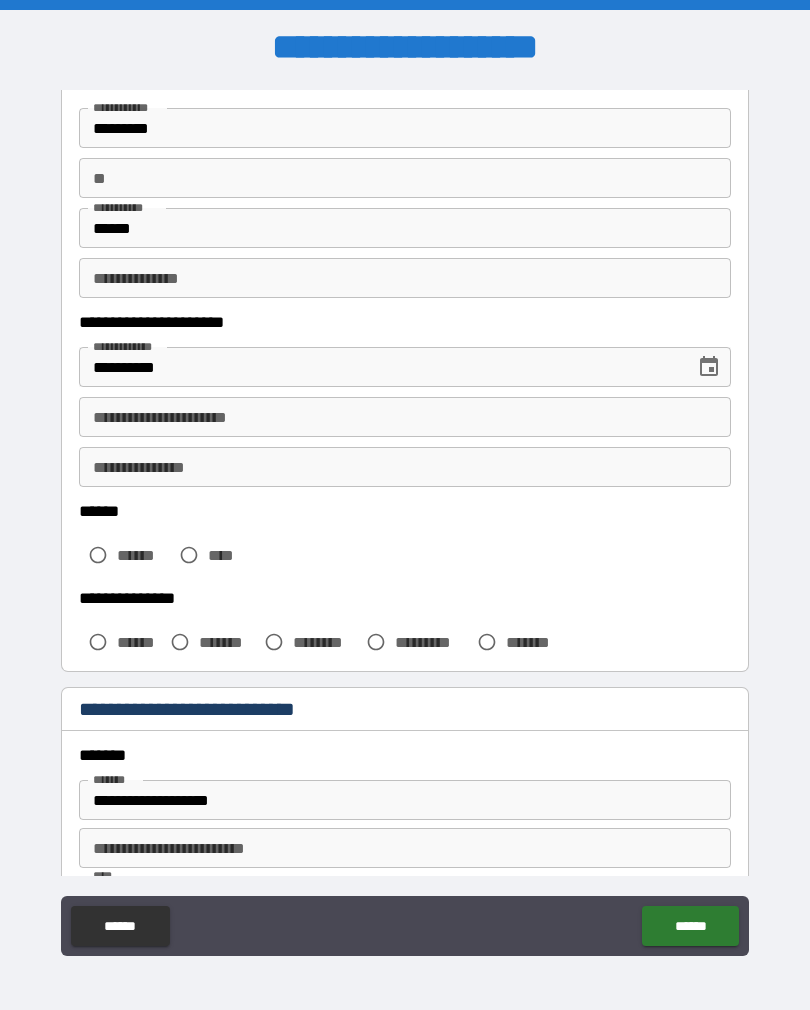 click on "**********" at bounding box center [405, 417] 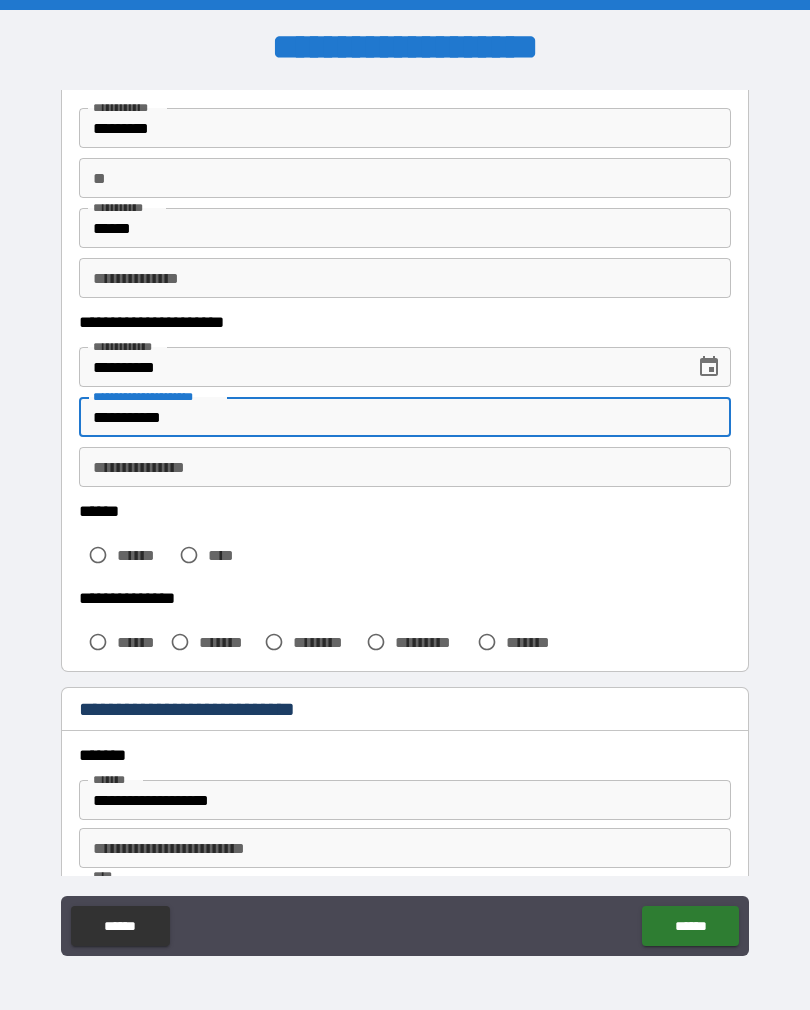 scroll, scrollTop: 186, scrollLeft: 0, axis: vertical 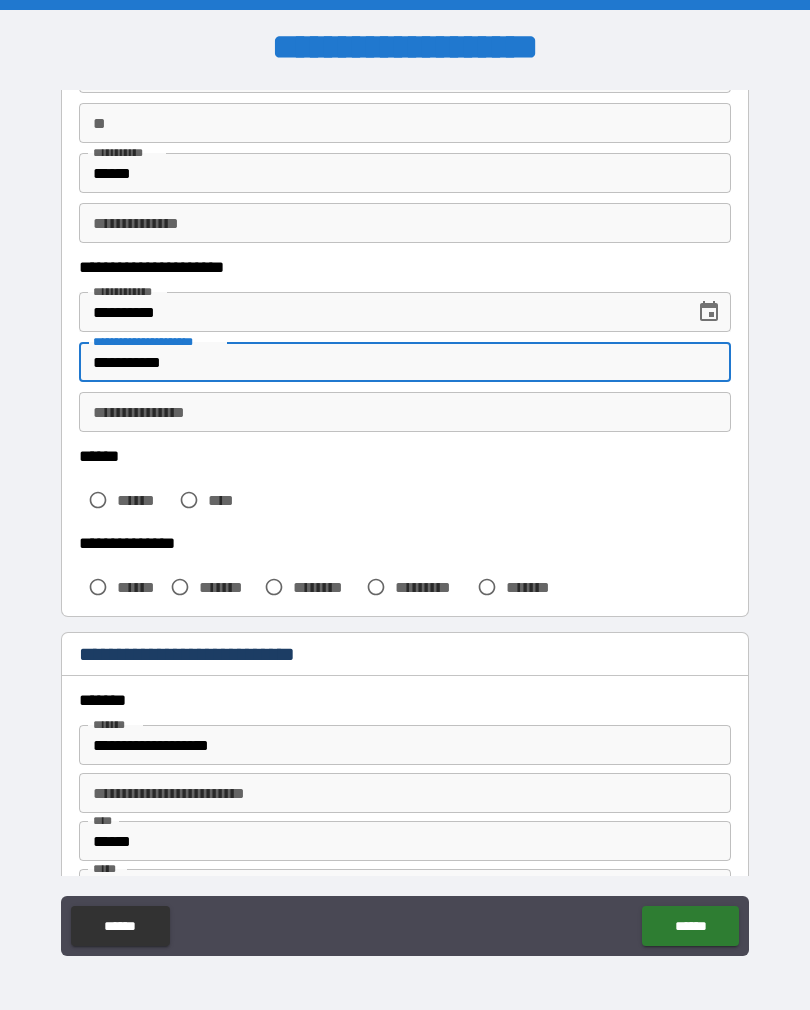 type on "**********" 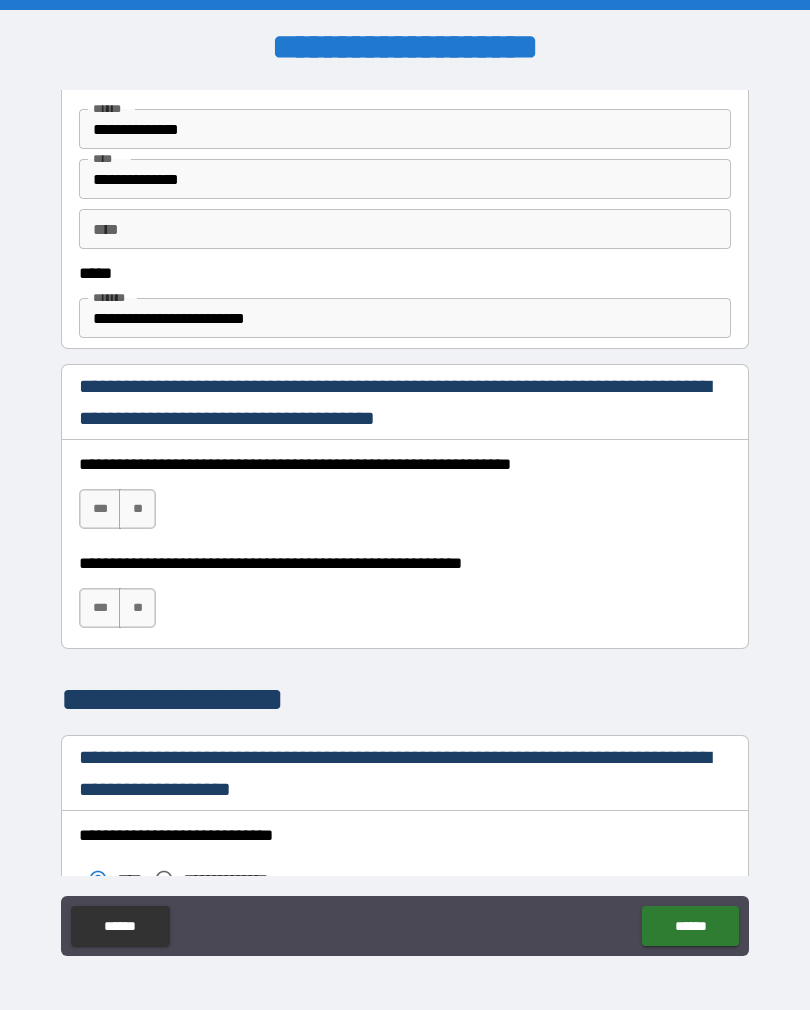 scroll, scrollTop: 1079, scrollLeft: 0, axis: vertical 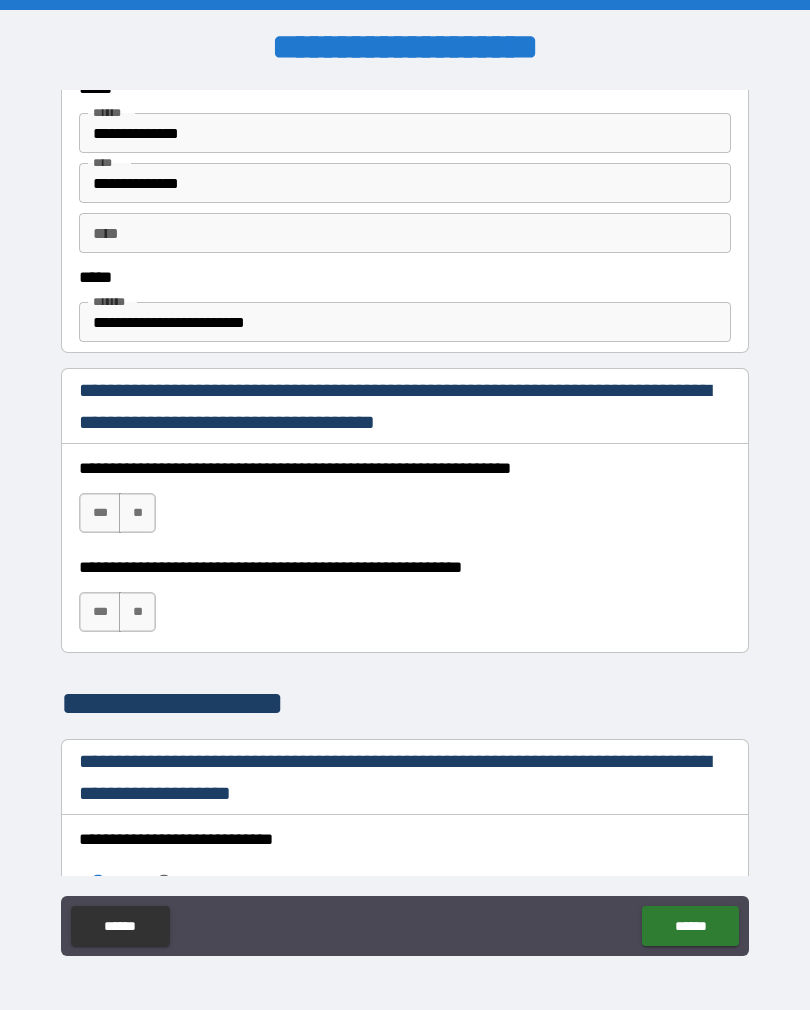 click on "***" at bounding box center [100, 513] 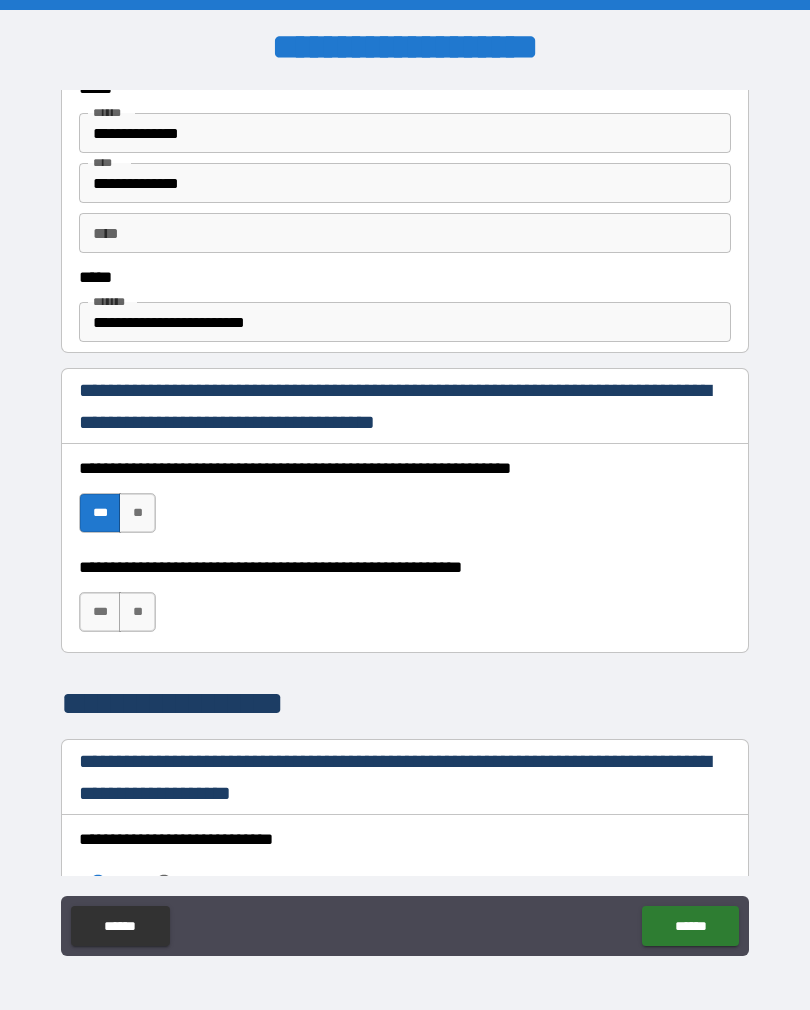 click on "***" at bounding box center [100, 612] 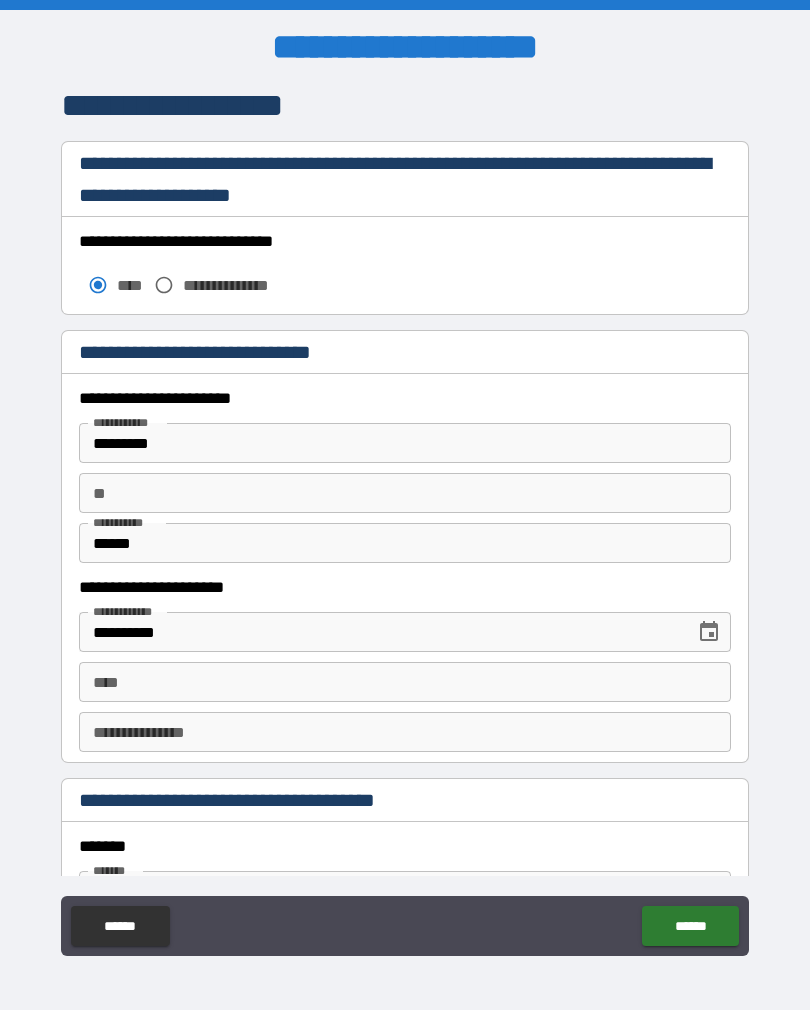 scroll, scrollTop: 1676, scrollLeft: 0, axis: vertical 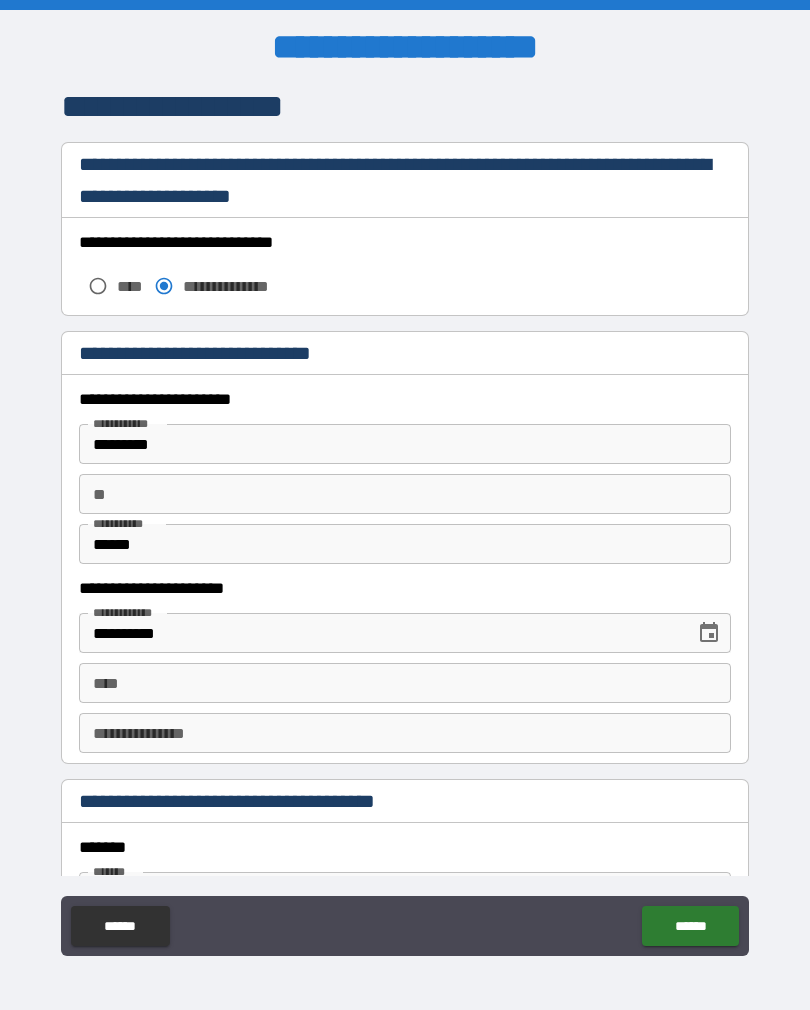 click on "*********" at bounding box center [405, 444] 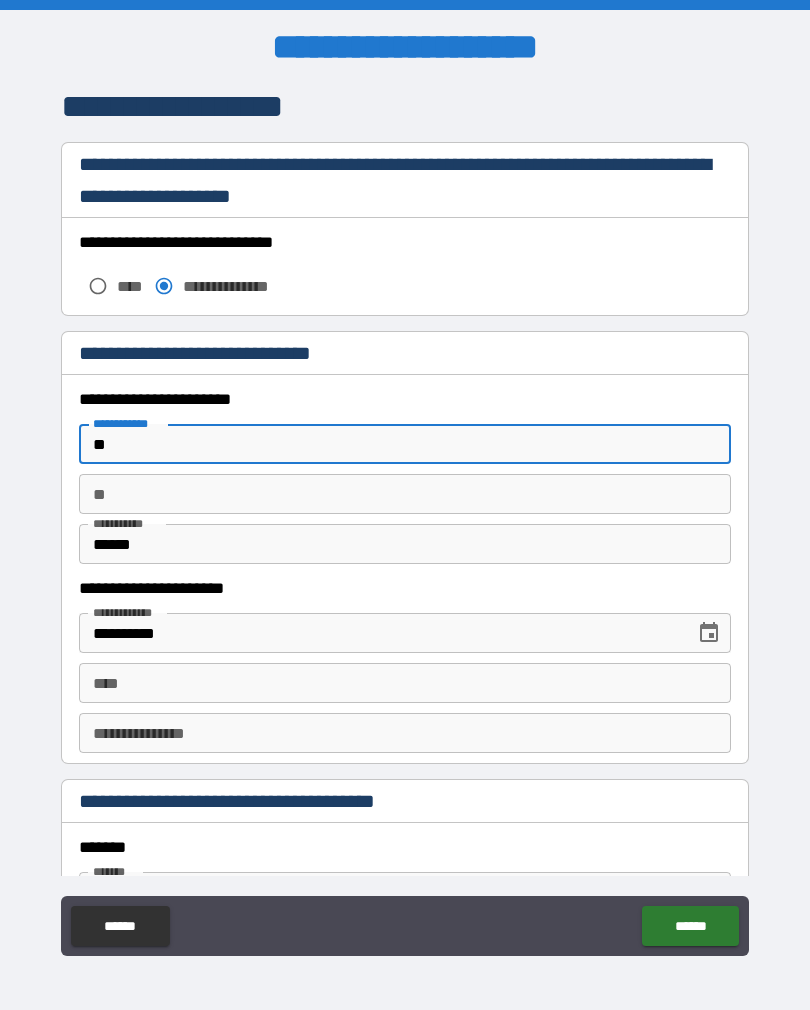 type on "*" 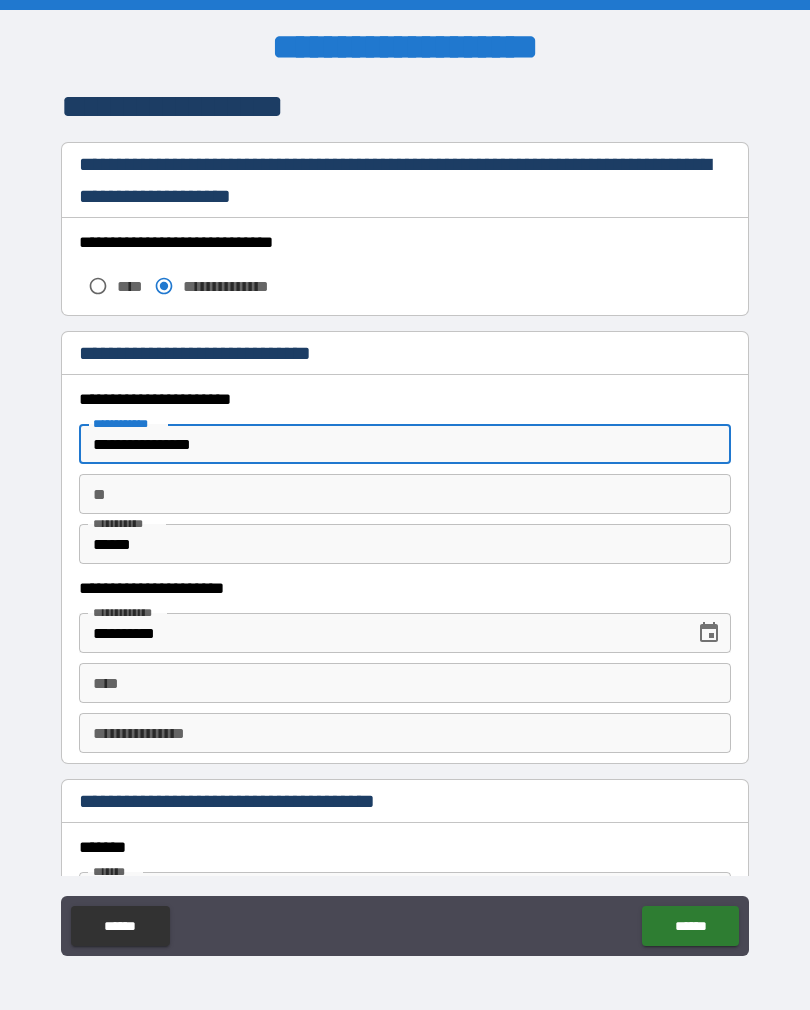 click on "**" at bounding box center [405, 494] 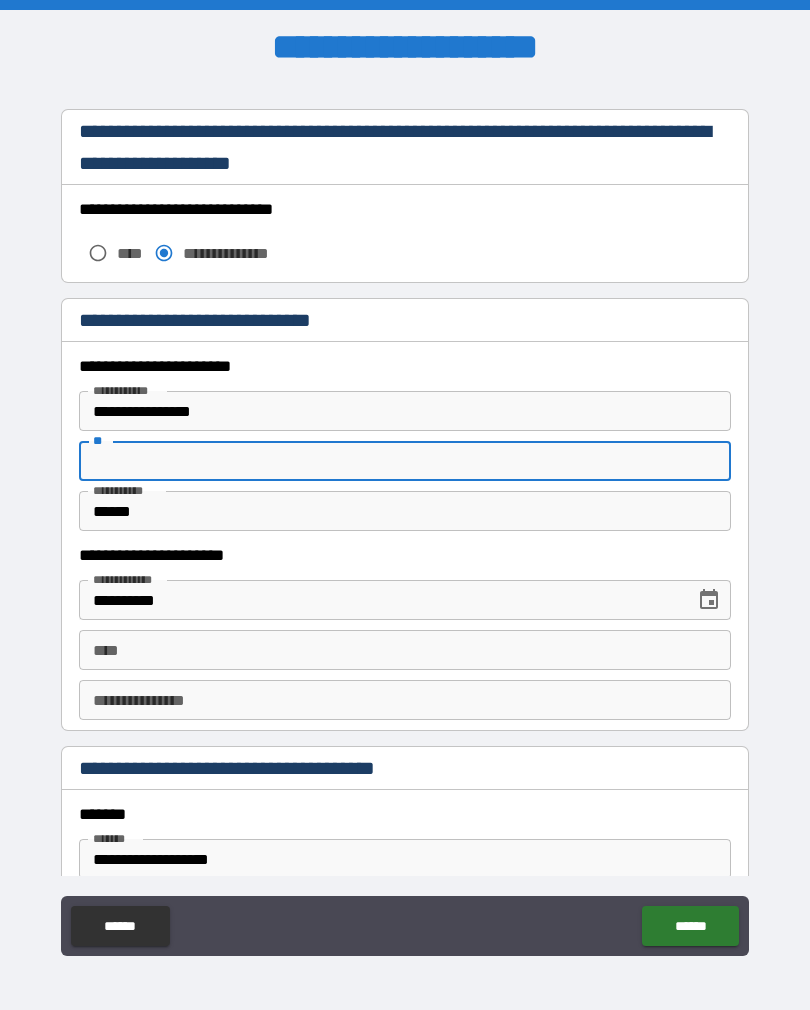 scroll, scrollTop: 1712, scrollLeft: 0, axis: vertical 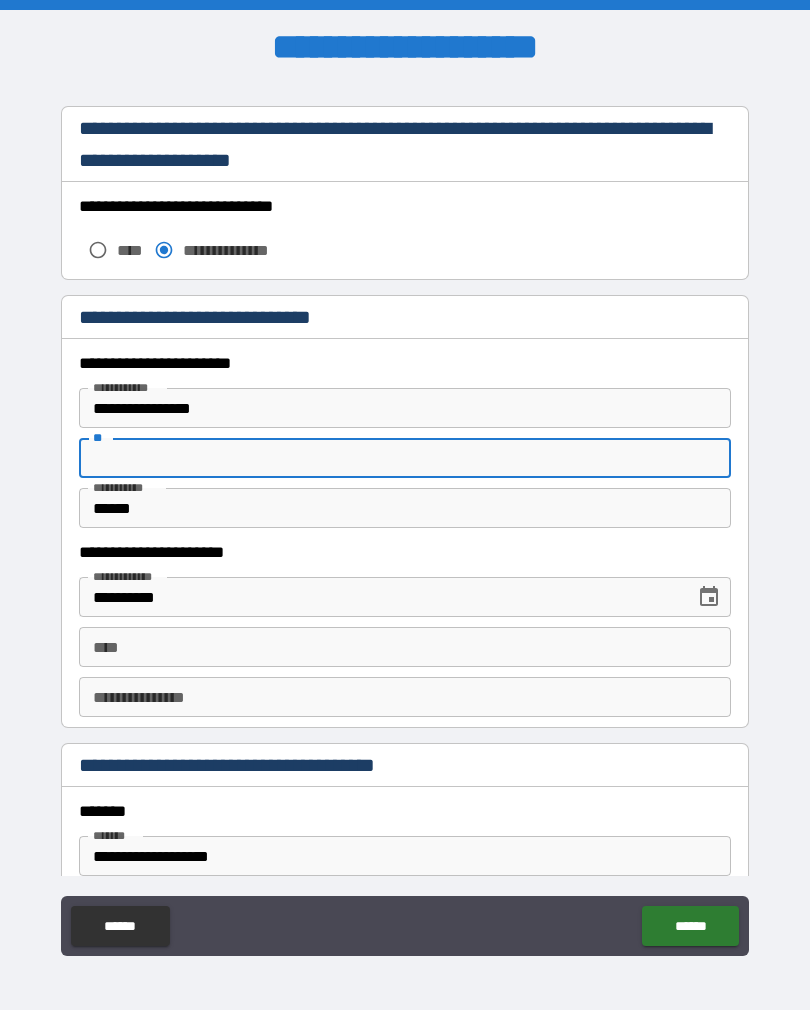 click on "******" at bounding box center [405, 508] 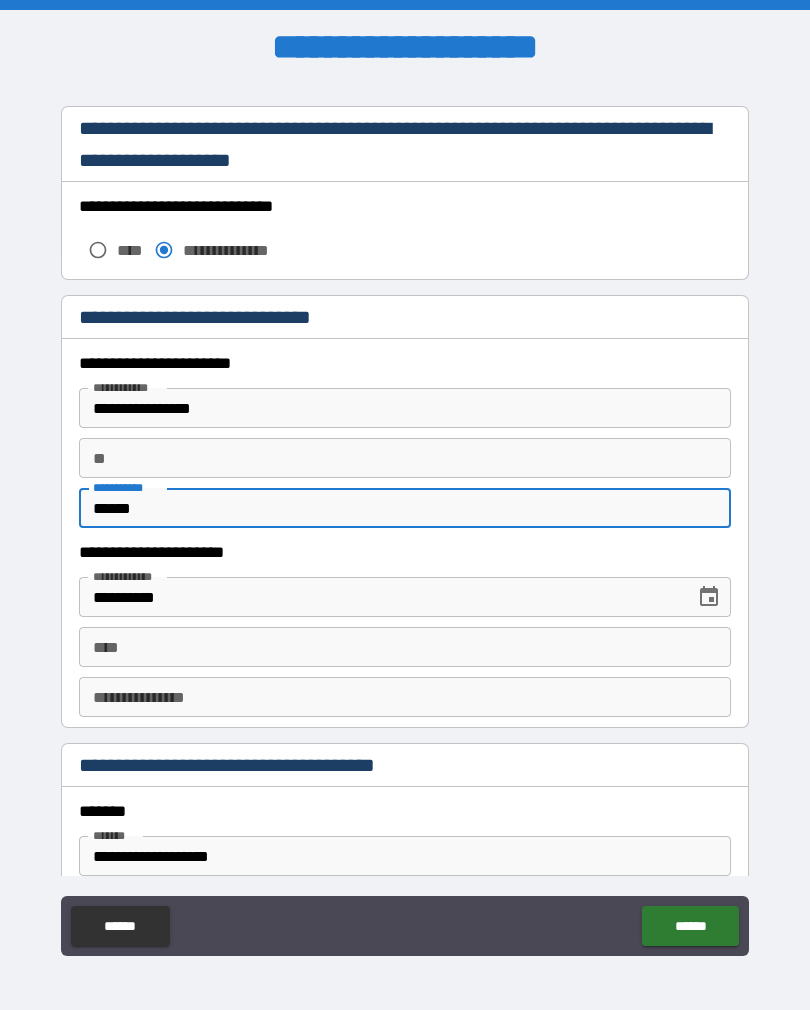 click on "**********" at bounding box center [405, 408] 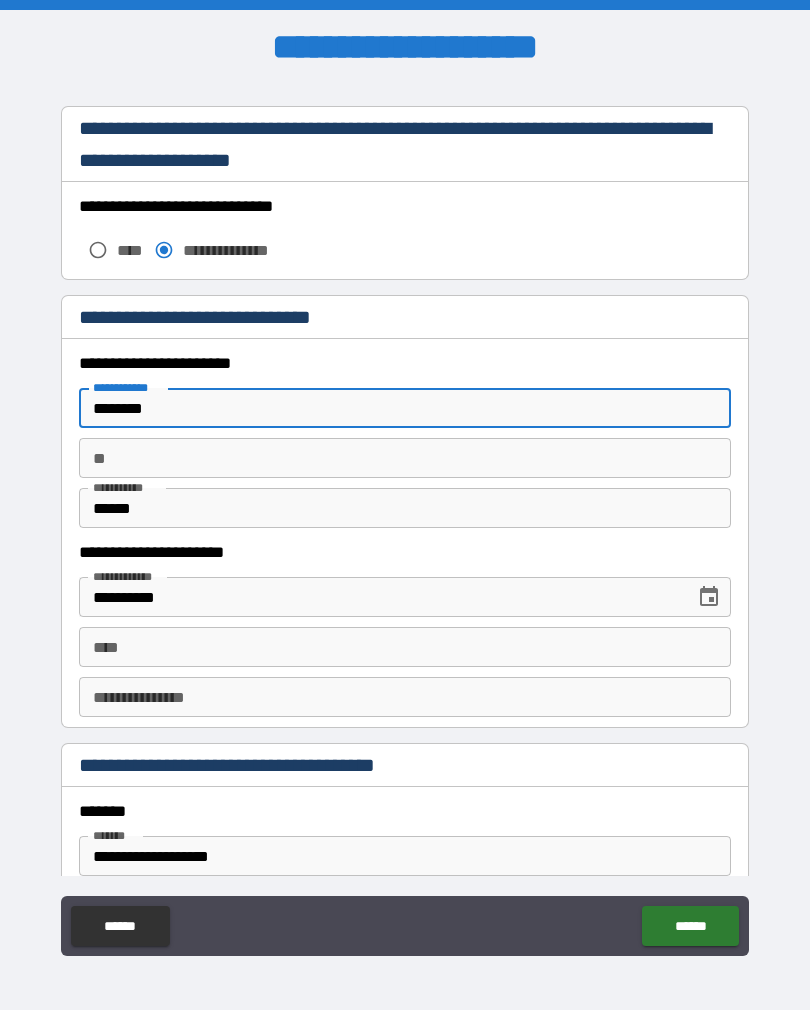 type on "********" 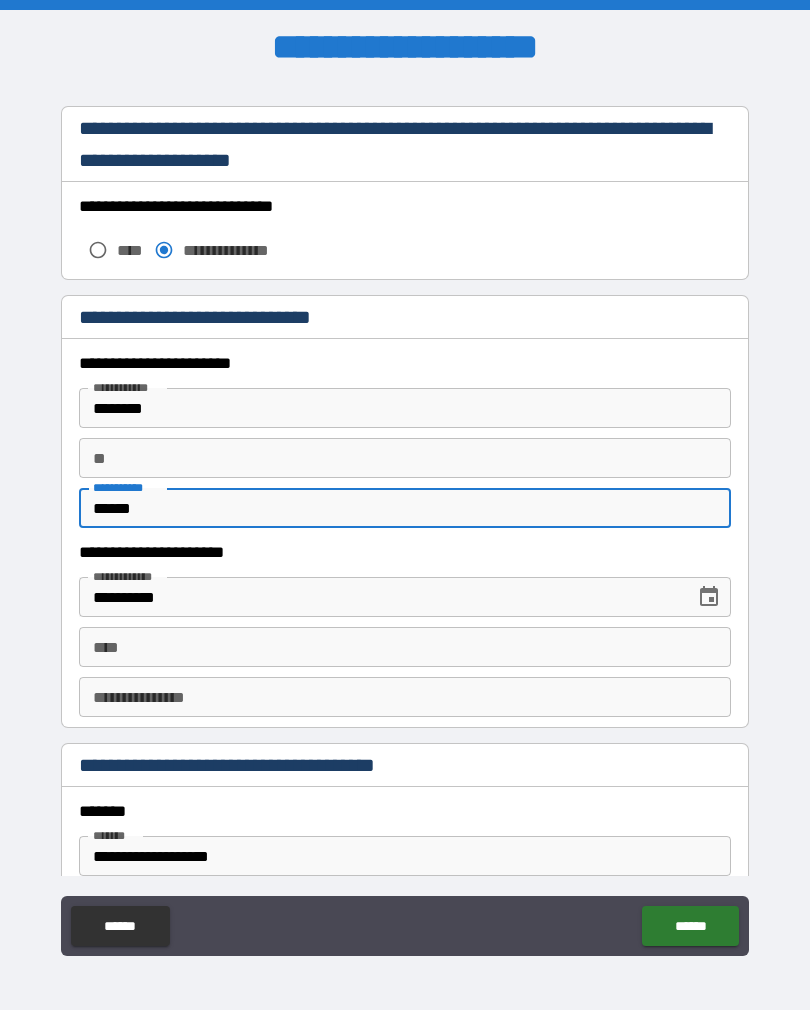 click on "******" at bounding box center [405, 508] 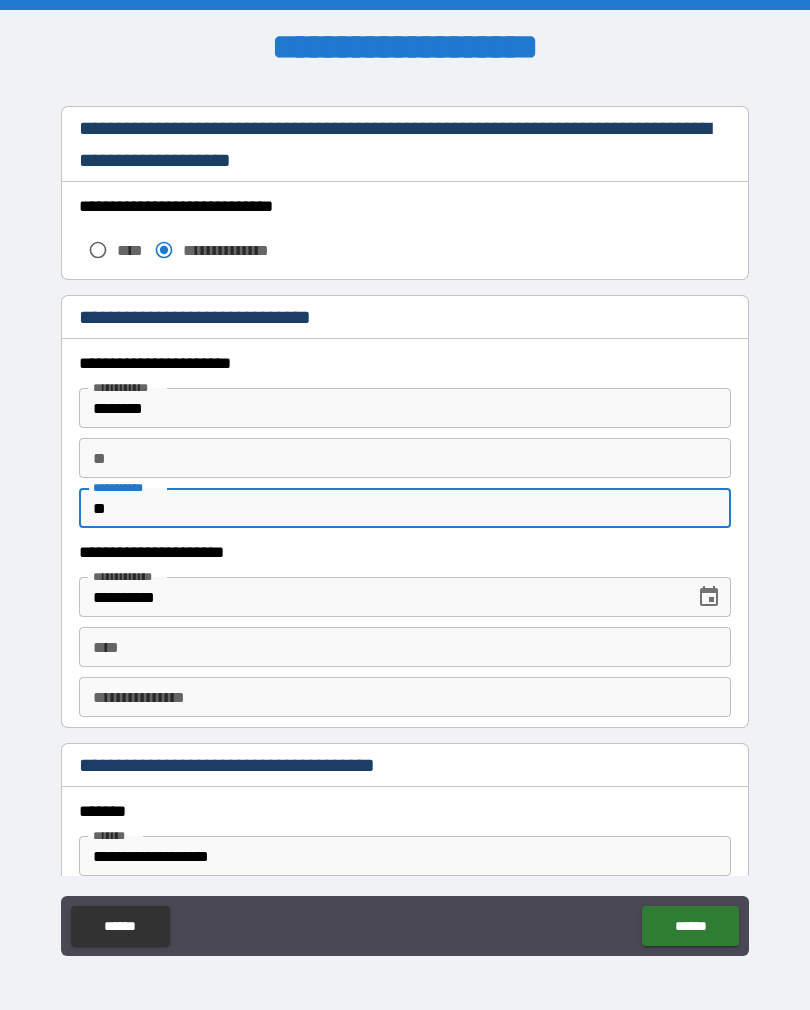 type on "*" 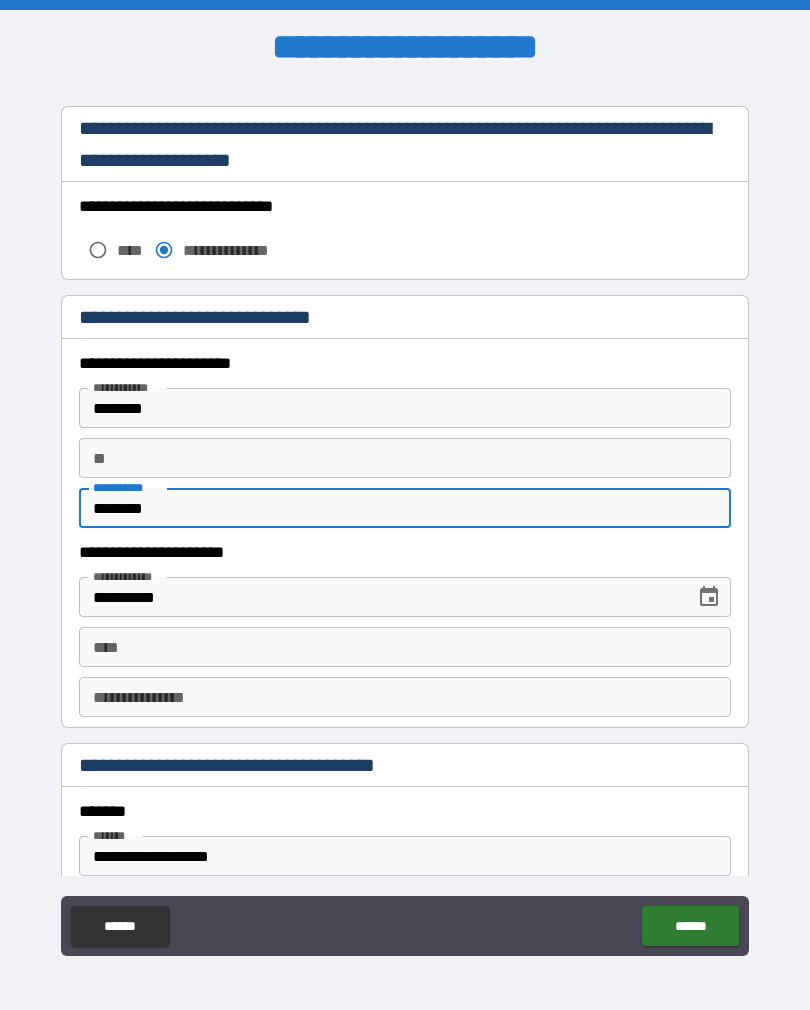 type on "*******" 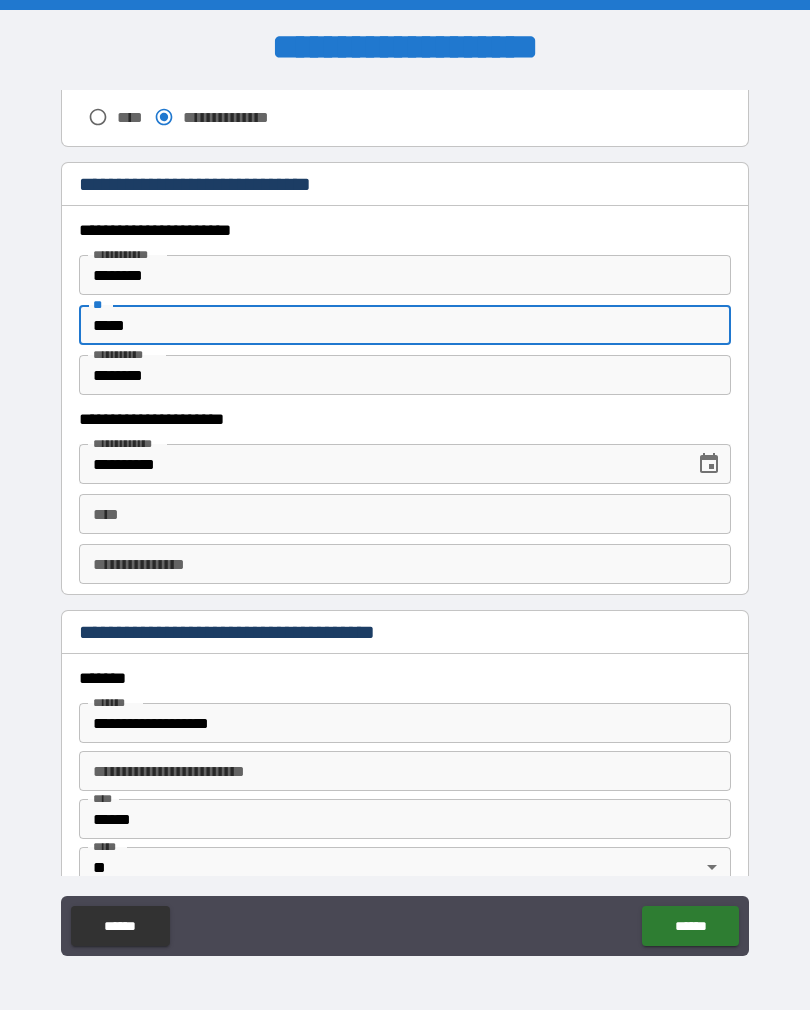 scroll, scrollTop: 1877, scrollLeft: 0, axis: vertical 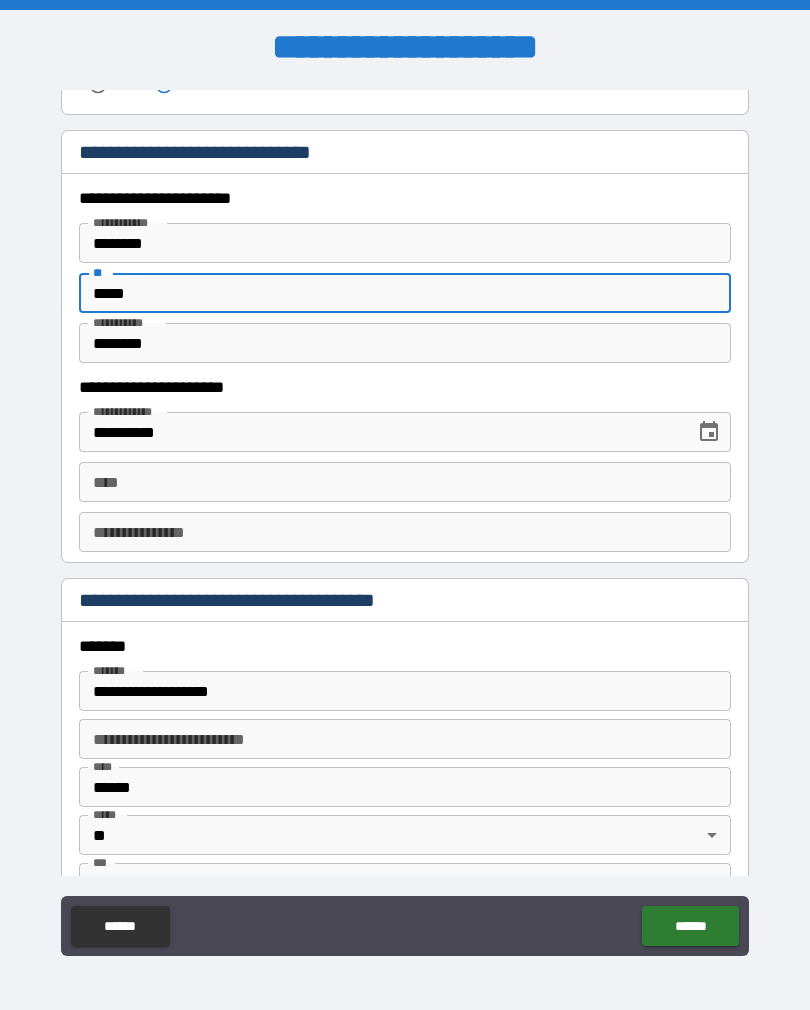 type on "*****" 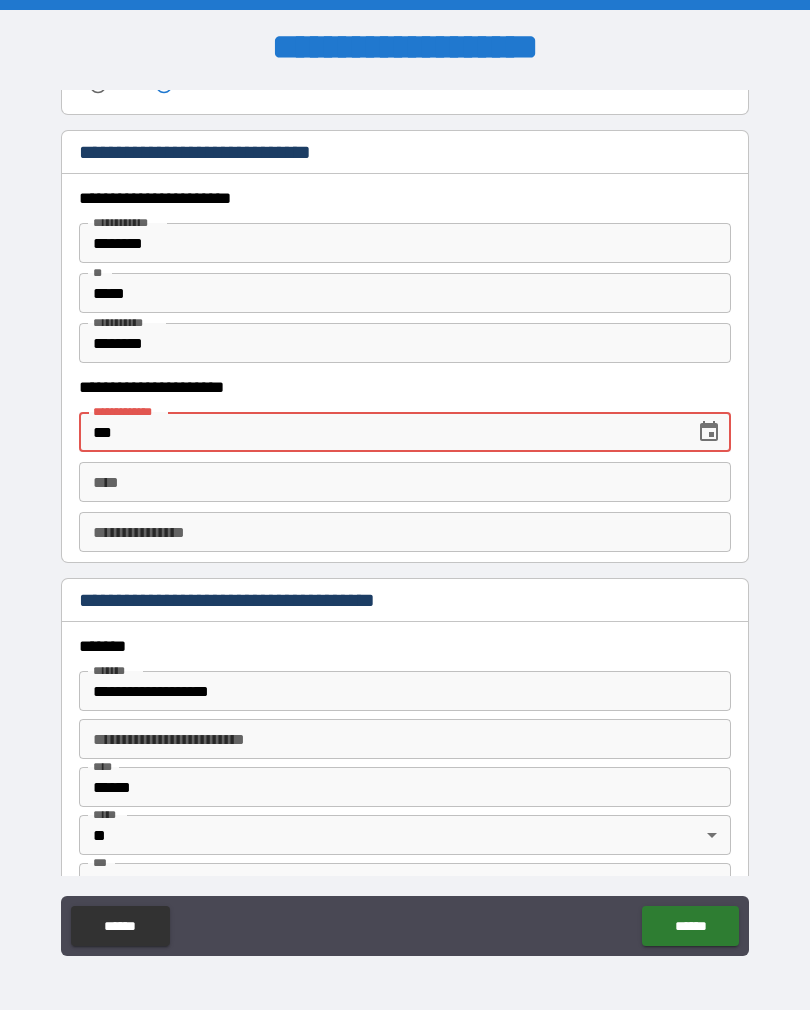 type on "*" 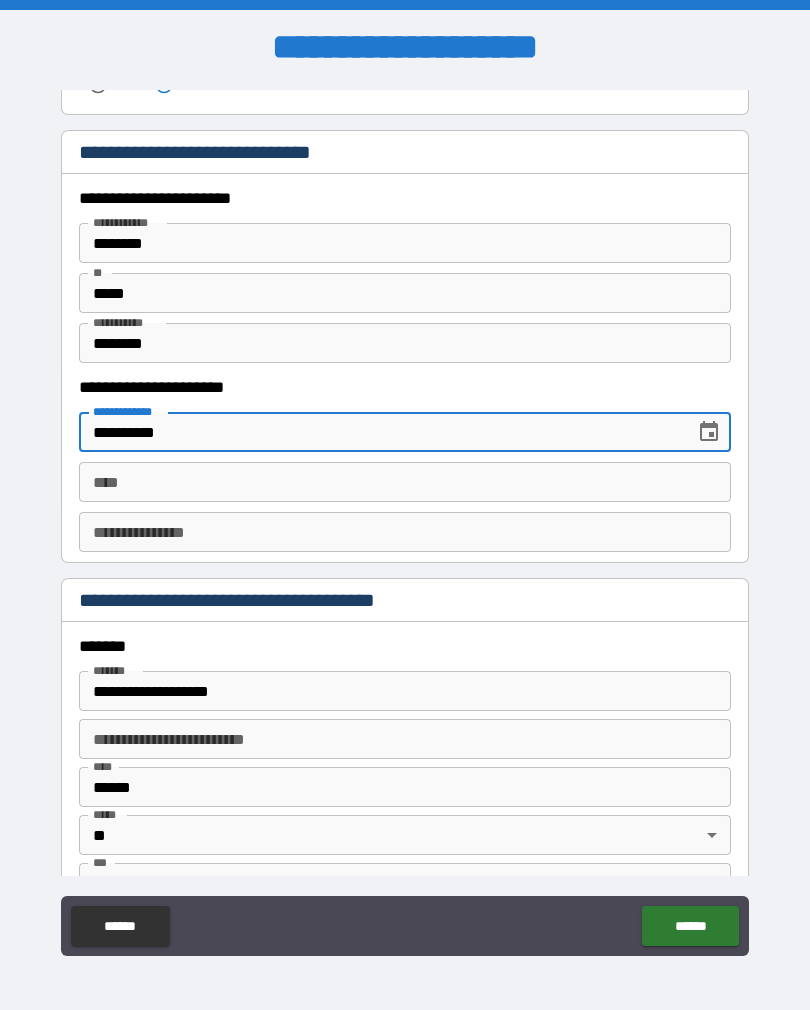 click on "**********" at bounding box center [380, 432] 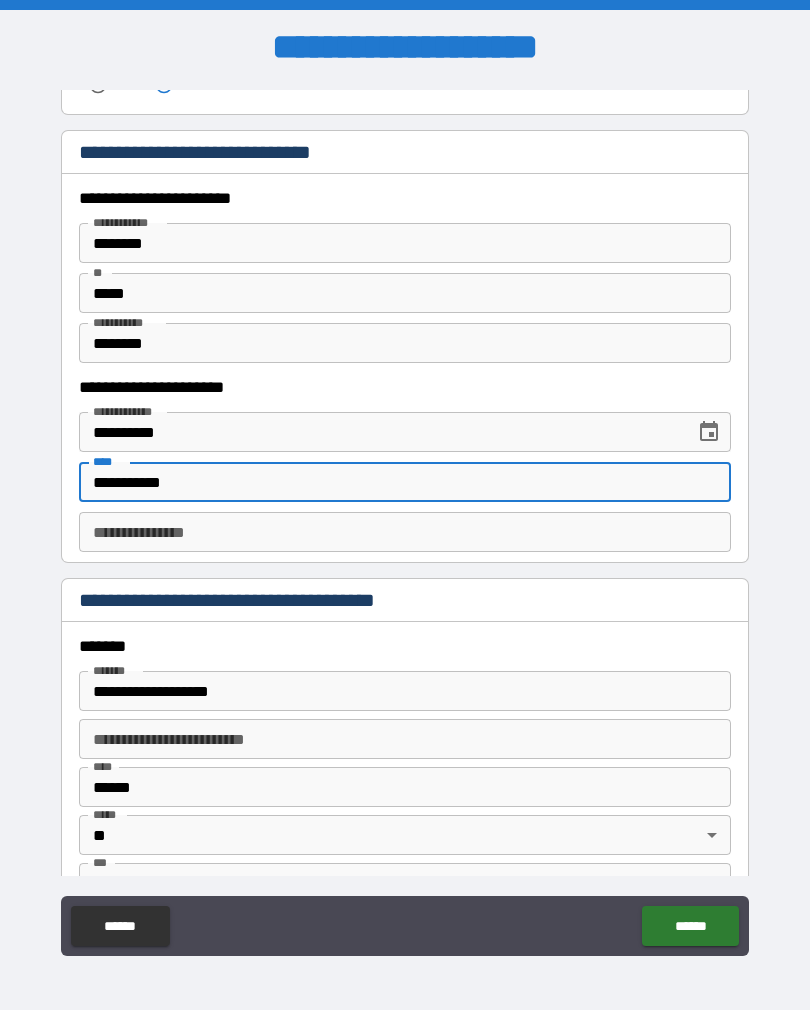 type on "**********" 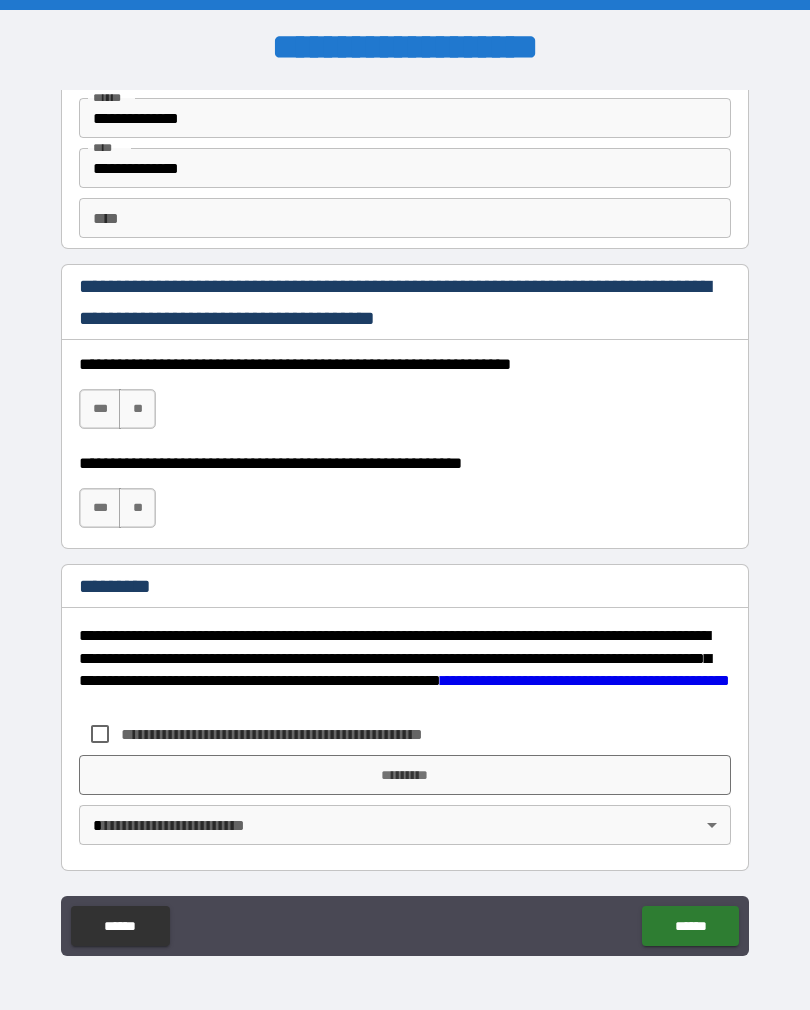 scroll, scrollTop: 2820, scrollLeft: 0, axis: vertical 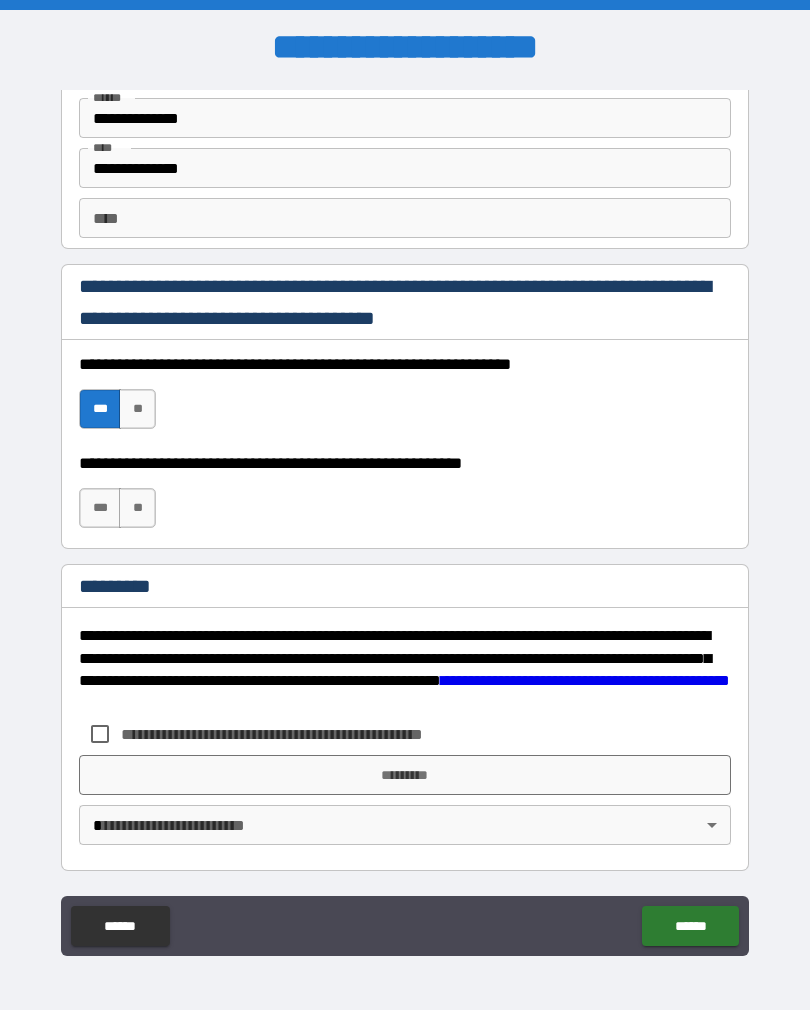 click on "***" at bounding box center [100, 508] 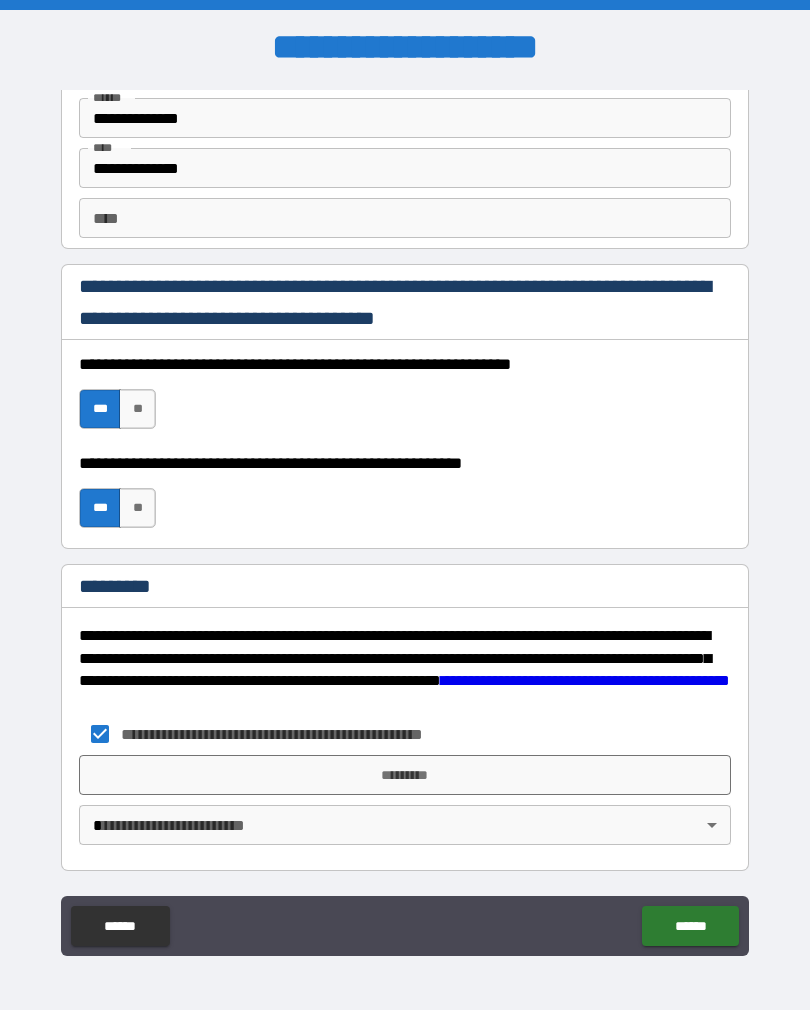 click on "*********" at bounding box center [405, 775] 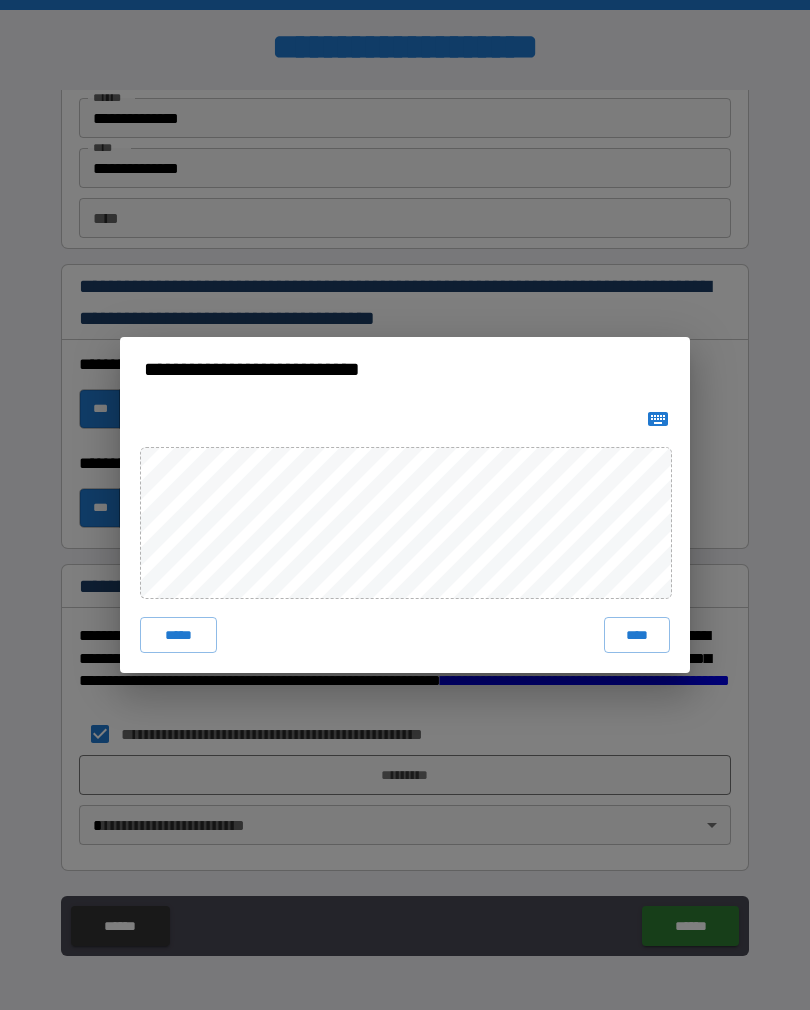 click on "****" at bounding box center [637, 635] 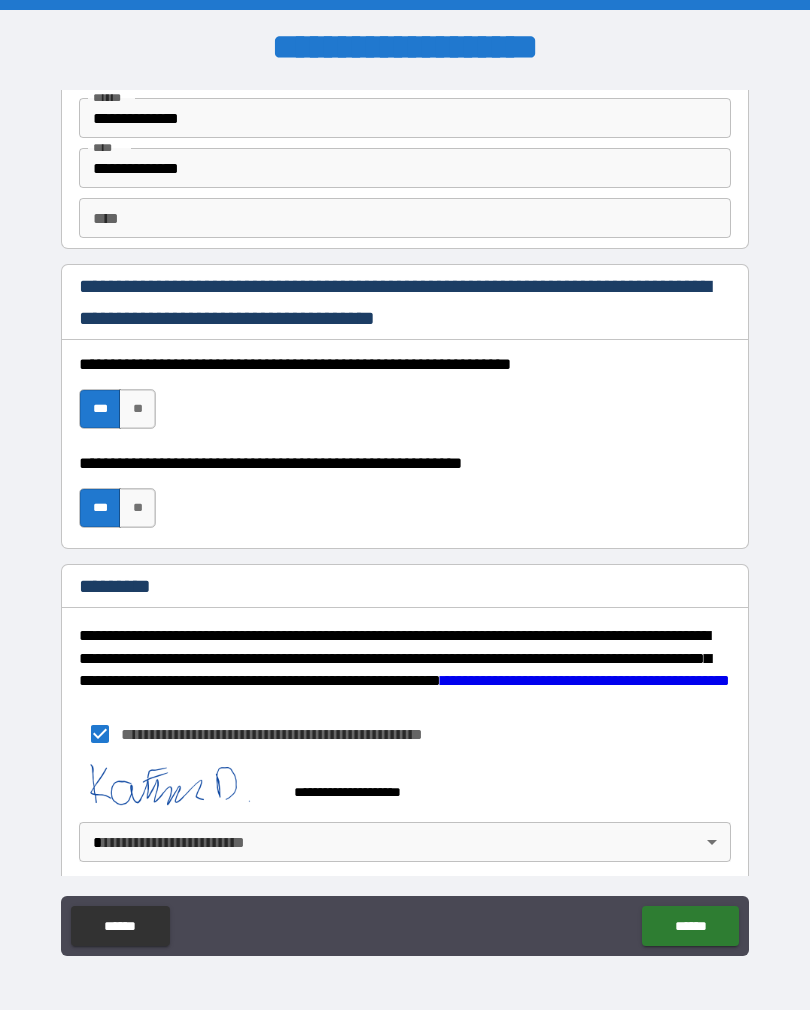 scroll, scrollTop: 2810, scrollLeft: 0, axis: vertical 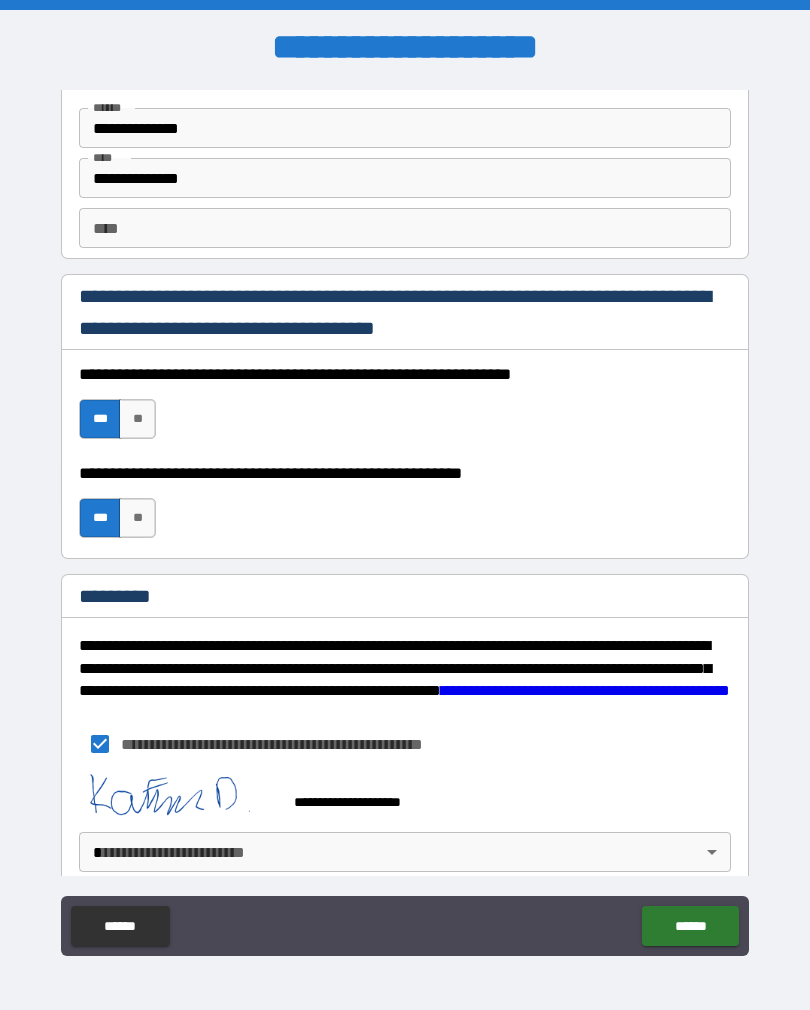 click on "**********" at bounding box center [405, 520] 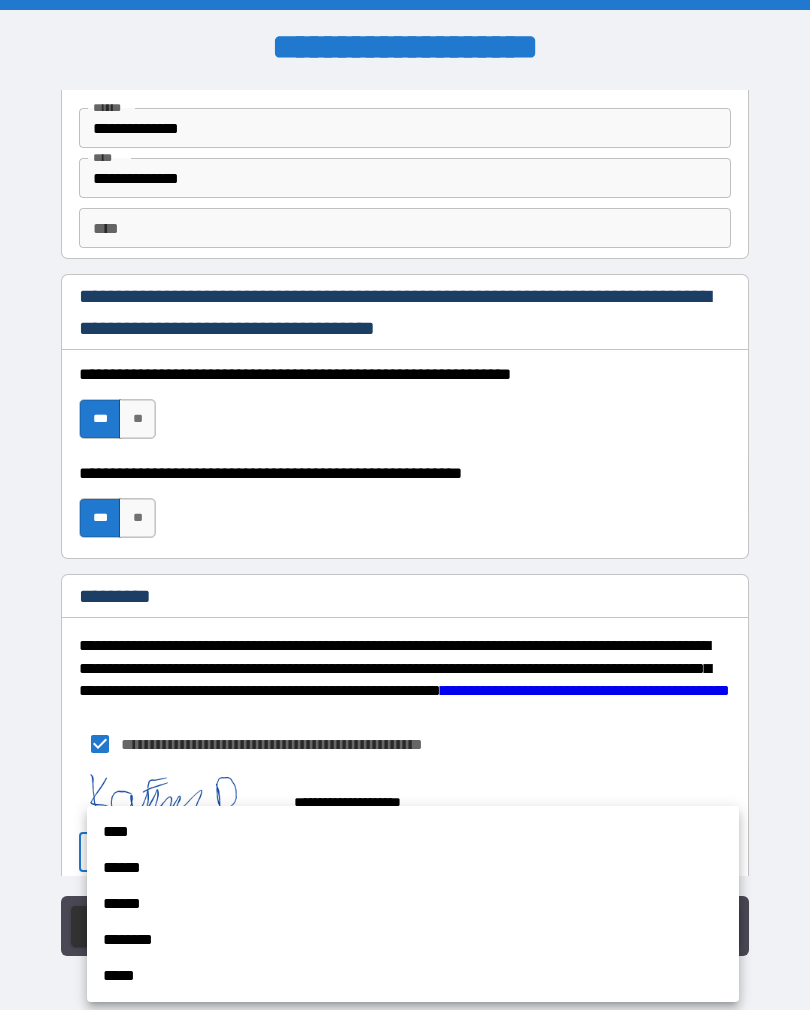 click on "******" at bounding box center [413, 868] 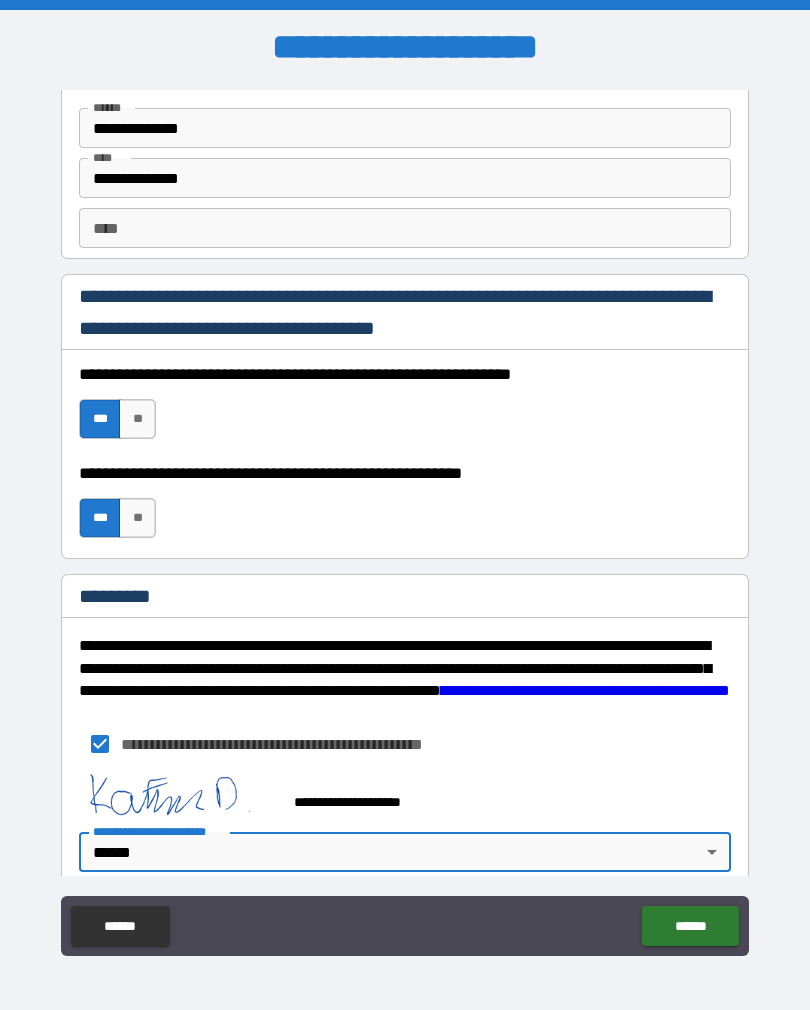 click on "******" at bounding box center [690, 926] 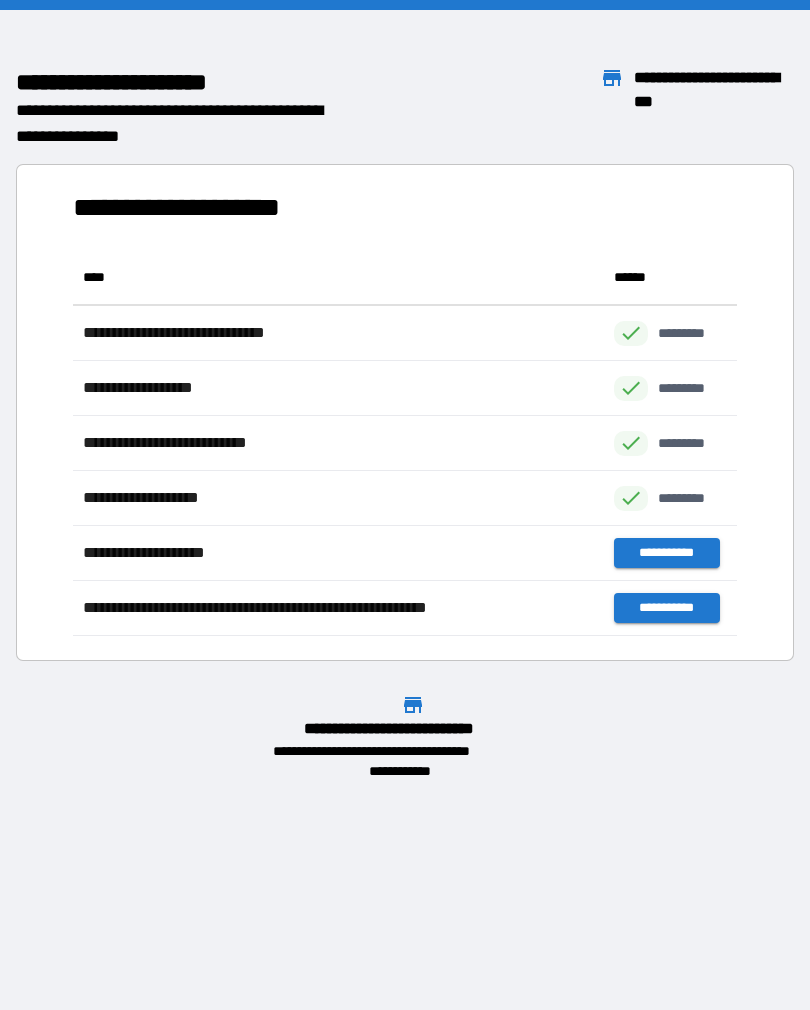 scroll, scrollTop: 1, scrollLeft: 1, axis: both 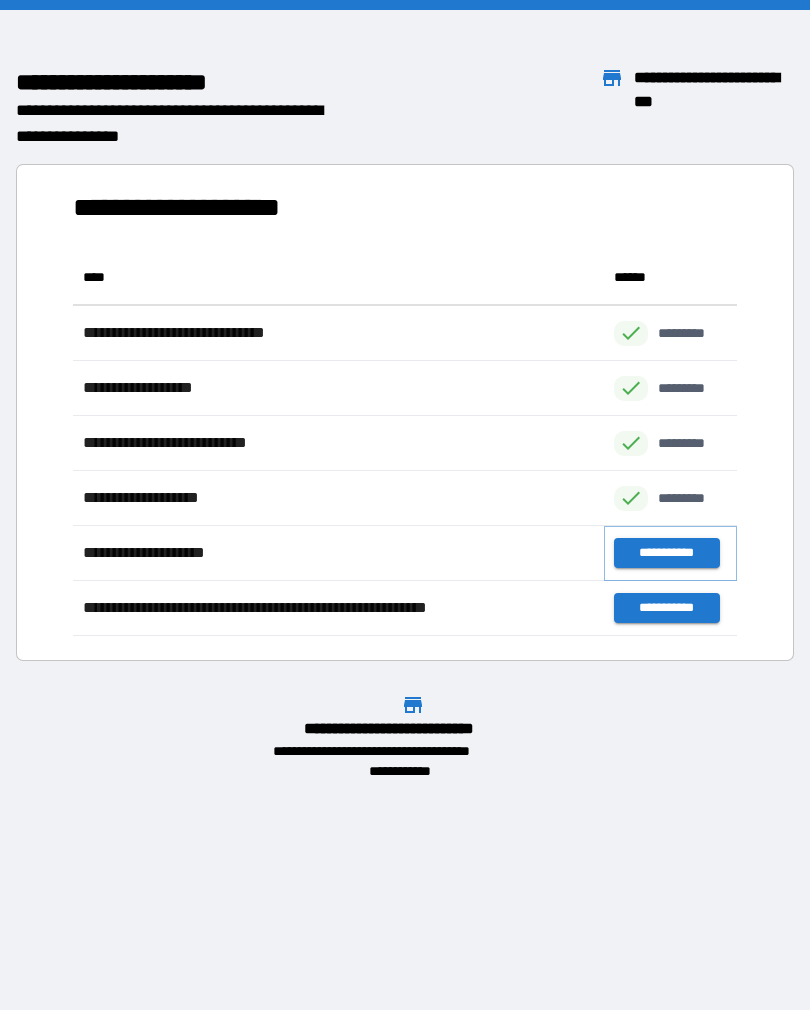 click on "**********" at bounding box center (666, 553) 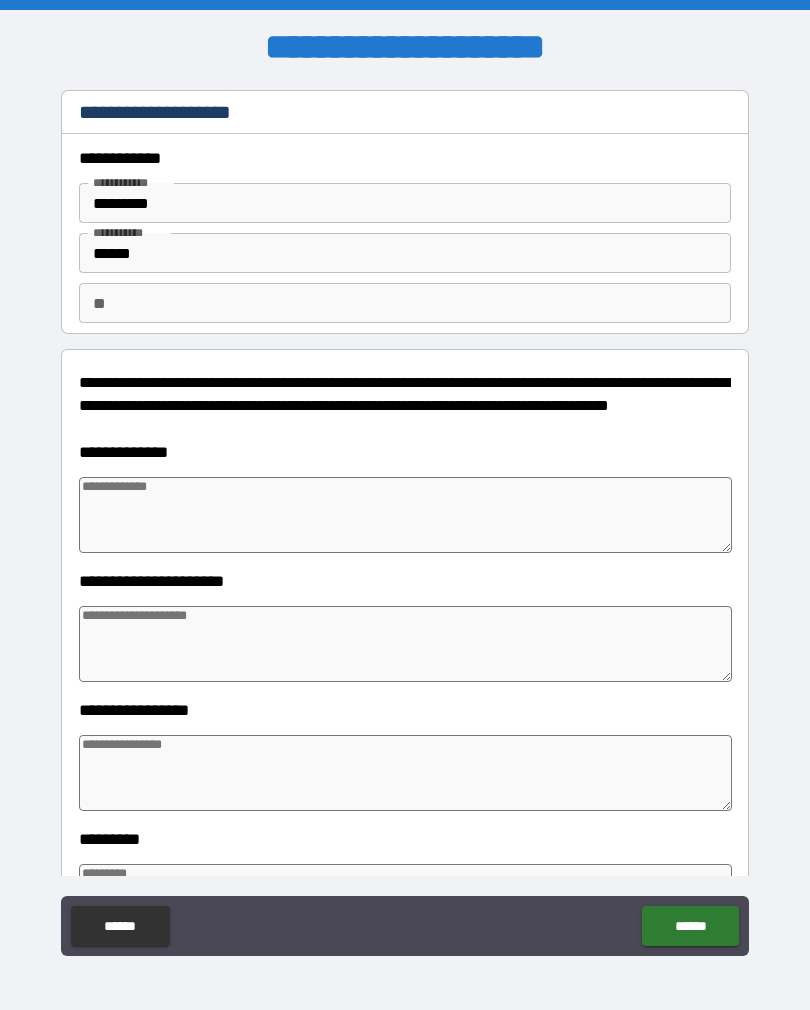 type on "*" 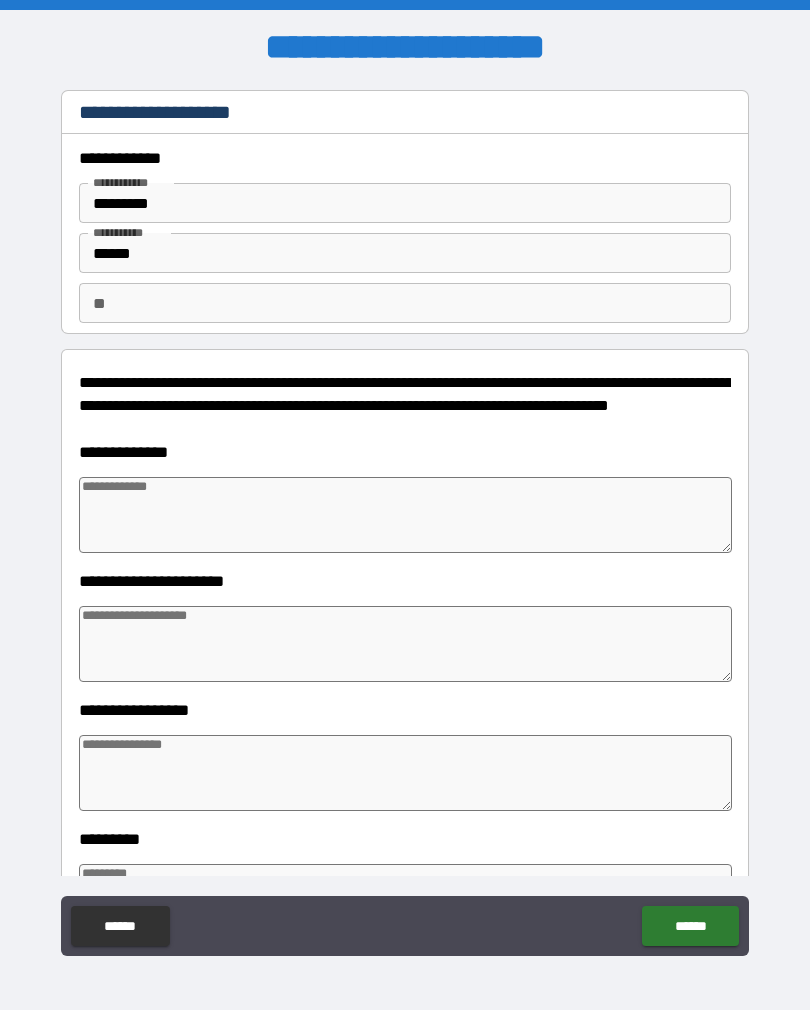 type on "*" 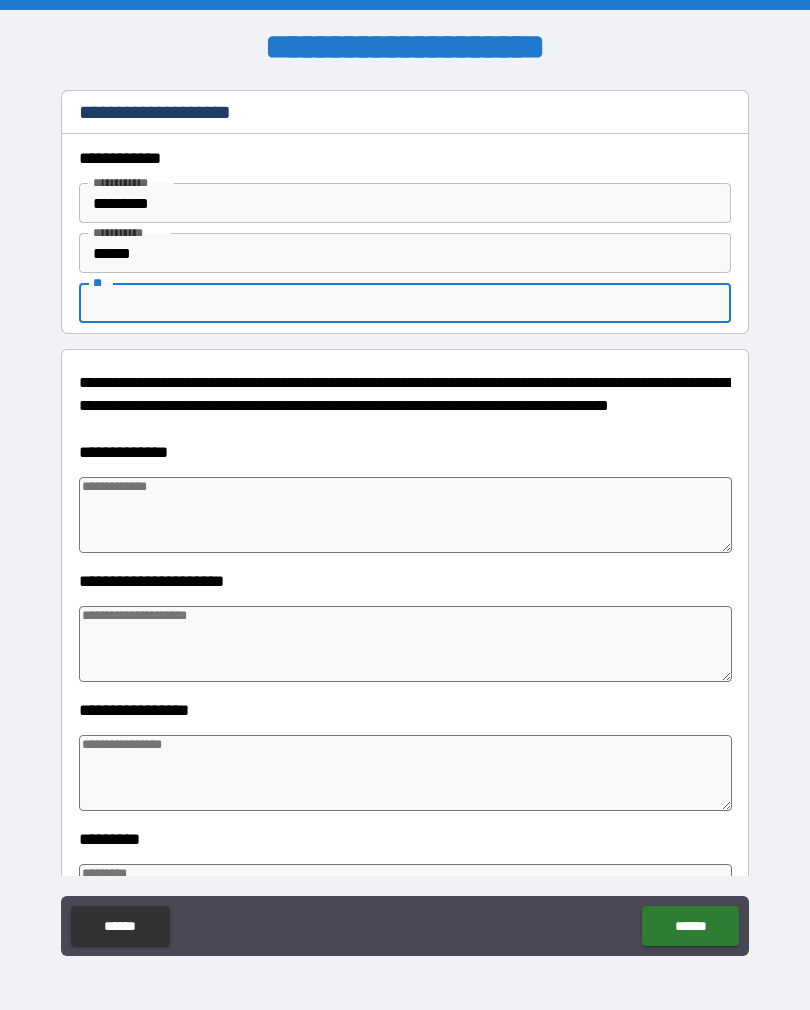 type on "*" 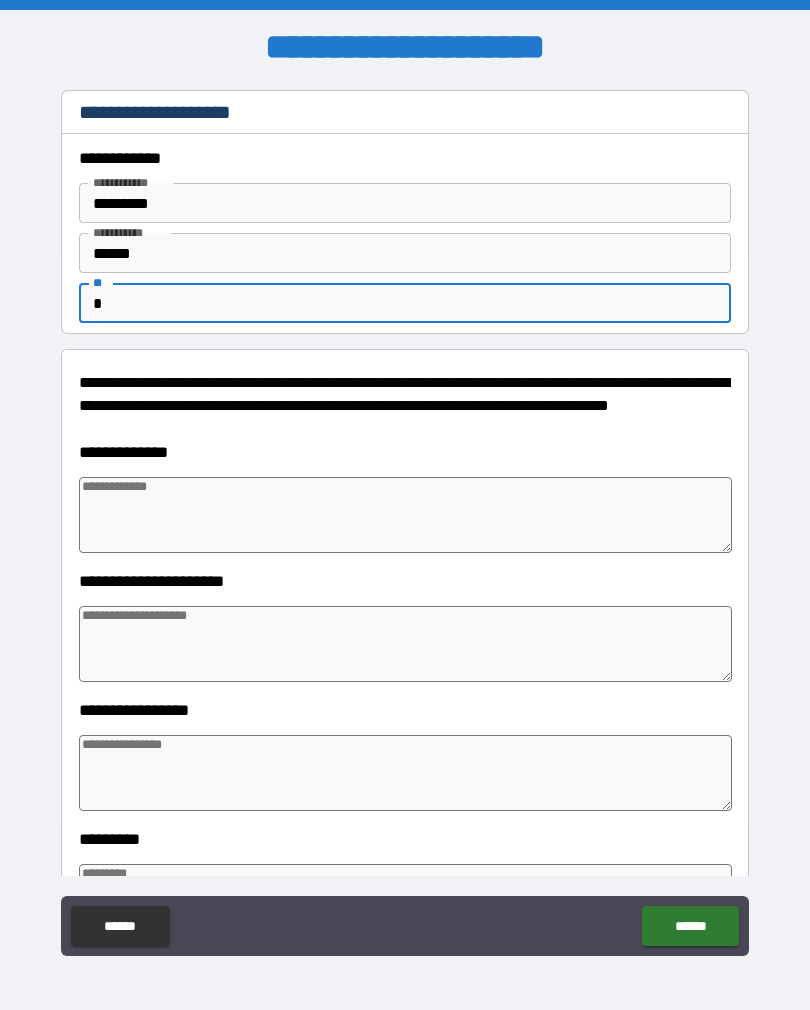type on "*" 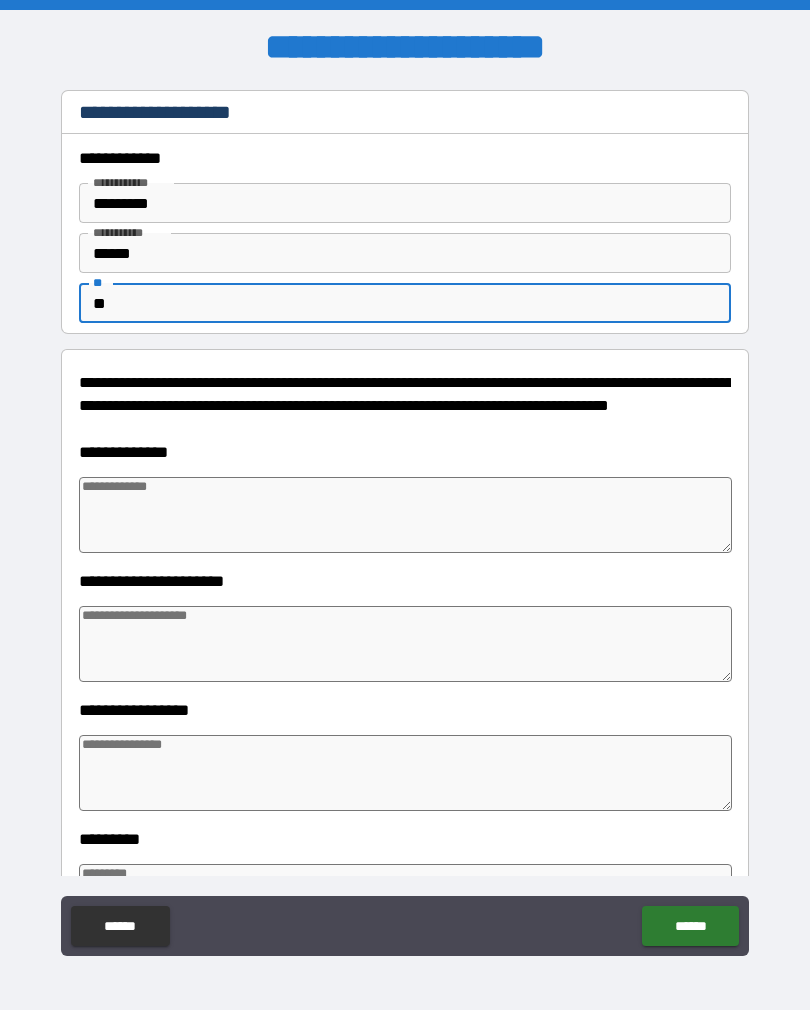 type on "*" 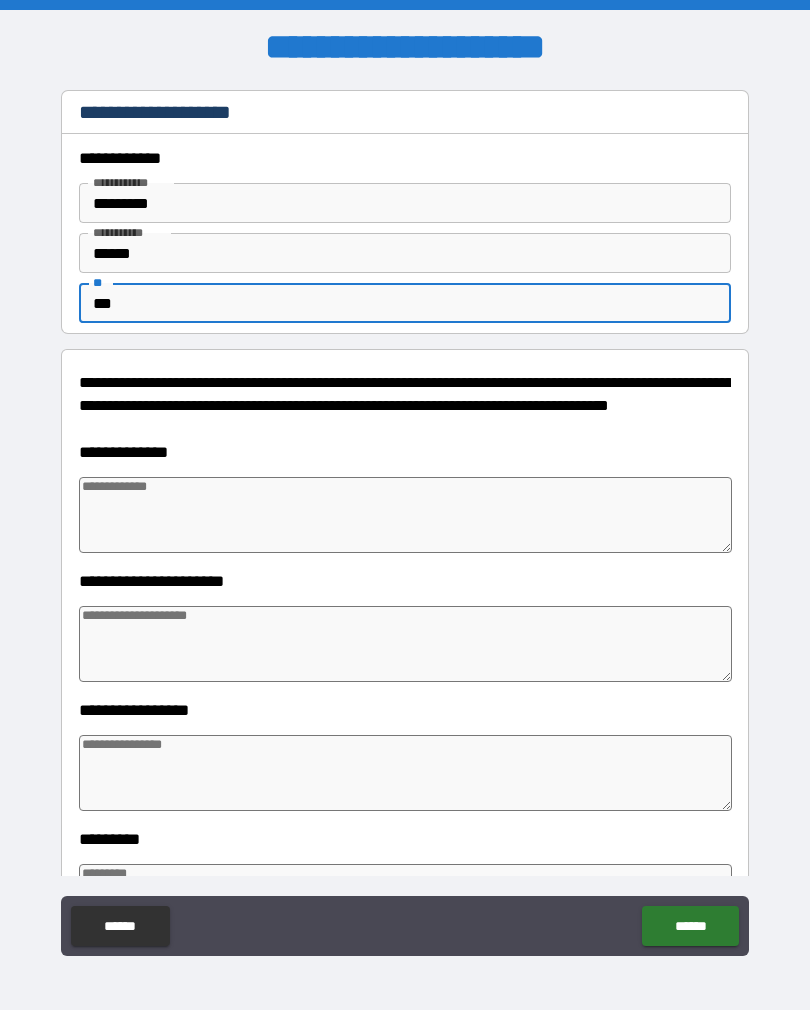 type on "*" 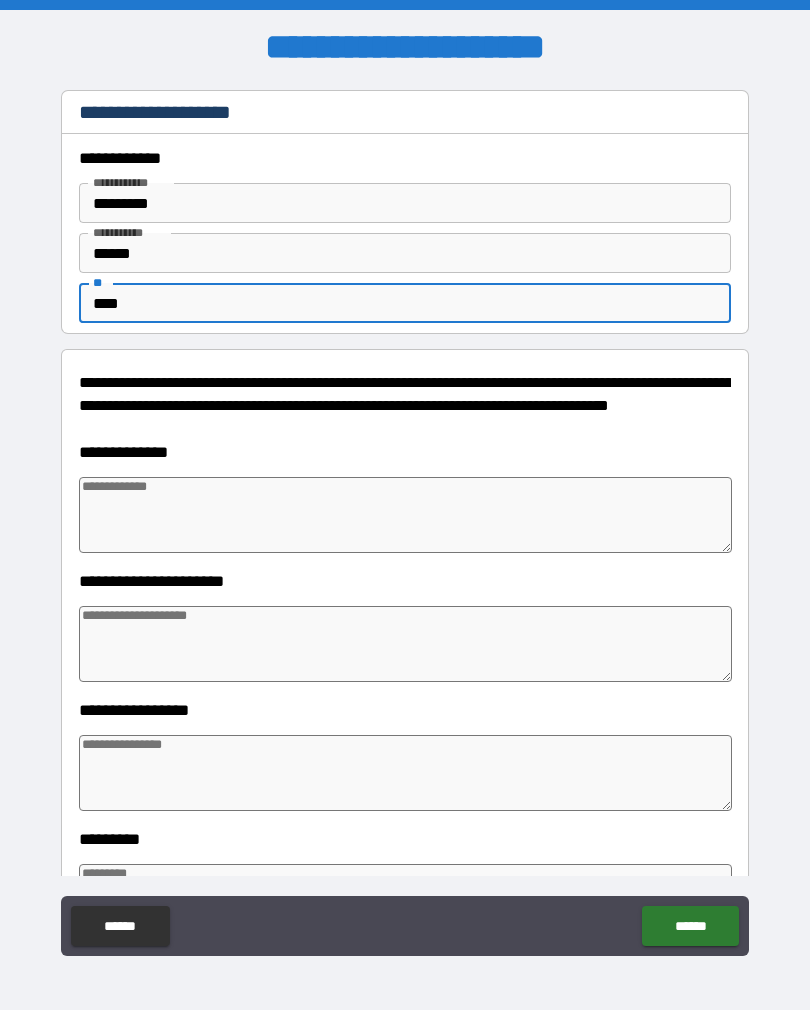 type on "*" 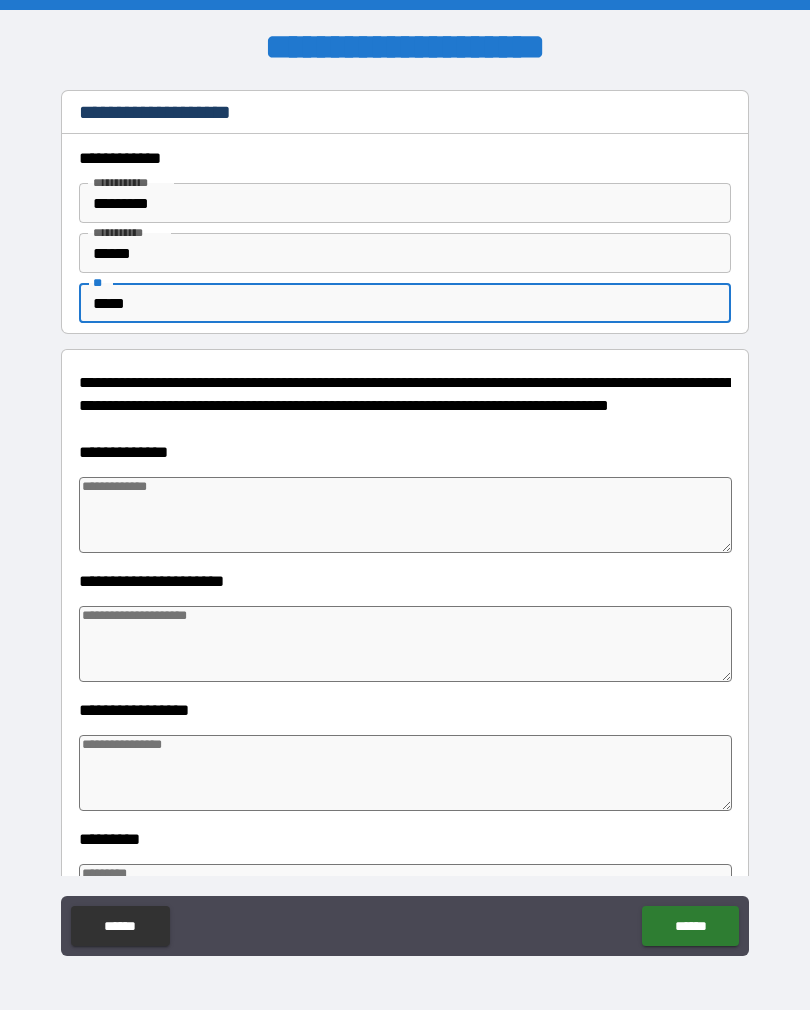 type on "*" 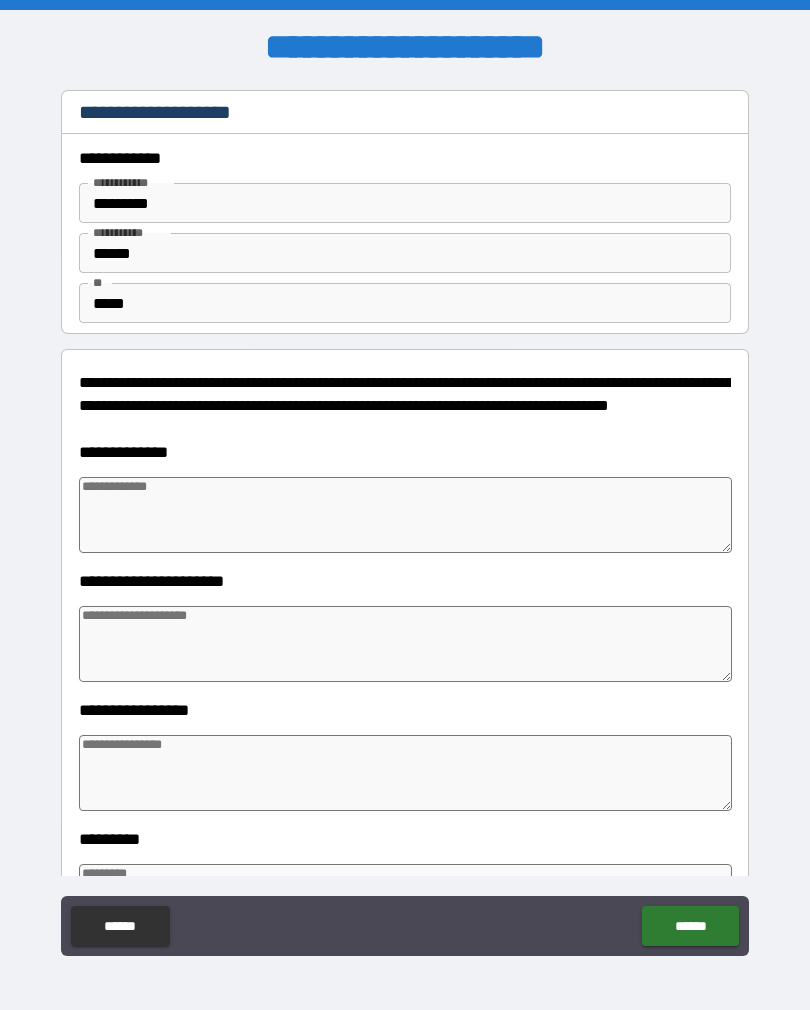 type on "*" 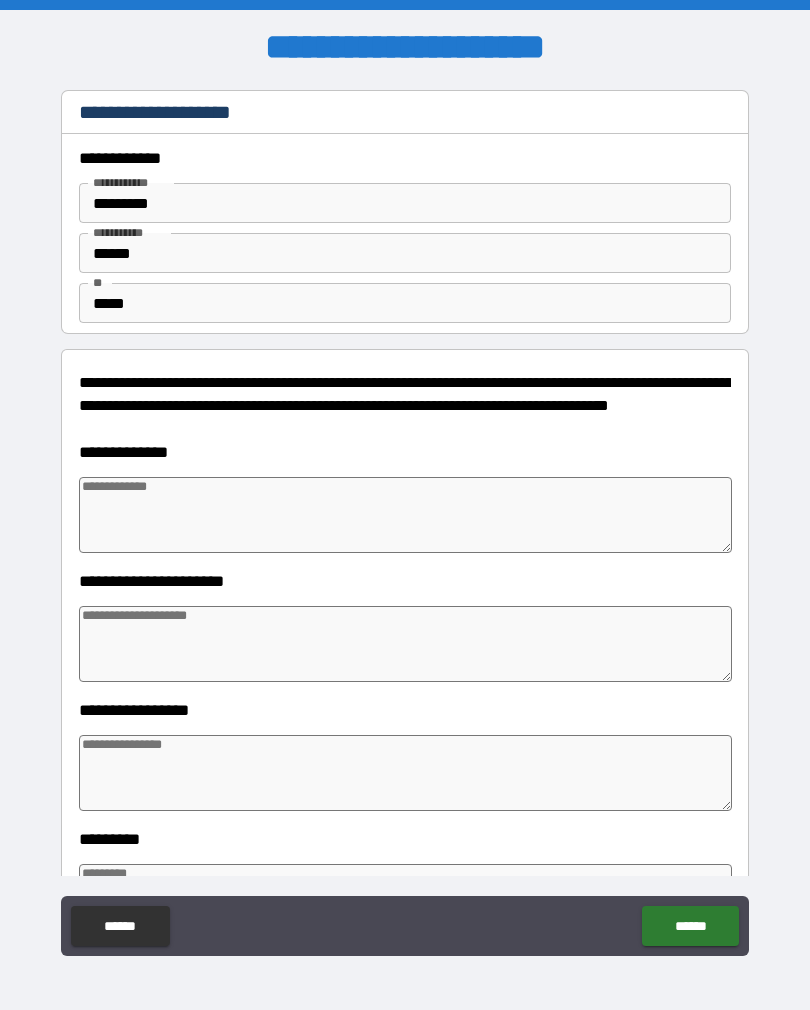 type on "*" 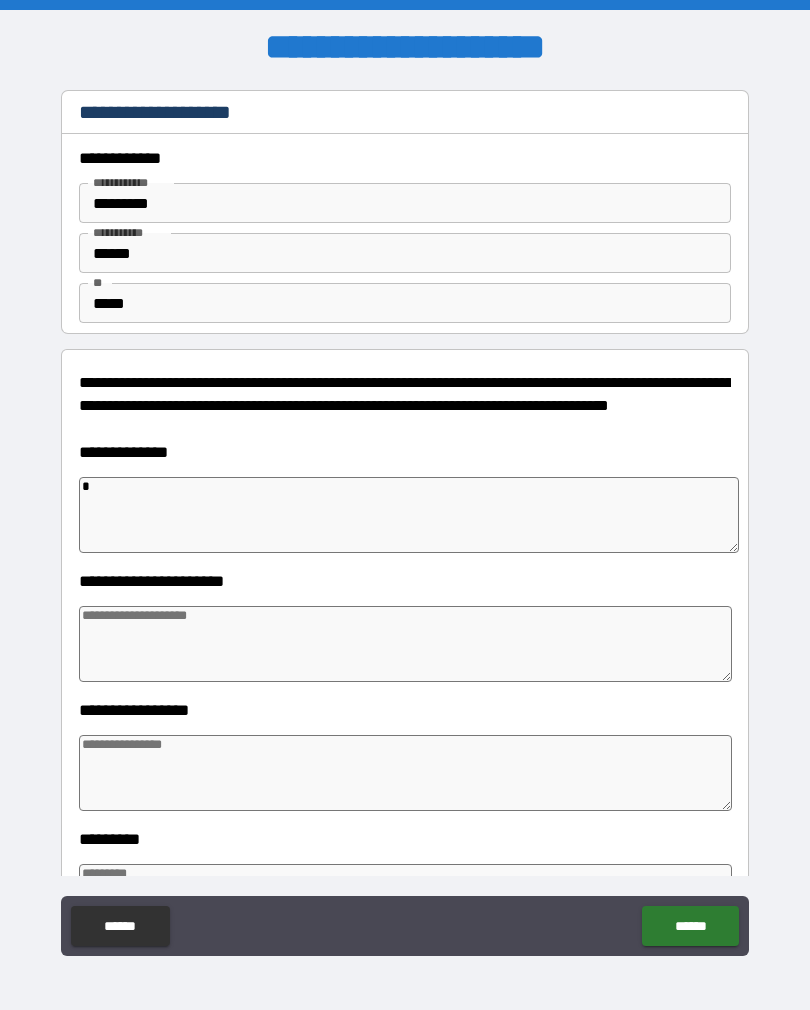 type on "*" 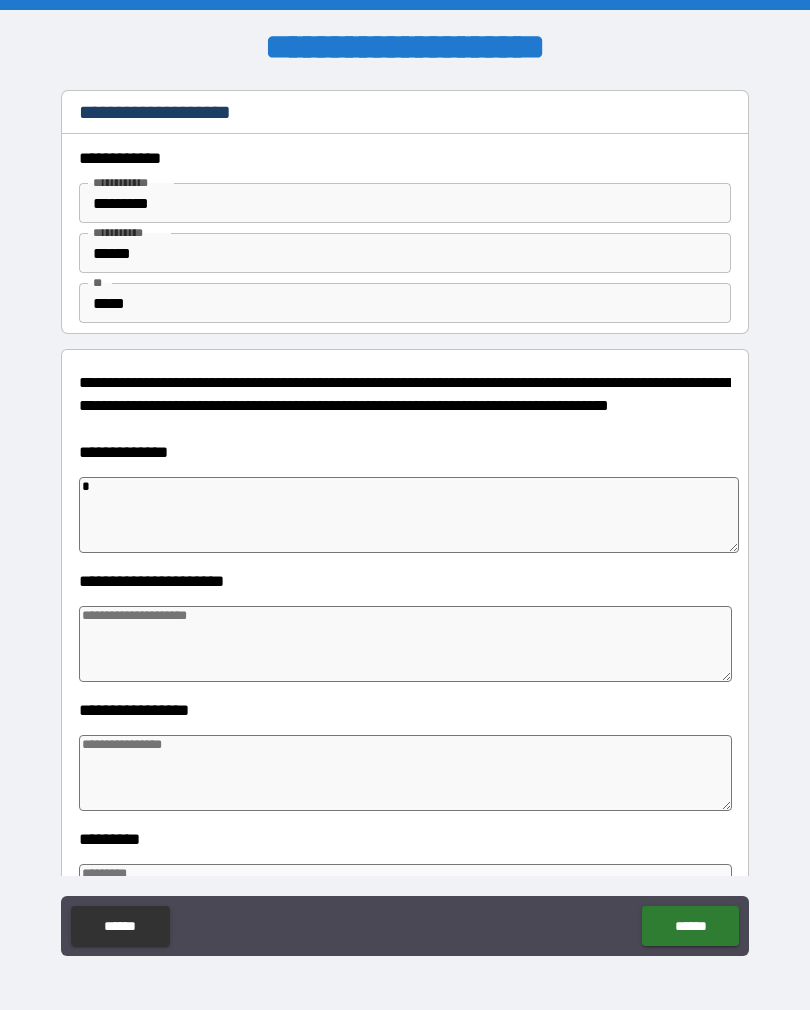 type on "*" 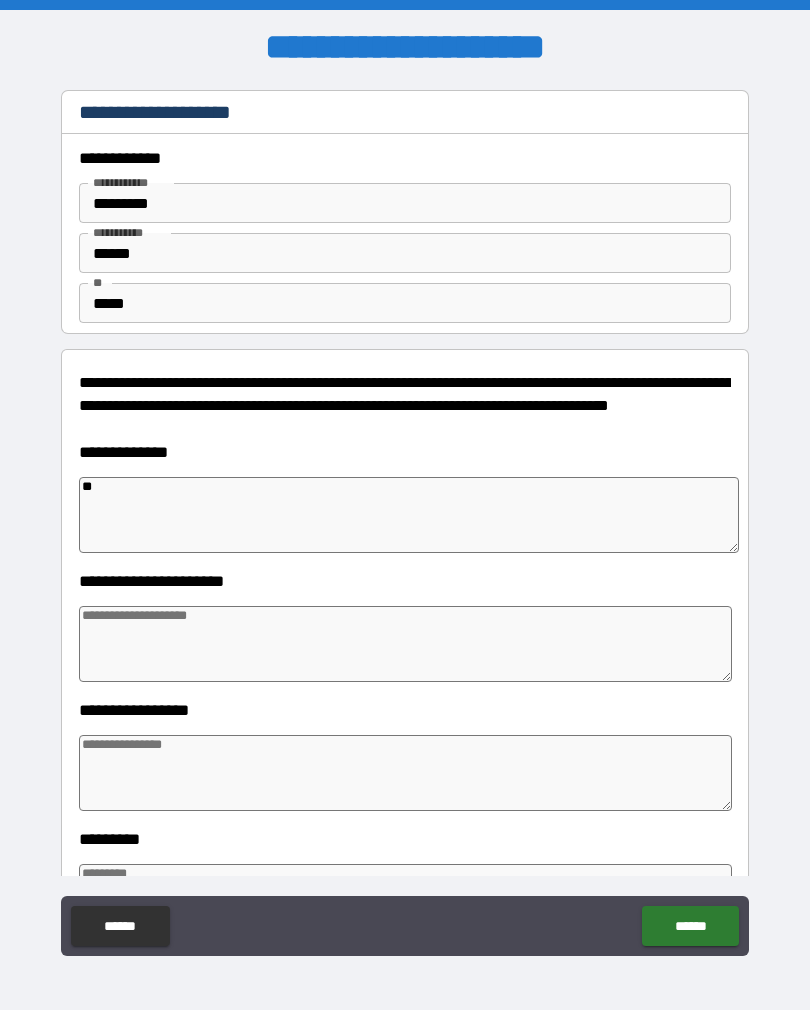 type on "*" 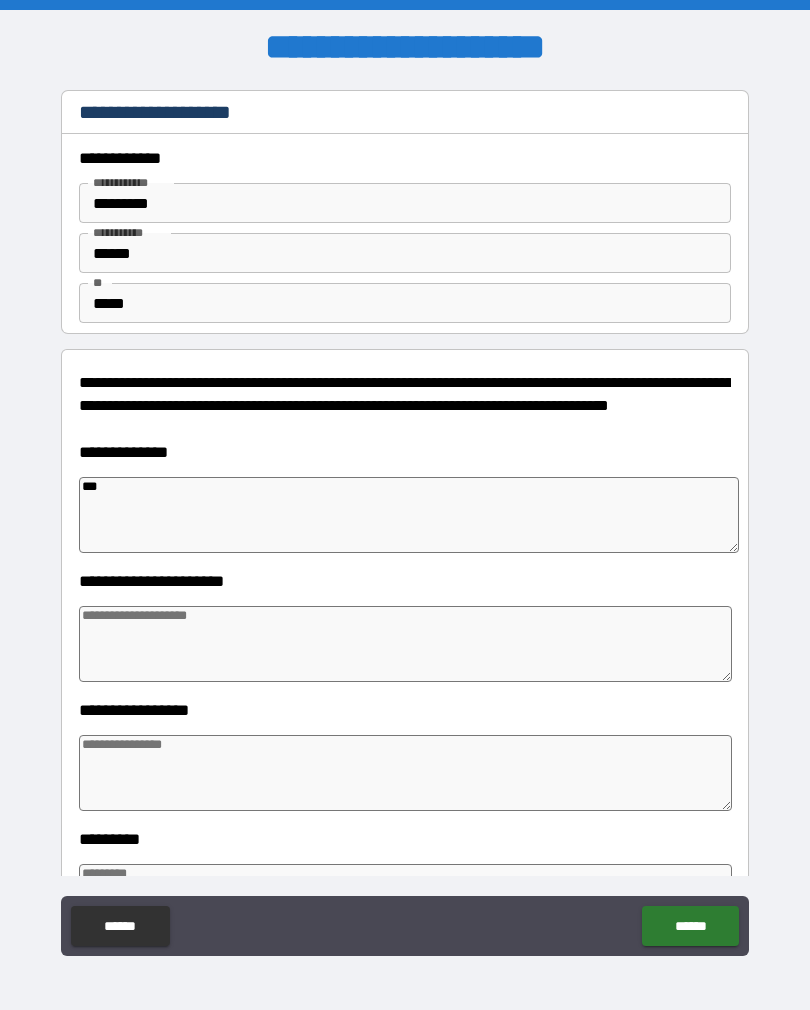type on "****" 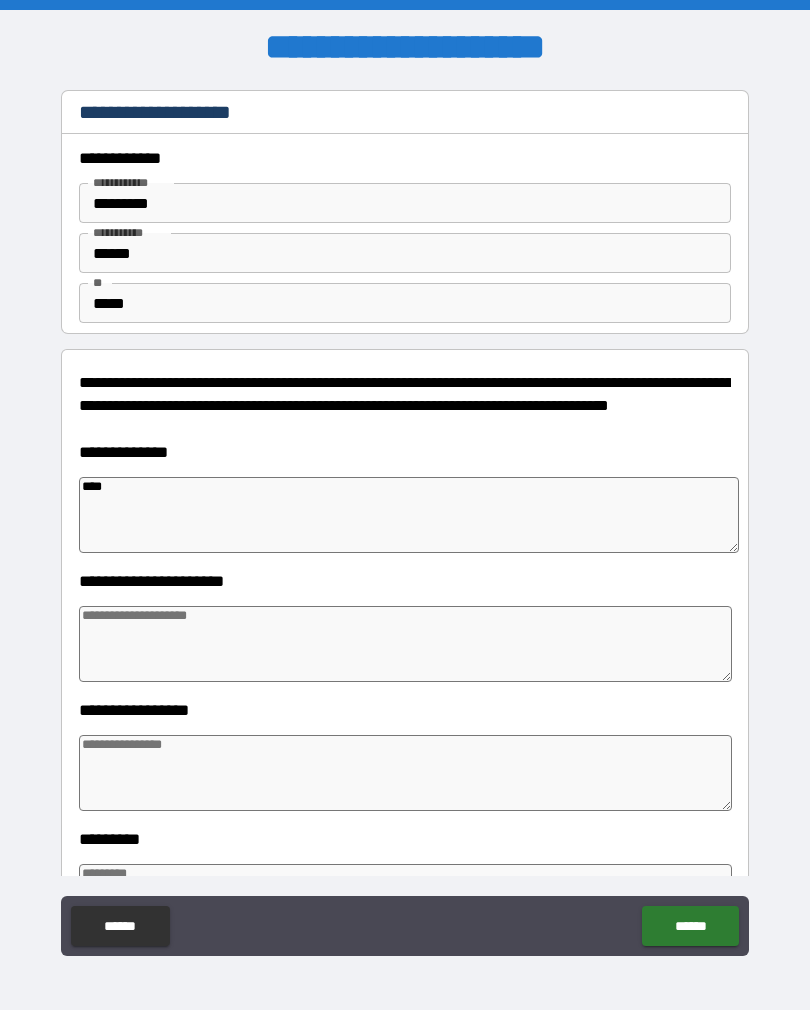 type on "*" 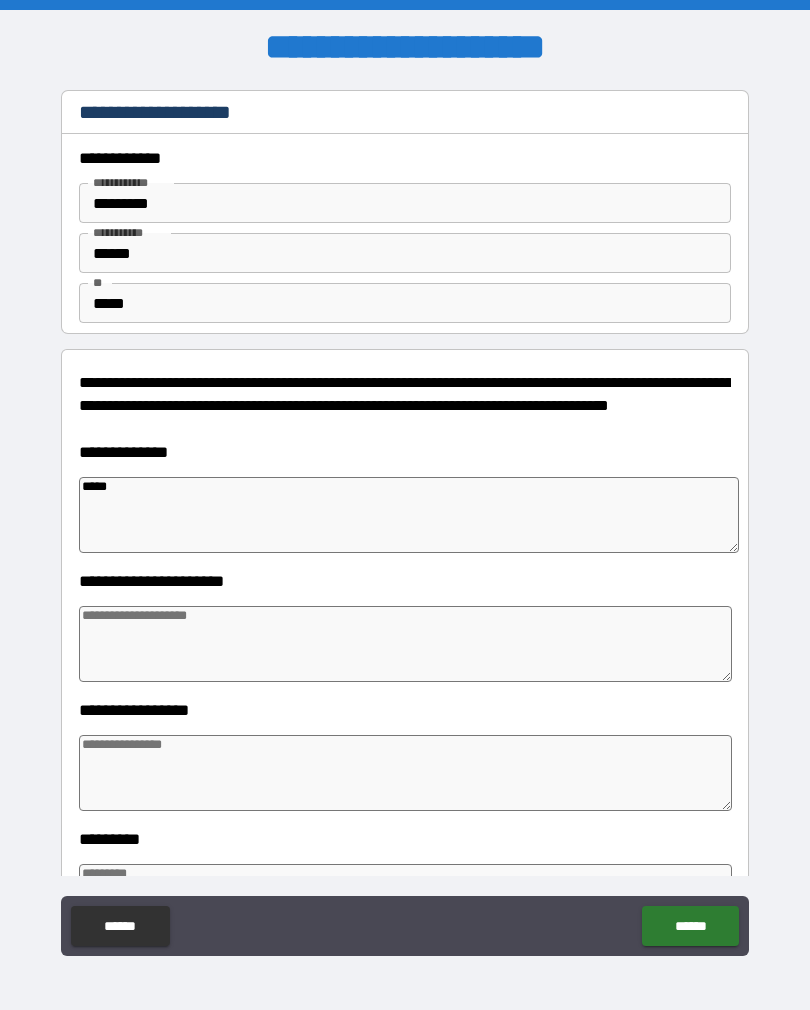 type on "*" 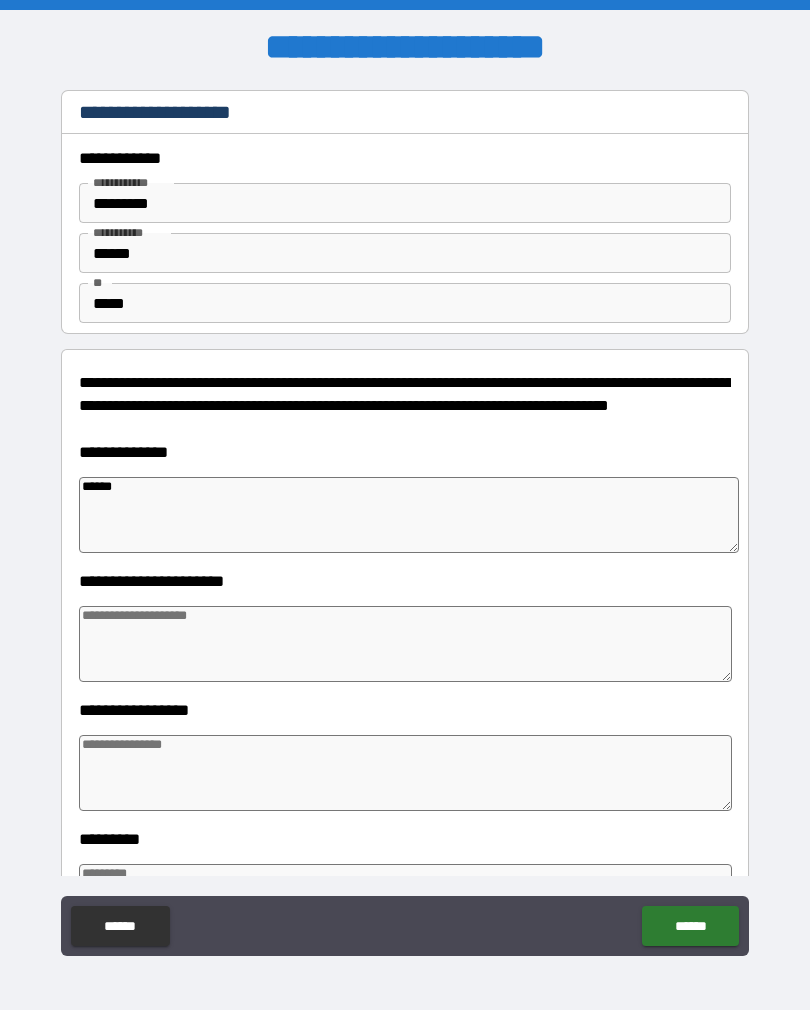 type on "*******" 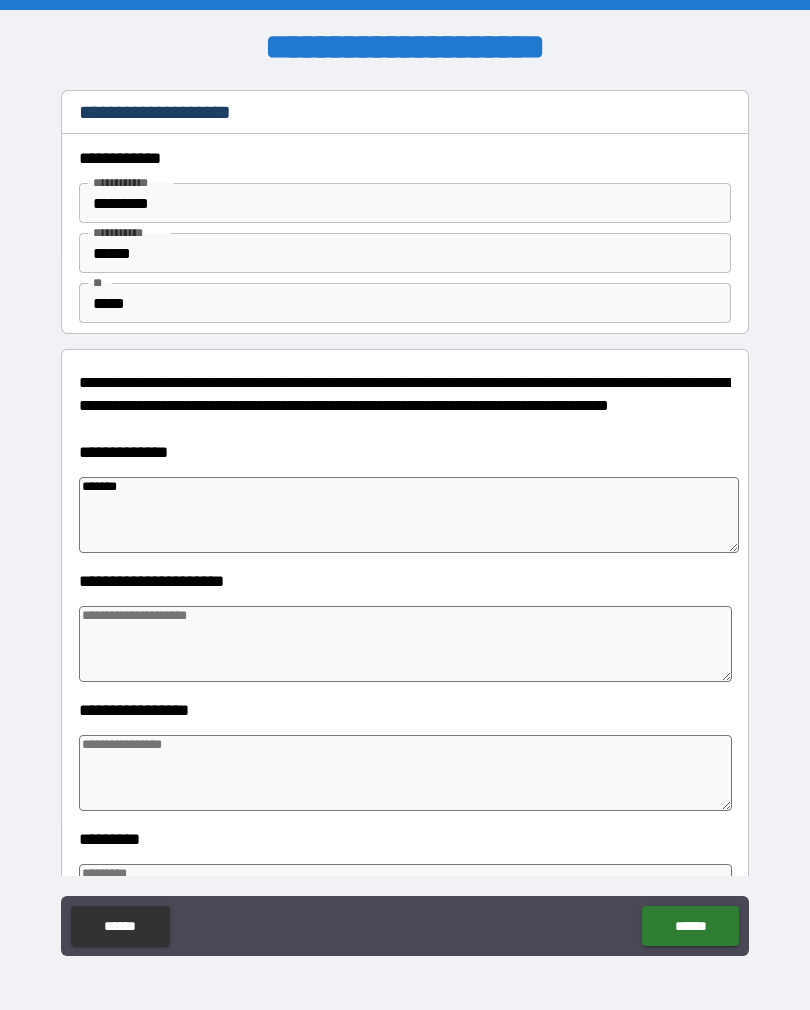 type on "*" 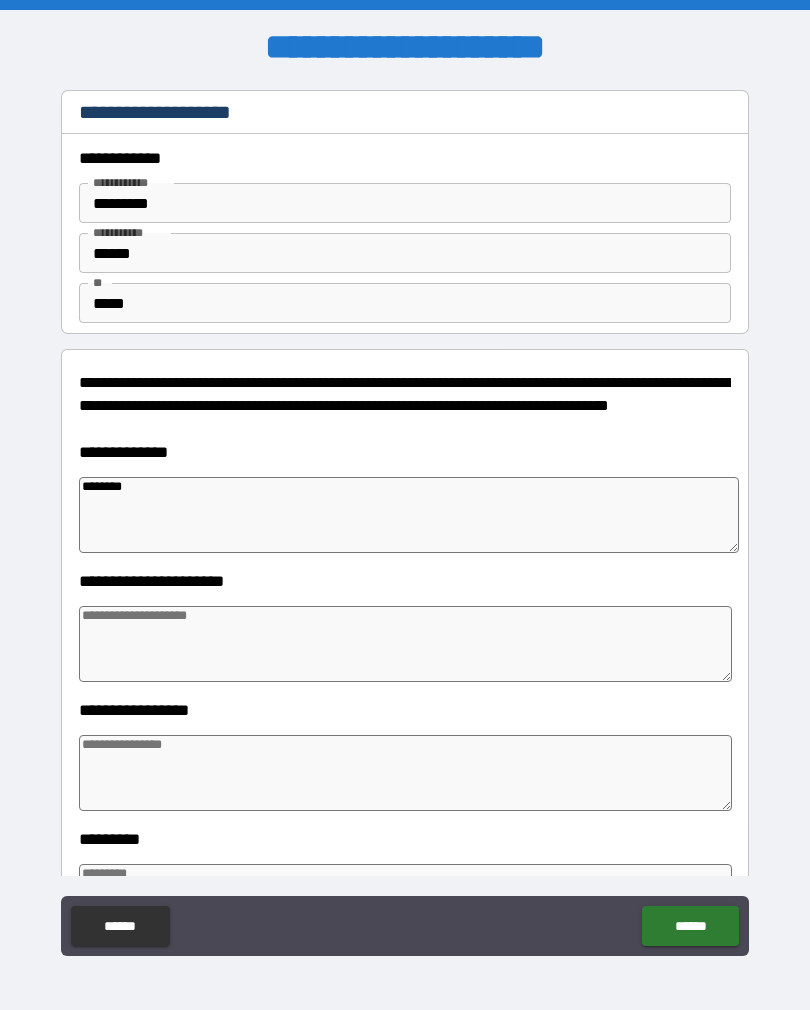 type on "*" 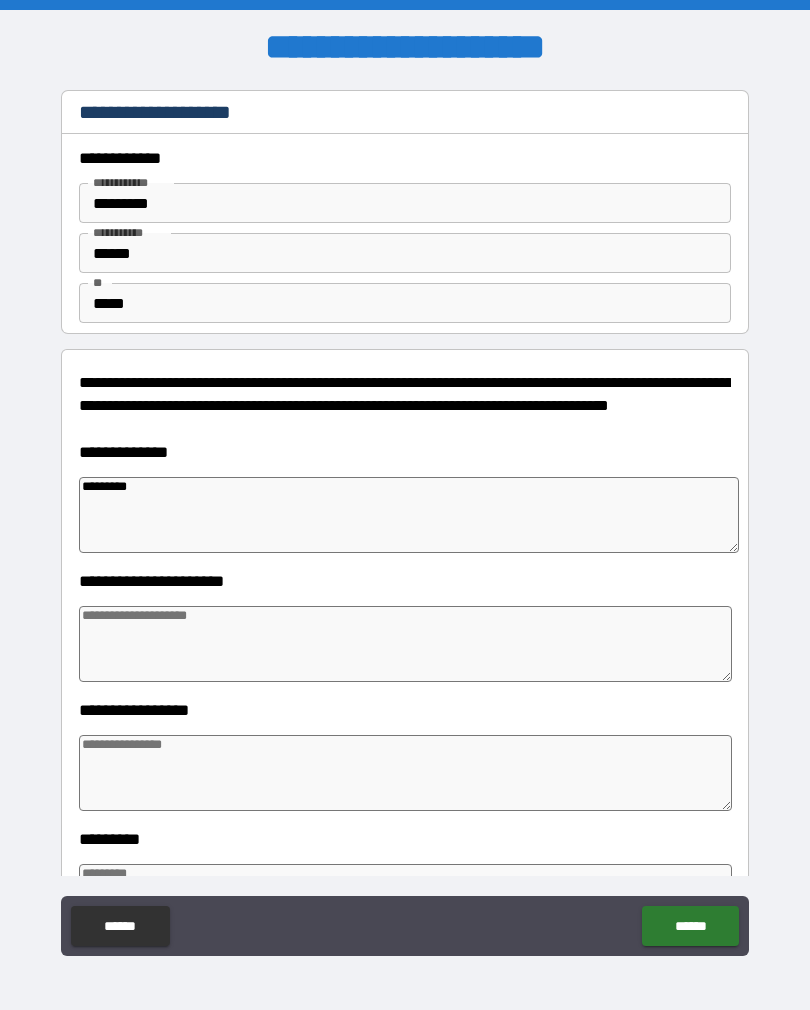 type on "*" 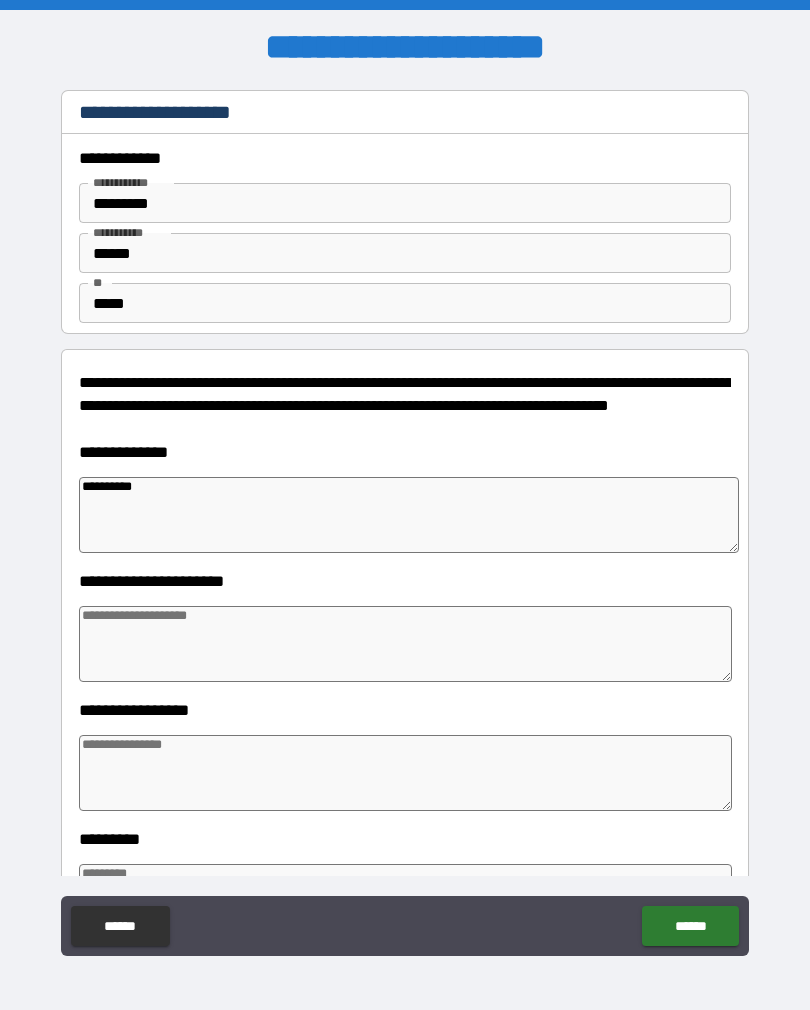 type on "*" 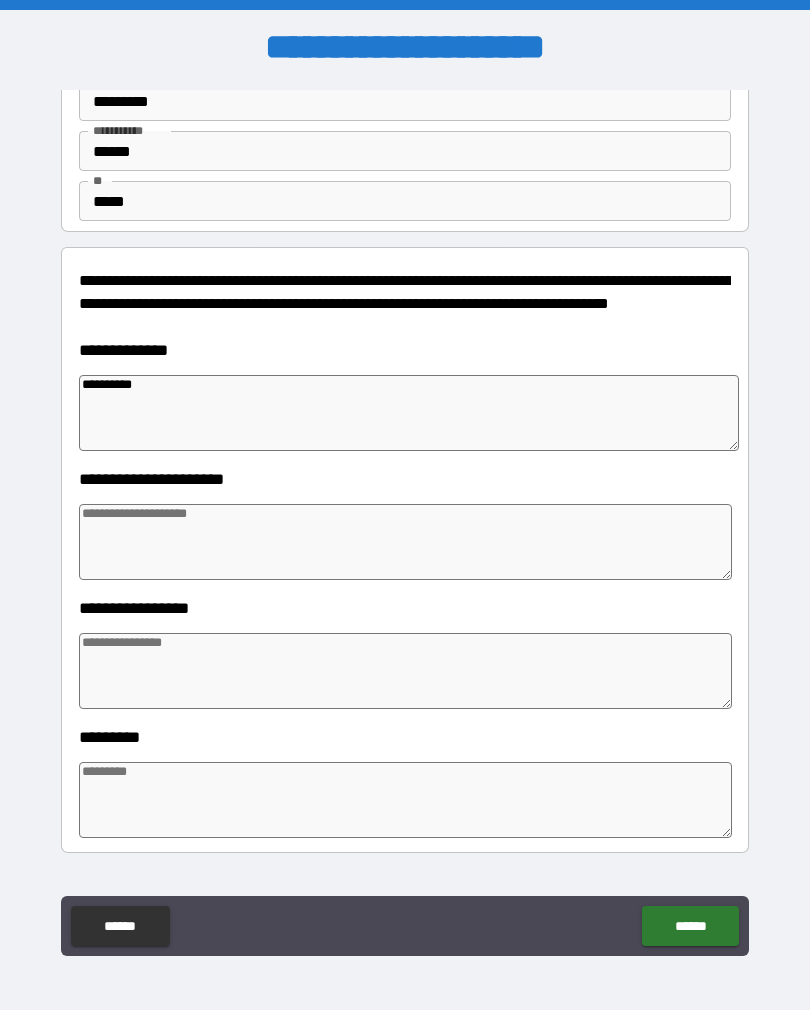 scroll, scrollTop: 109, scrollLeft: 0, axis: vertical 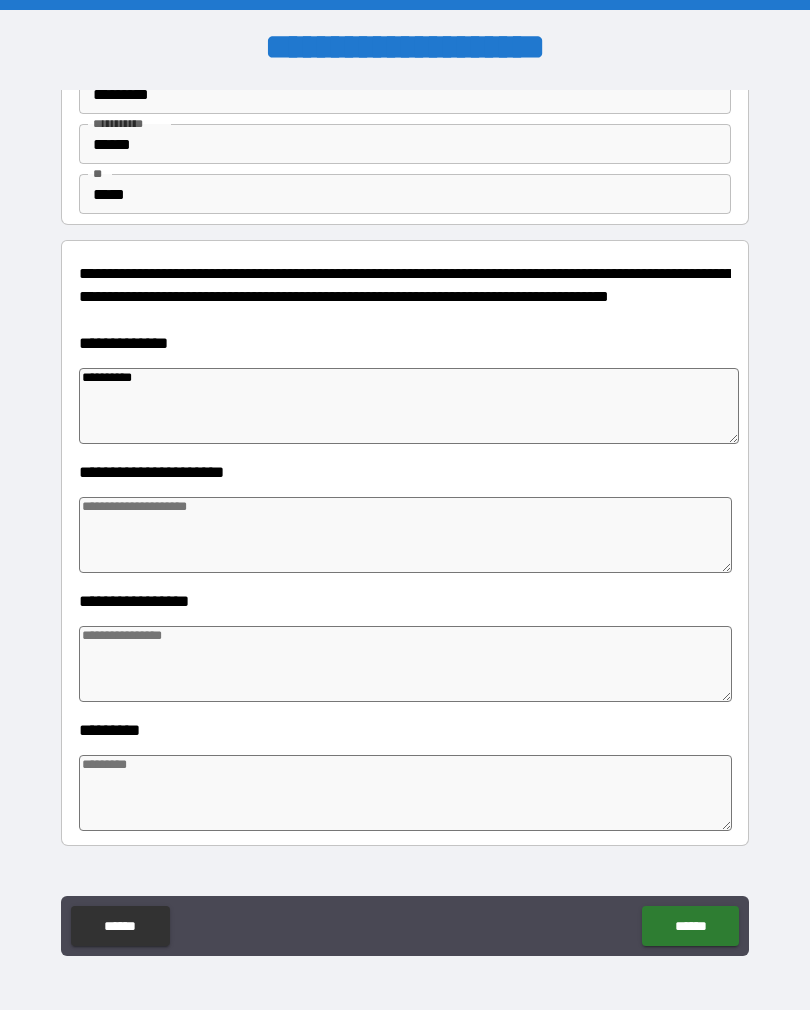 type on "**********" 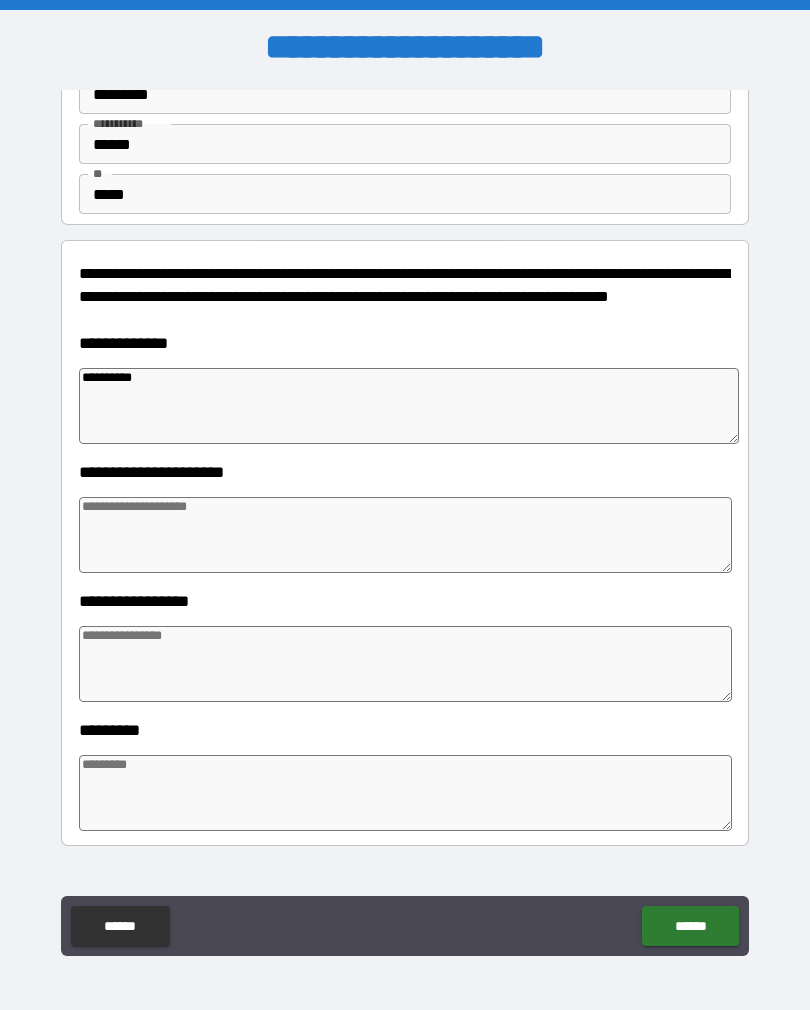 click at bounding box center (405, 535) 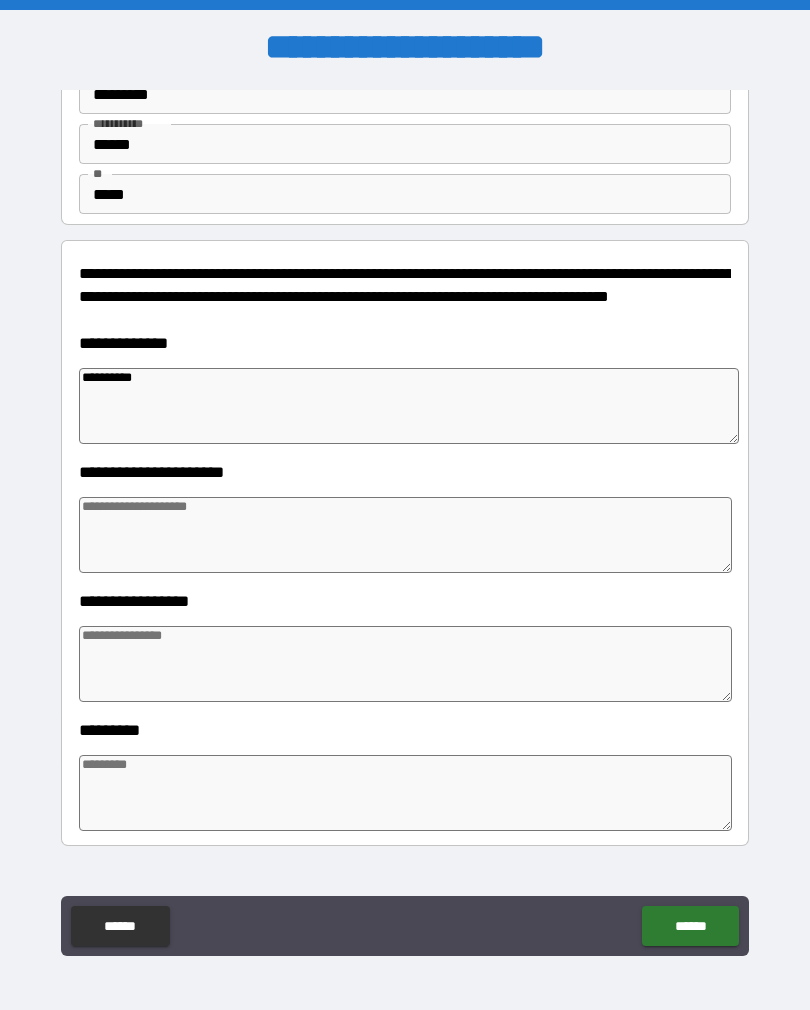 type on "*" 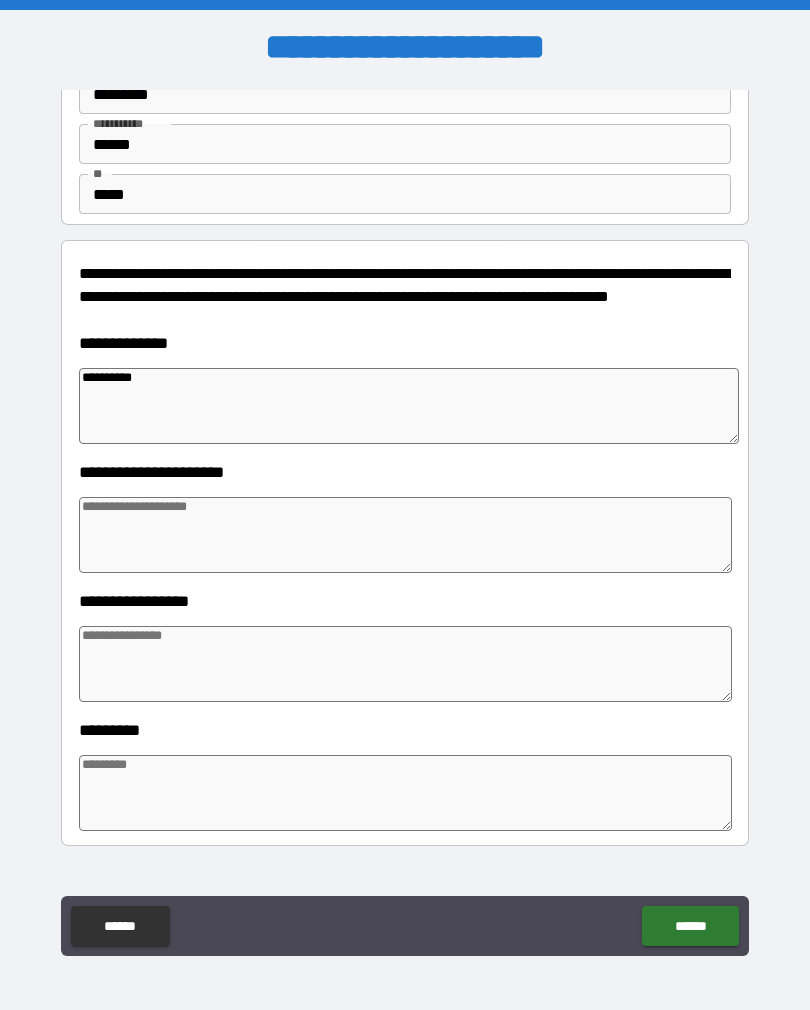 type on "*" 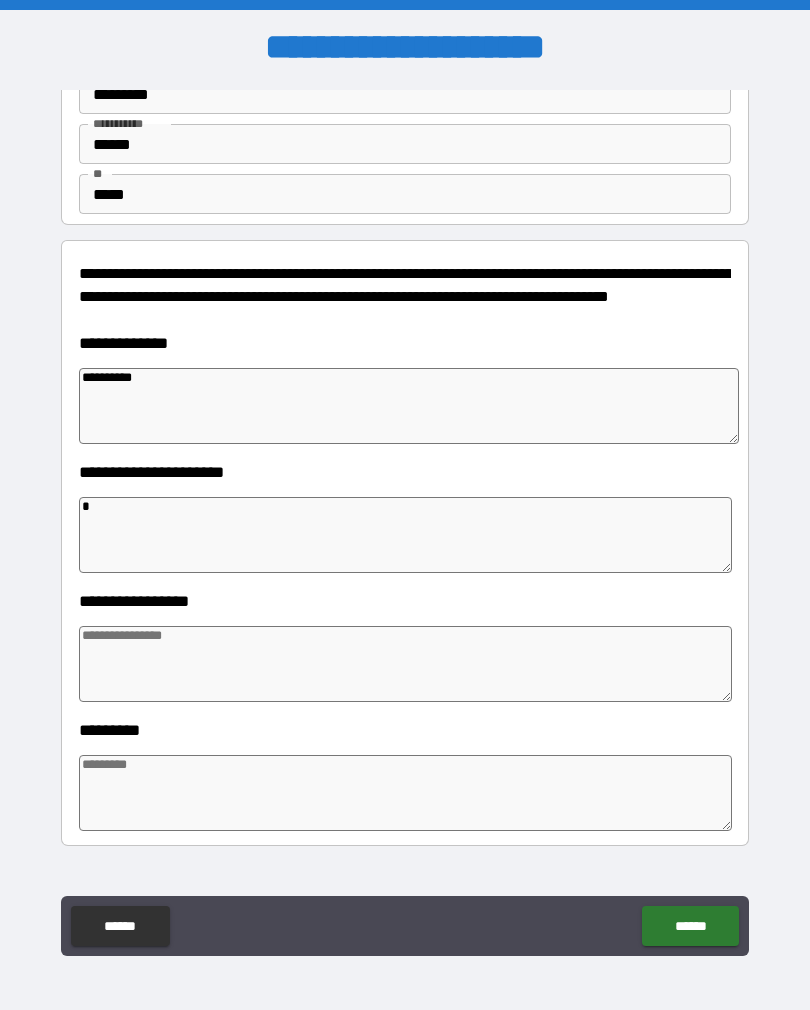 type on "*" 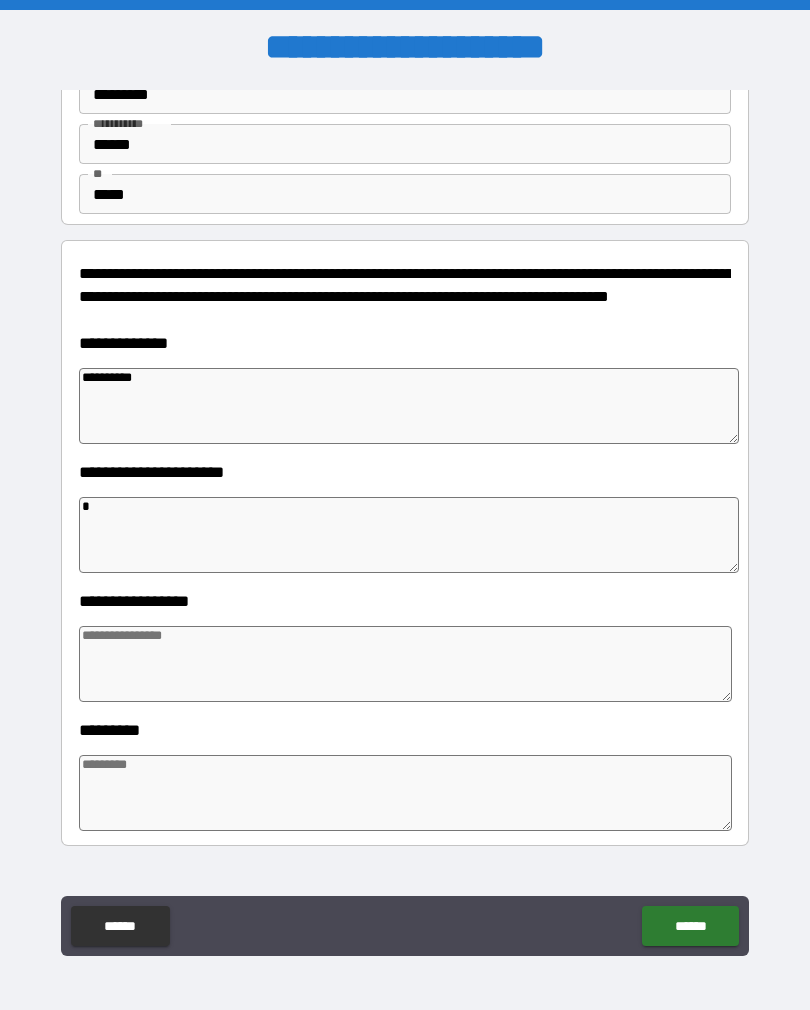type on "**" 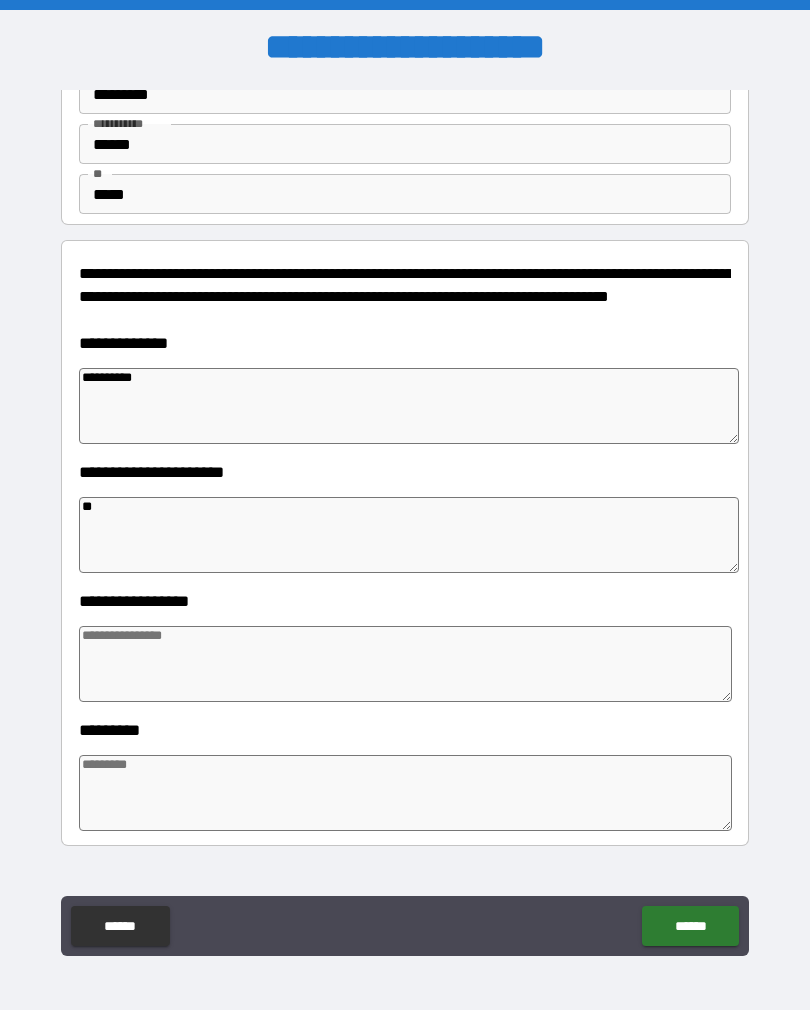 type on "*" 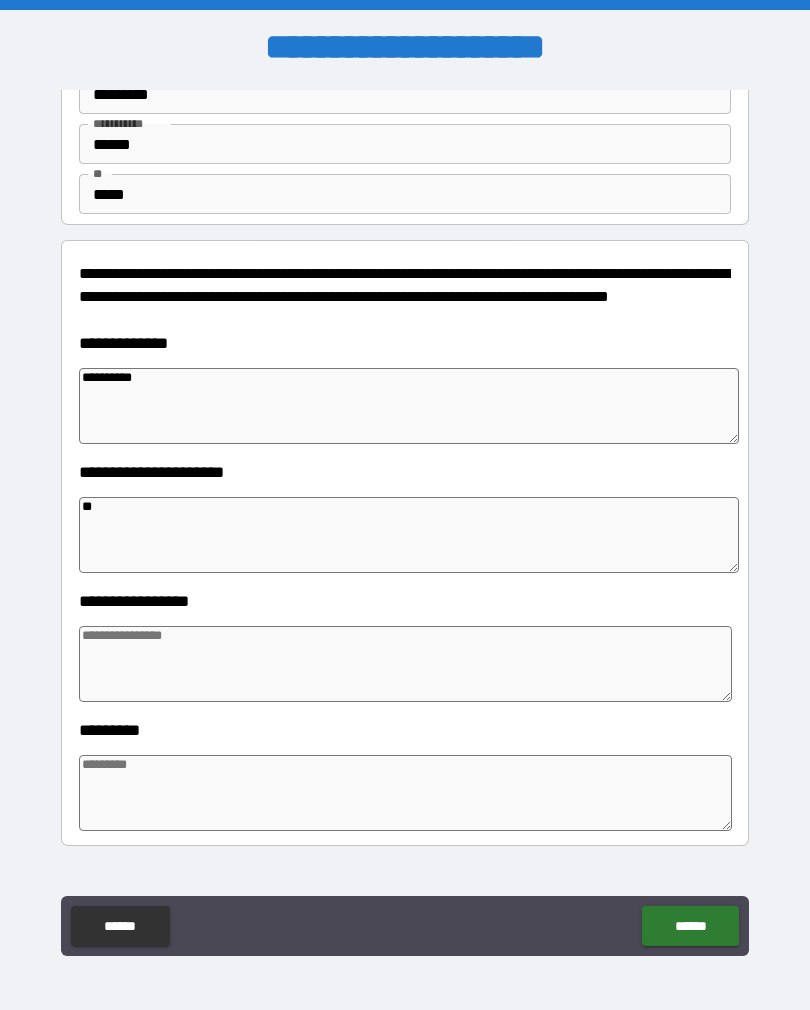 type on "*" 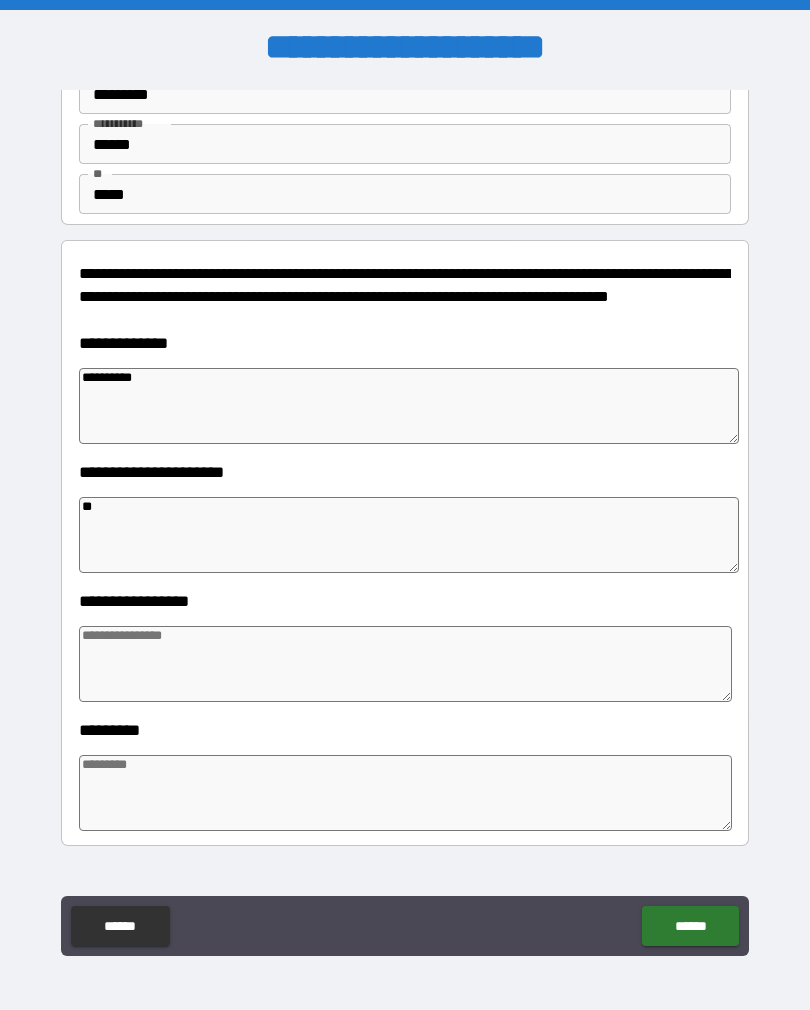 type on "*" 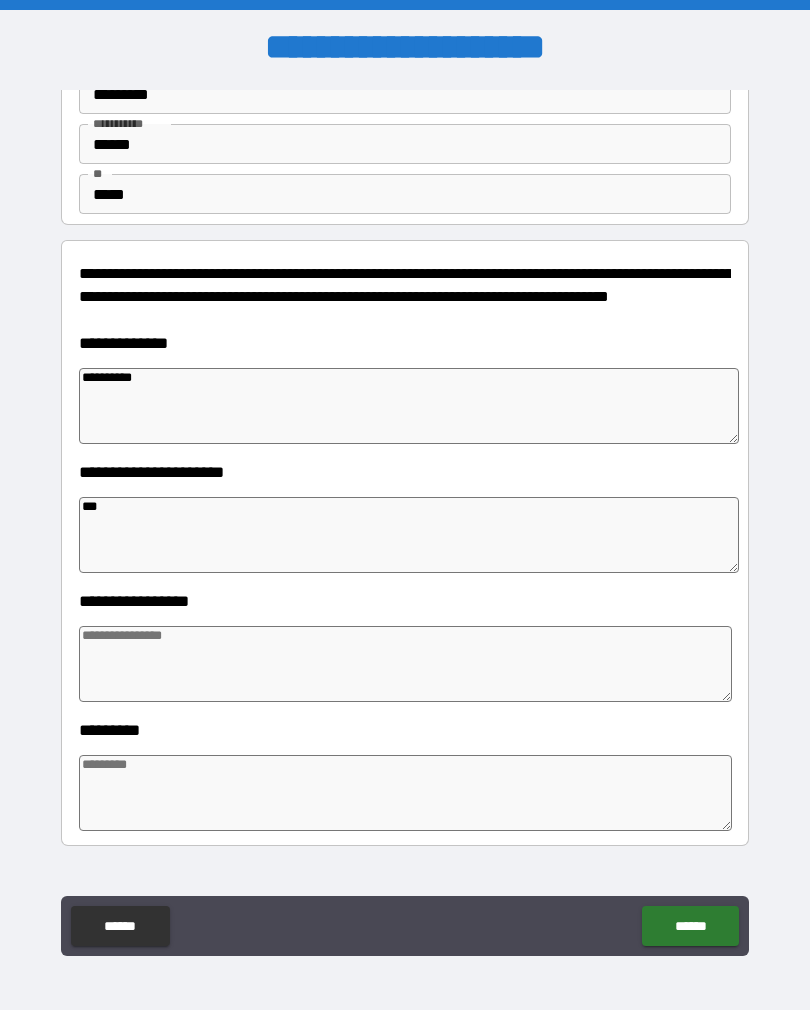 type on "*" 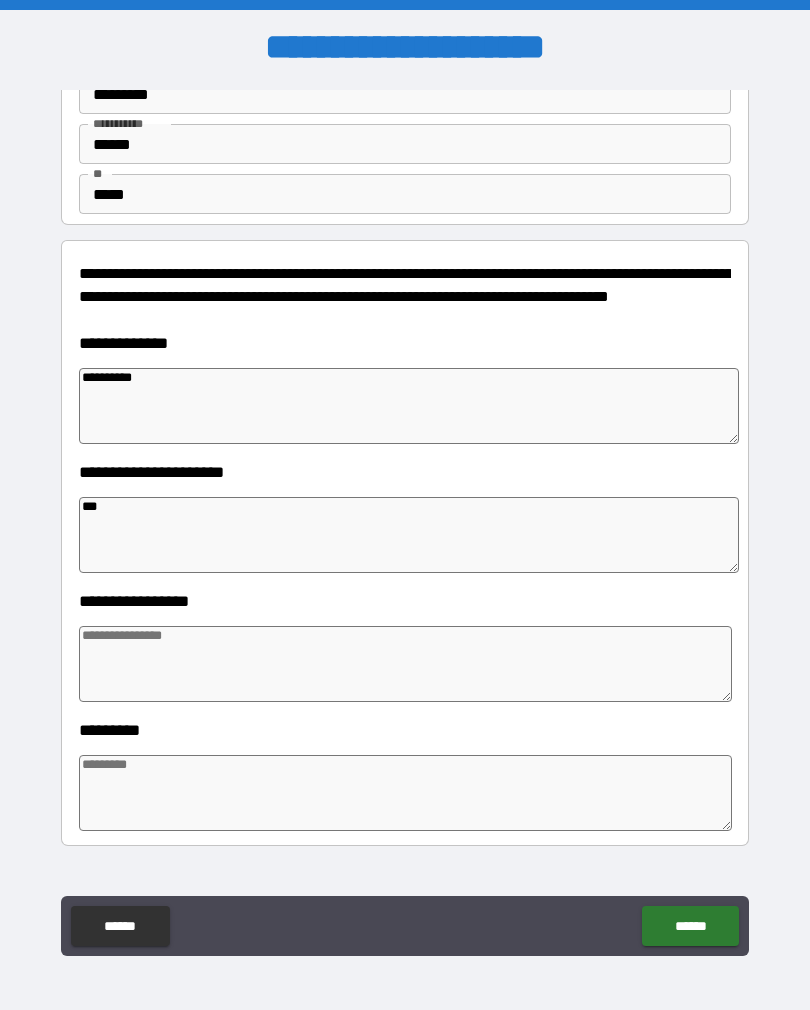 type on "*" 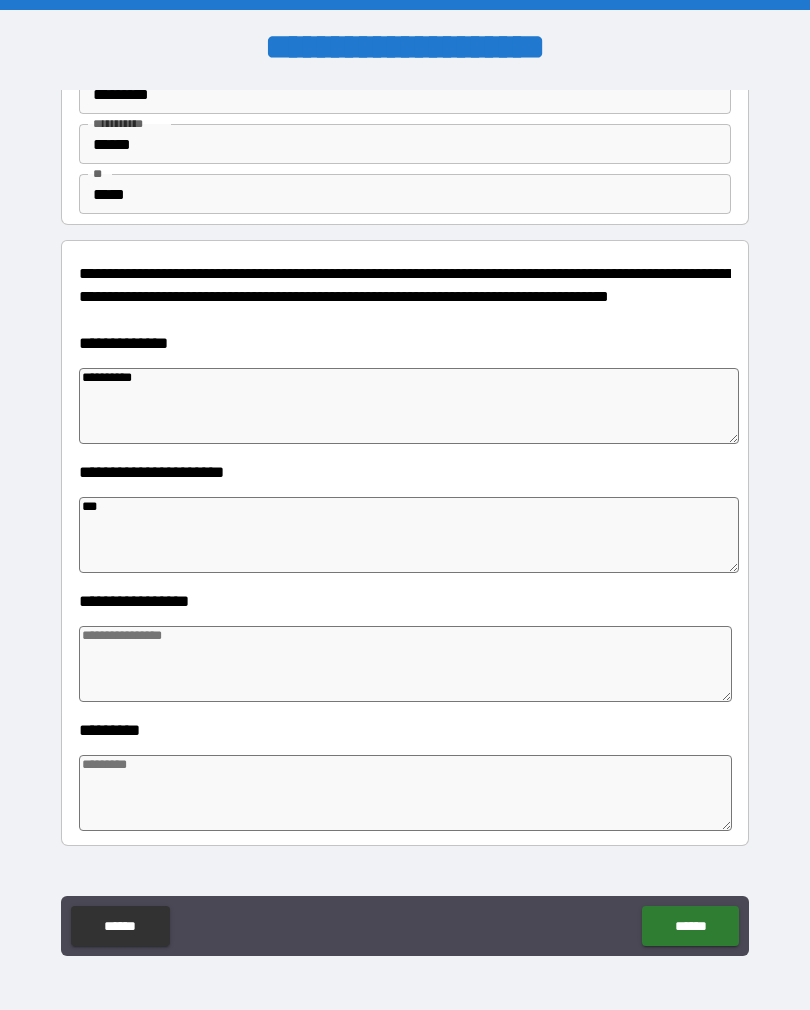 type on "*" 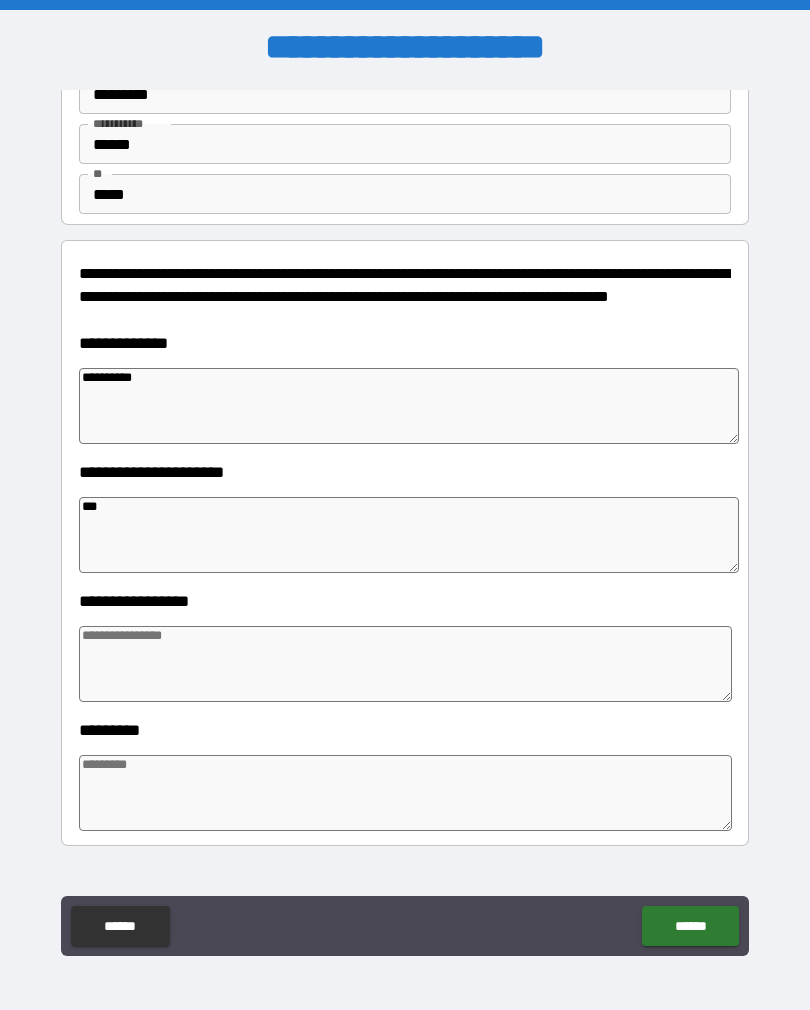 type on "****" 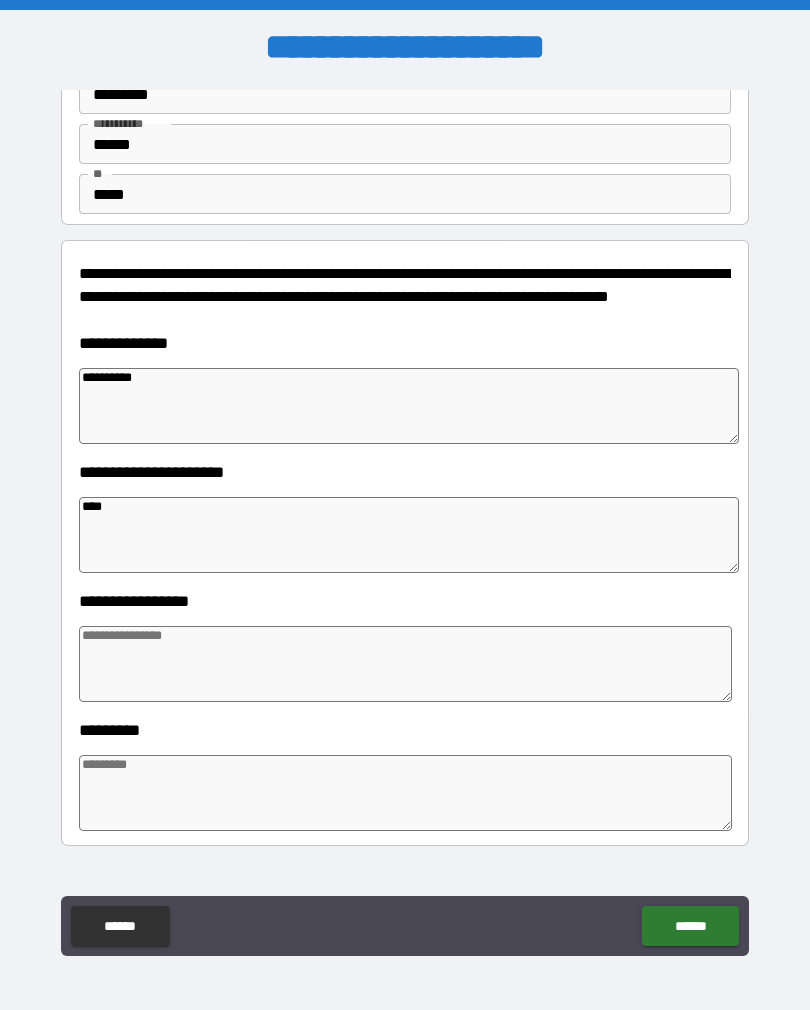 type on "*" 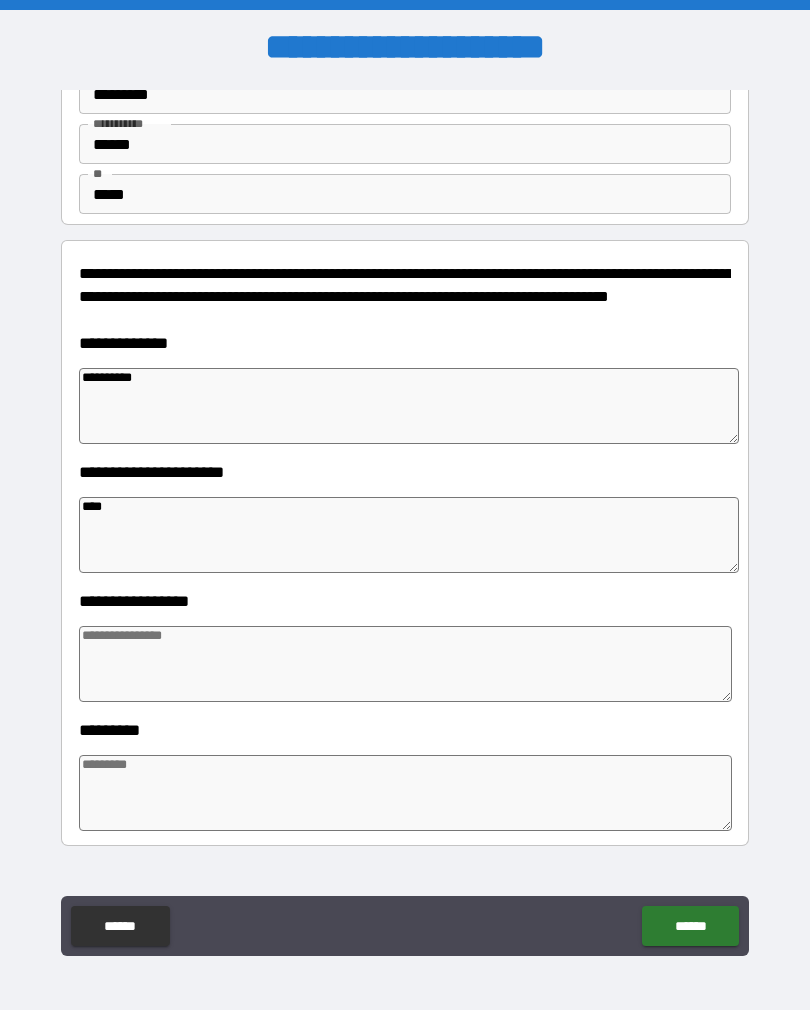 type on "*" 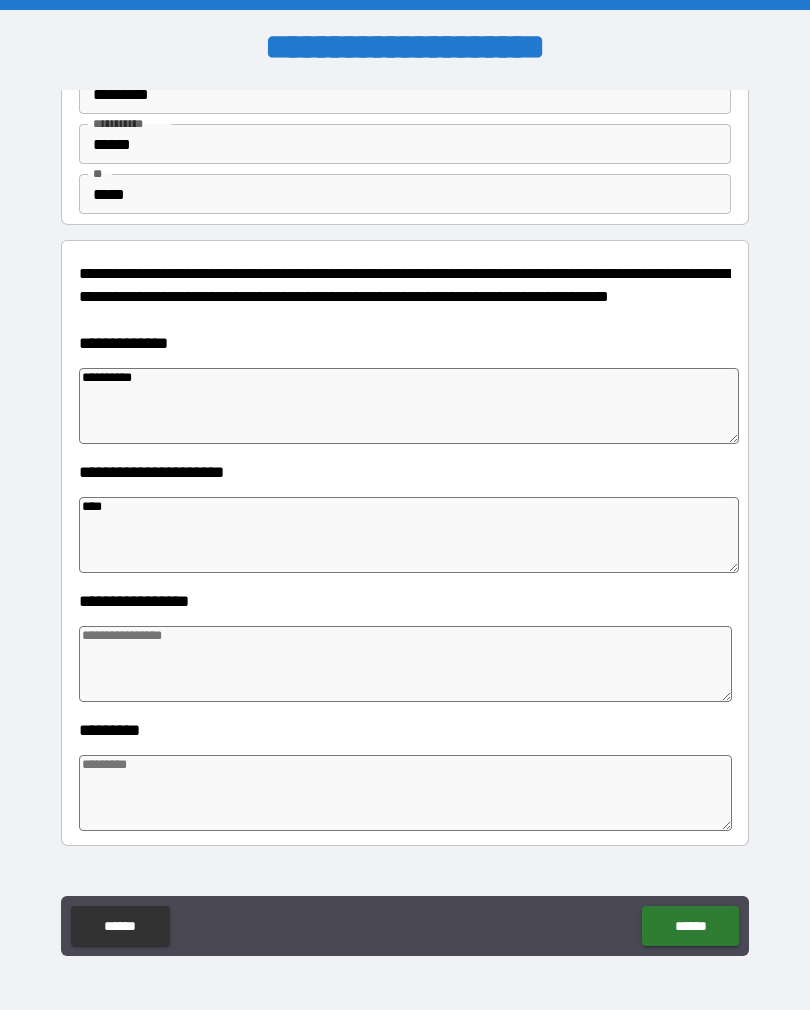 type on "*****" 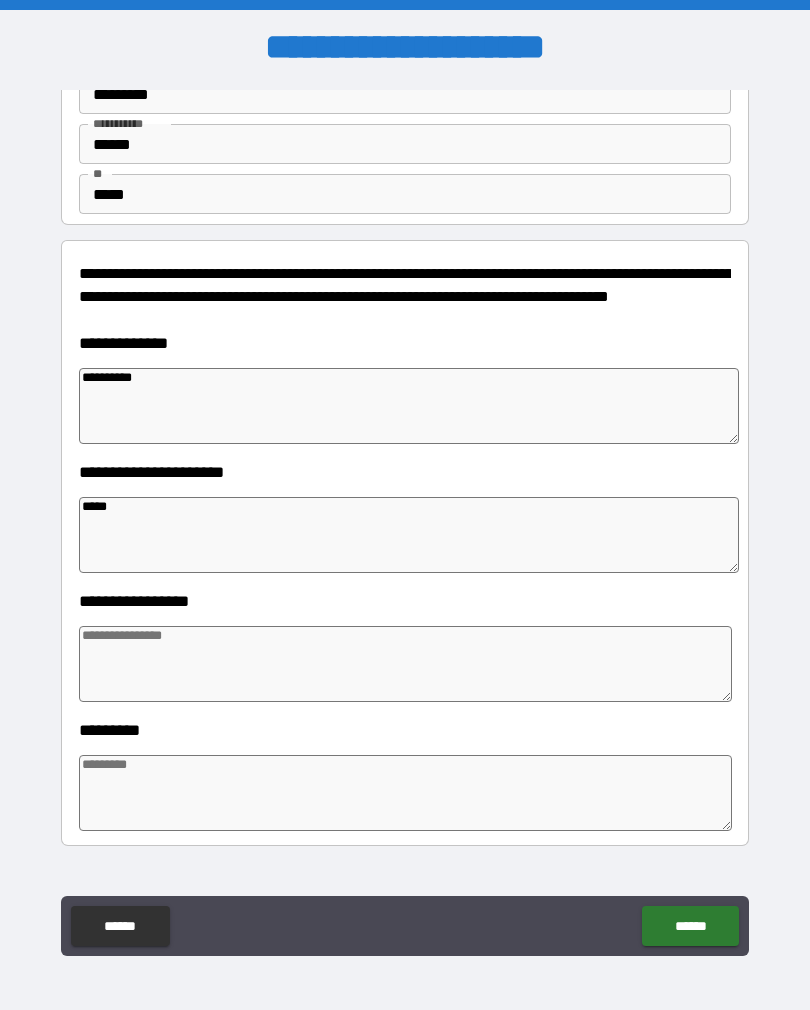 type on "*" 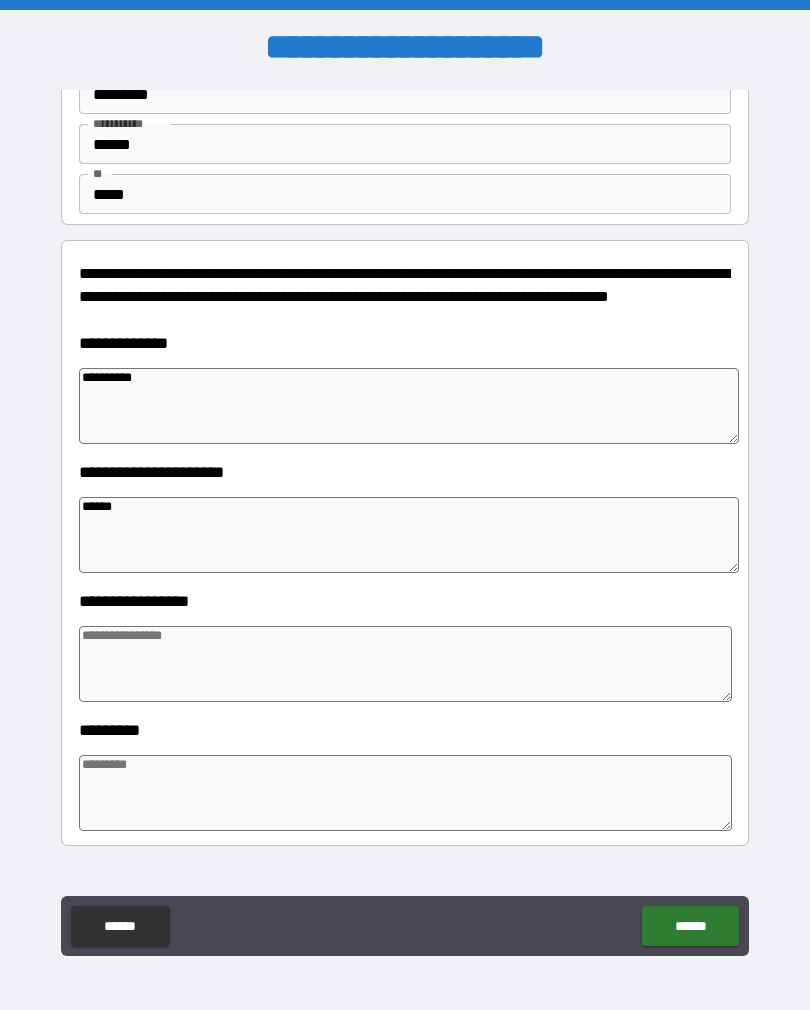 type on "*" 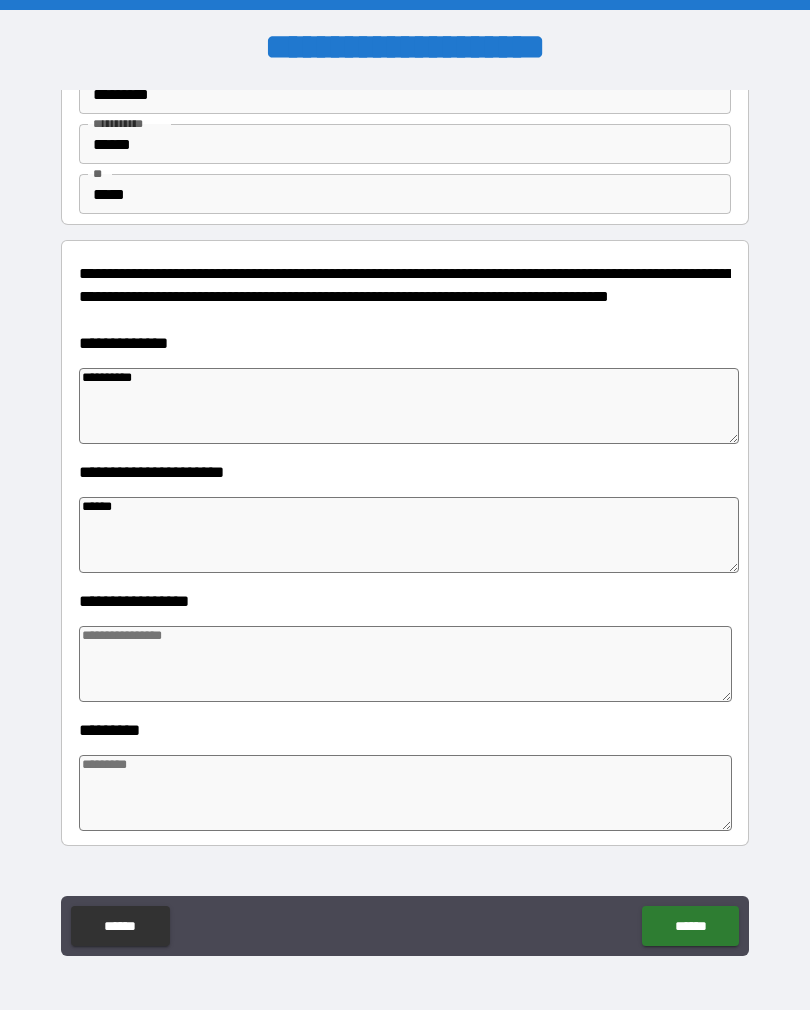 type on "*" 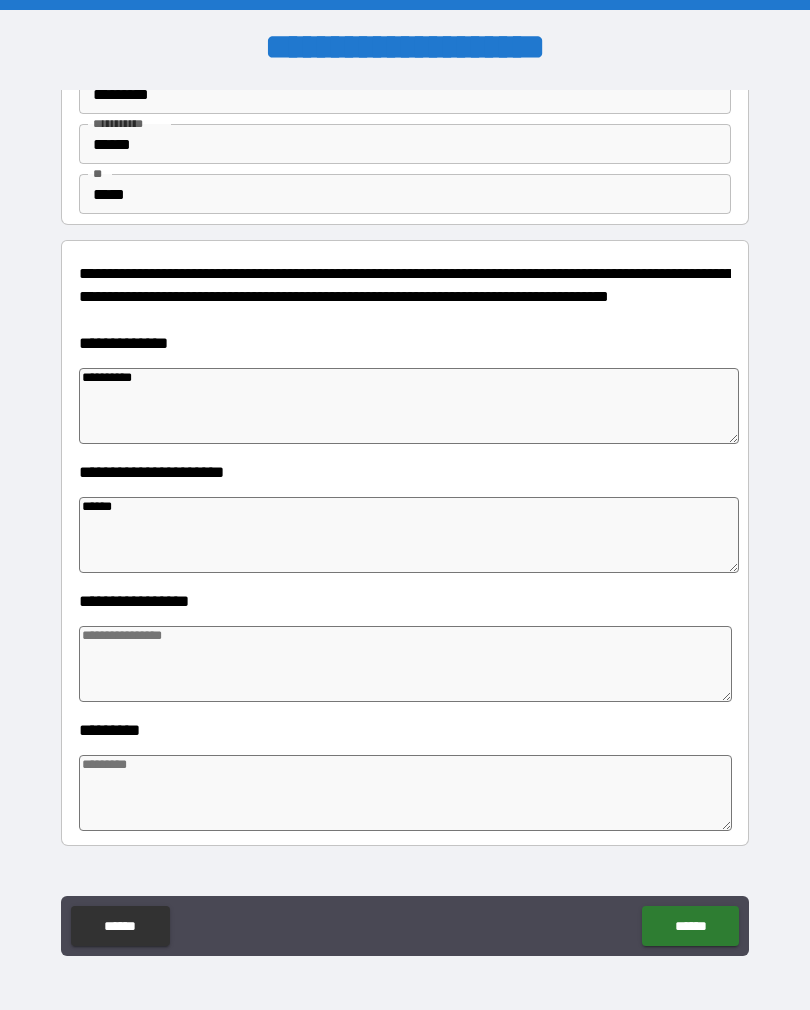 type on "*******" 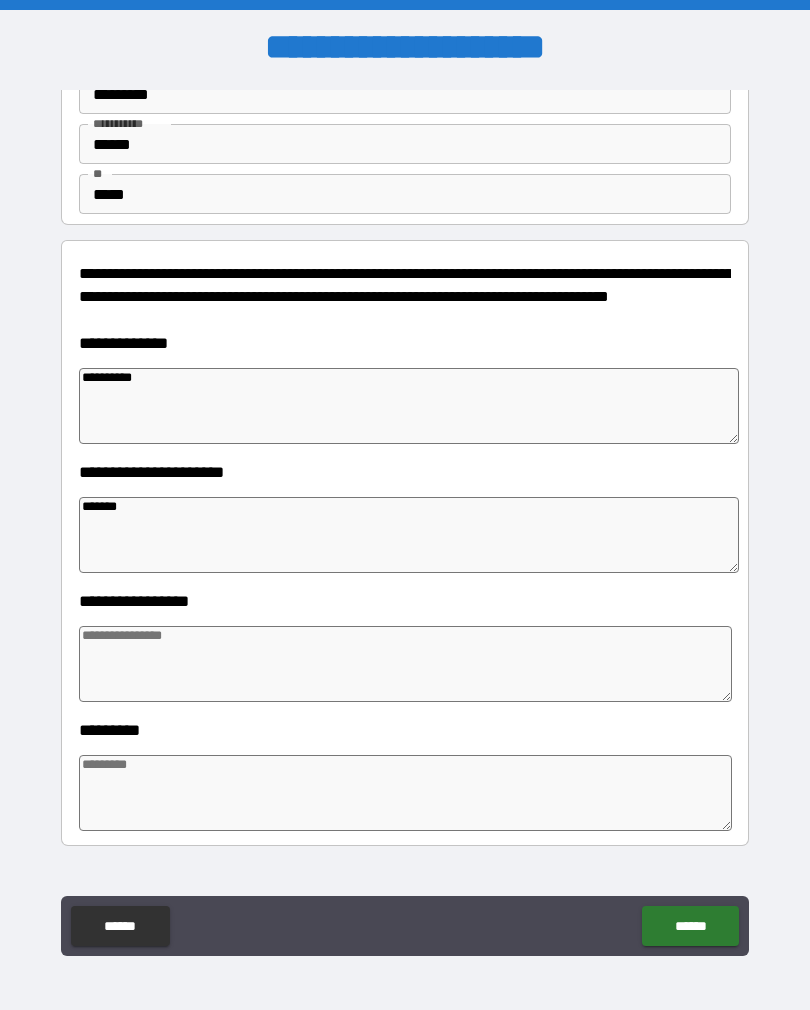 type on "*" 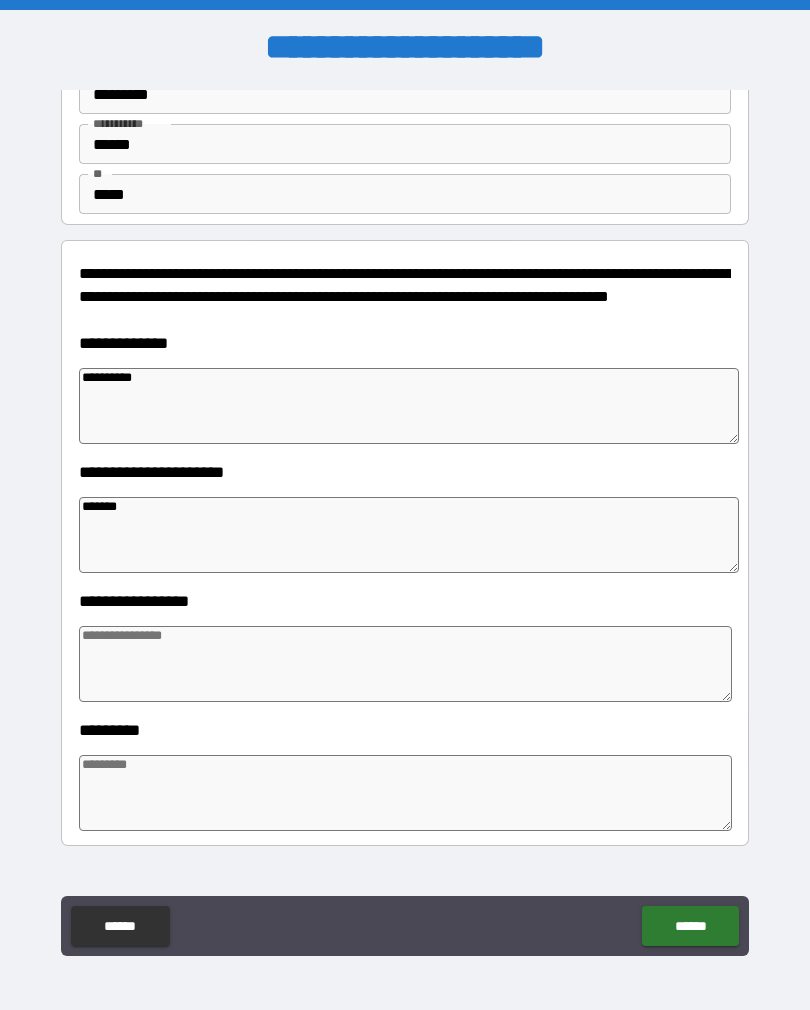 type on "********" 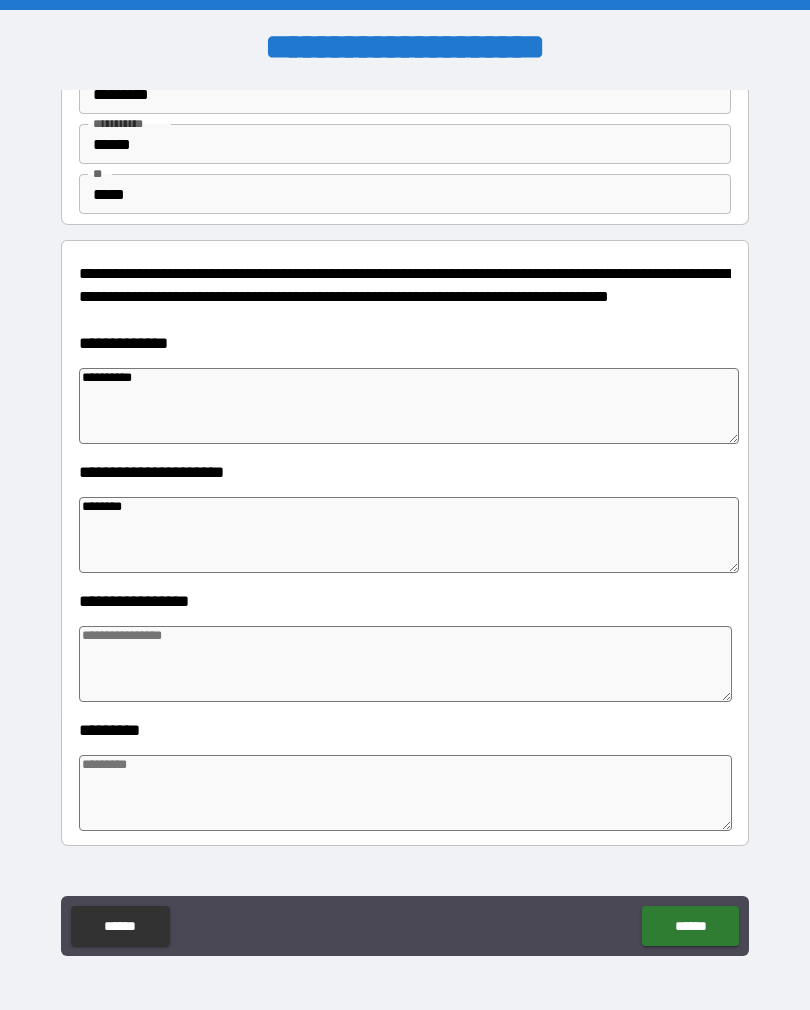 type on "*" 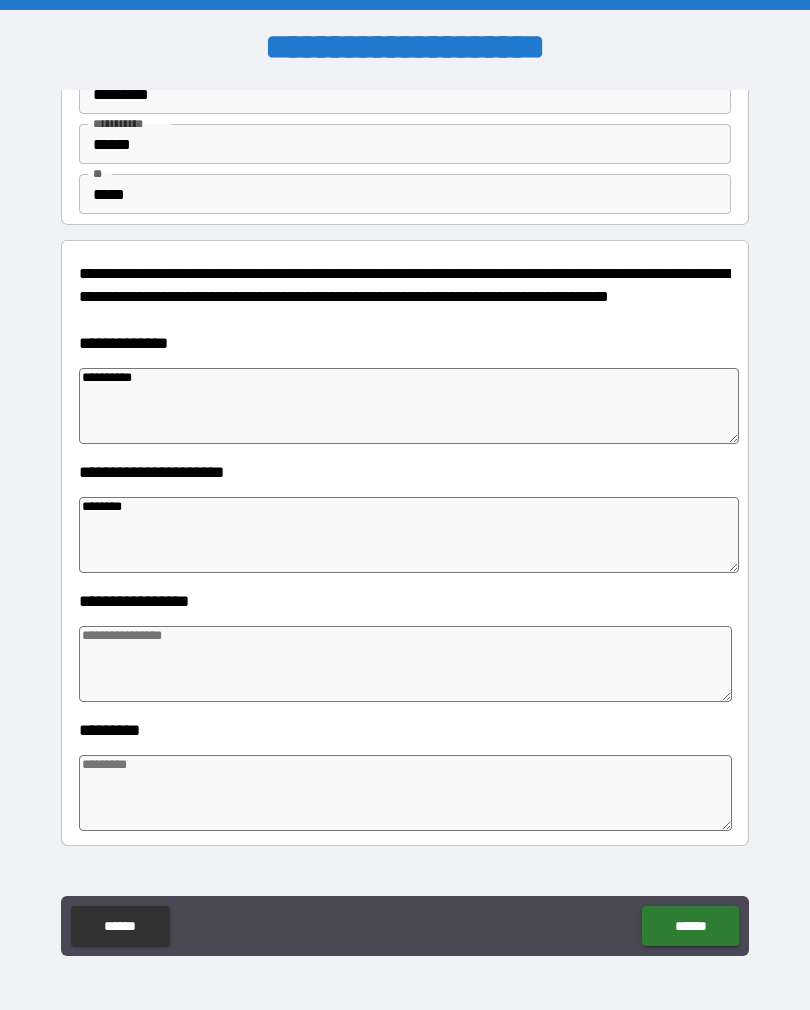 type on "*" 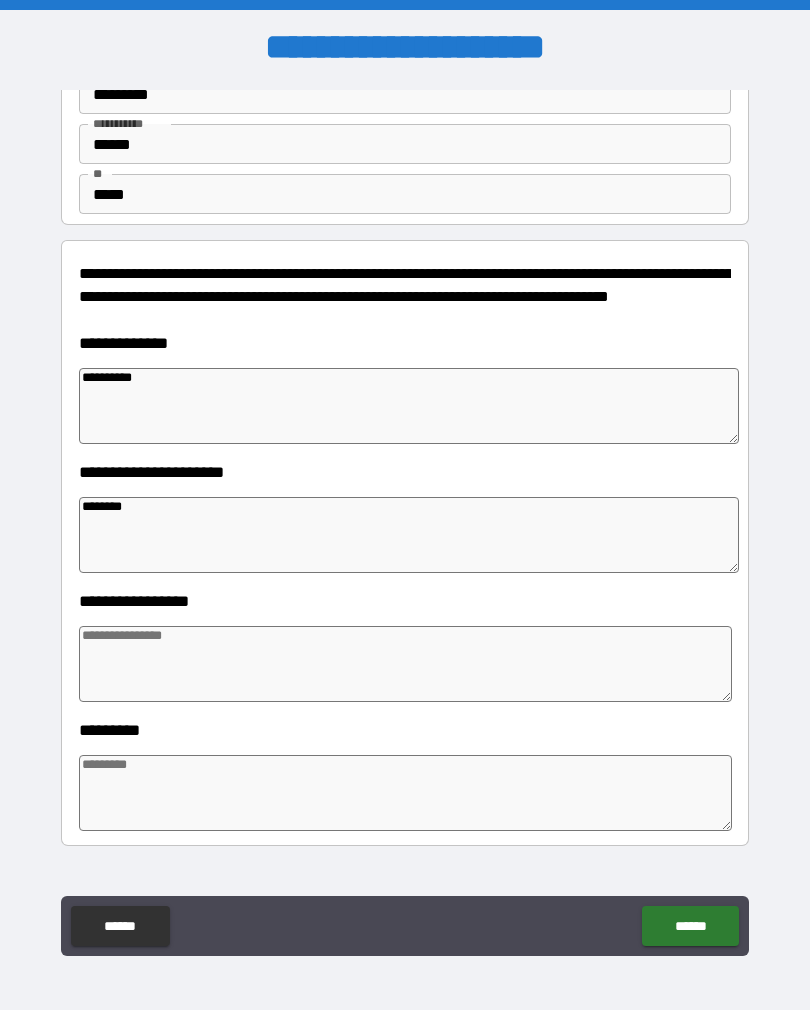 type on "*" 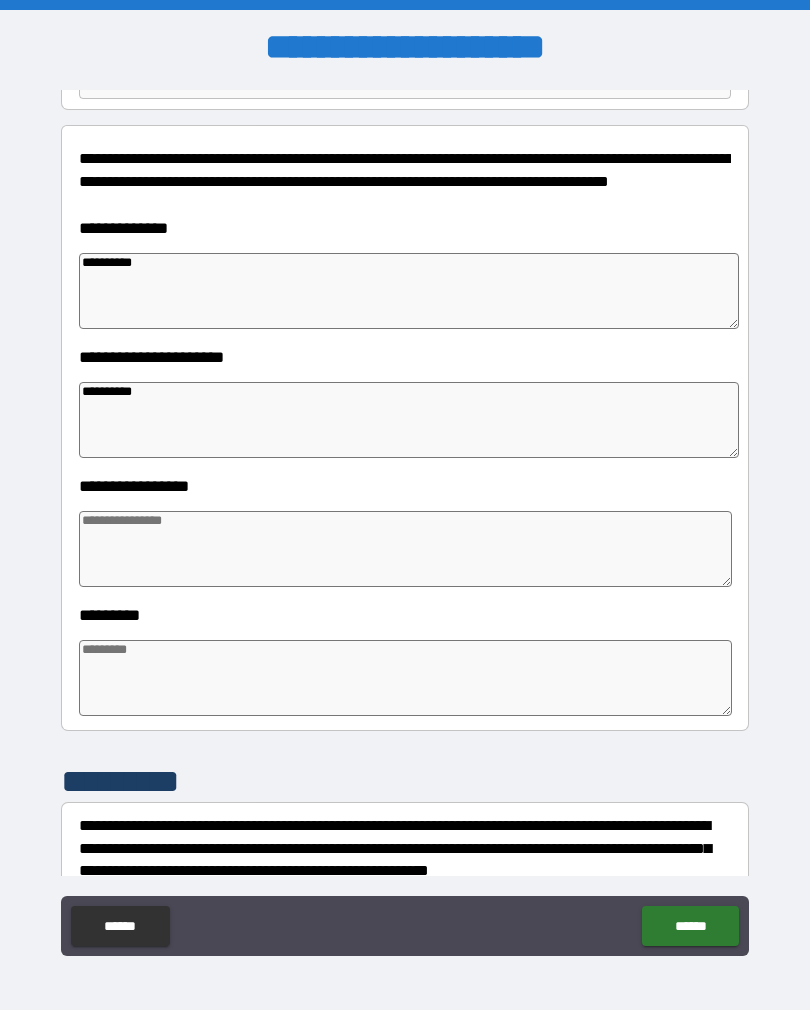 scroll, scrollTop: 225, scrollLeft: 0, axis: vertical 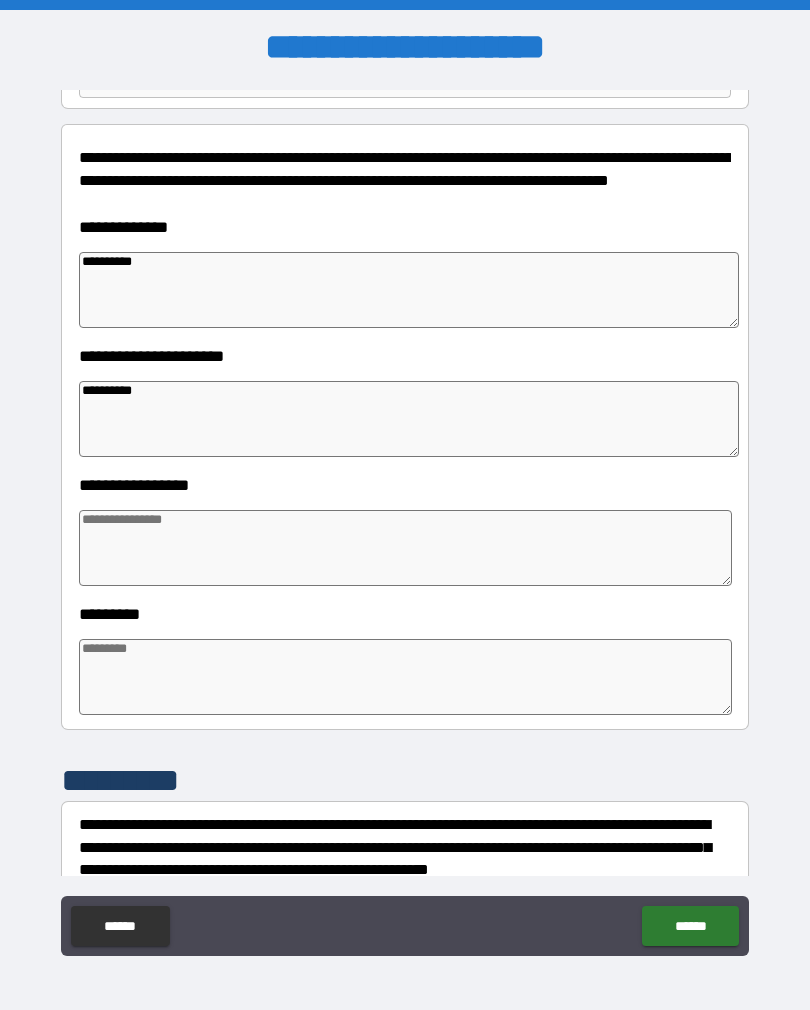 click at bounding box center [405, 548] 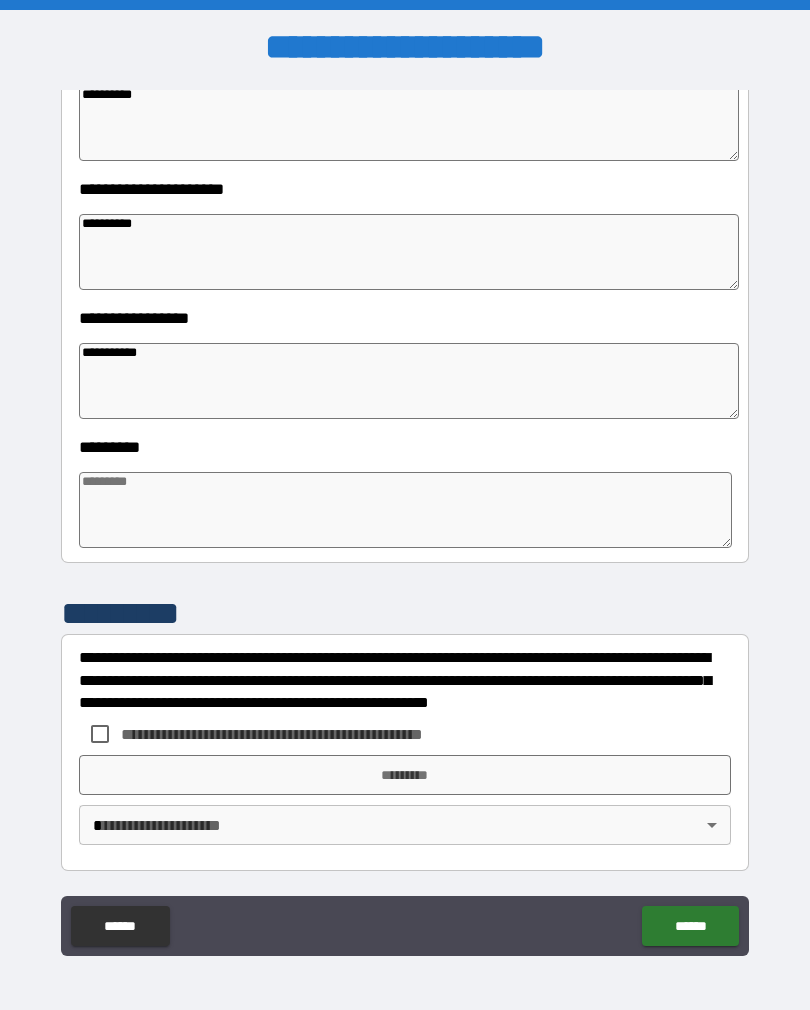 scroll, scrollTop: 392, scrollLeft: 0, axis: vertical 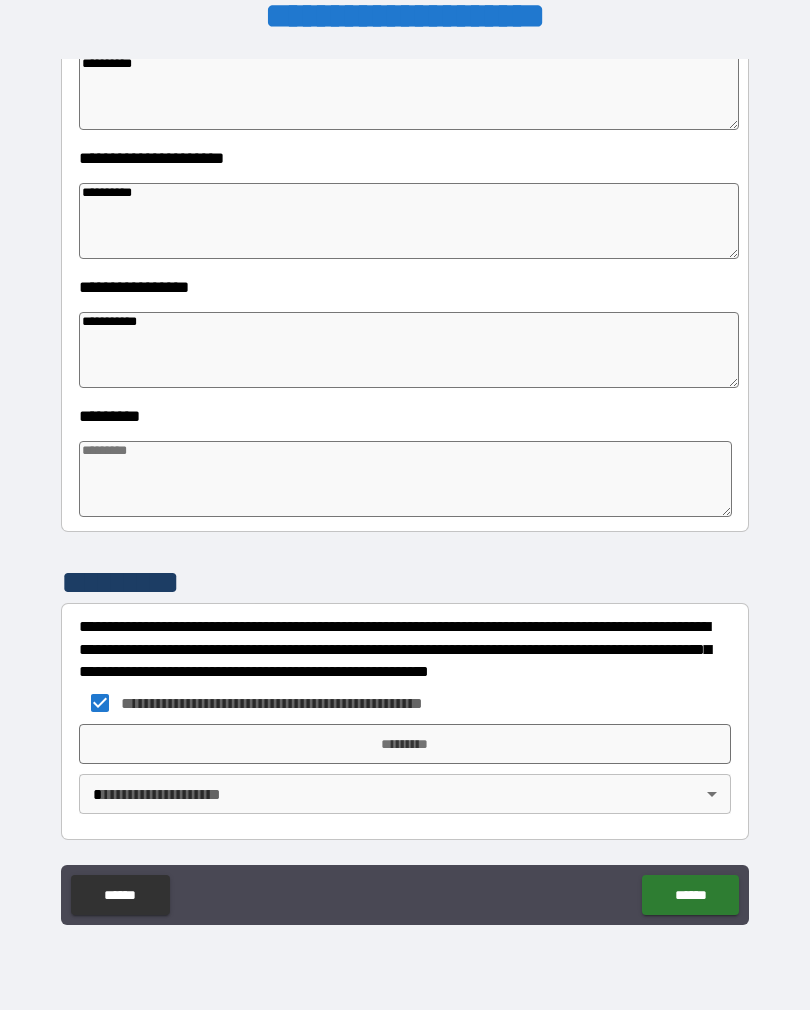 click on "*********" at bounding box center (405, 744) 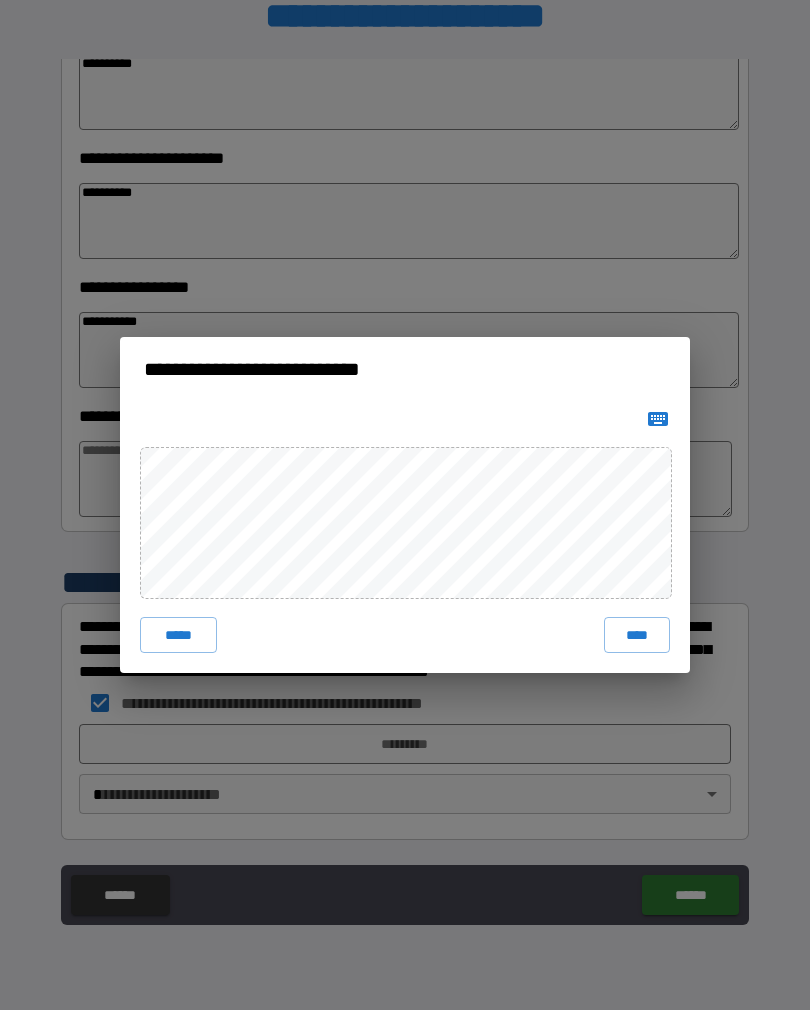 click on "****" at bounding box center [637, 635] 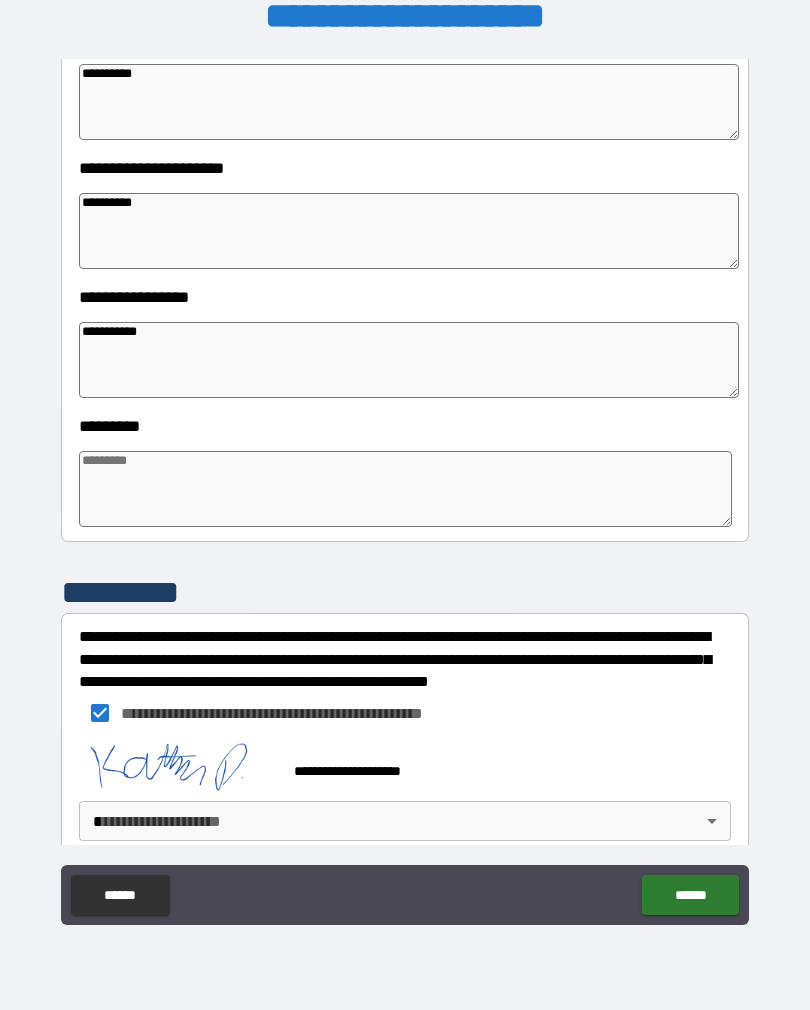 click on "**********" at bounding box center (405, 489) 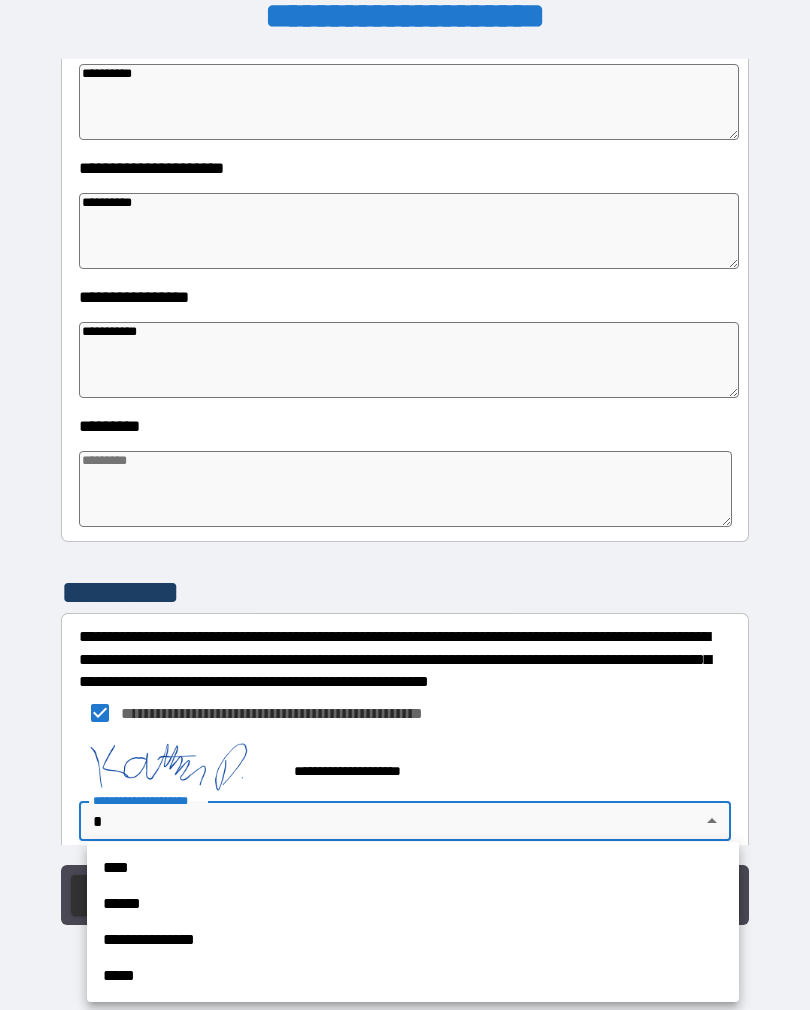 click on "**********" at bounding box center (413, 940) 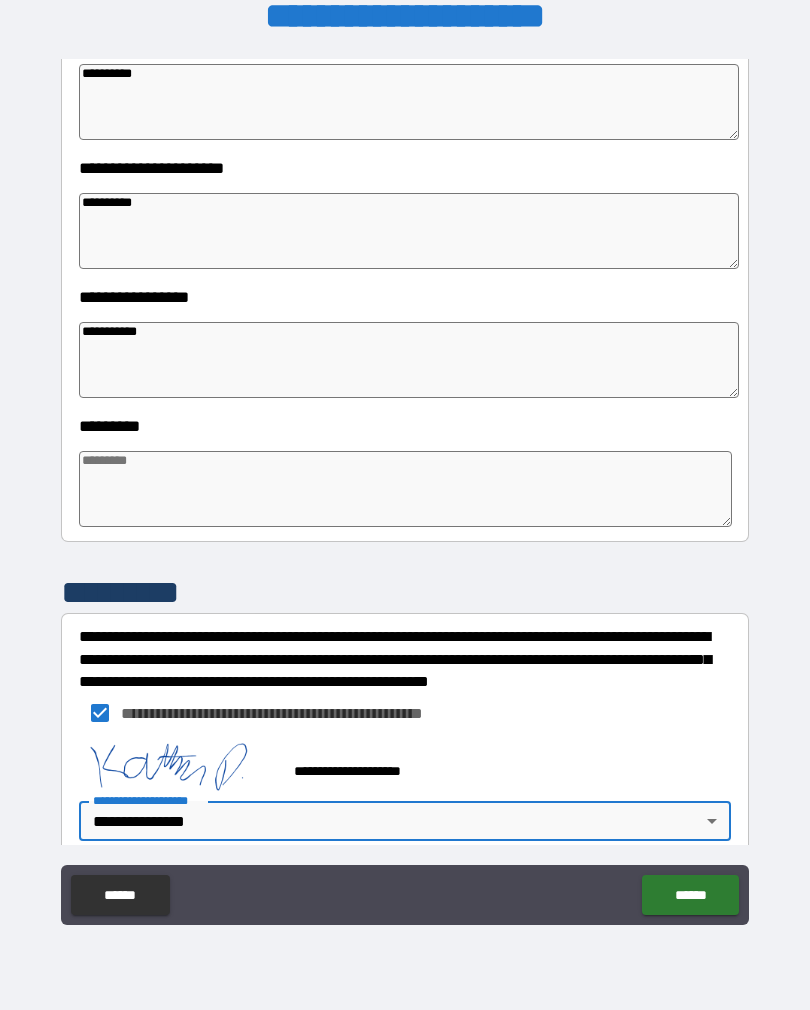click on "******" at bounding box center (690, 895) 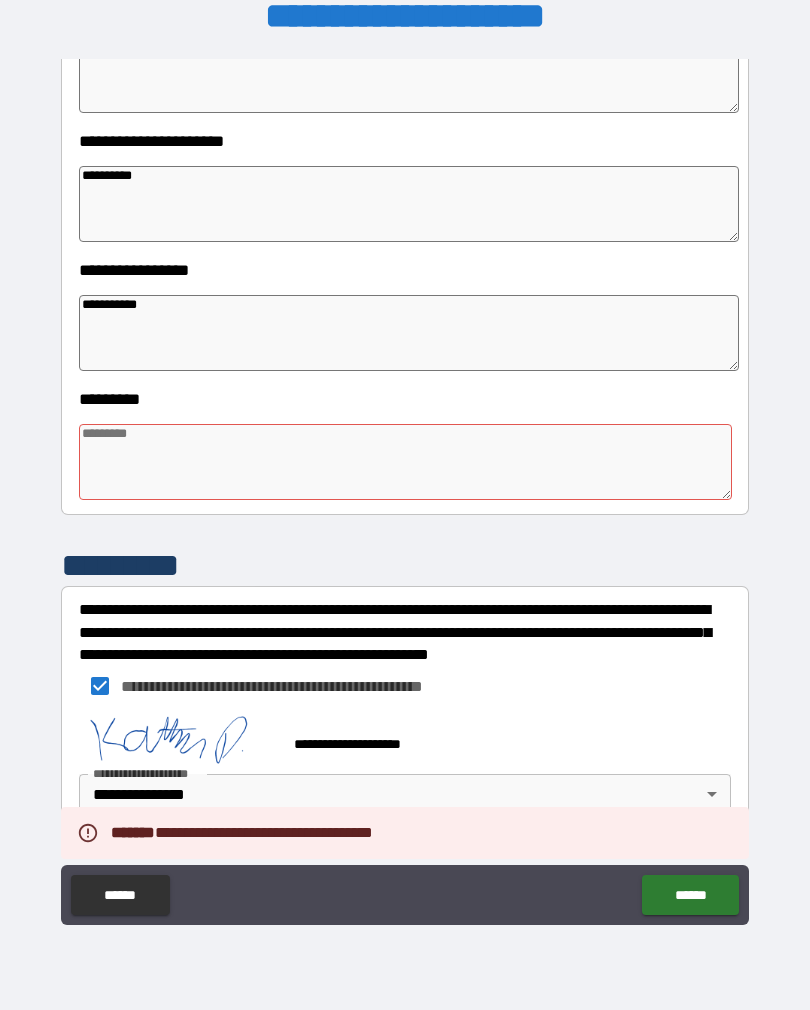 scroll, scrollTop: 409, scrollLeft: 0, axis: vertical 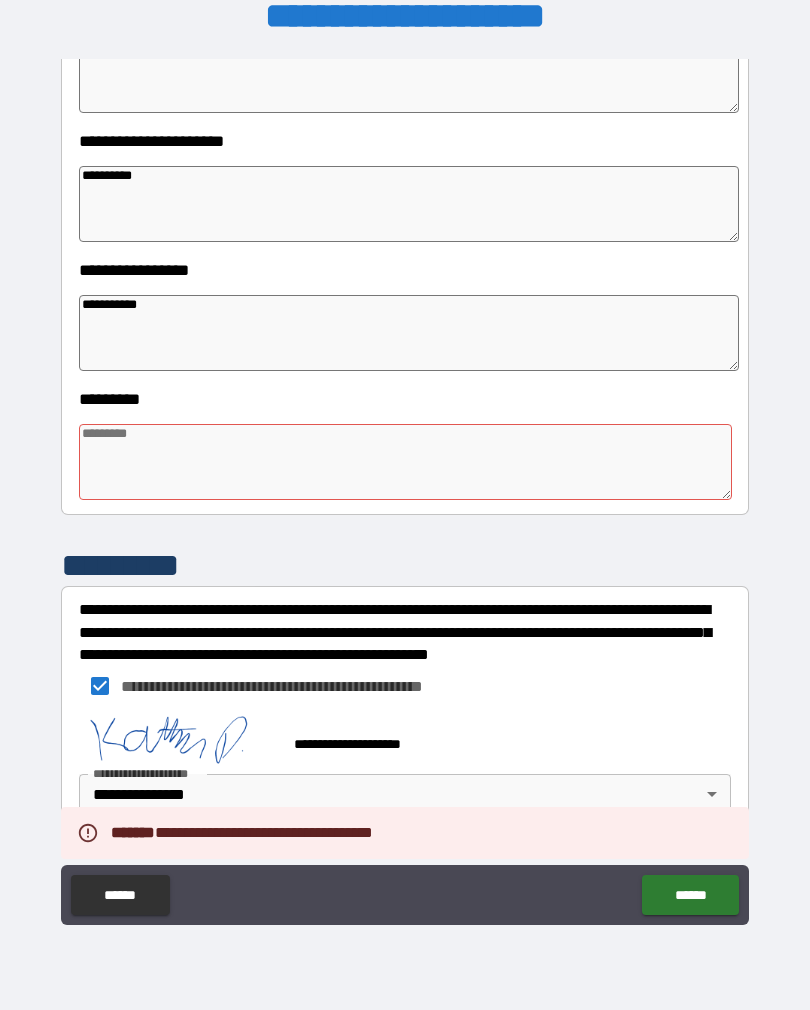click at bounding box center (405, 462) 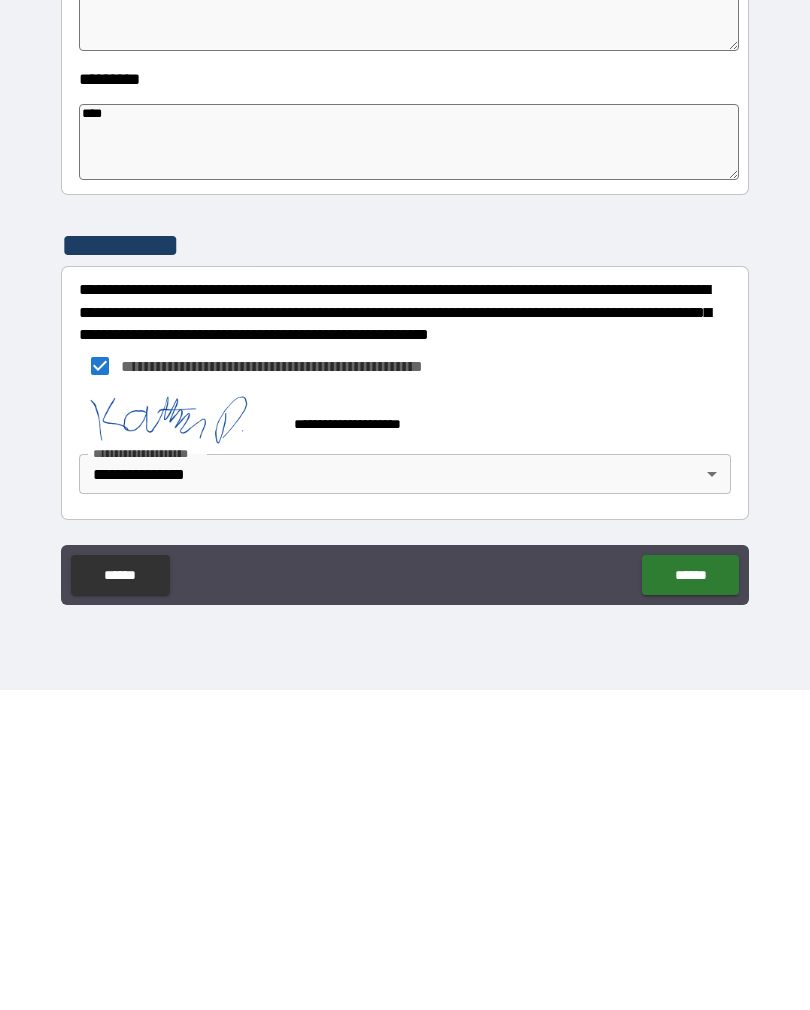 click on "******" at bounding box center (690, 895) 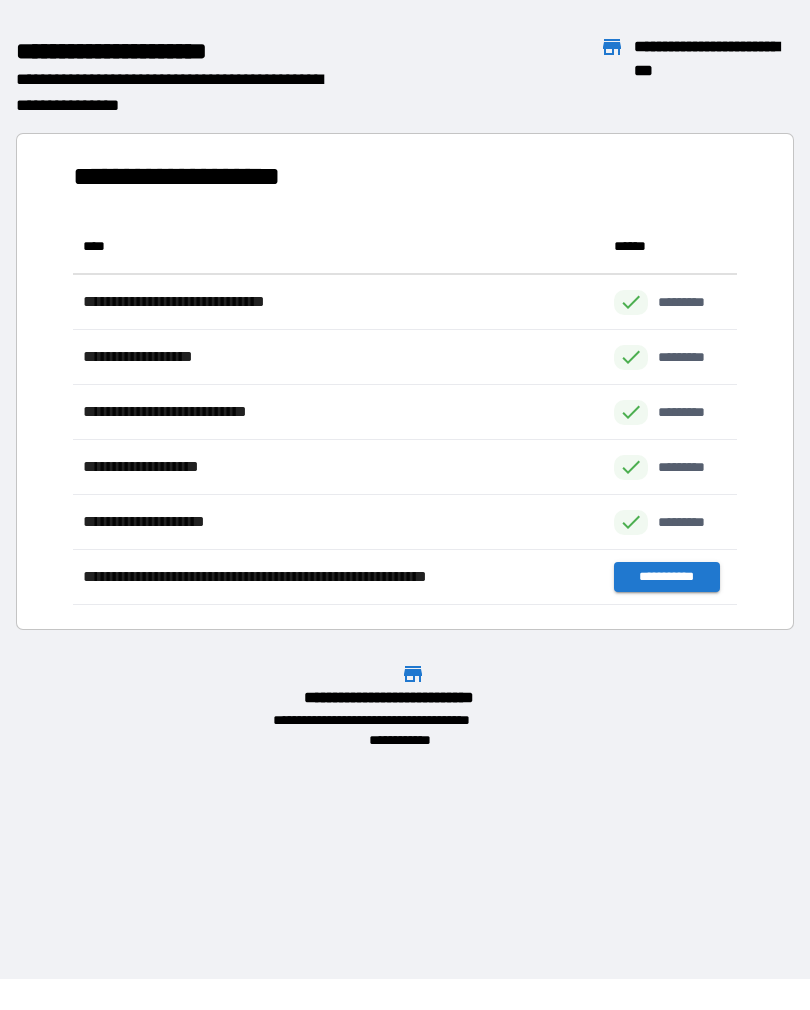 scroll, scrollTop: 386, scrollLeft: 664, axis: both 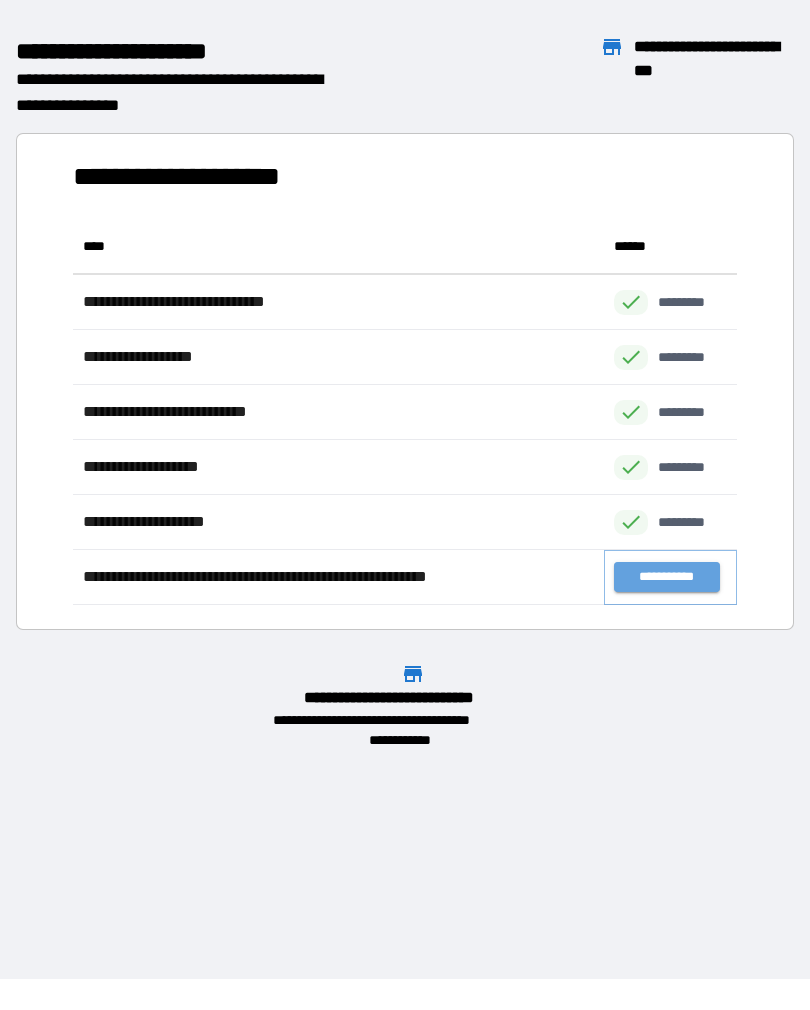 click on "**********" at bounding box center [666, 577] 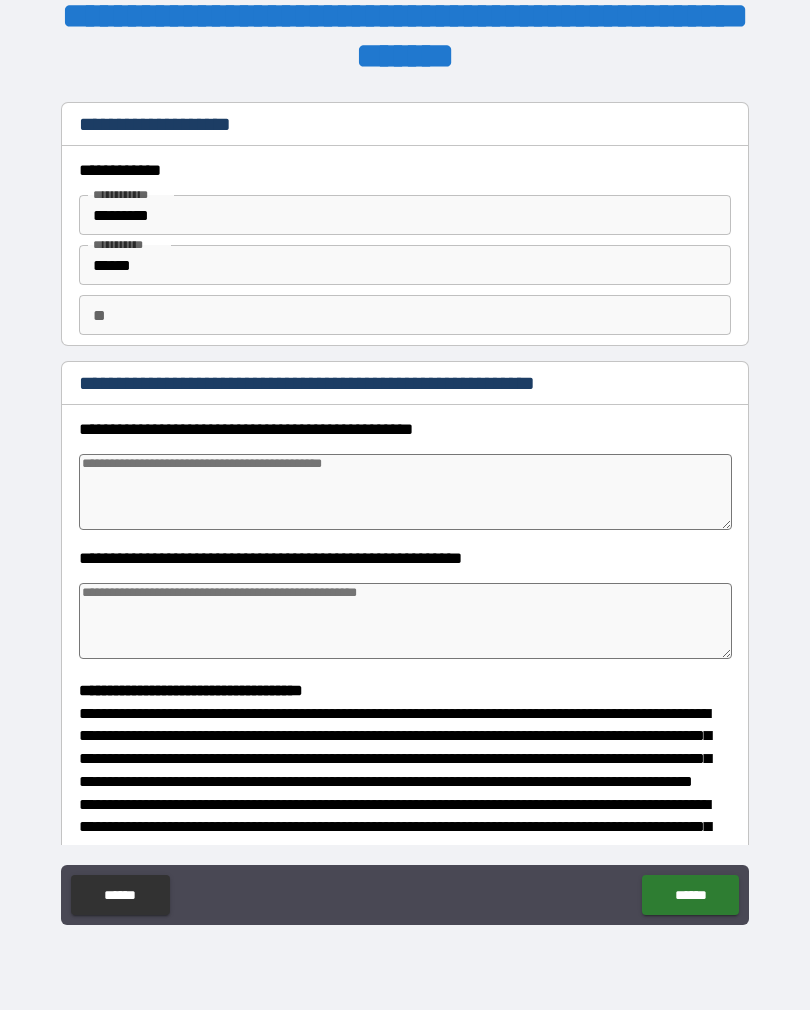 click on "**" at bounding box center (405, 315) 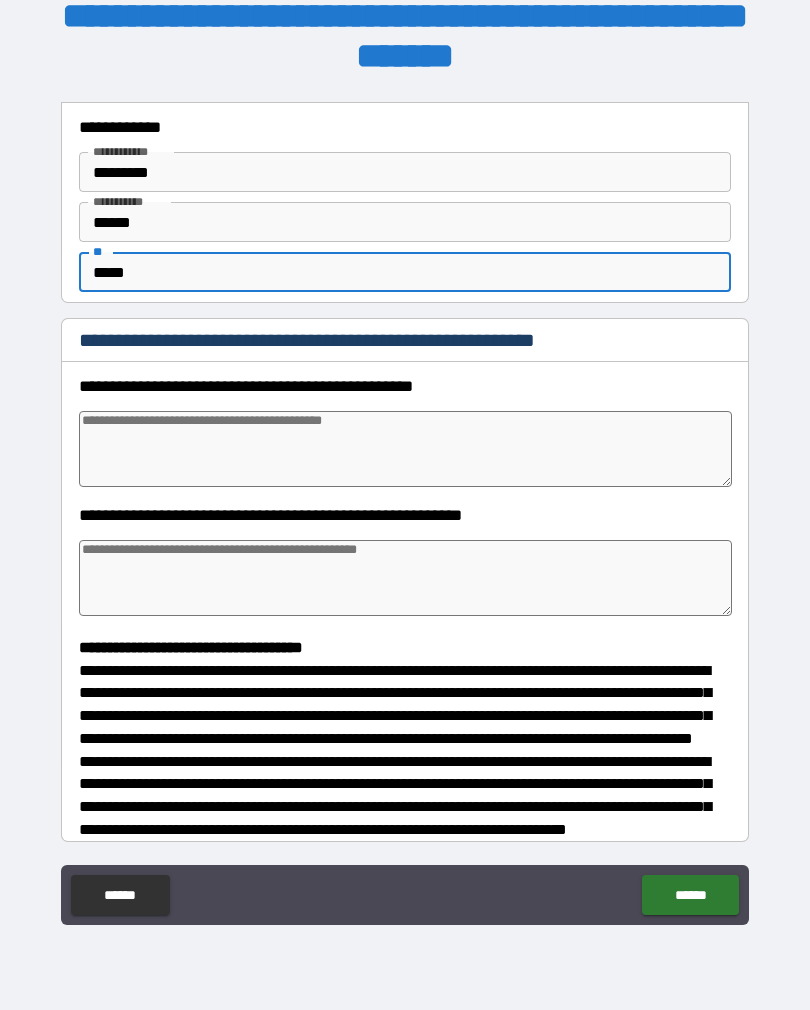 scroll, scrollTop: 65, scrollLeft: 0, axis: vertical 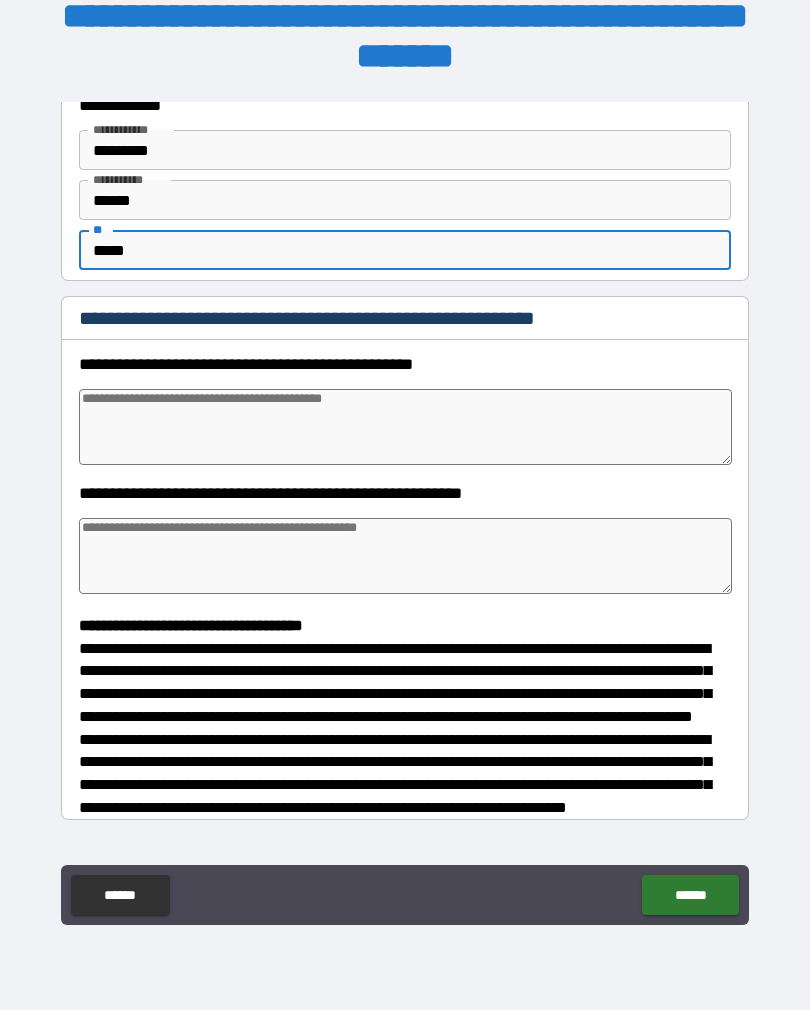 click at bounding box center [405, 427] 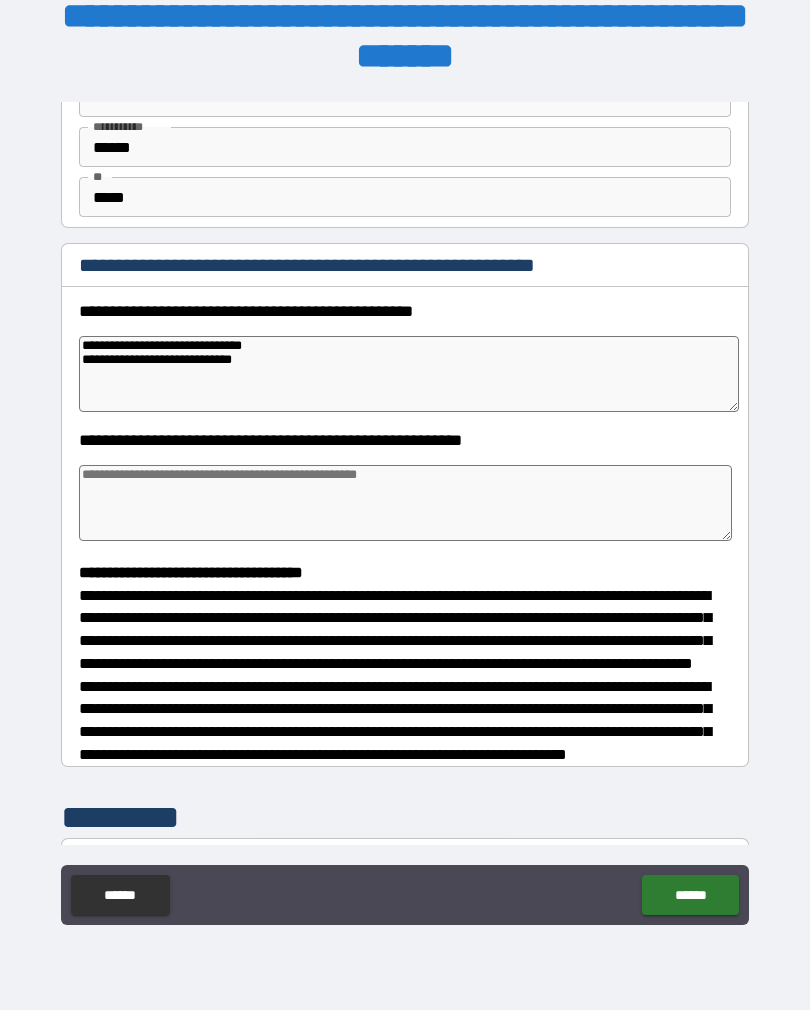 scroll, scrollTop: 118, scrollLeft: 0, axis: vertical 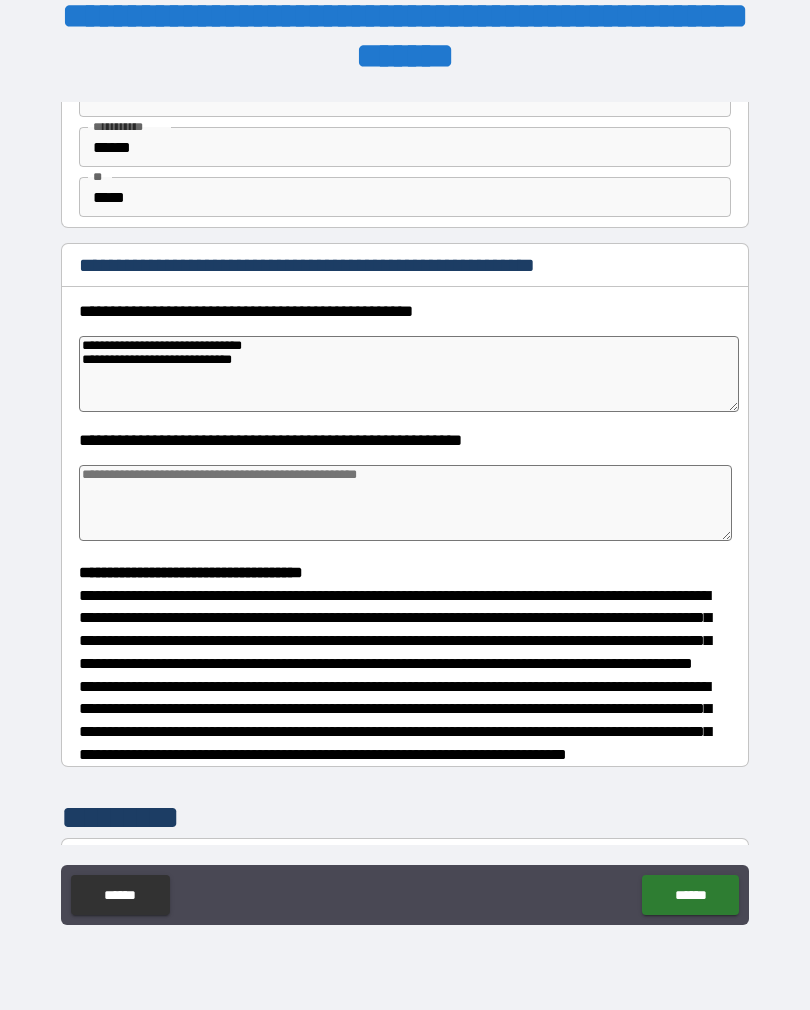 click at bounding box center (405, 503) 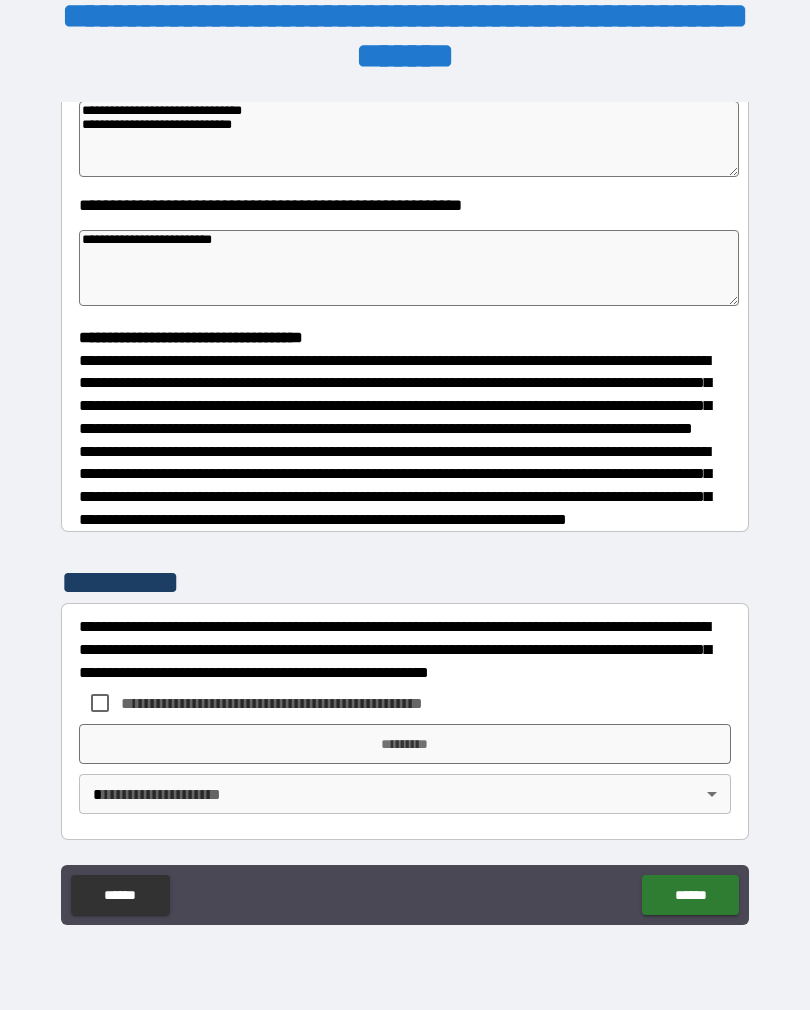 scroll, scrollTop: 391, scrollLeft: 0, axis: vertical 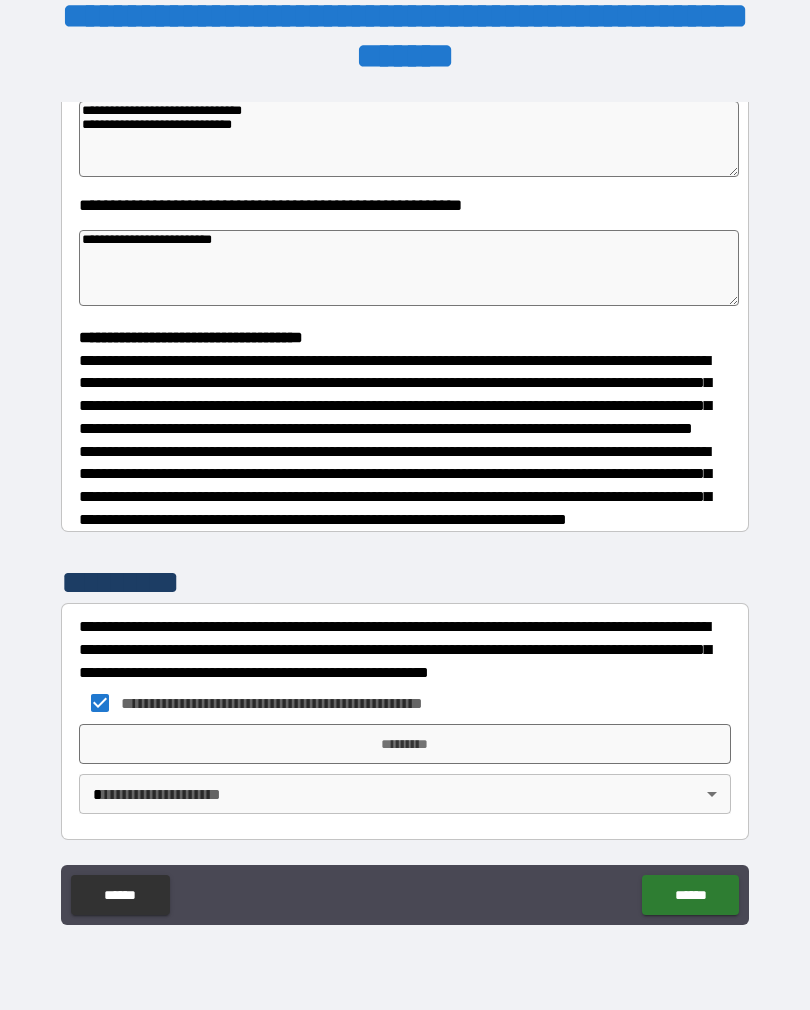 click on "*********" at bounding box center [405, 744] 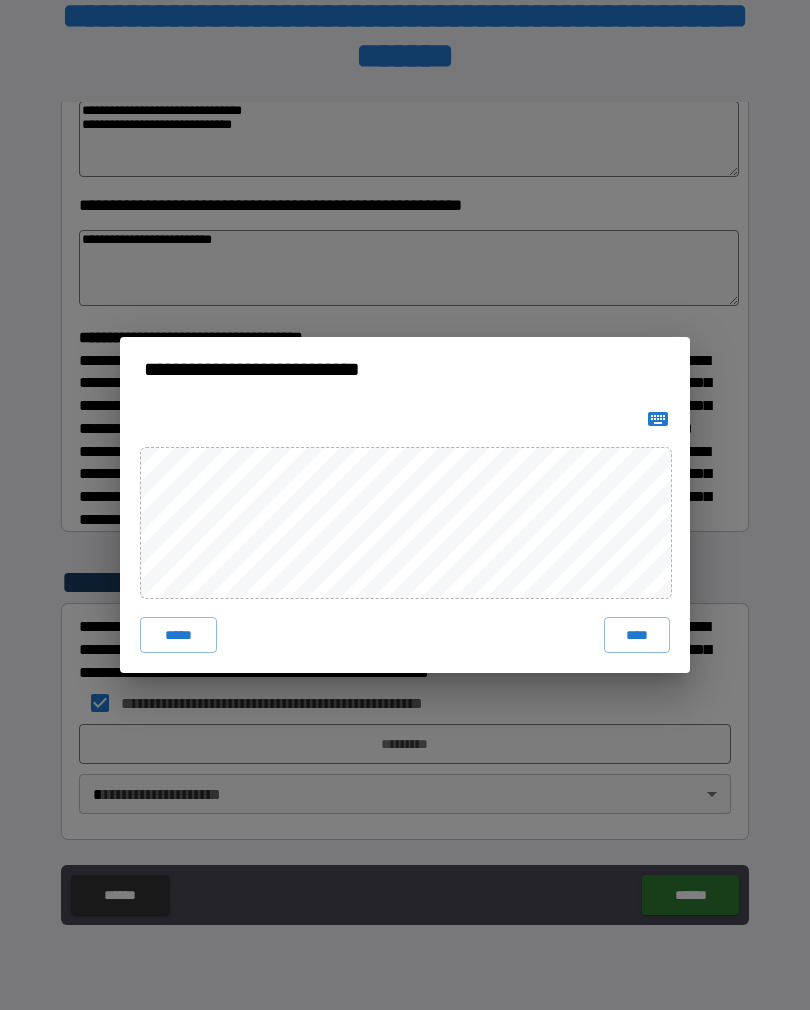 click on "****" at bounding box center (637, 635) 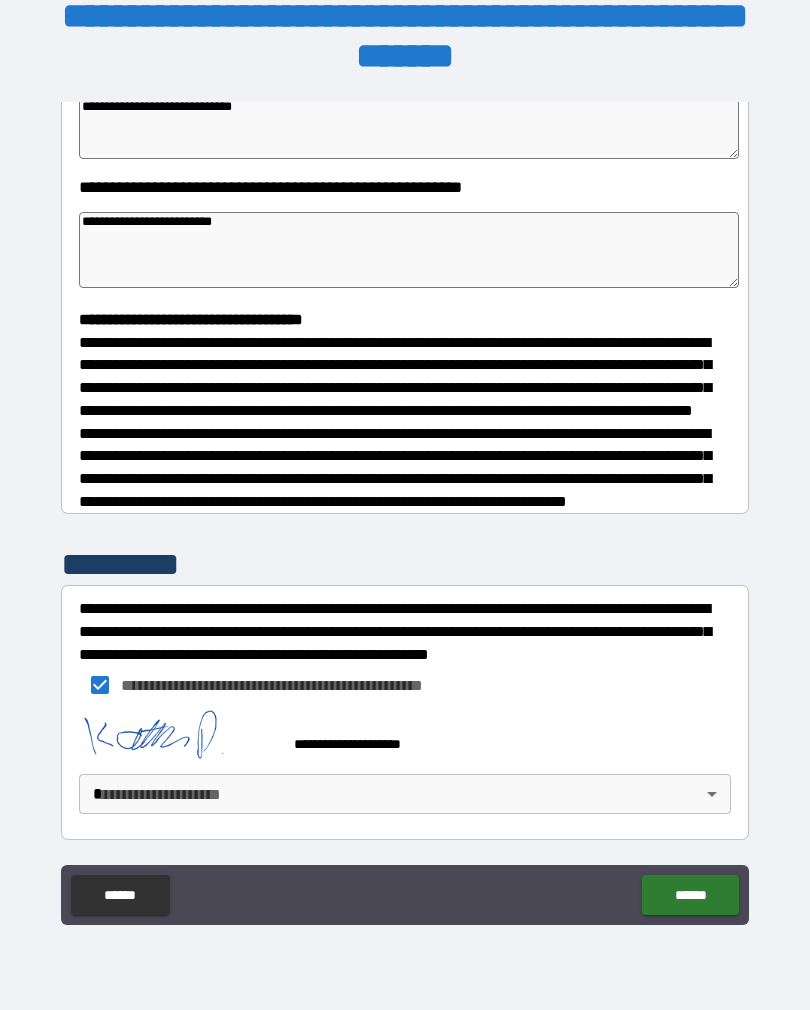 click on "**********" at bounding box center [405, 489] 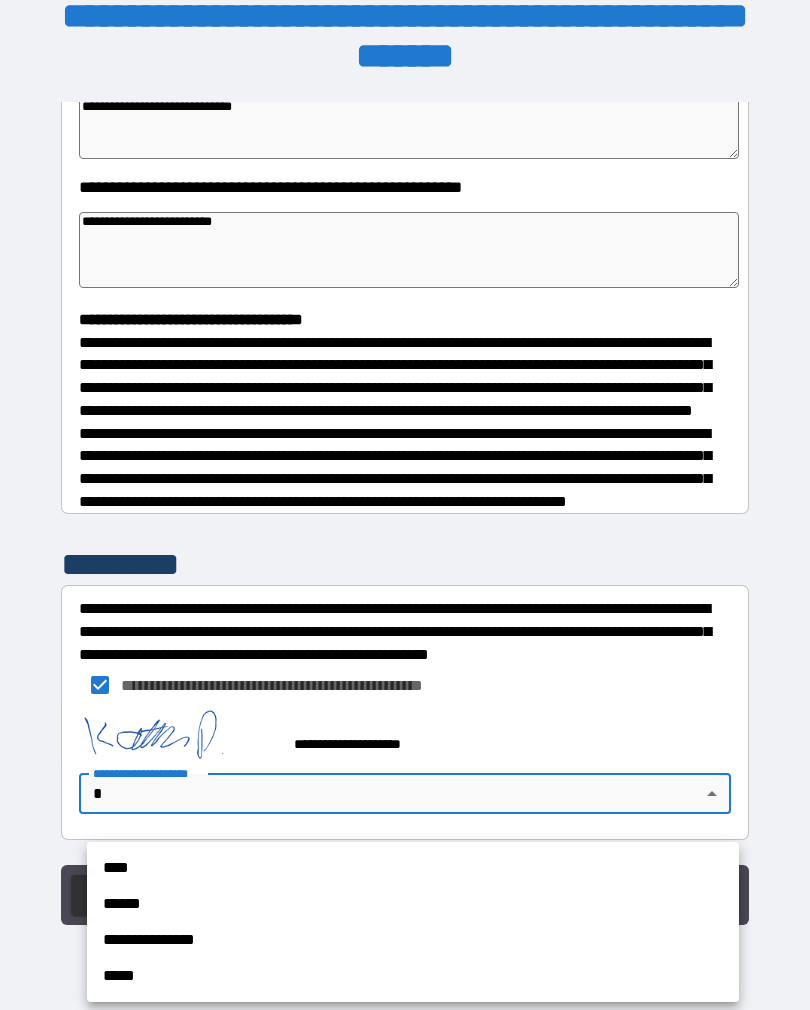 click on "**********" at bounding box center (413, 940) 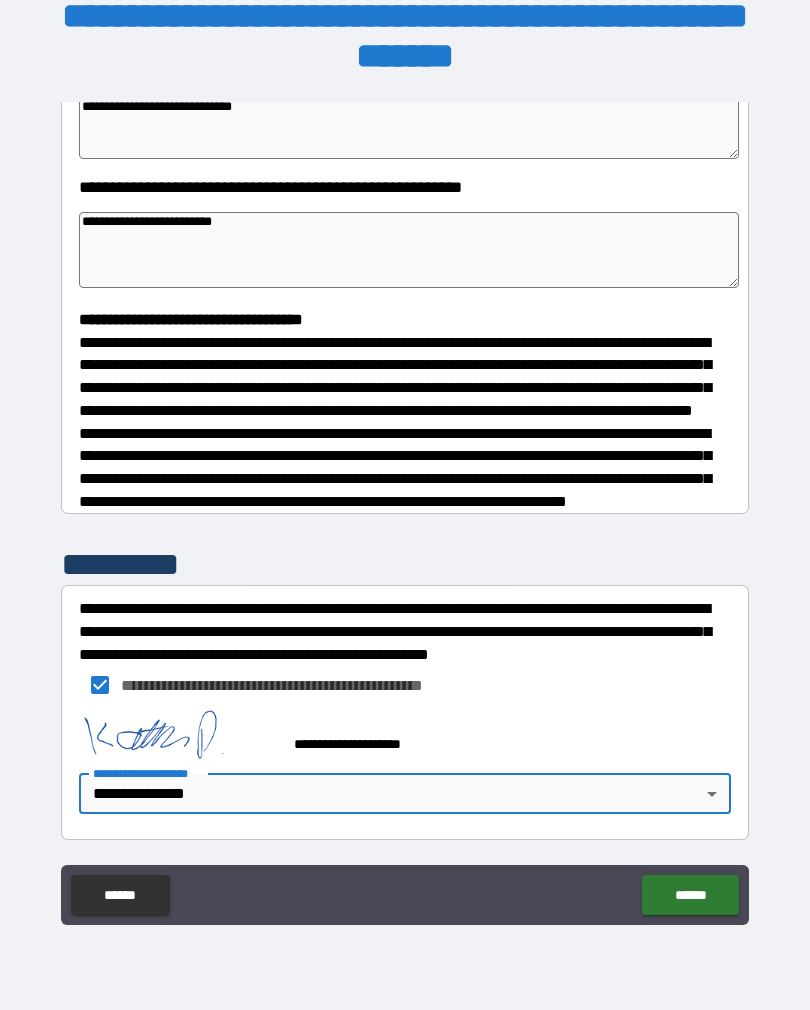 click on "******" at bounding box center [690, 895] 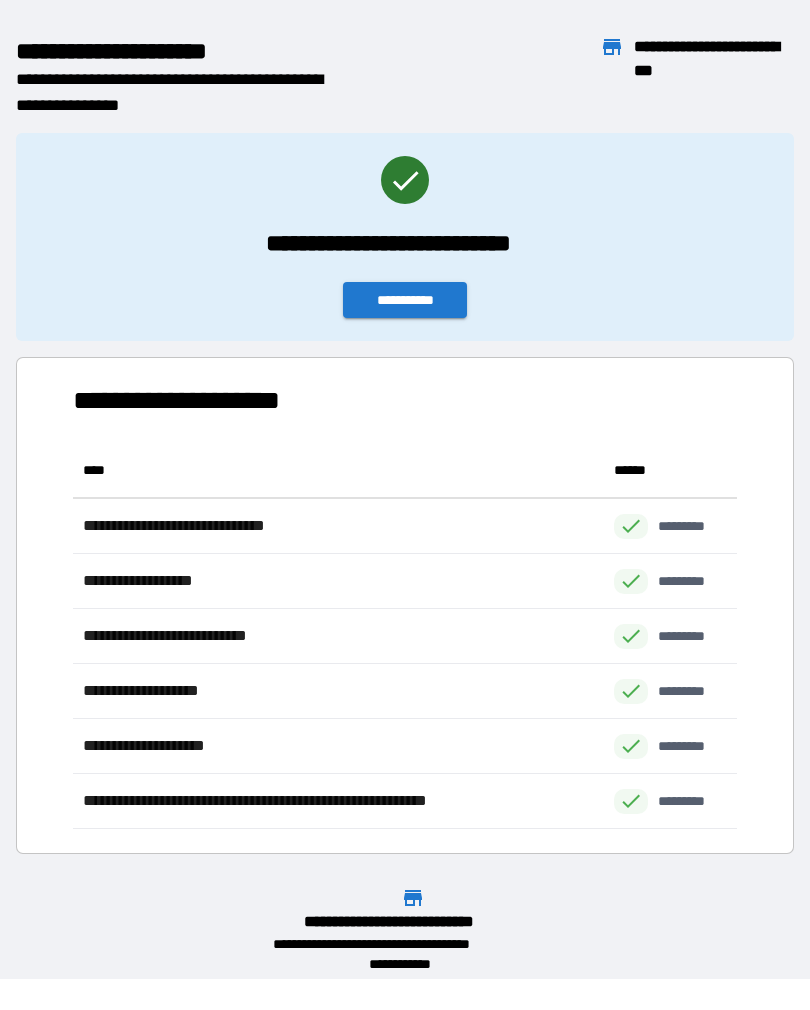 scroll, scrollTop: 1, scrollLeft: 1, axis: both 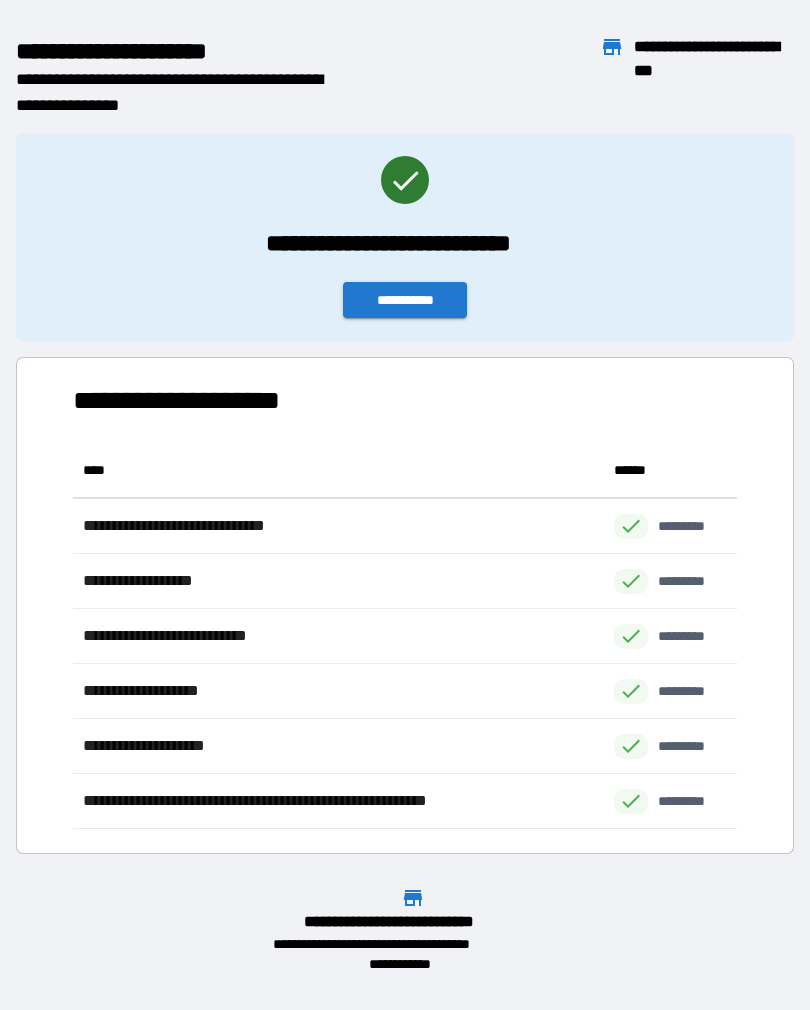 click on "**********" at bounding box center (405, 300) 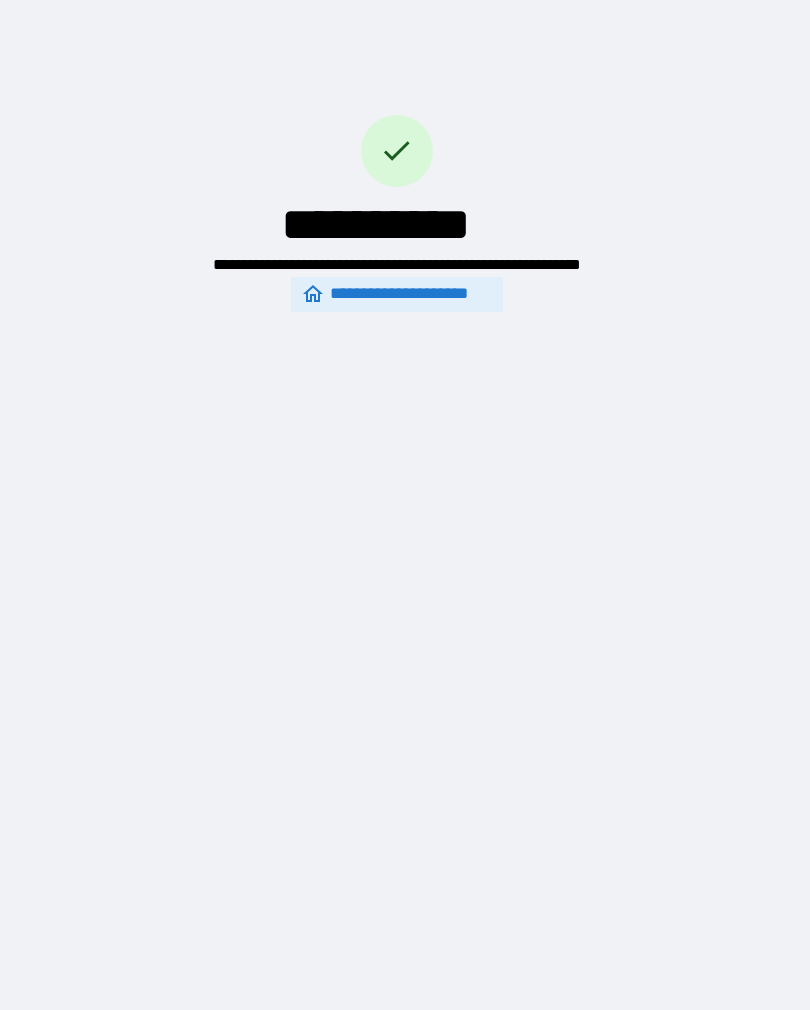click on "**********" at bounding box center [397, 294] 